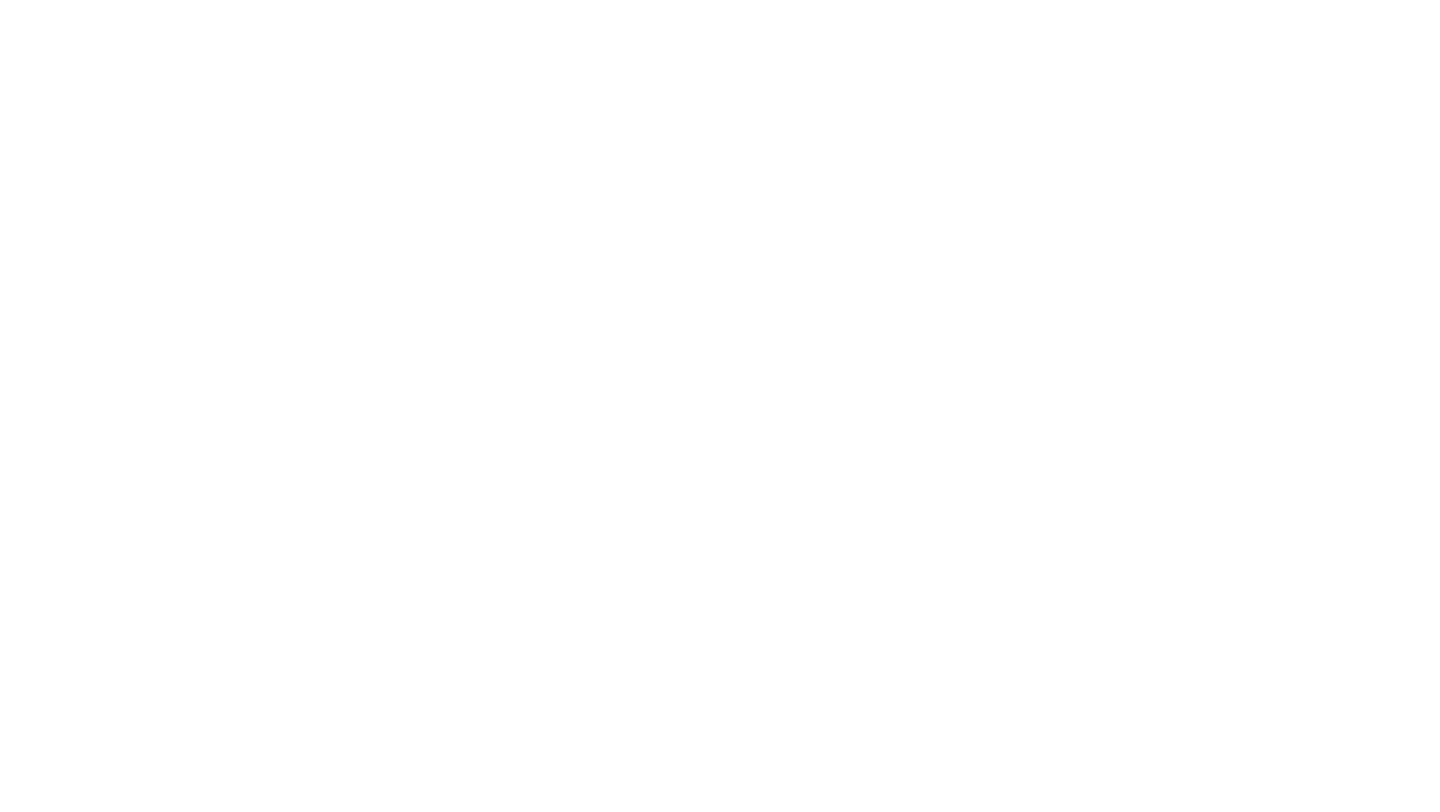 scroll, scrollTop: 0, scrollLeft: 0, axis: both 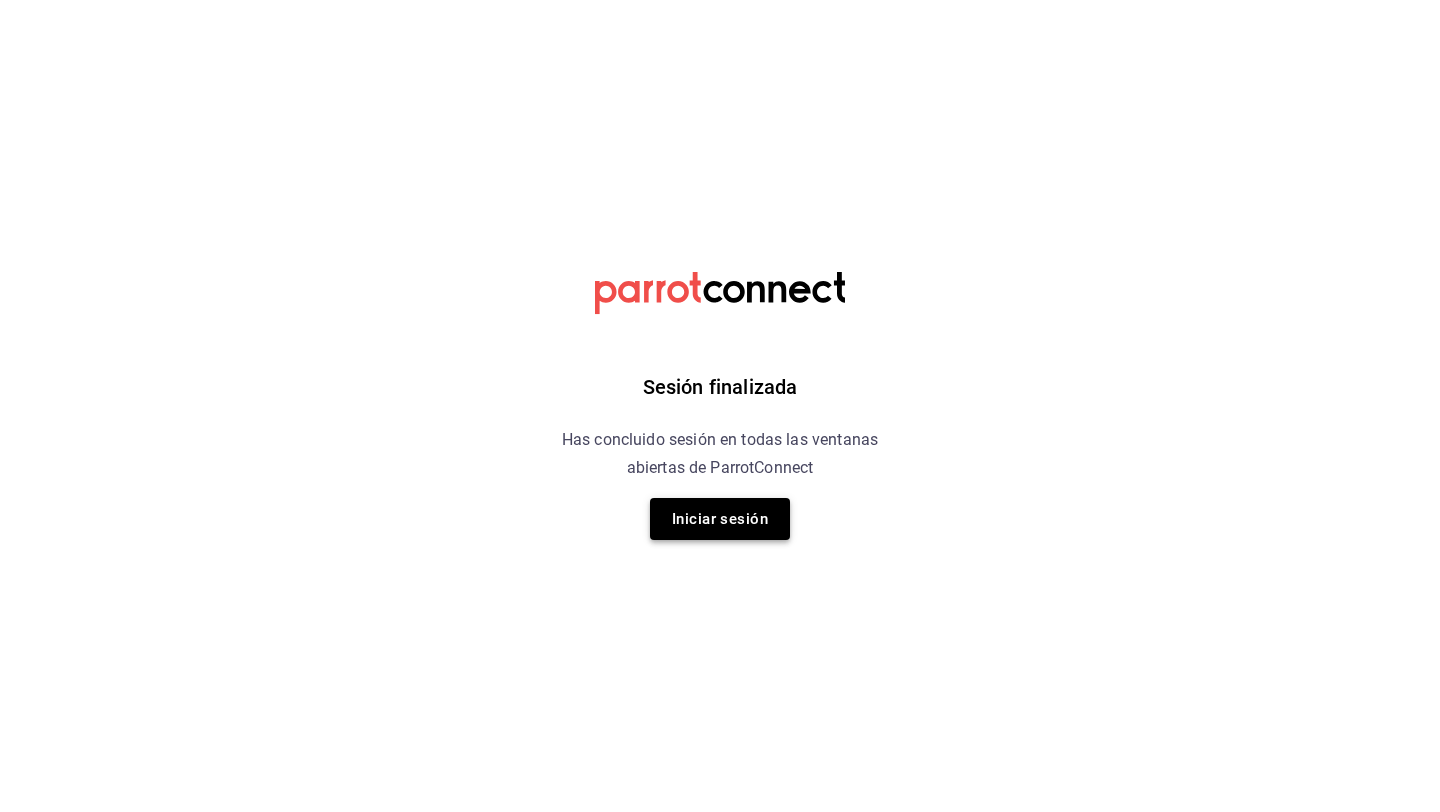 click on "Iniciar sesión" at bounding box center (720, 519) 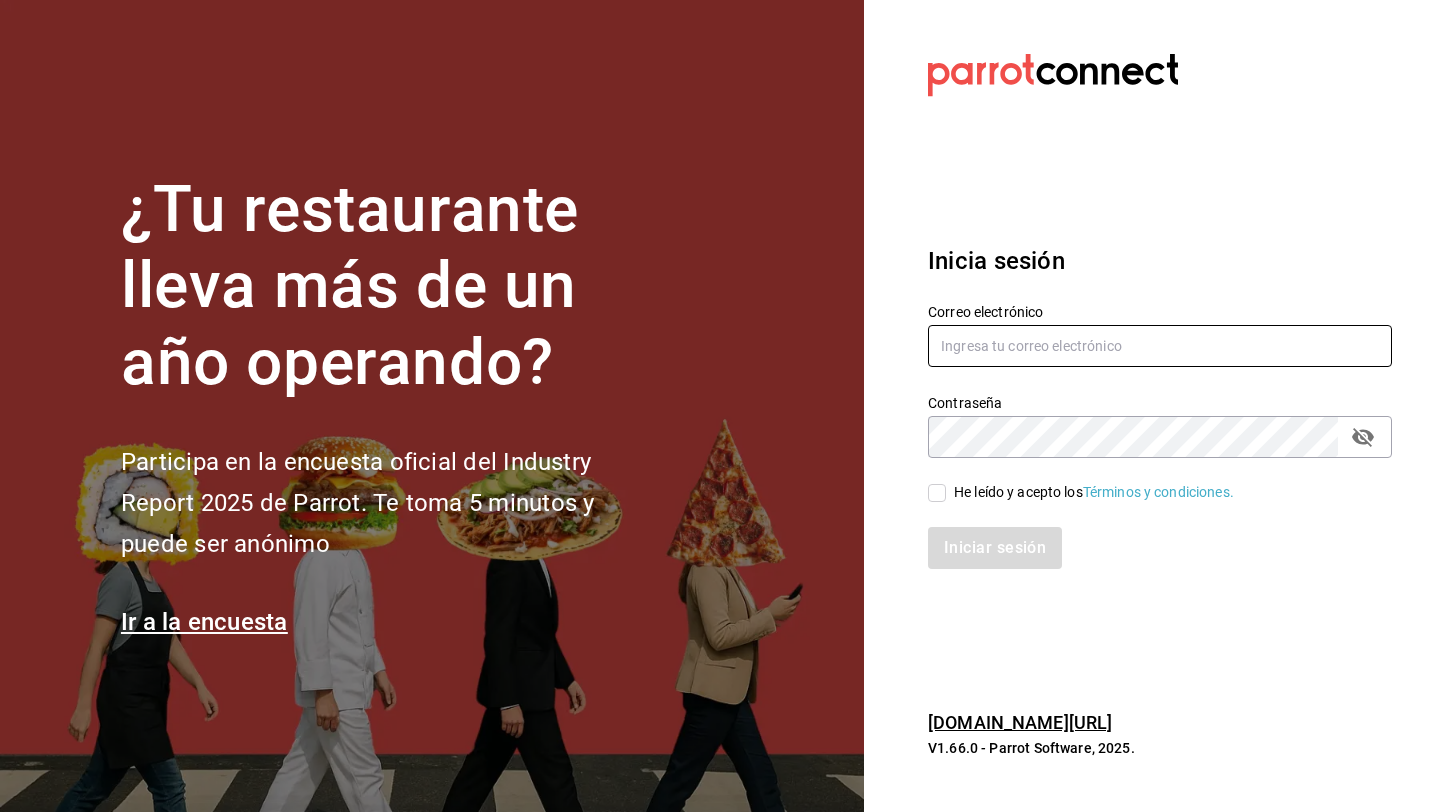 type on "[EMAIL_ADDRESS][DOMAIN_NAME]" 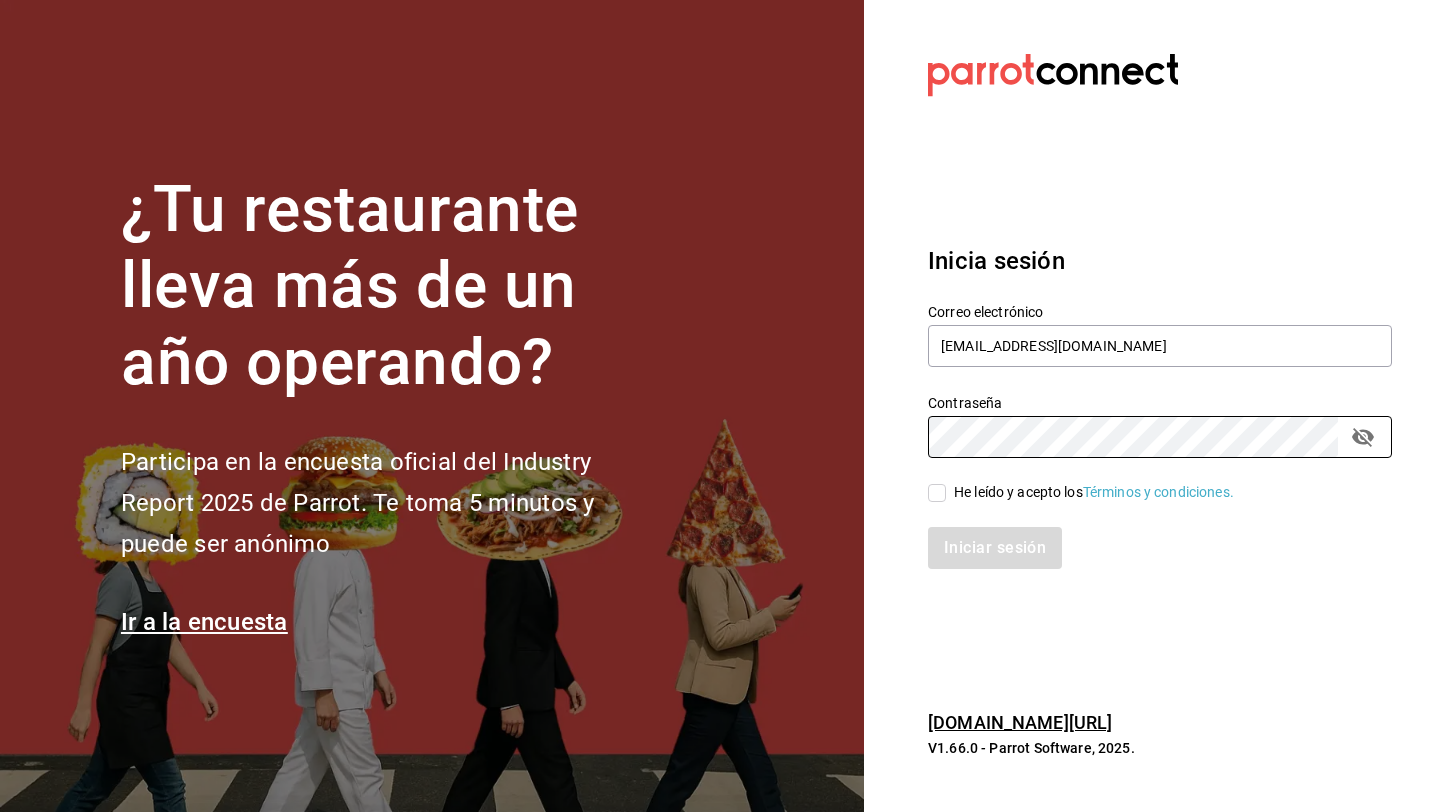 click on "He leído y acepto los  Términos y condiciones." at bounding box center [1148, 481] 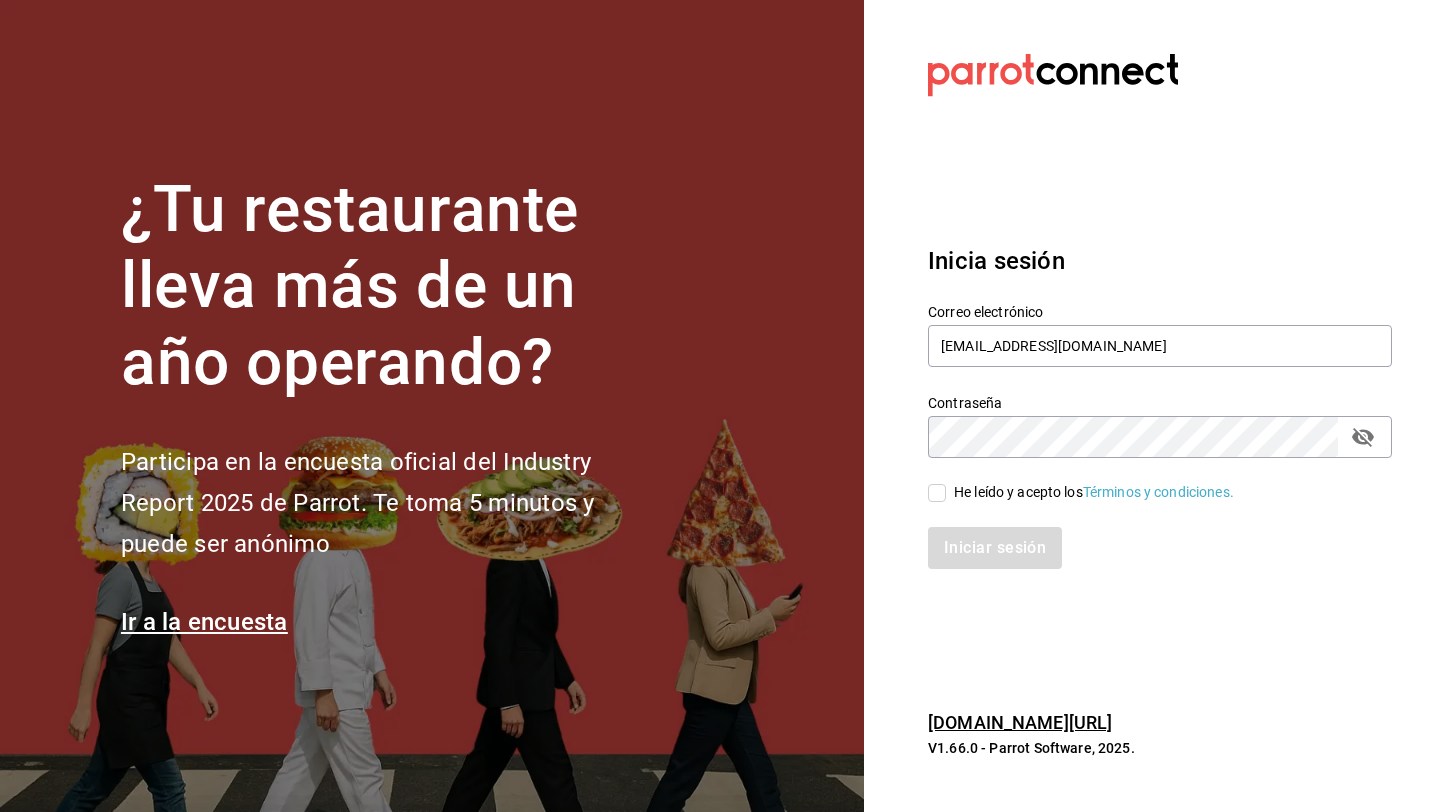click on "He leído y acepto los  Términos y condiciones." at bounding box center [937, 493] 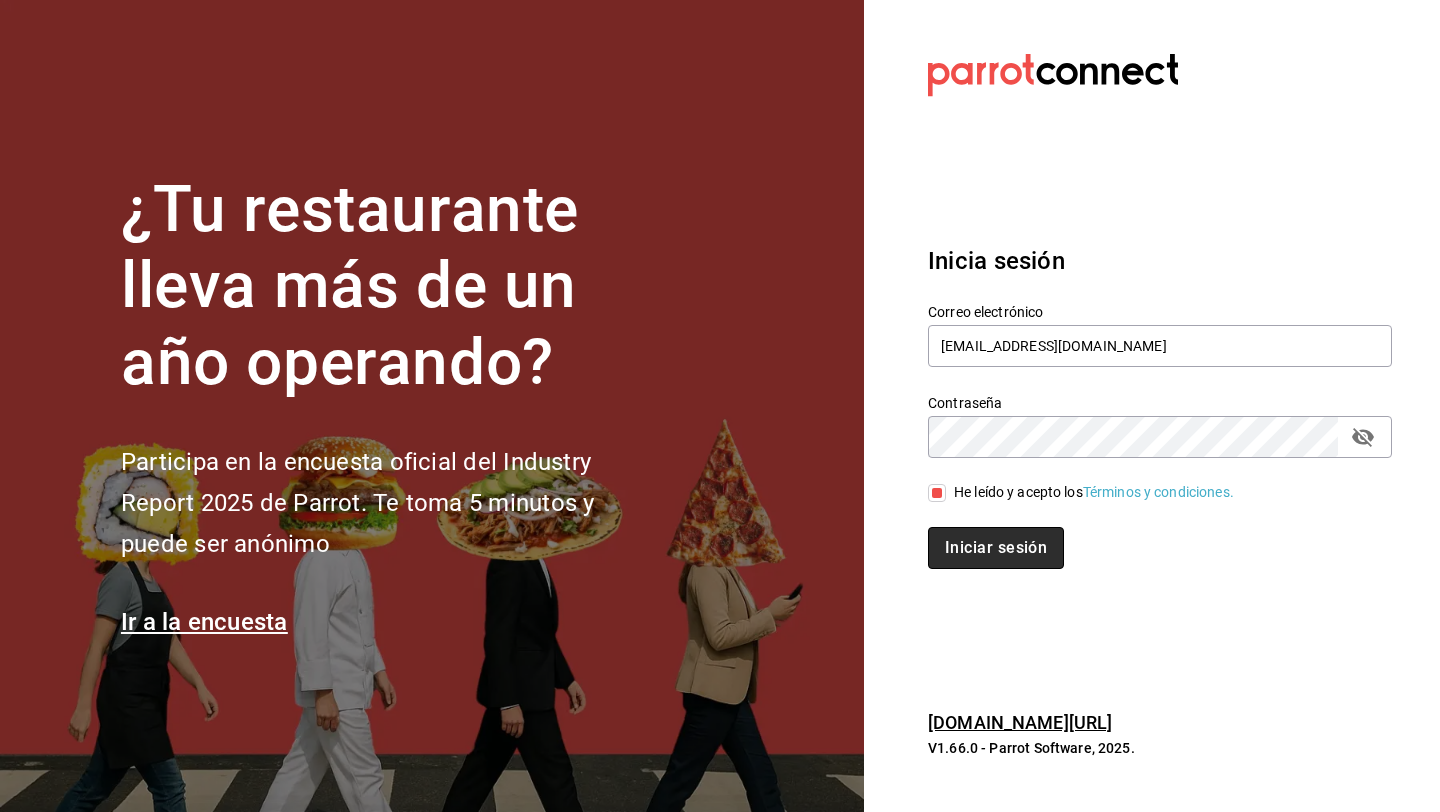 click on "Iniciar sesión" at bounding box center [996, 548] 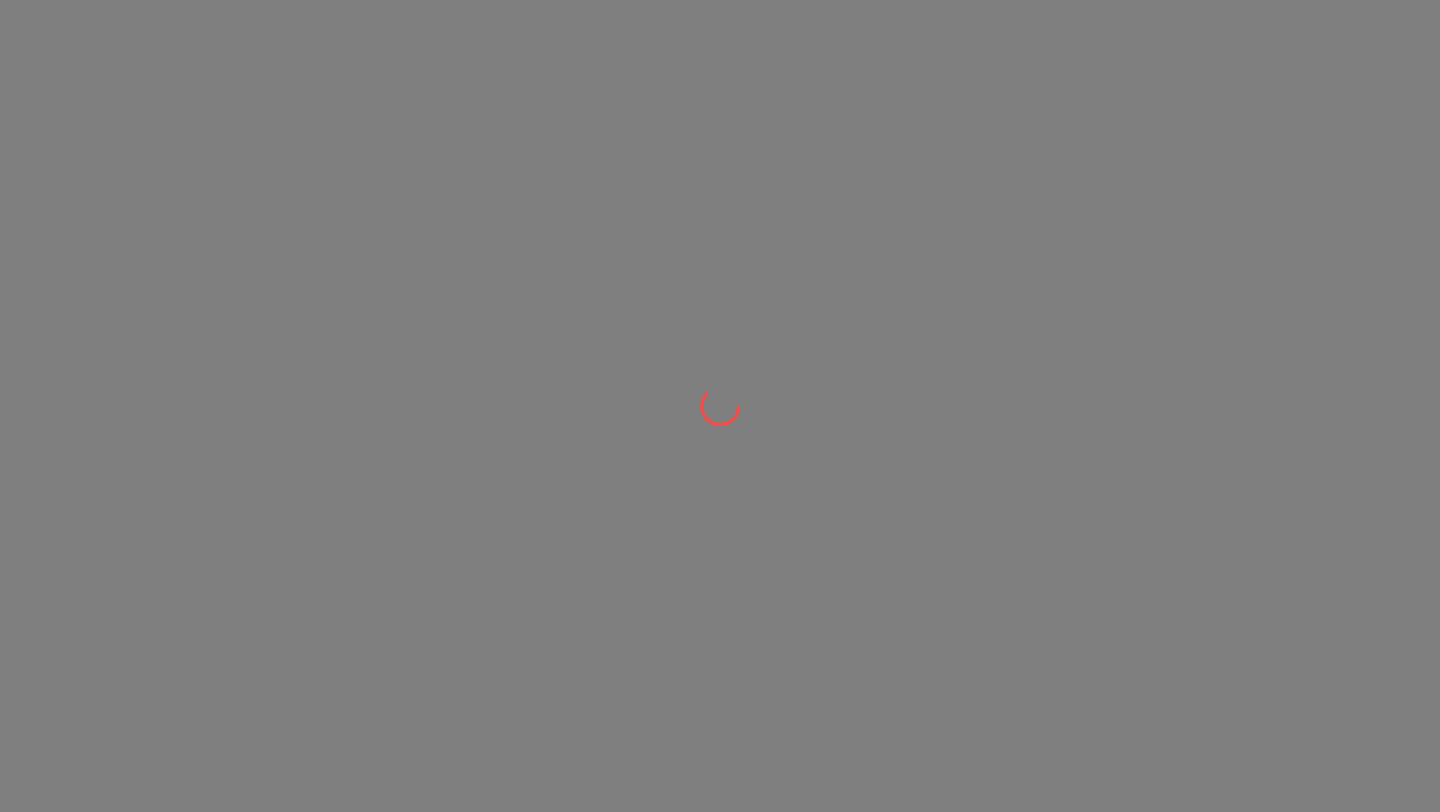 scroll, scrollTop: 0, scrollLeft: 0, axis: both 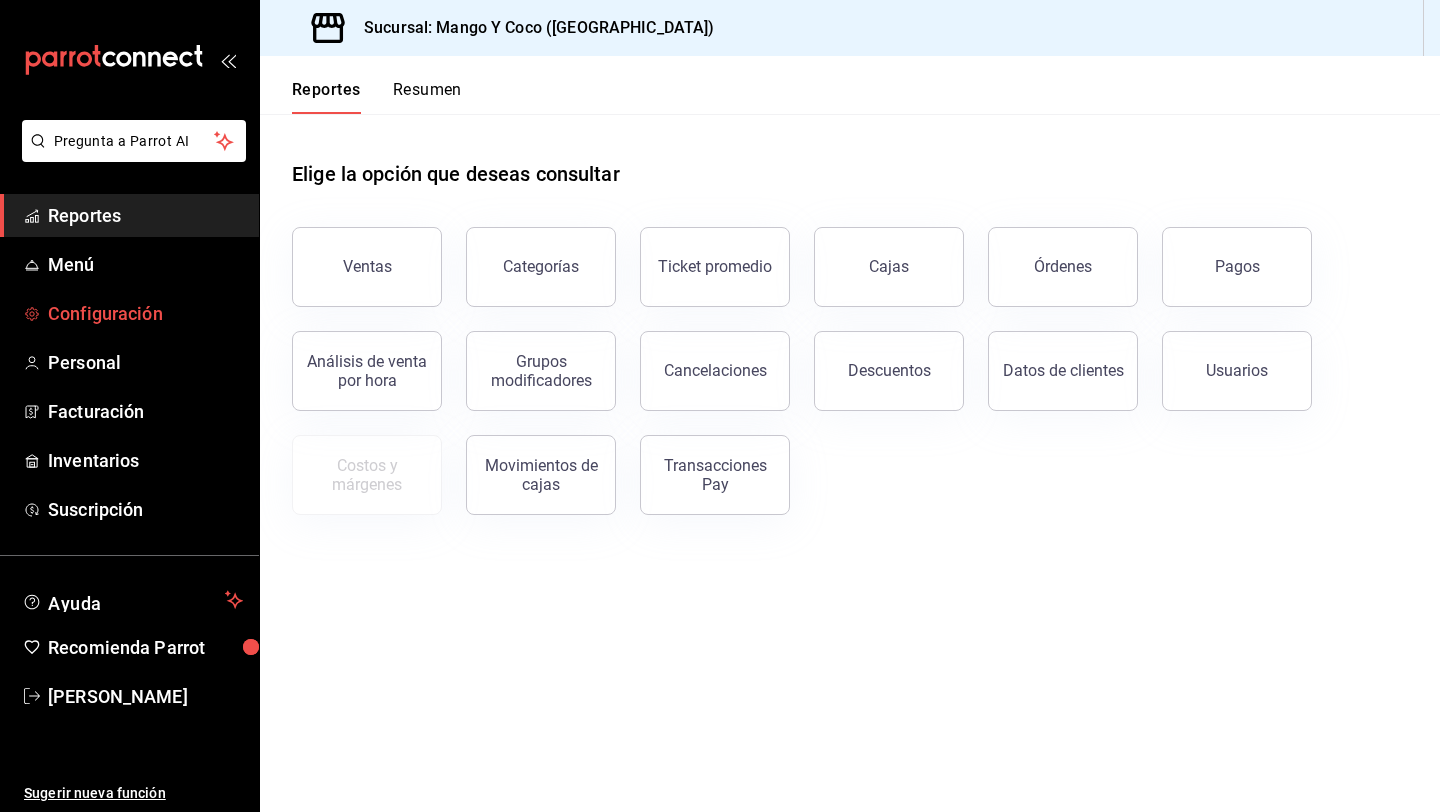 click on "Configuración" at bounding box center [145, 313] 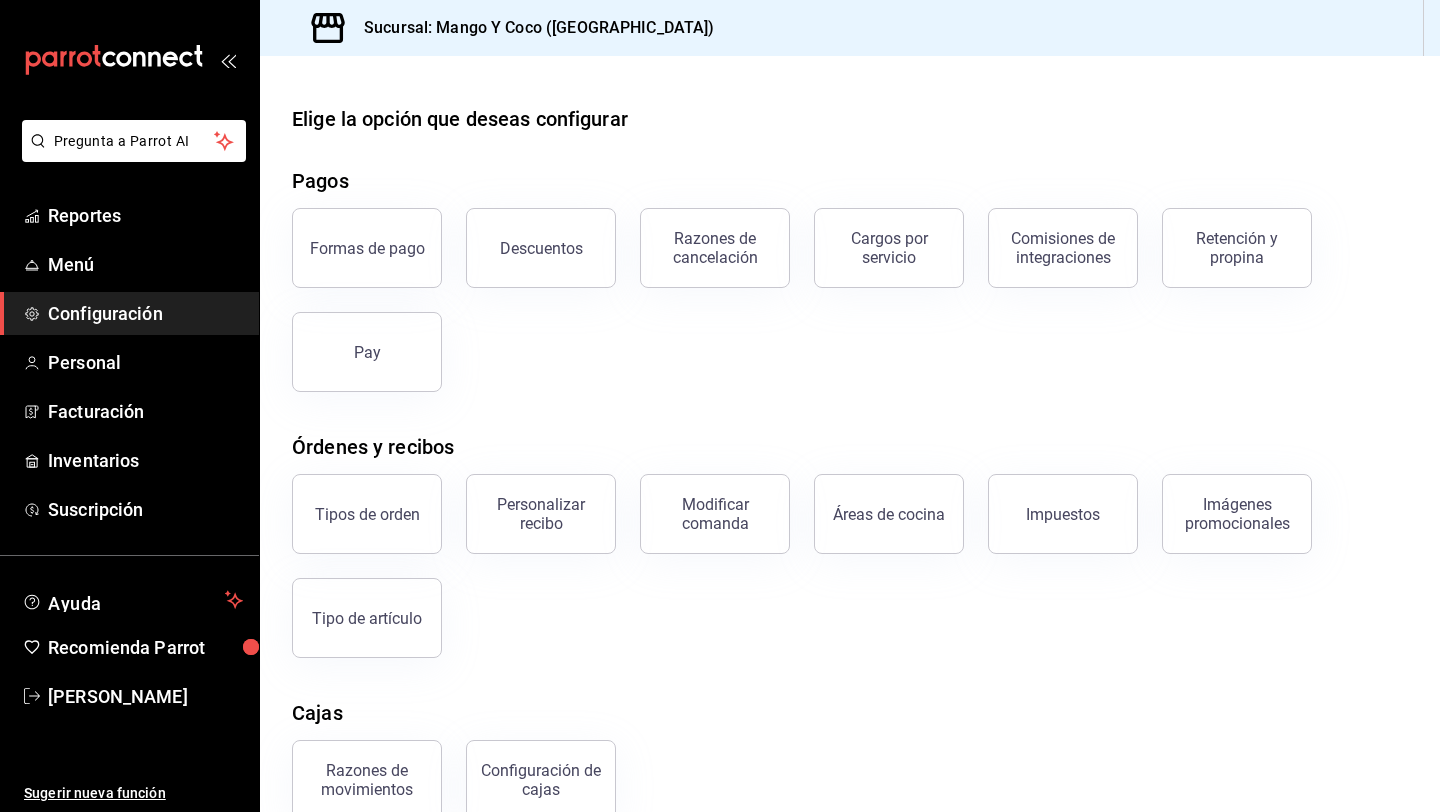 scroll, scrollTop: 202, scrollLeft: 0, axis: vertical 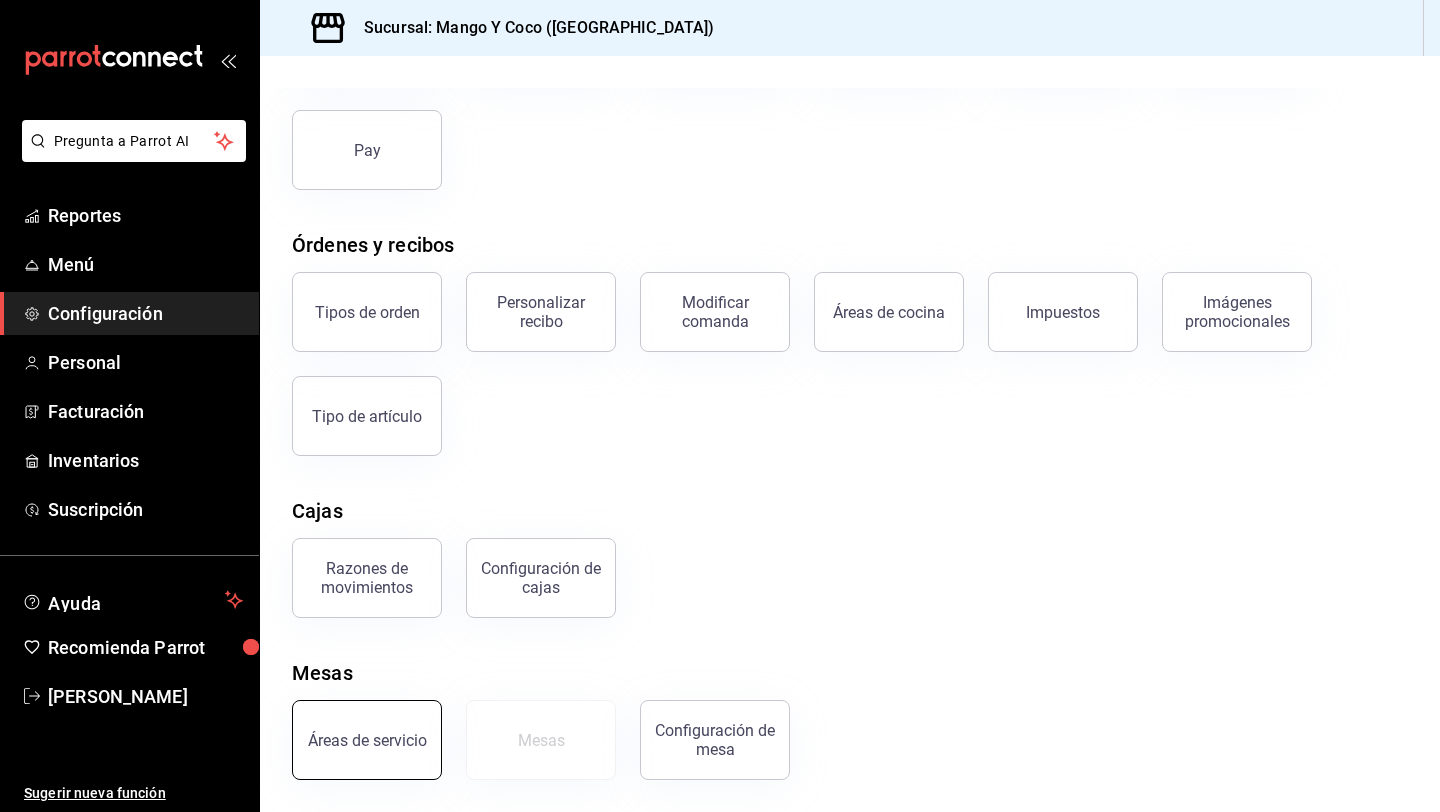 click on "Áreas de servicio" at bounding box center (367, 740) 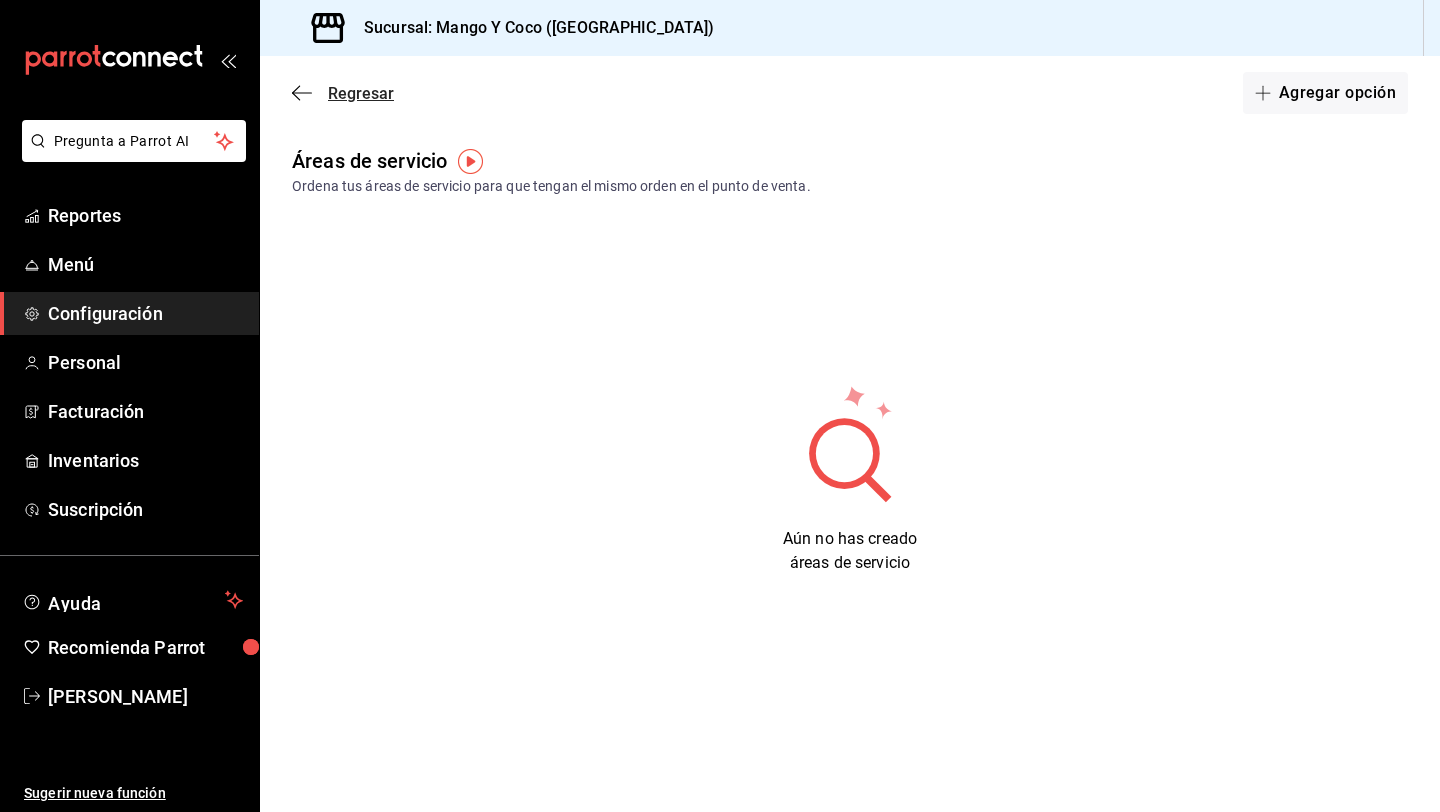 click on "Regresar" at bounding box center [343, 93] 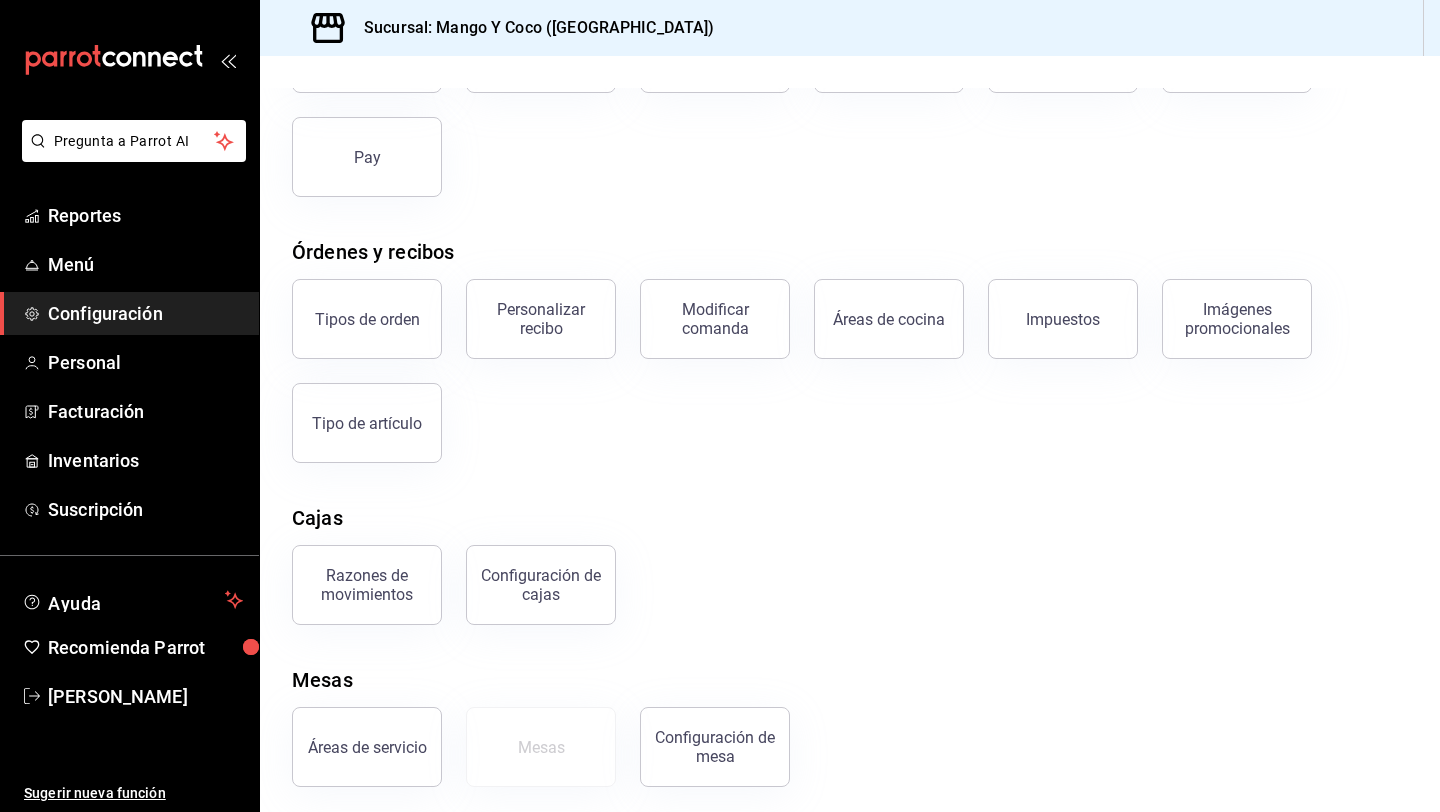 scroll, scrollTop: 202, scrollLeft: 0, axis: vertical 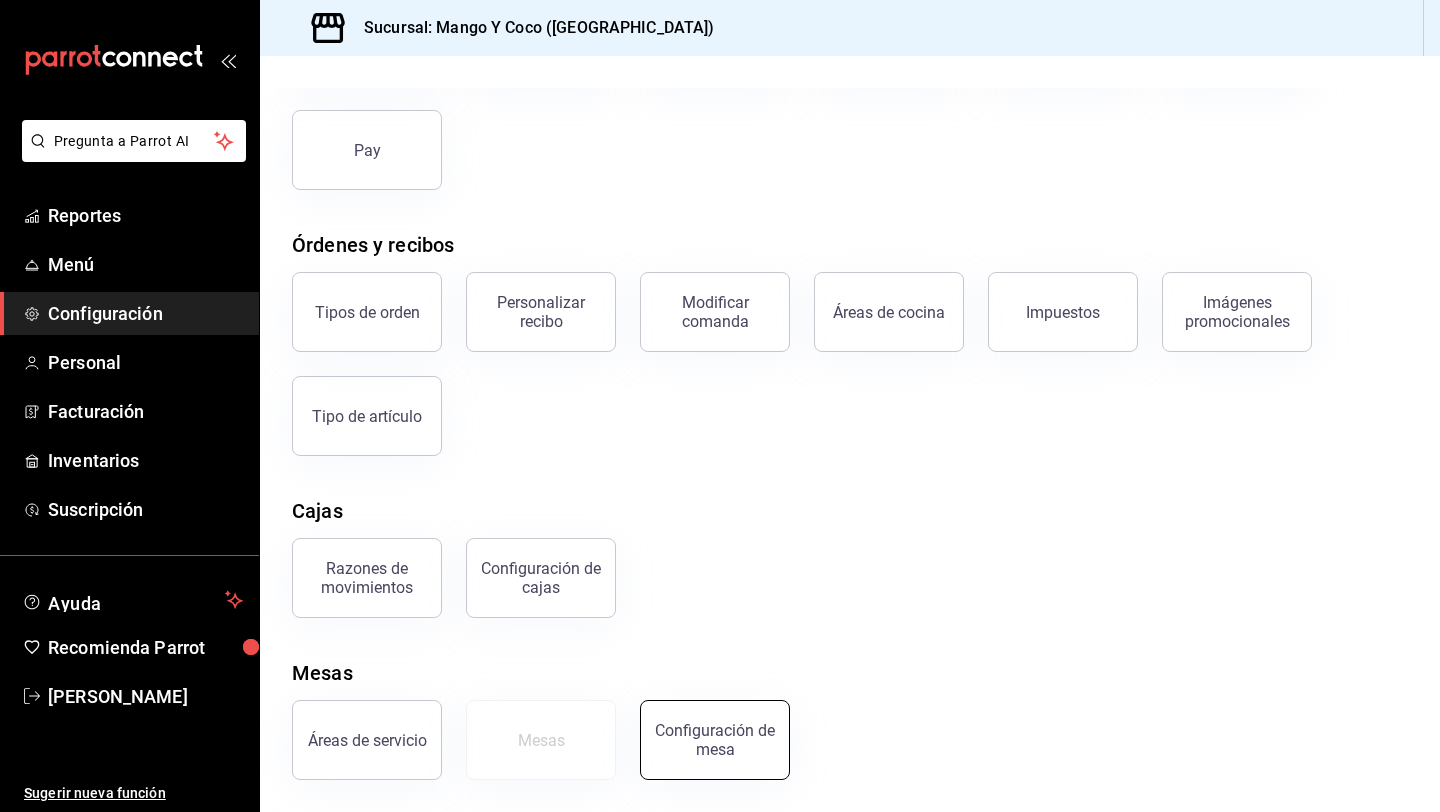 click on "Configuración de mesa" at bounding box center (715, 740) 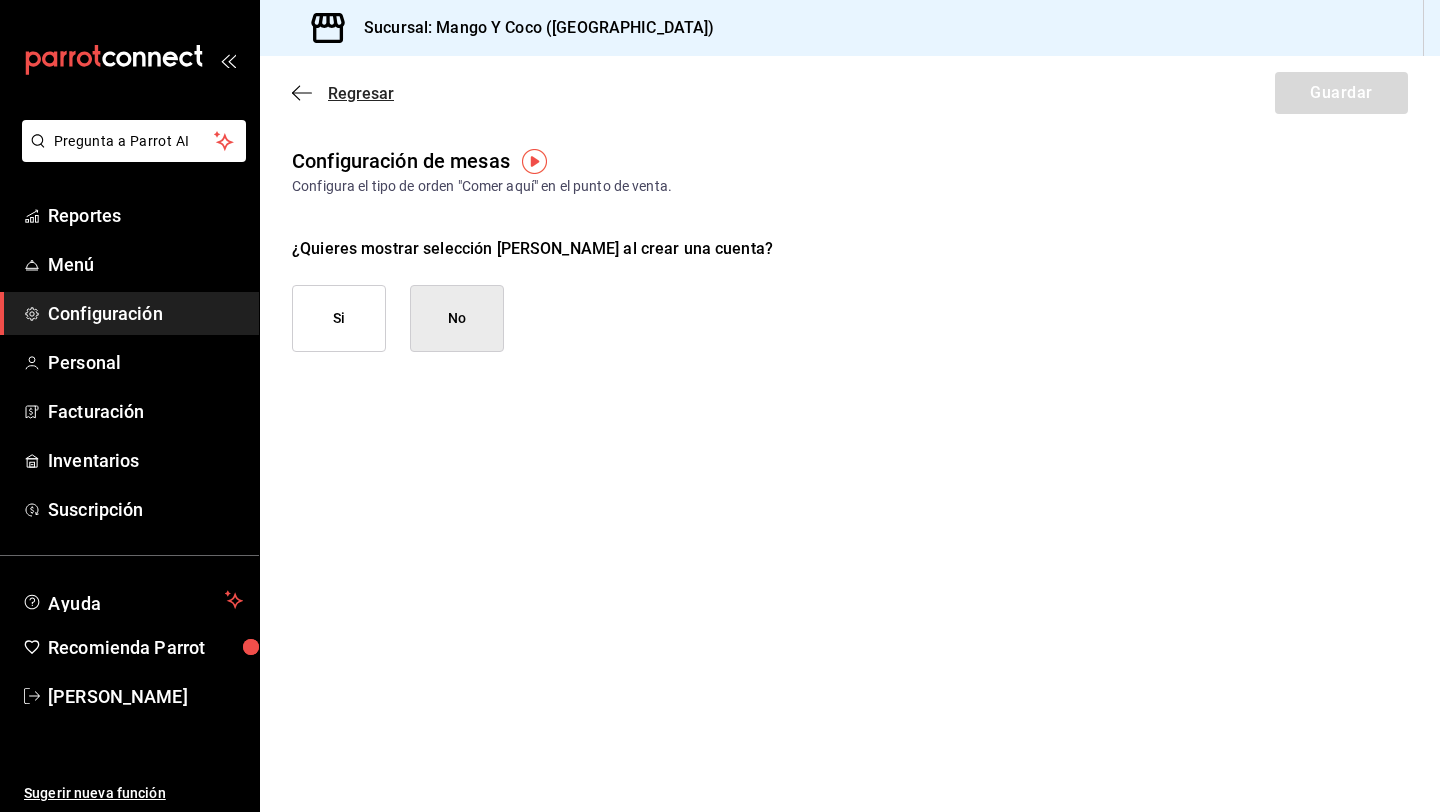 click 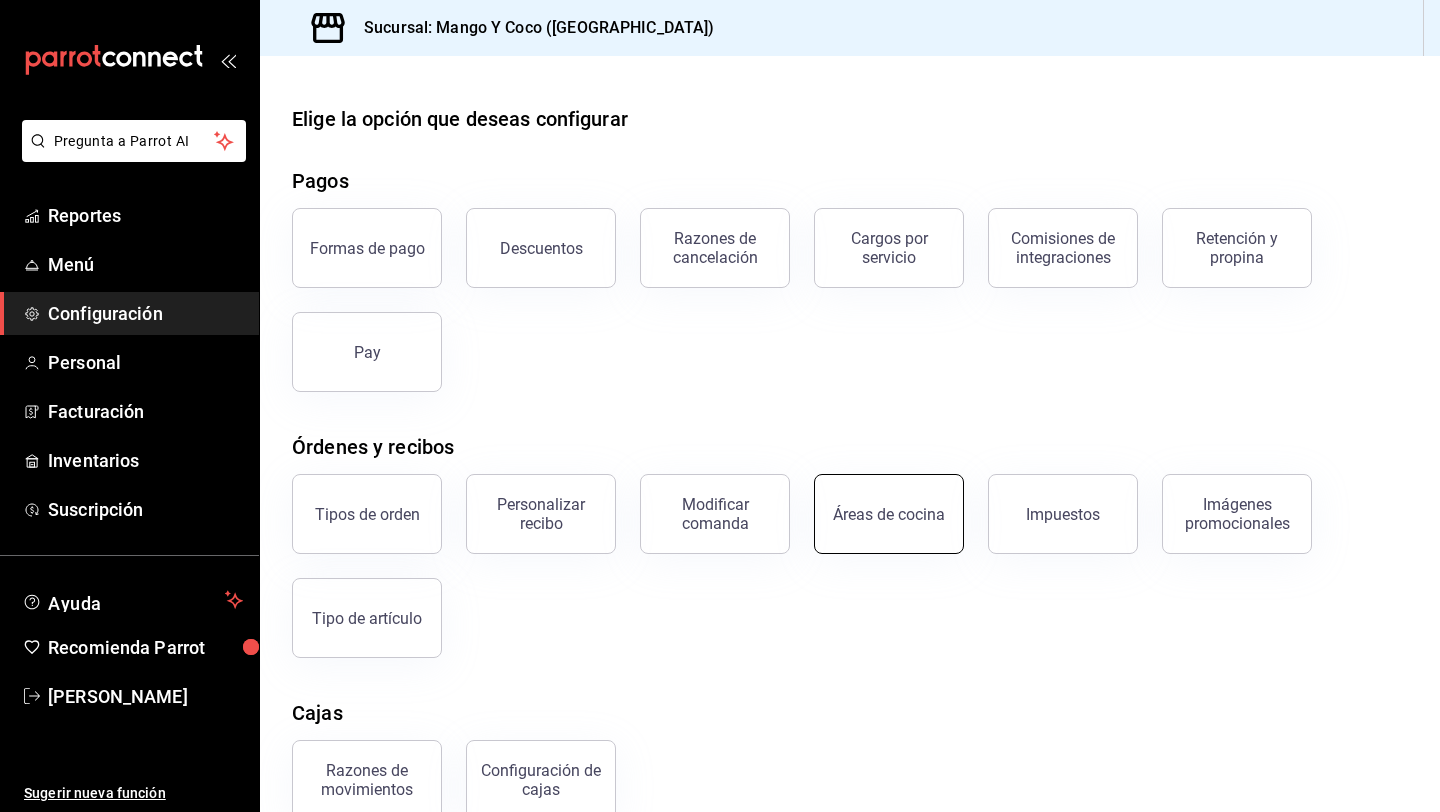 click on "Áreas de cocina" at bounding box center (889, 514) 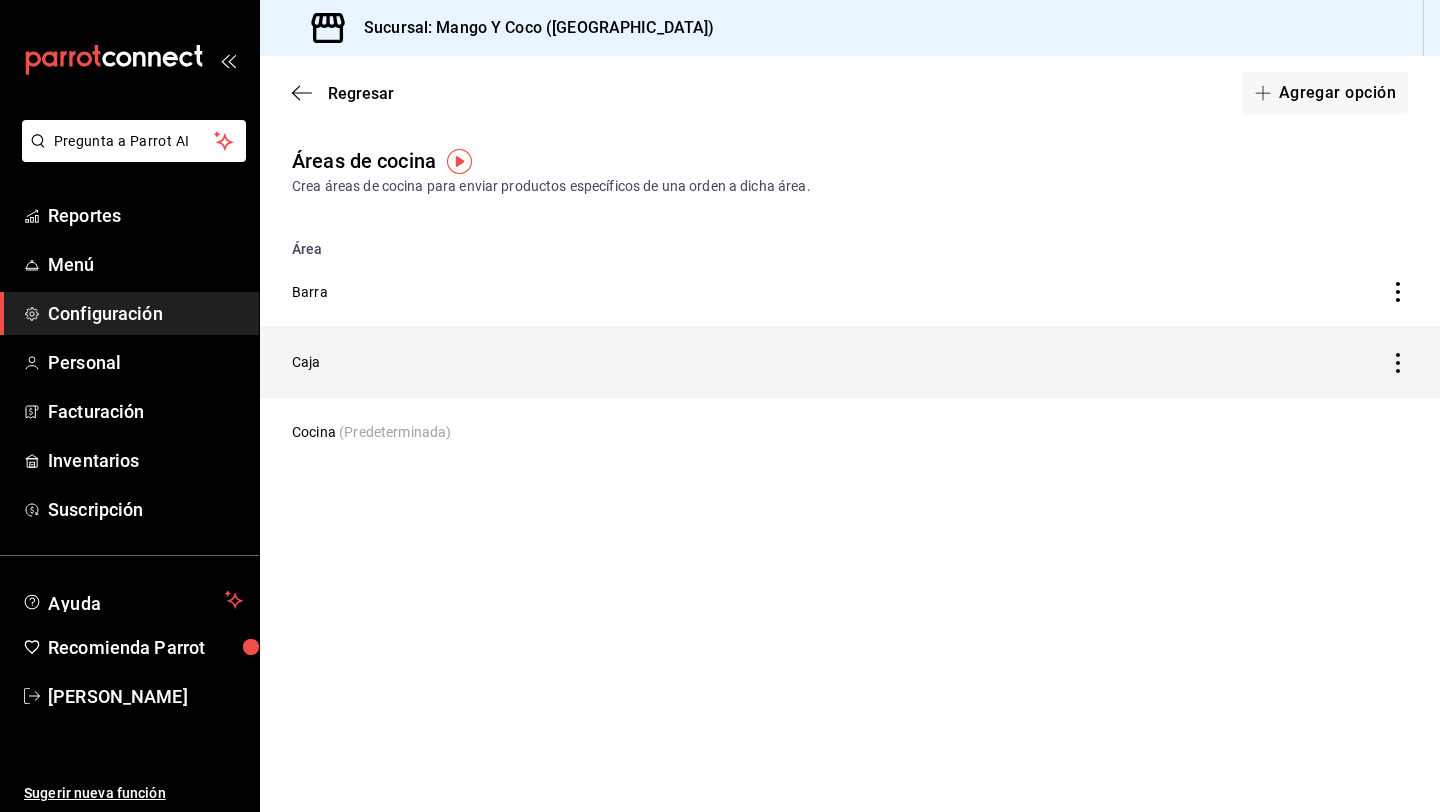 click 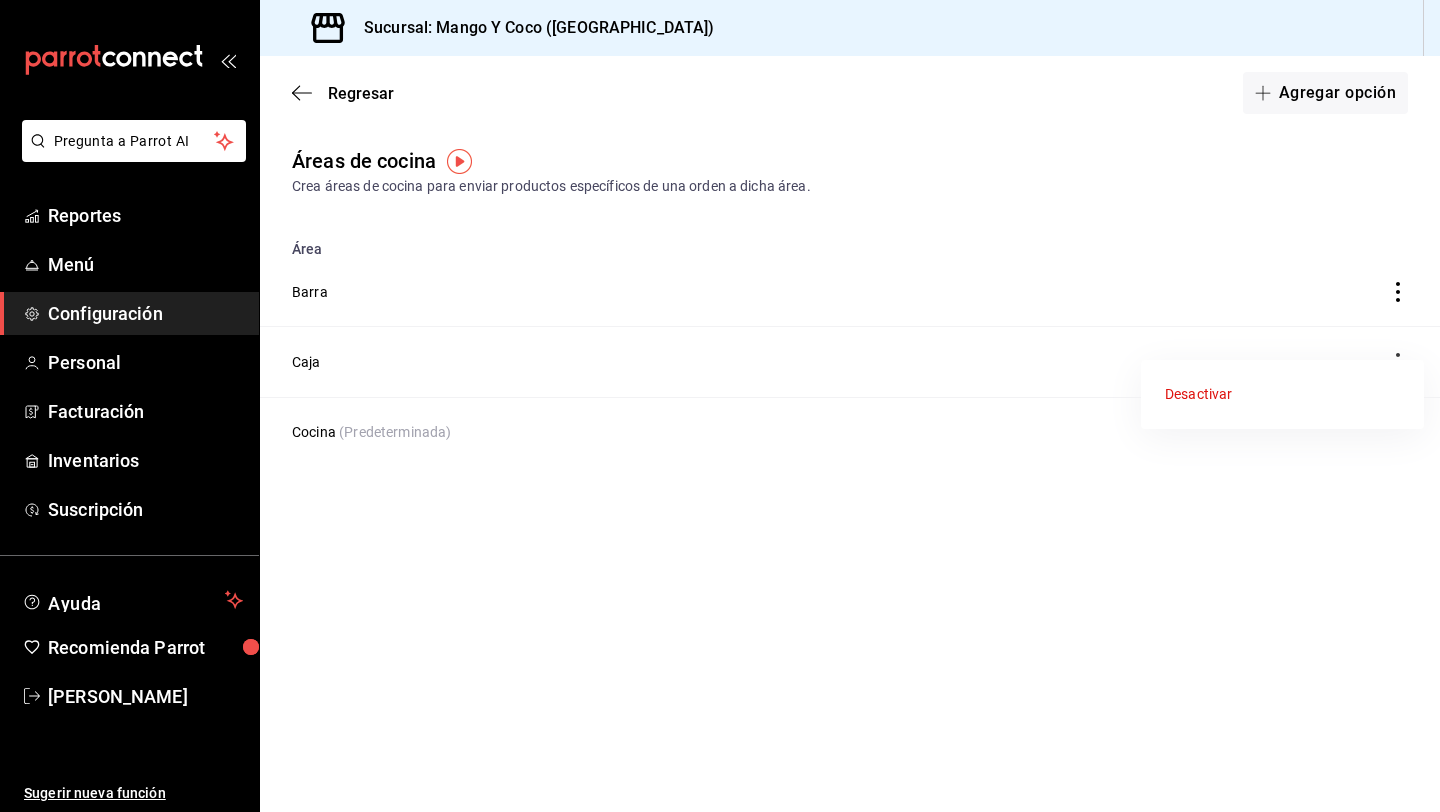 click at bounding box center [720, 406] 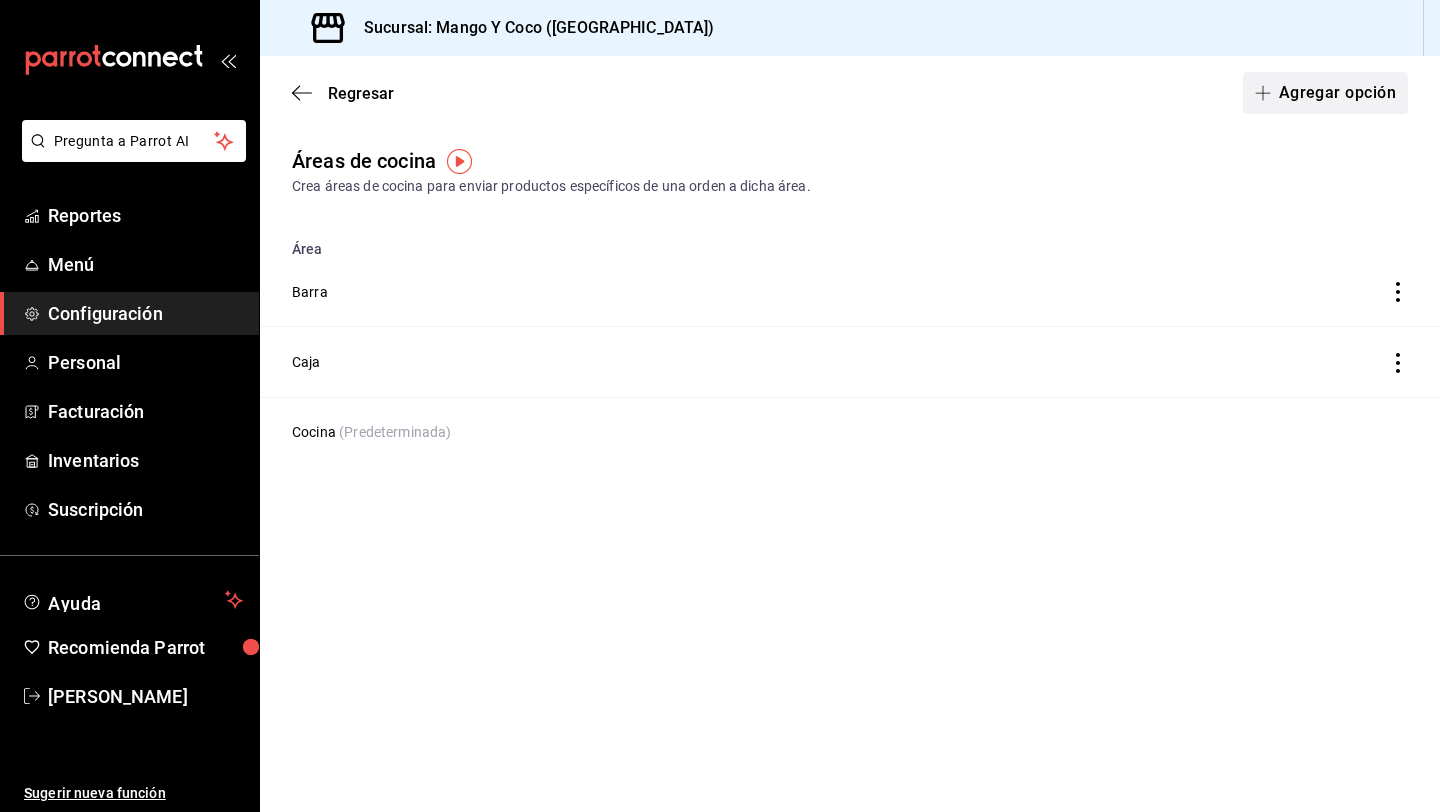 click on "Agregar opción" at bounding box center [1325, 93] 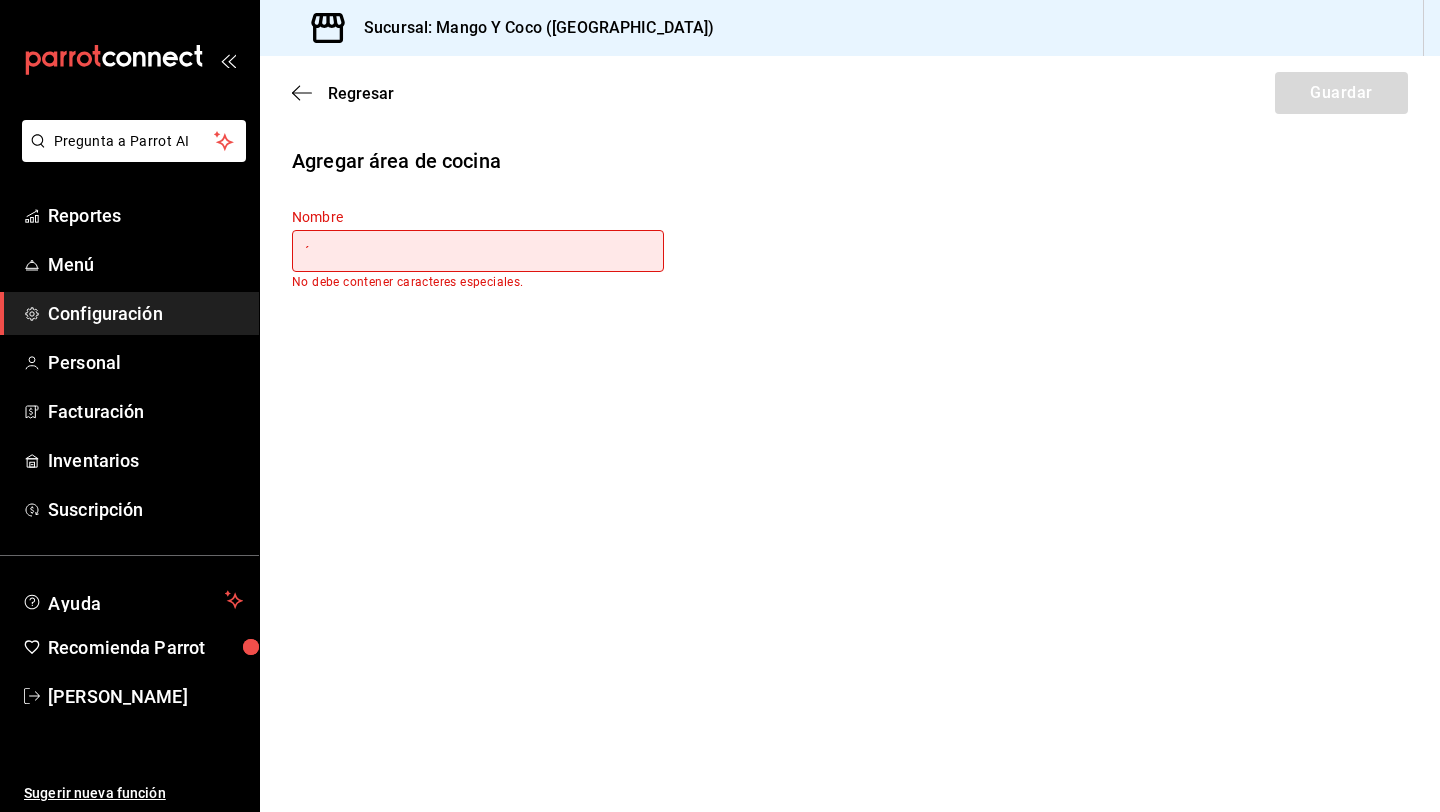 type on "Á" 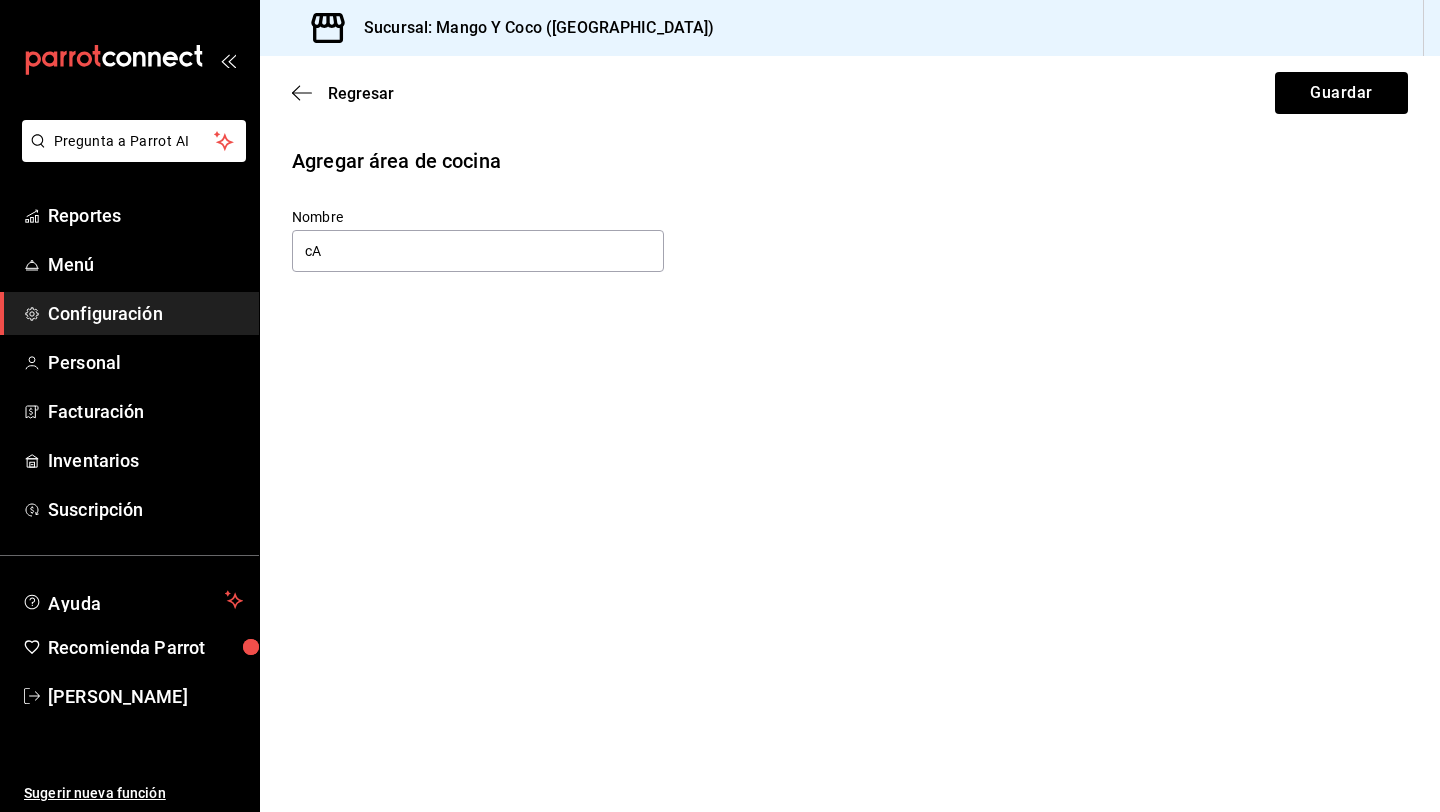 type on "c" 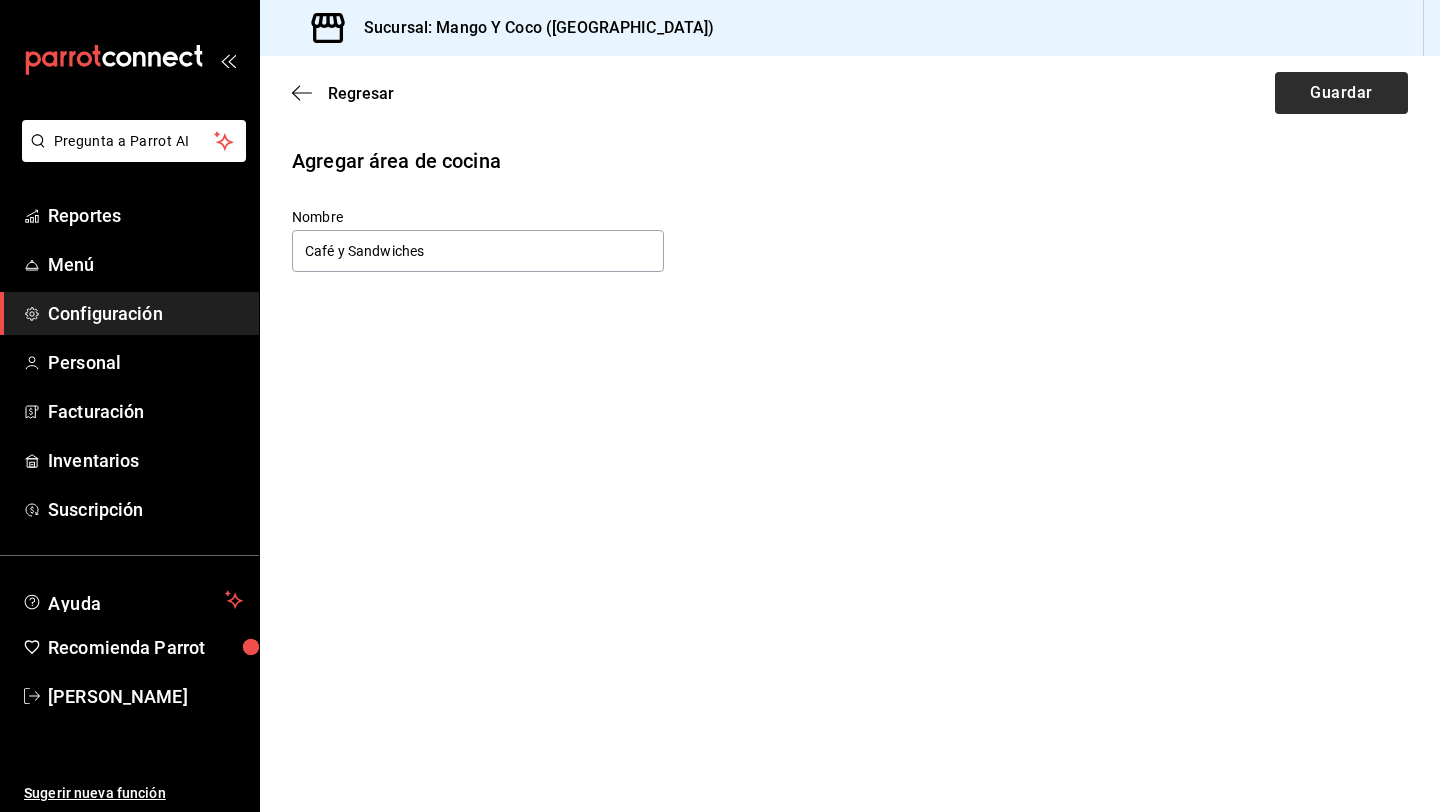 type on "Café y Sandwiches" 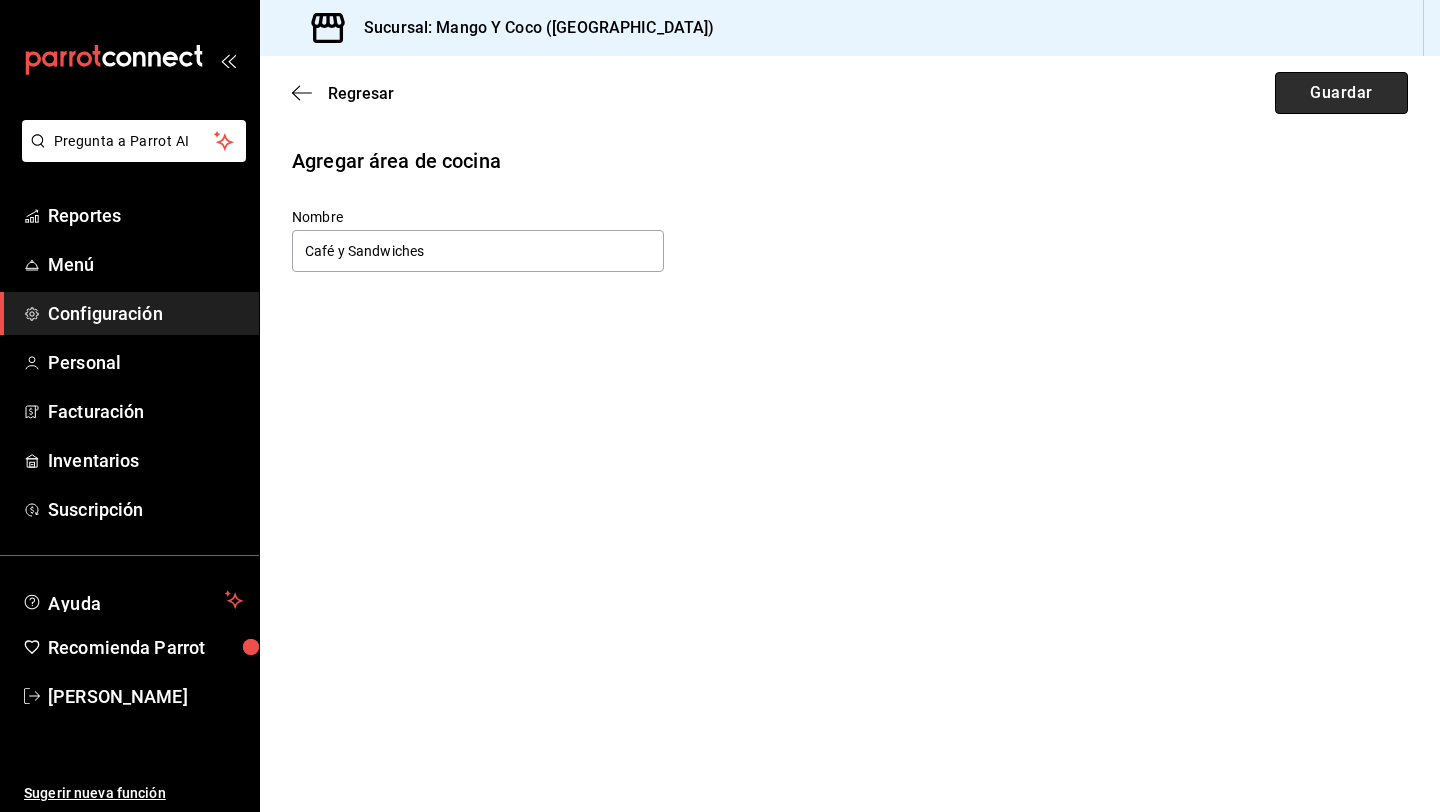 click on "Guardar" at bounding box center (1341, 93) 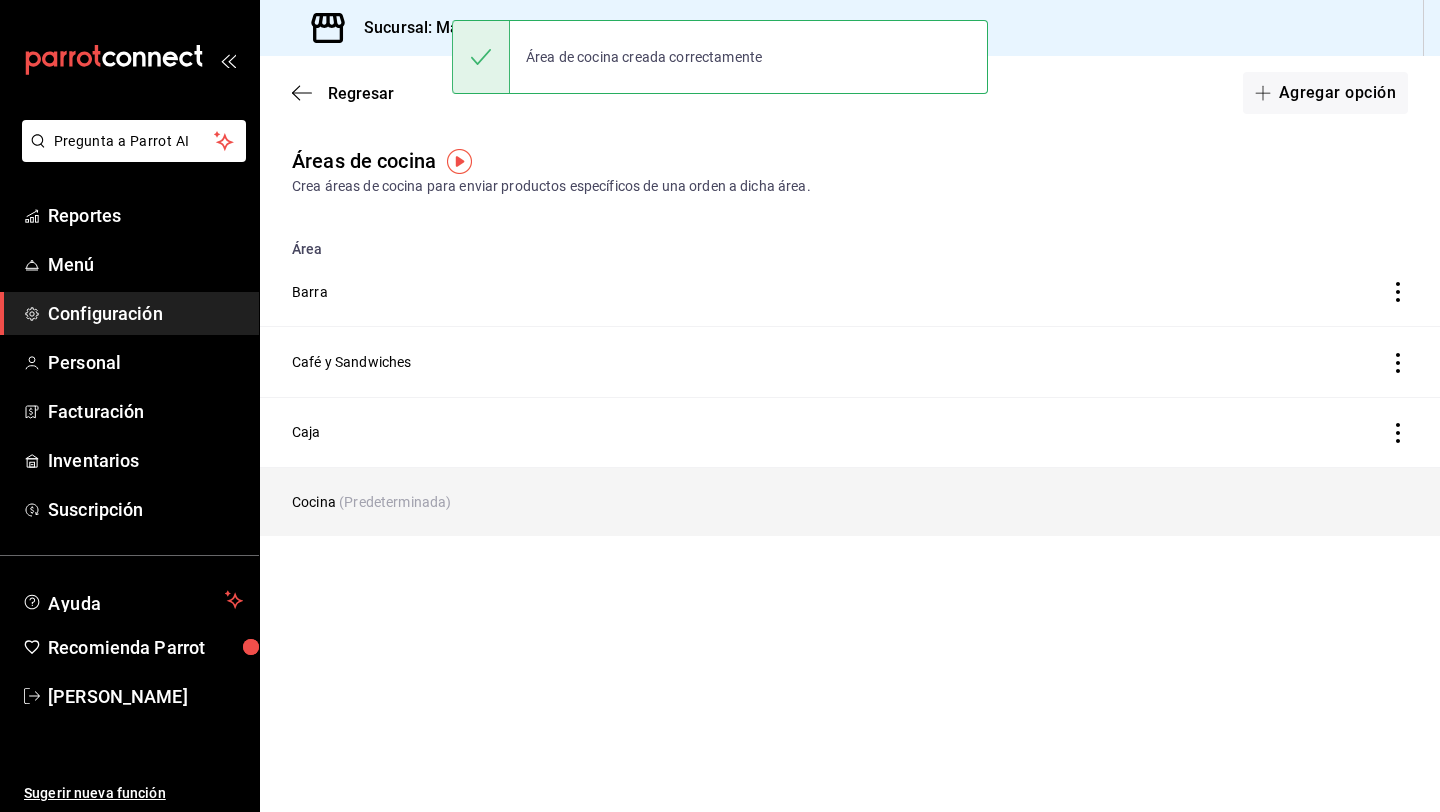 click on "Cocina   (Predeterminada)" at bounding box center [696, 501] 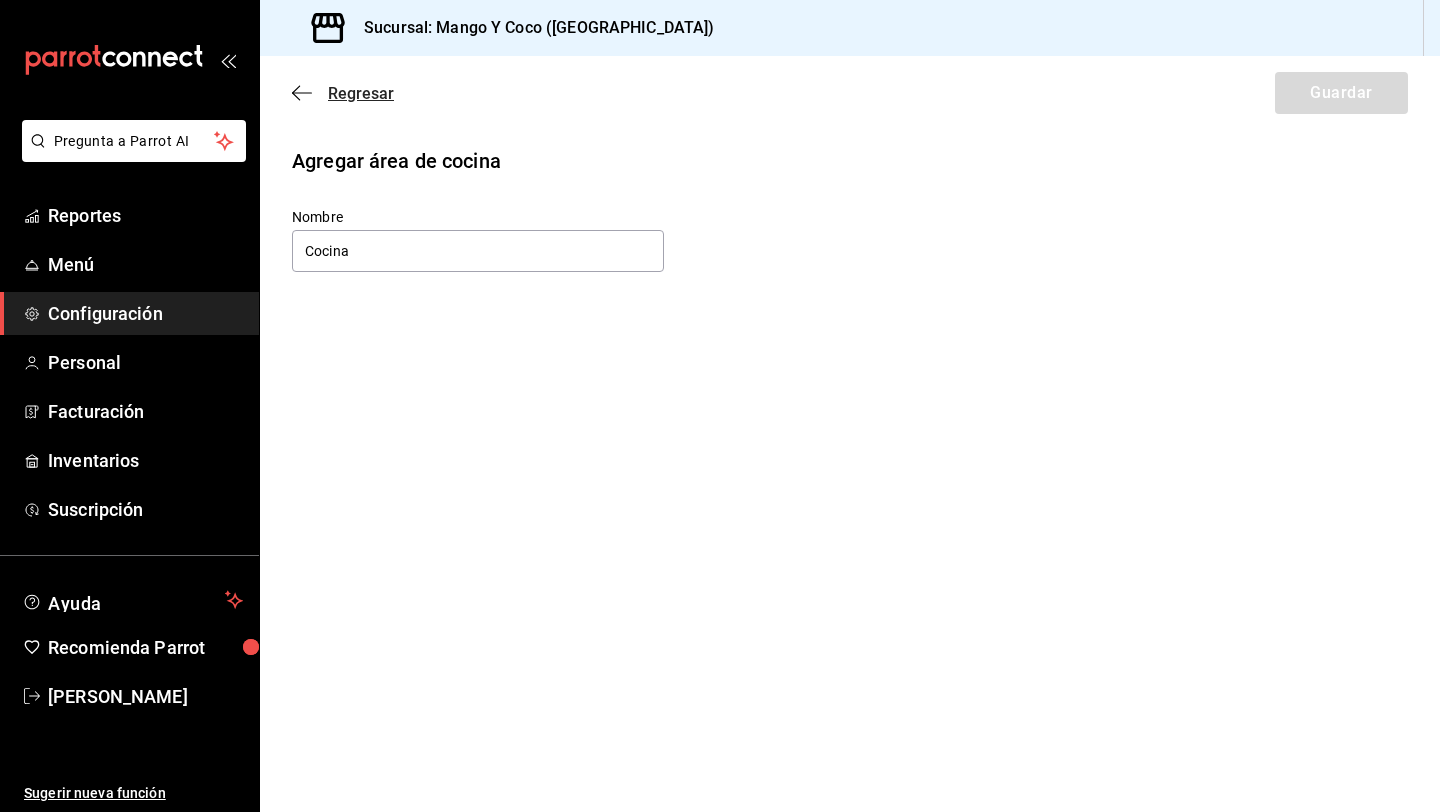 click 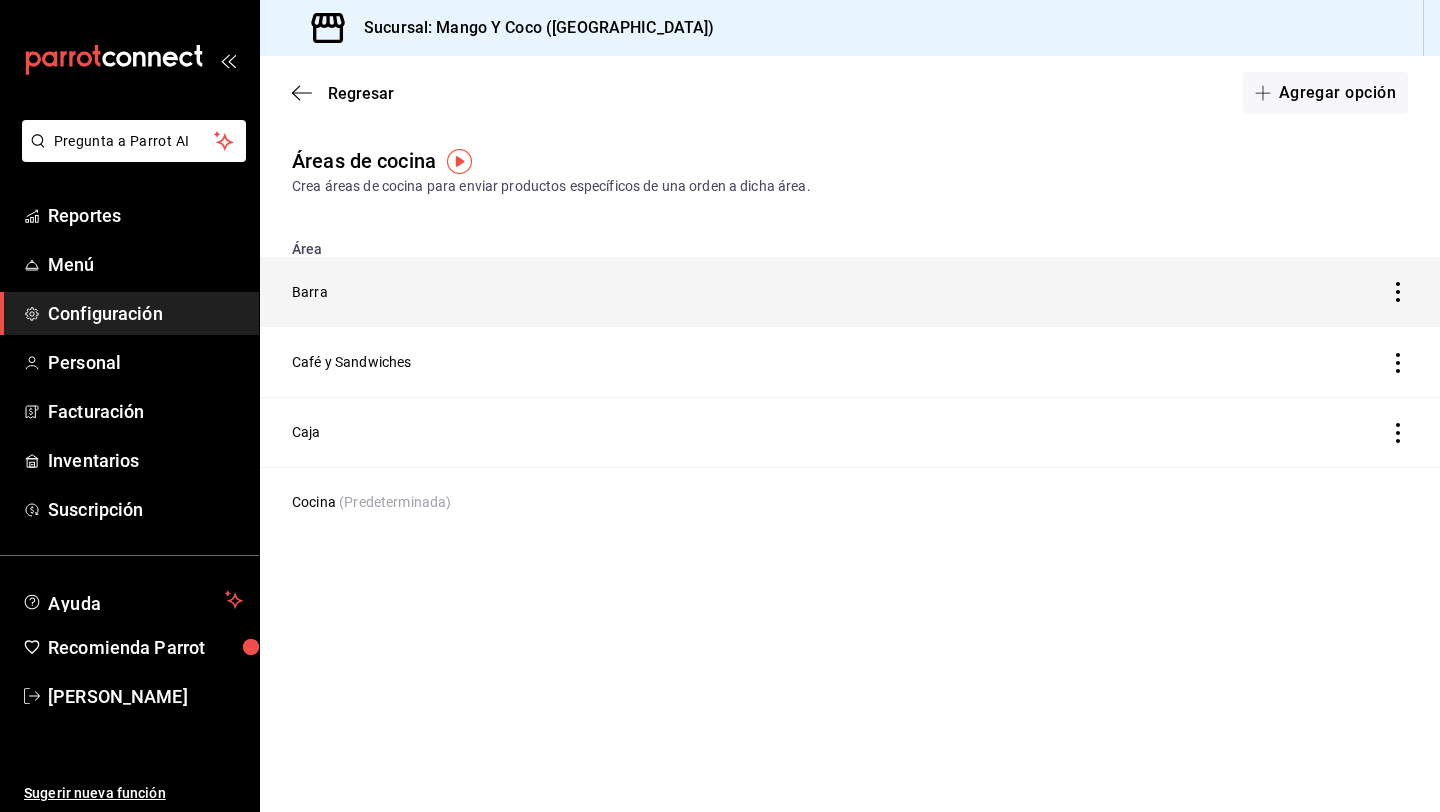 click 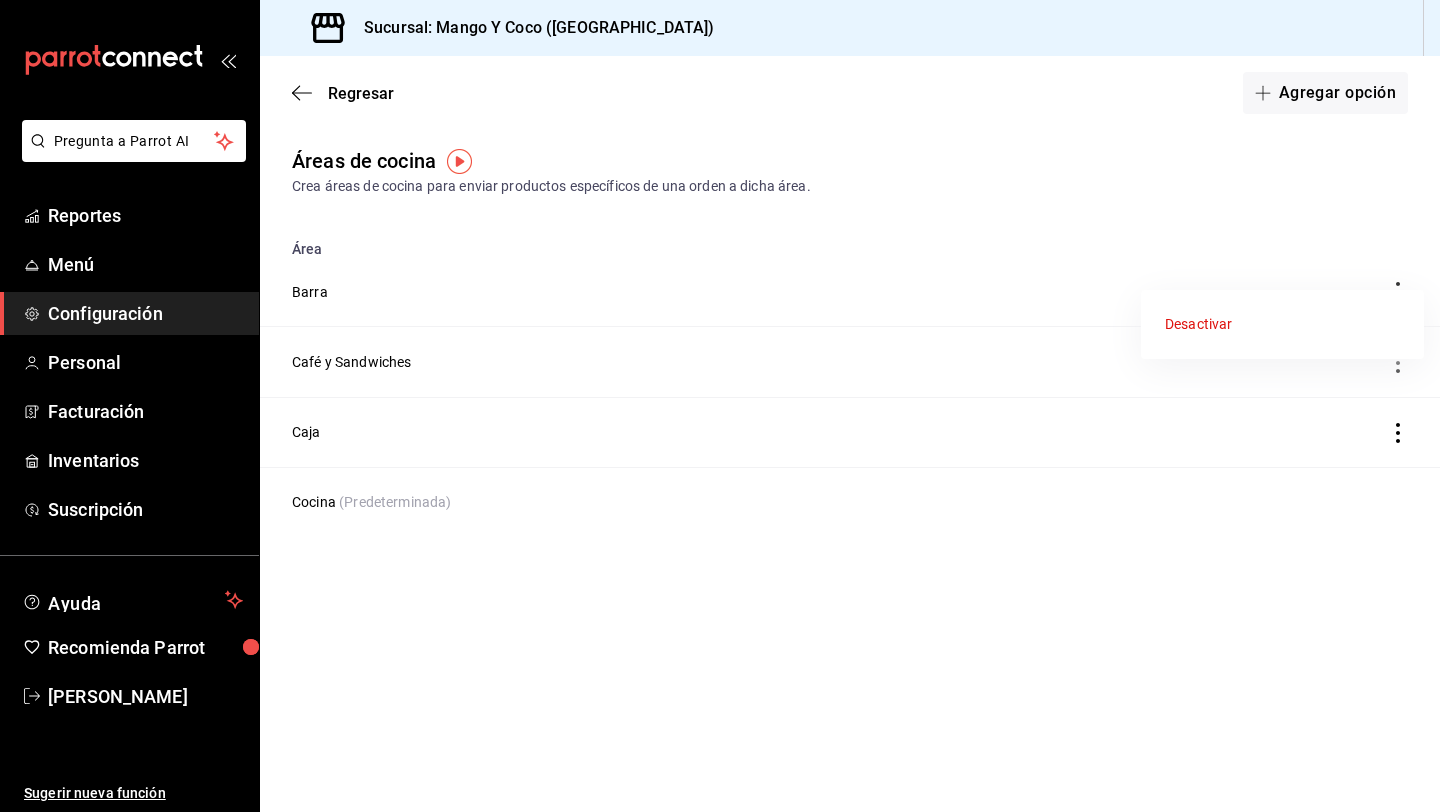 click at bounding box center (720, 406) 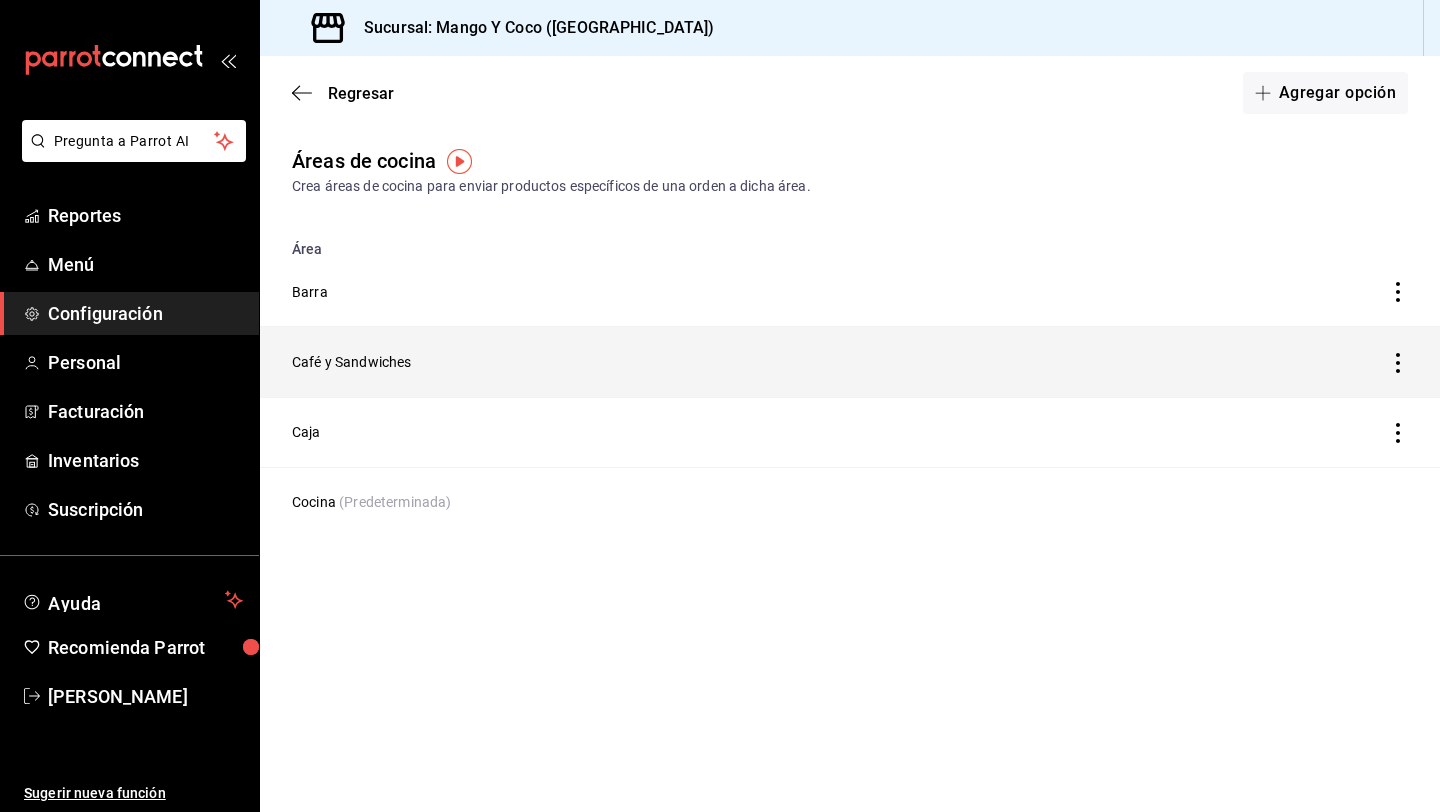 click on "Café y Sandwiches" at bounding box center (696, 362) 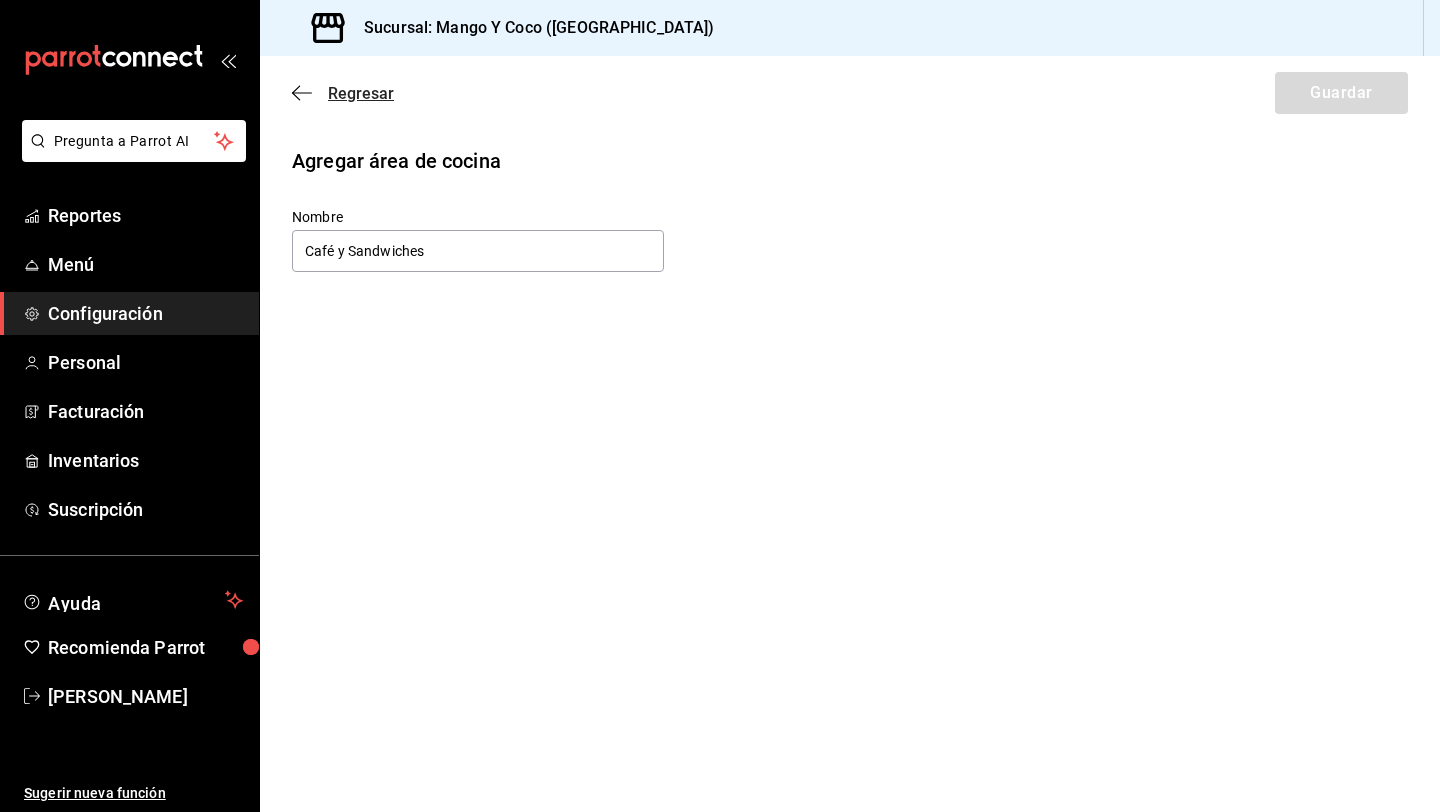 click 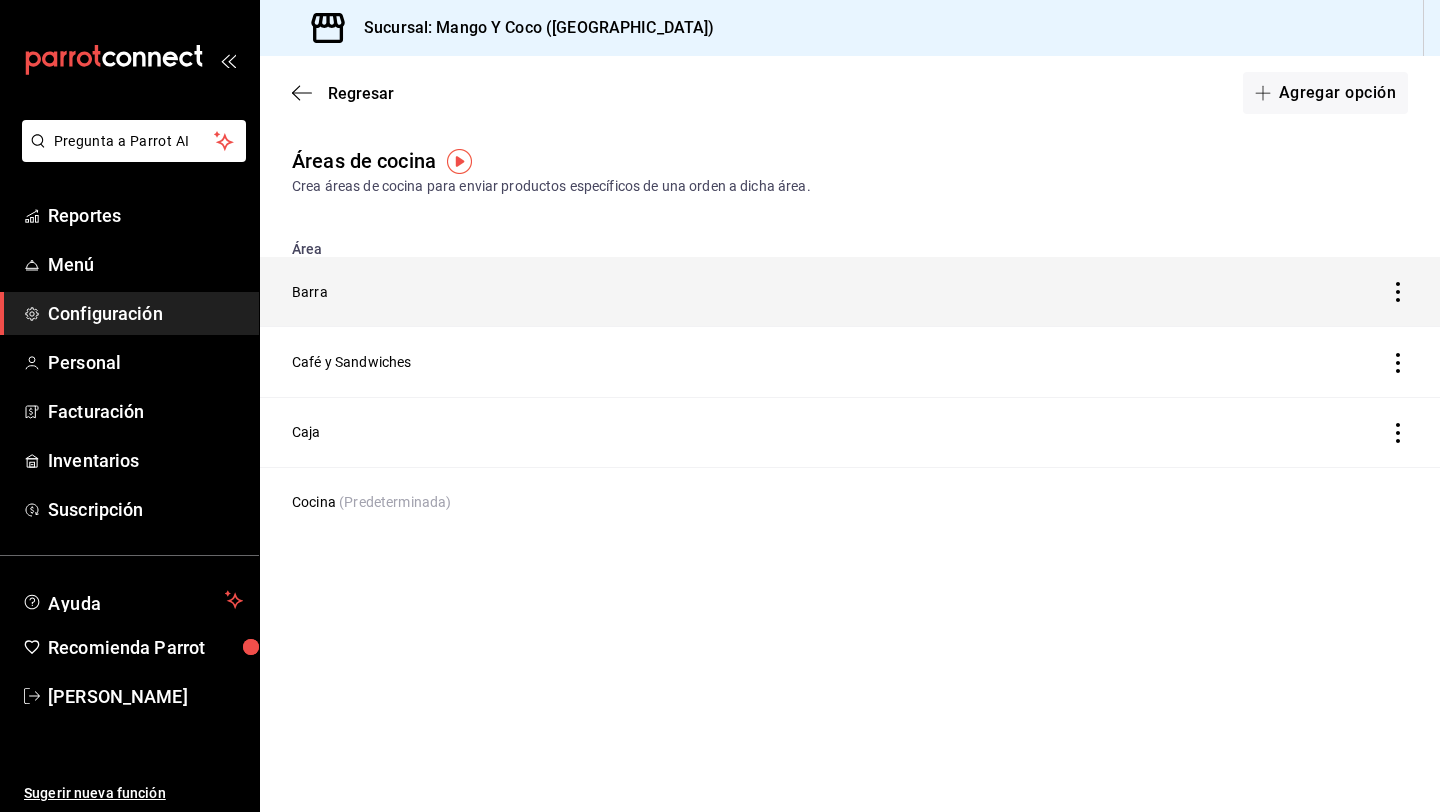 click on "Barra" at bounding box center (696, 292) 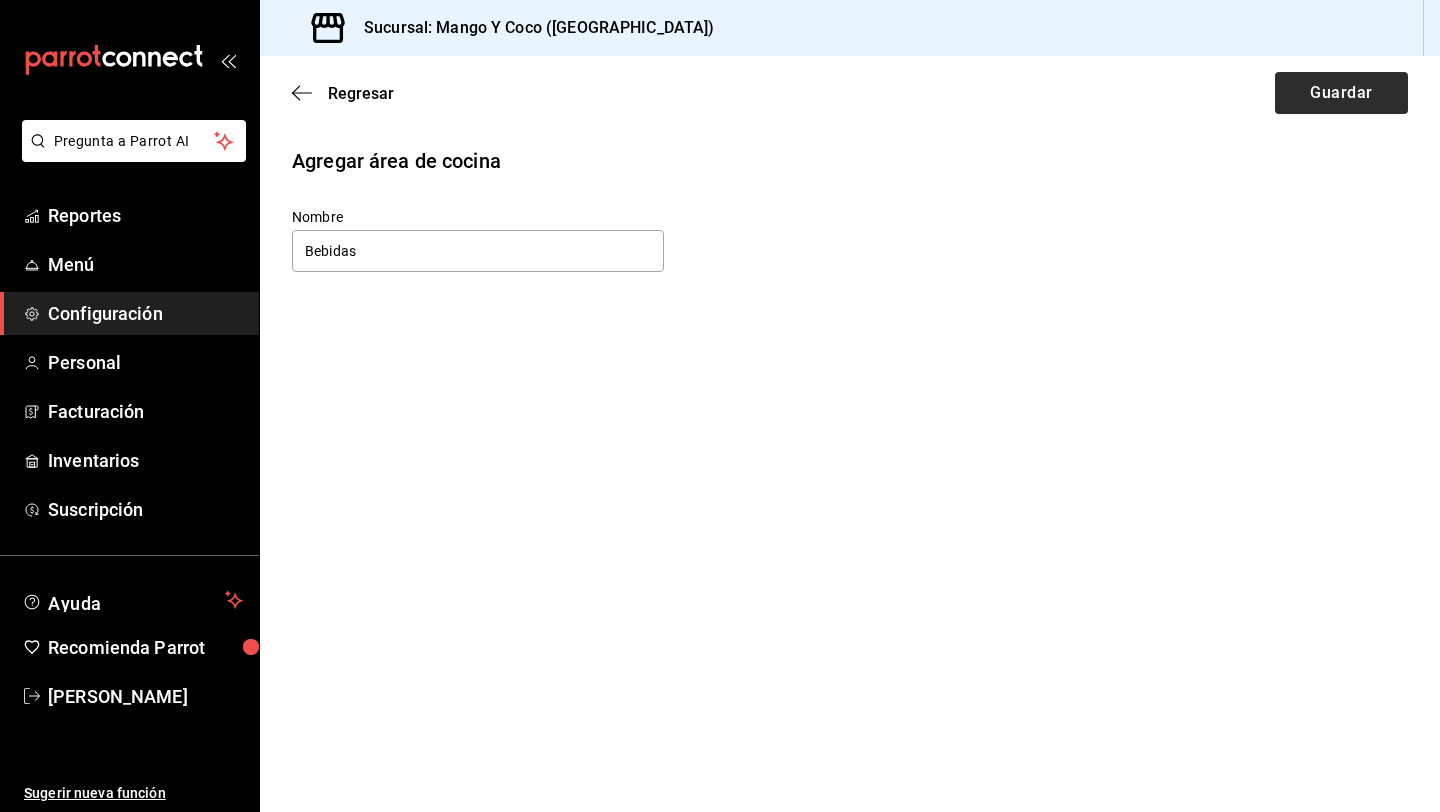 type on "Bebidas" 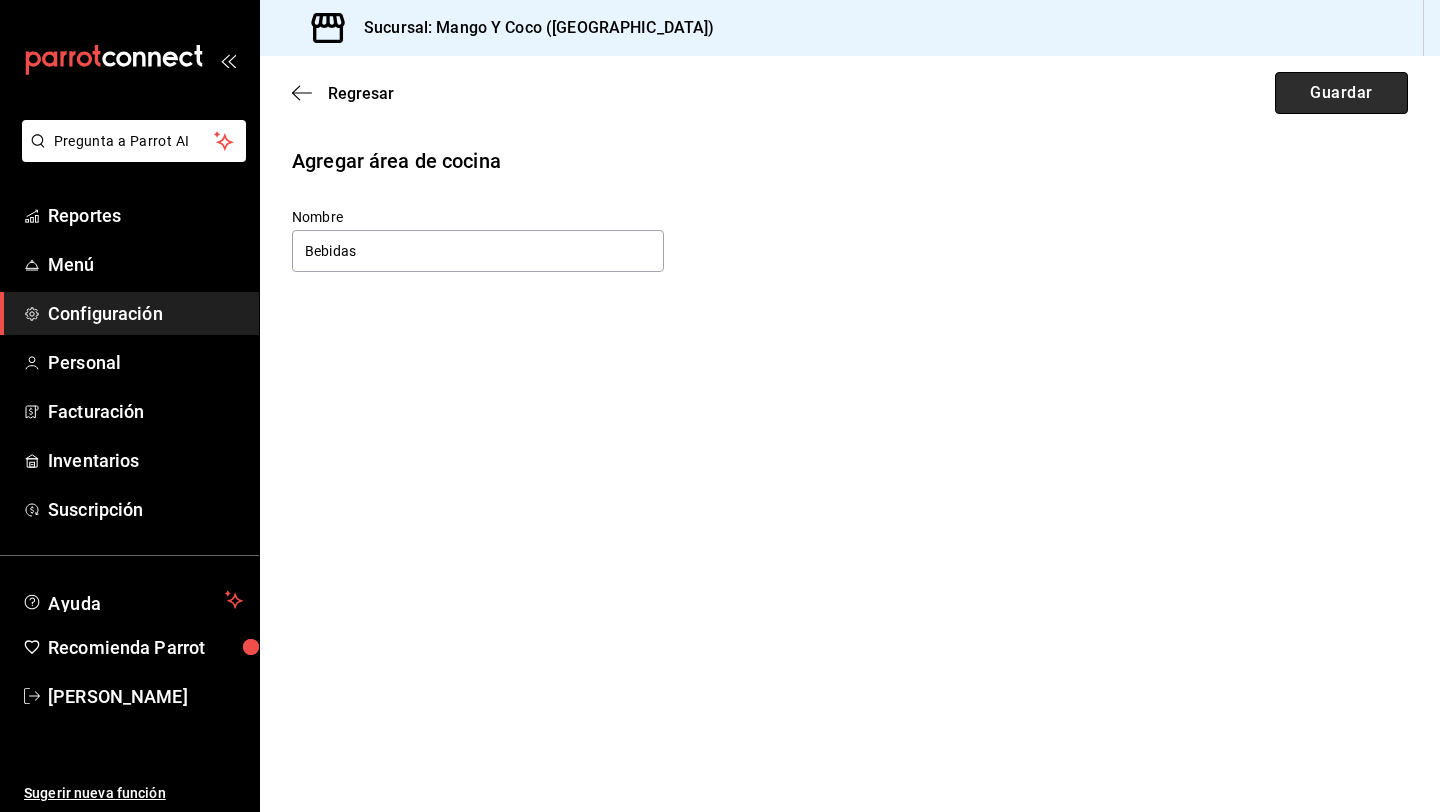 click on "Guardar" at bounding box center [1341, 93] 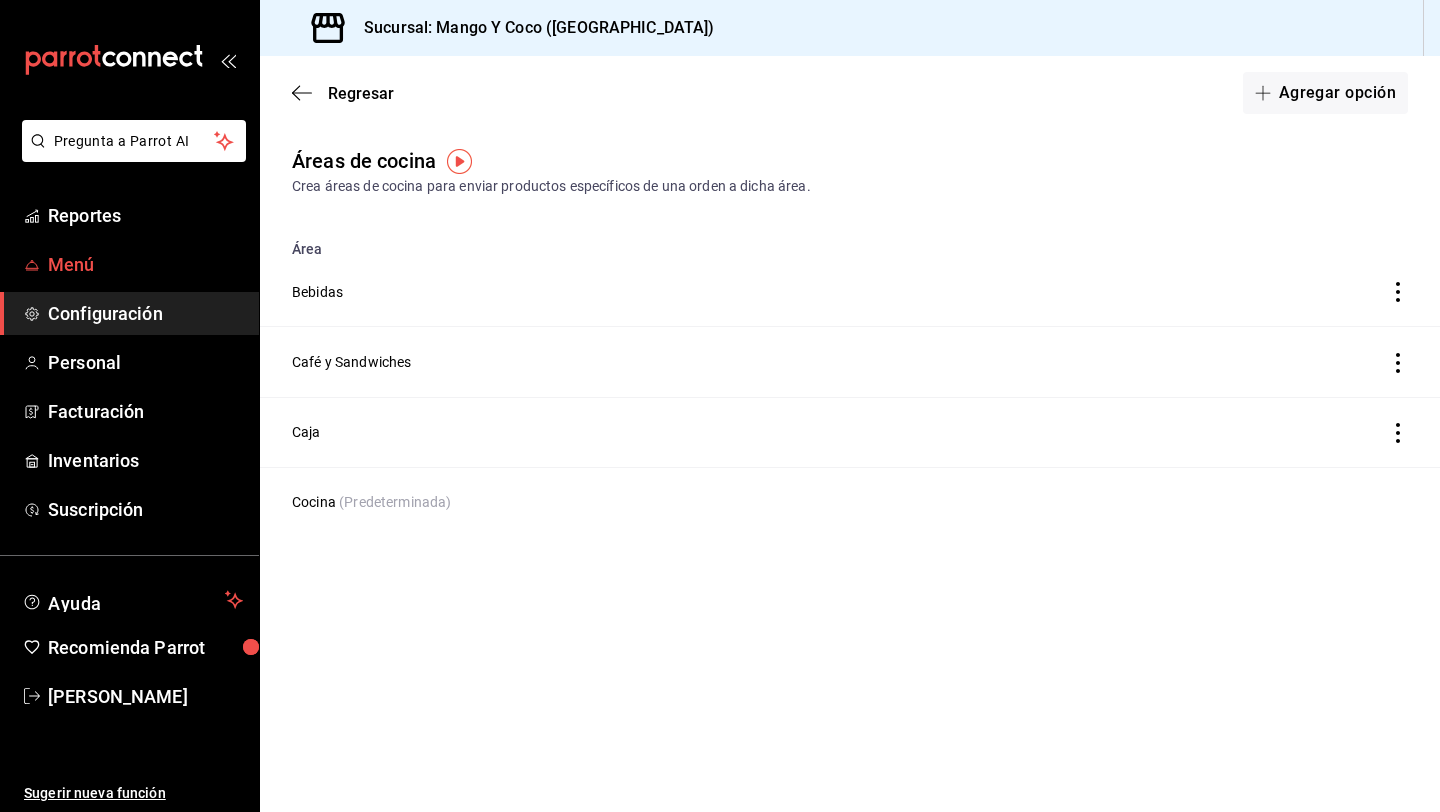 click on "Menú" at bounding box center [145, 264] 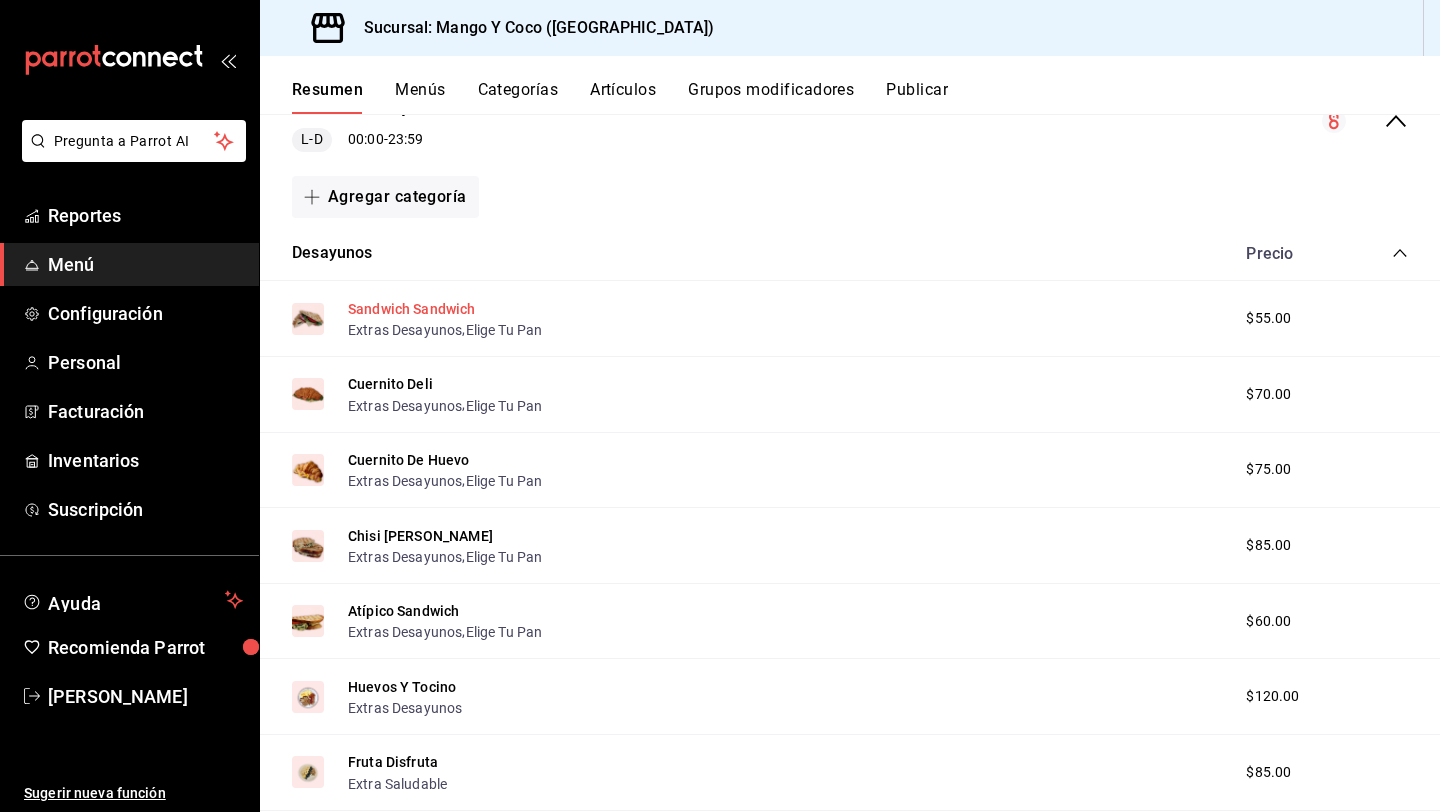 scroll, scrollTop: 302, scrollLeft: 0, axis: vertical 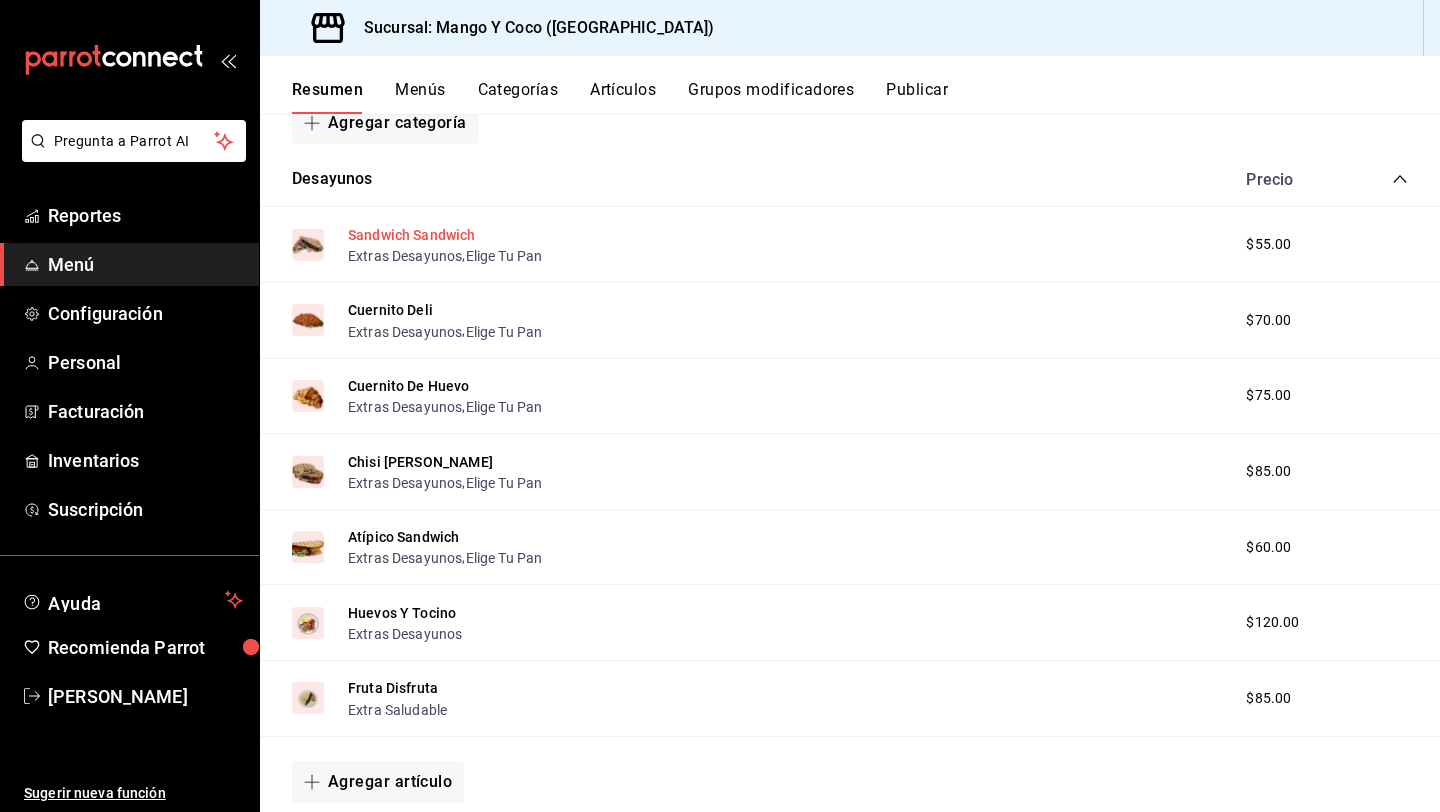 click on "Sandwich Sandwich" at bounding box center [412, 235] 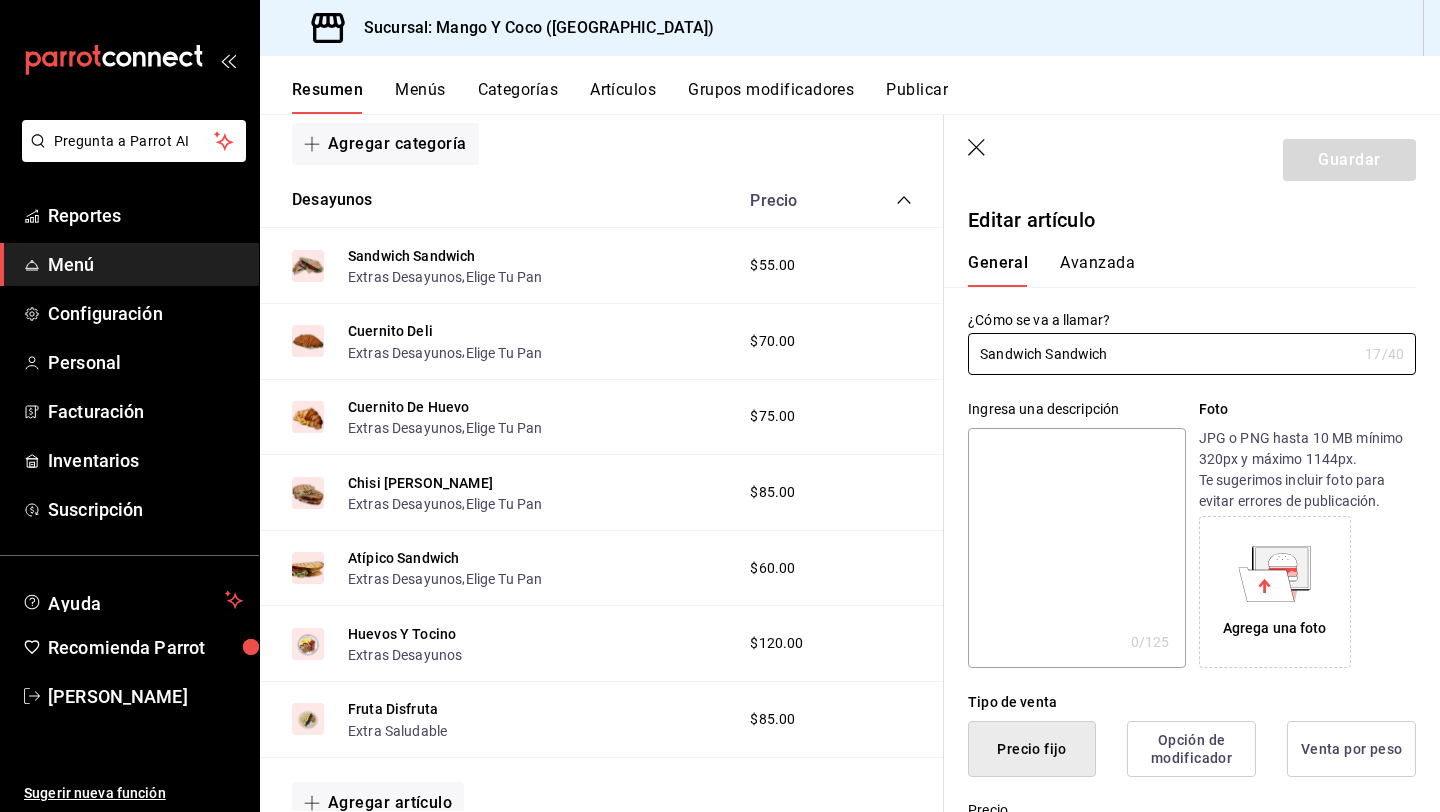 type on "$55.00" 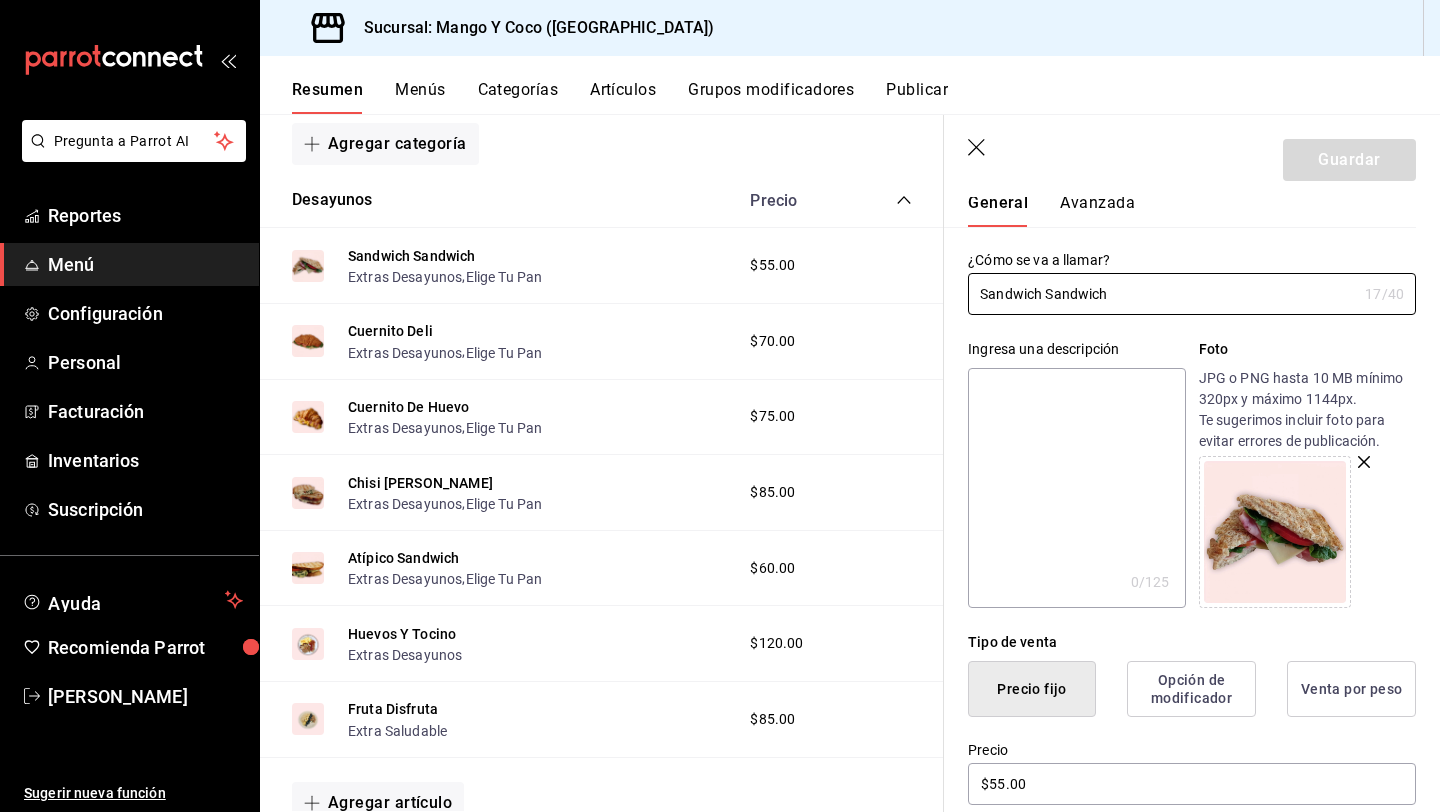 scroll, scrollTop: 0, scrollLeft: 0, axis: both 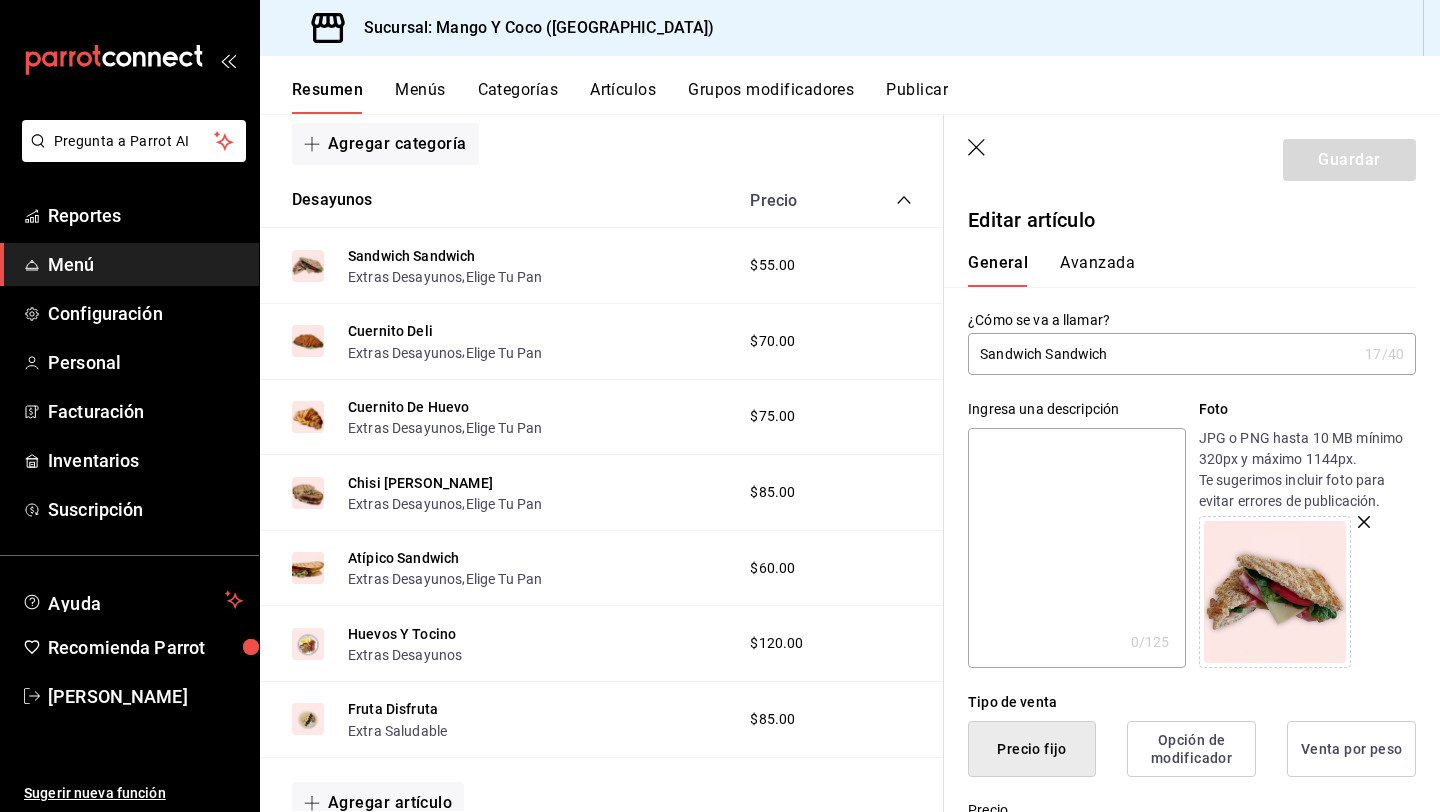 click on "Avanzada" at bounding box center [1097, 270] 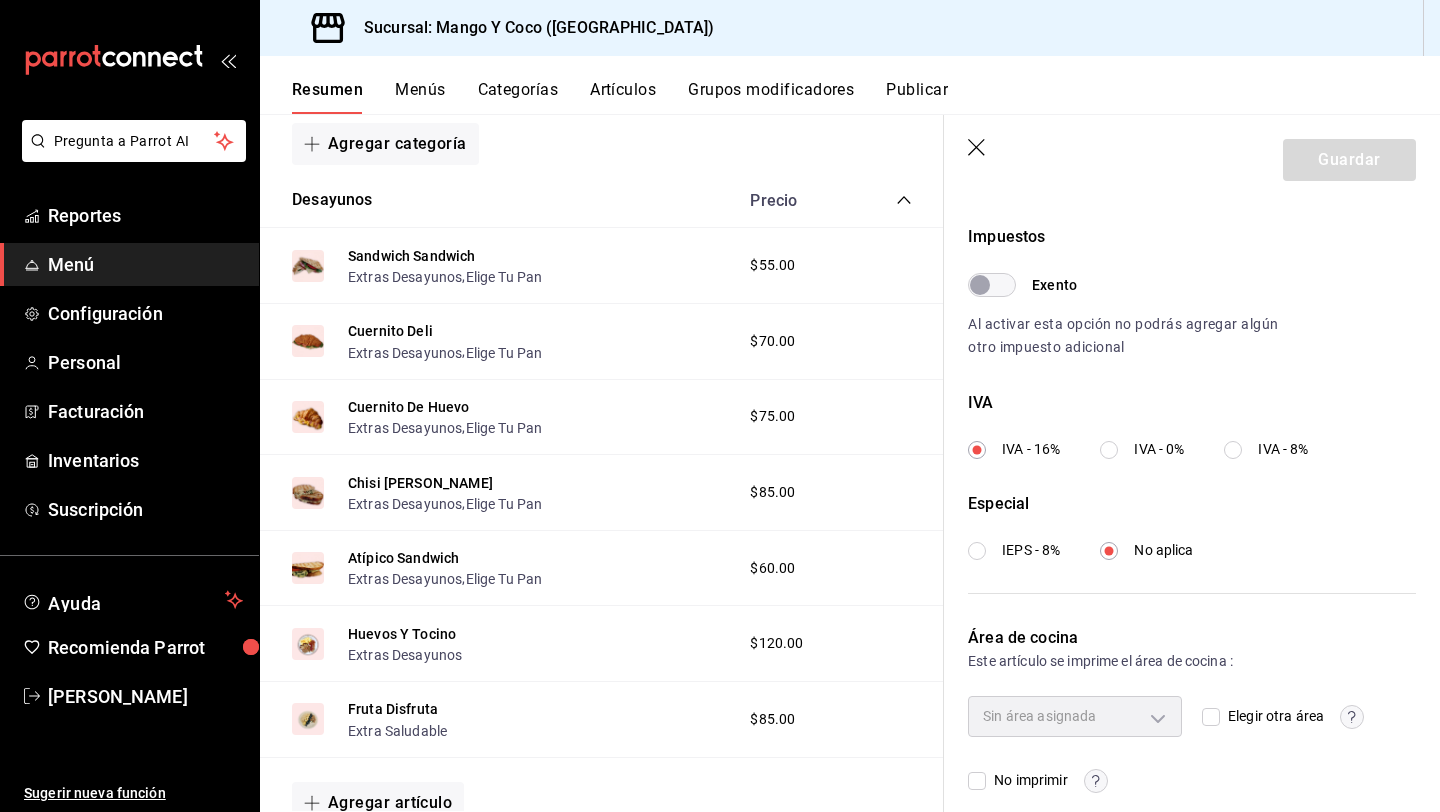 scroll, scrollTop: 600, scrollLeft: 0, axis: vertical 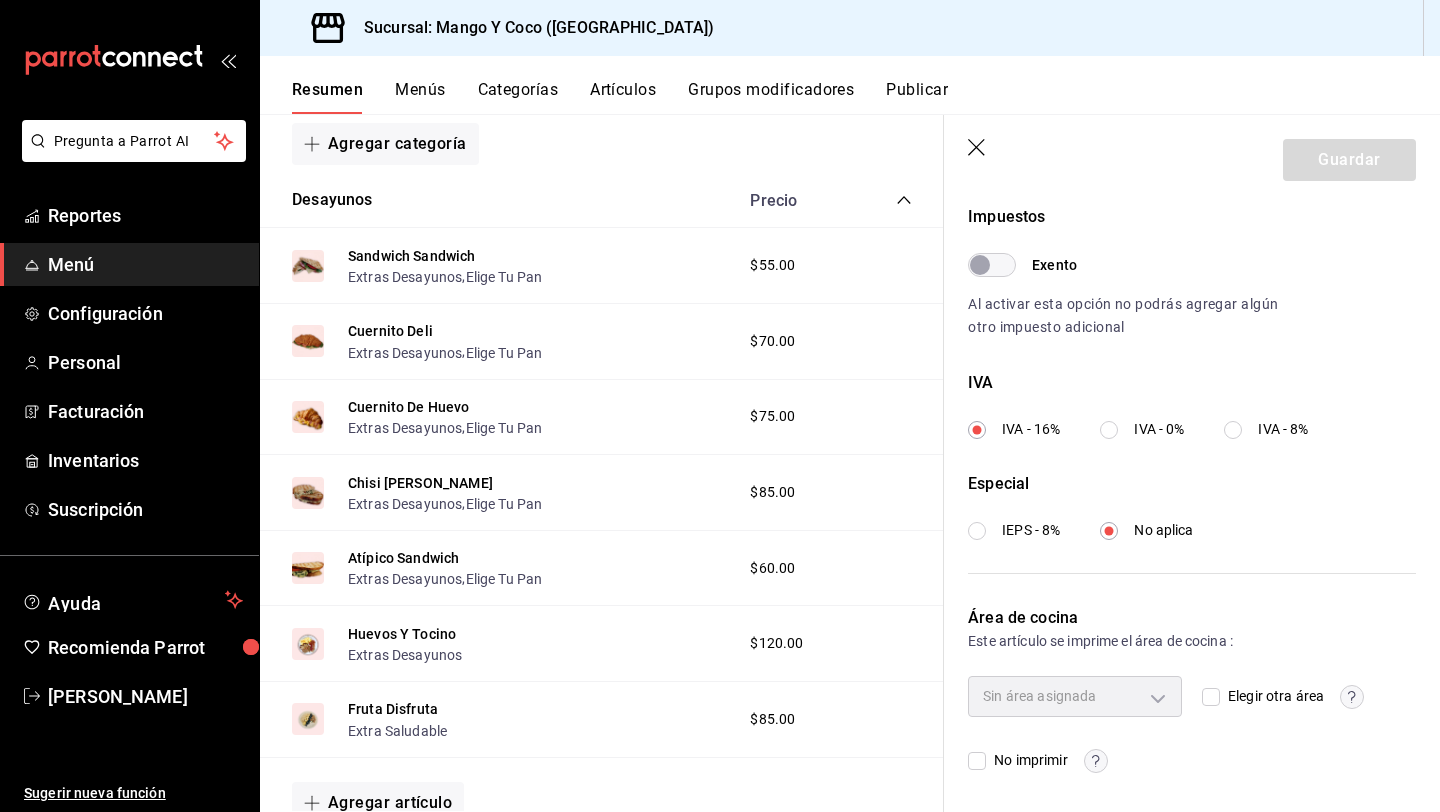 click on "Sin área asignada" at bounding box center (1075, 696) 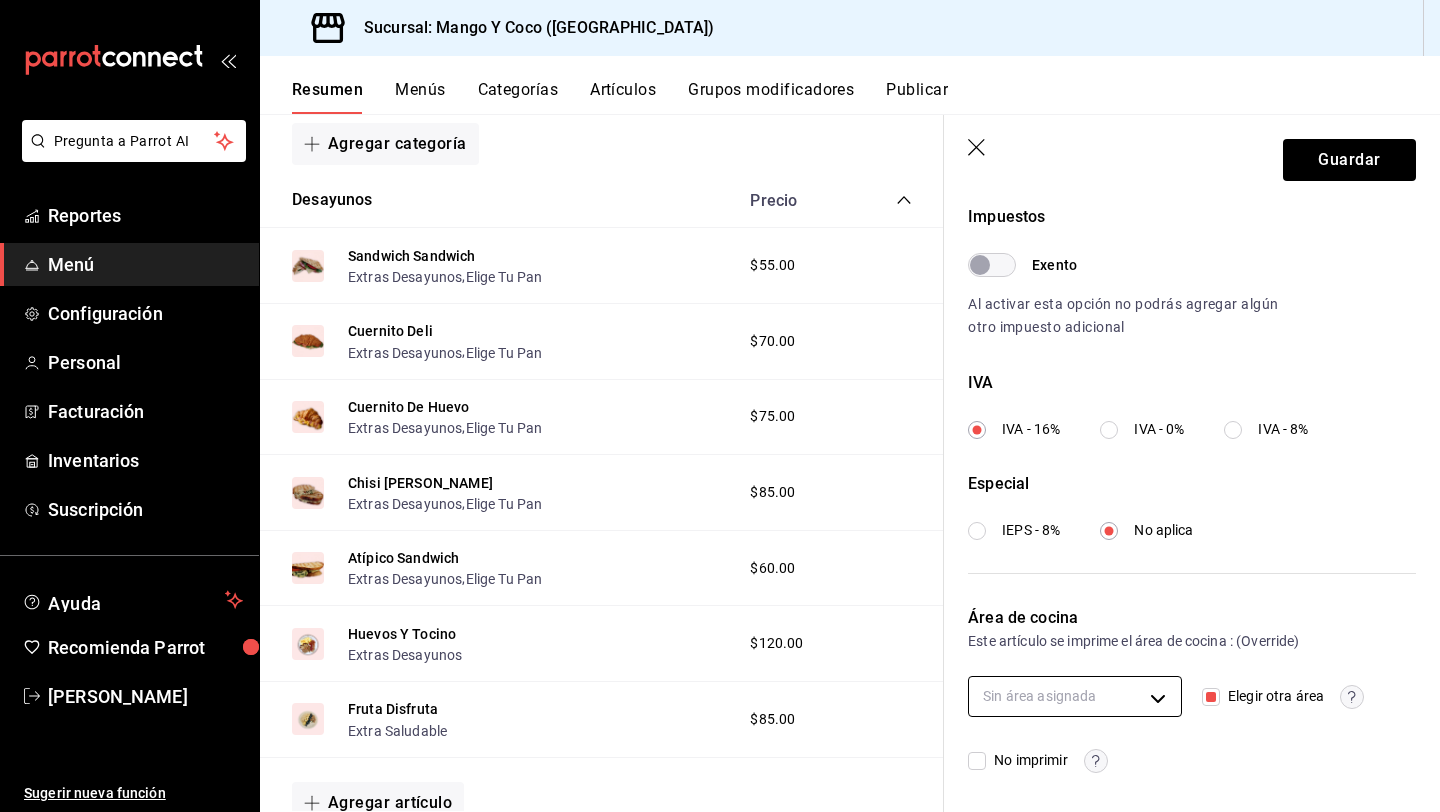 click on "Pregunta a Parrot AI Reportes   Menú   Configuración   Personal   Facturación   Inventarios   Suscripción   Ayuda Recomienda Parrot   Liz Gonzalez   Sugerir nueva función   Sucursal: Mango Y Coco (Mérida) Resumen Menús Categorías Artículos Grupos modificadores Publicar Resumen sucursal Si activas ‘Editar artículo por menú’, podrás  personalizar  los menús de esta sucursal.  Para cambios generales, ve a “Organización”. ​ ​ Mango Y Coco - Mérida Menú Principal L-D 00:00  -  23:59 Agregar categoría Desayunos Precio Sandwich Sandwich Extras Desayunos ,  Elige Tu Pan $55.00 Cuernito Deli Extras Desayunos ,  Elige Tu Pan $70.00 Cuernito De Huevo Extras Desayunos ,  Elige Tu Pan $75.00 Chisi Dwich Extras Desayunos ,  Elige Tu Pan $85.00 Atípico Sandwich Extras Desayunos ,  Elige Tu Pan $60.00 Huevos Y Tocino Extras Desayunos $120.00 Fruta Disfruta Extra Saludable $85.00 Agregar artículo Para Despertar Precio Café Americano Cambio De Leche $40.00 Espresso Cambio De Leche $35.00 $45.00" at bounding box center (720, 406) 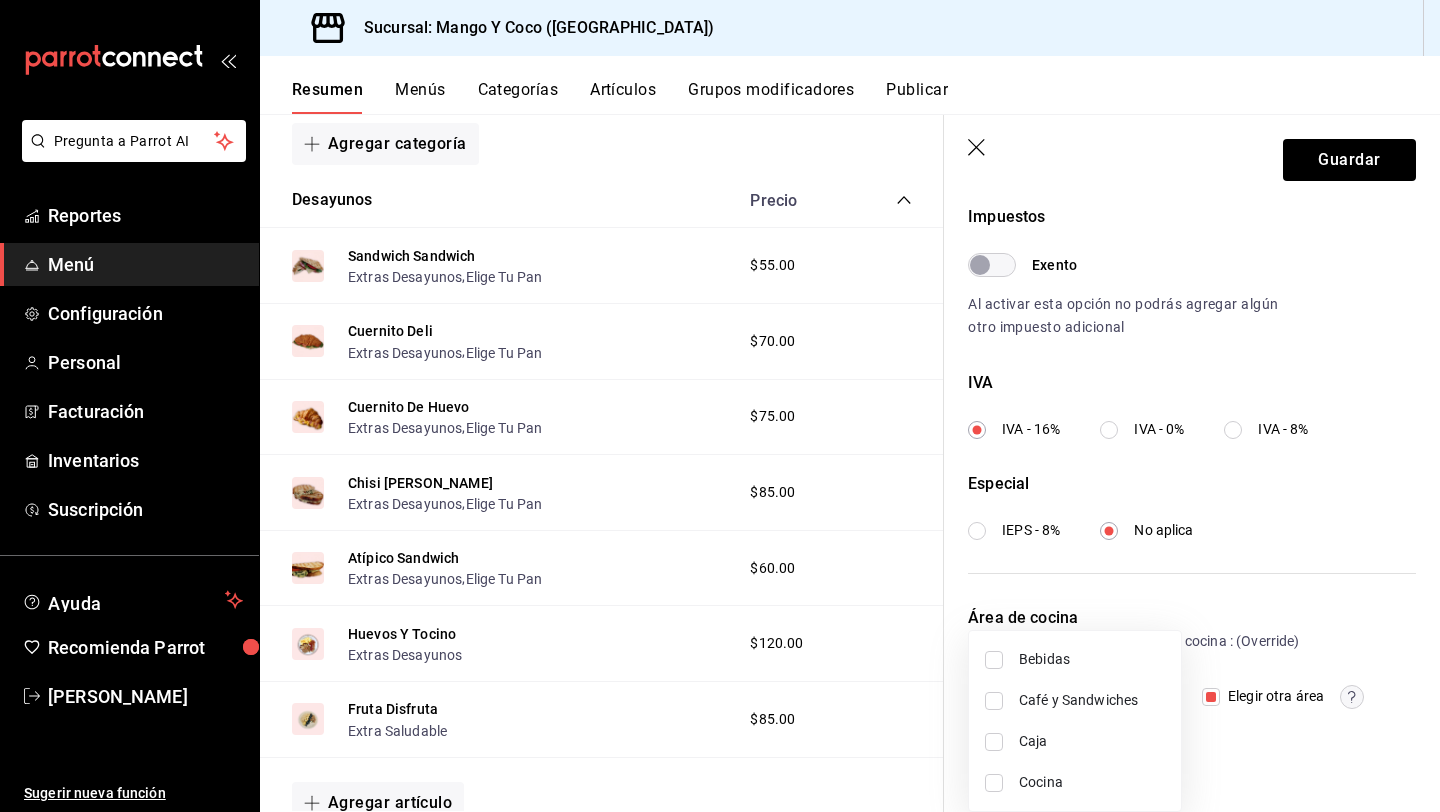 click on "Café y Sandwiches" at bounding box center (1092, 700) 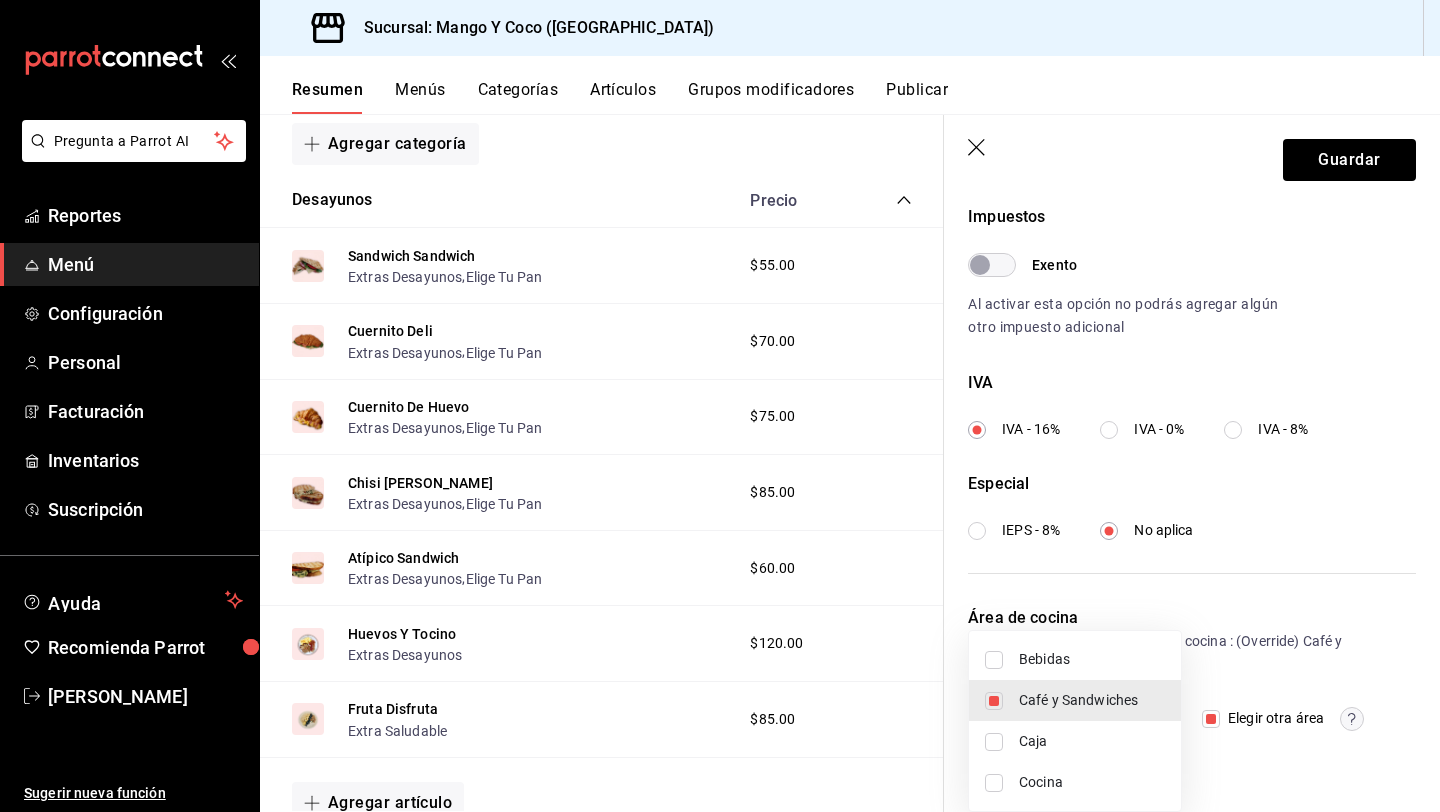 click at bounding box center [720, 406] 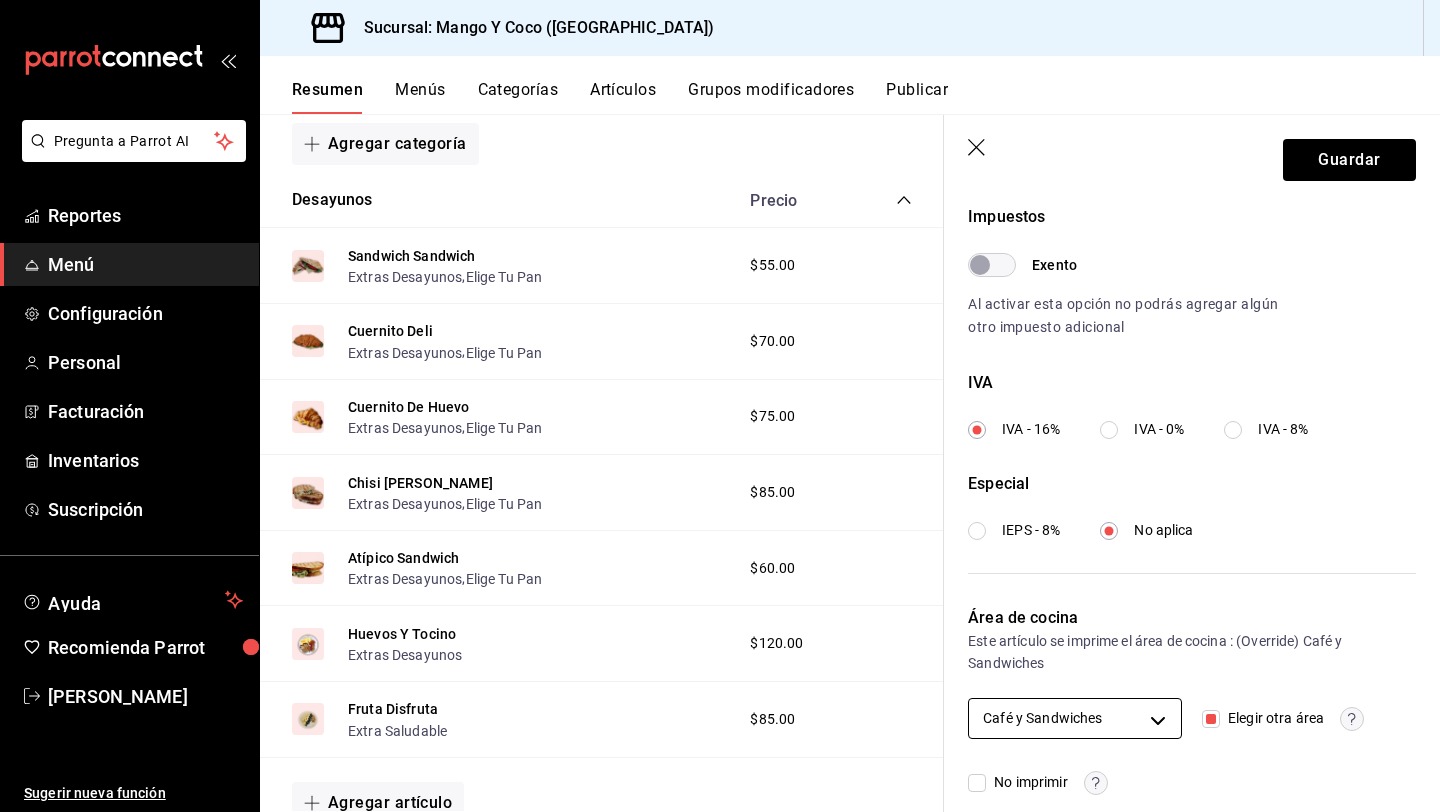 scroll, scrollTop: 622, scrollLeft: 0, axis: vertical 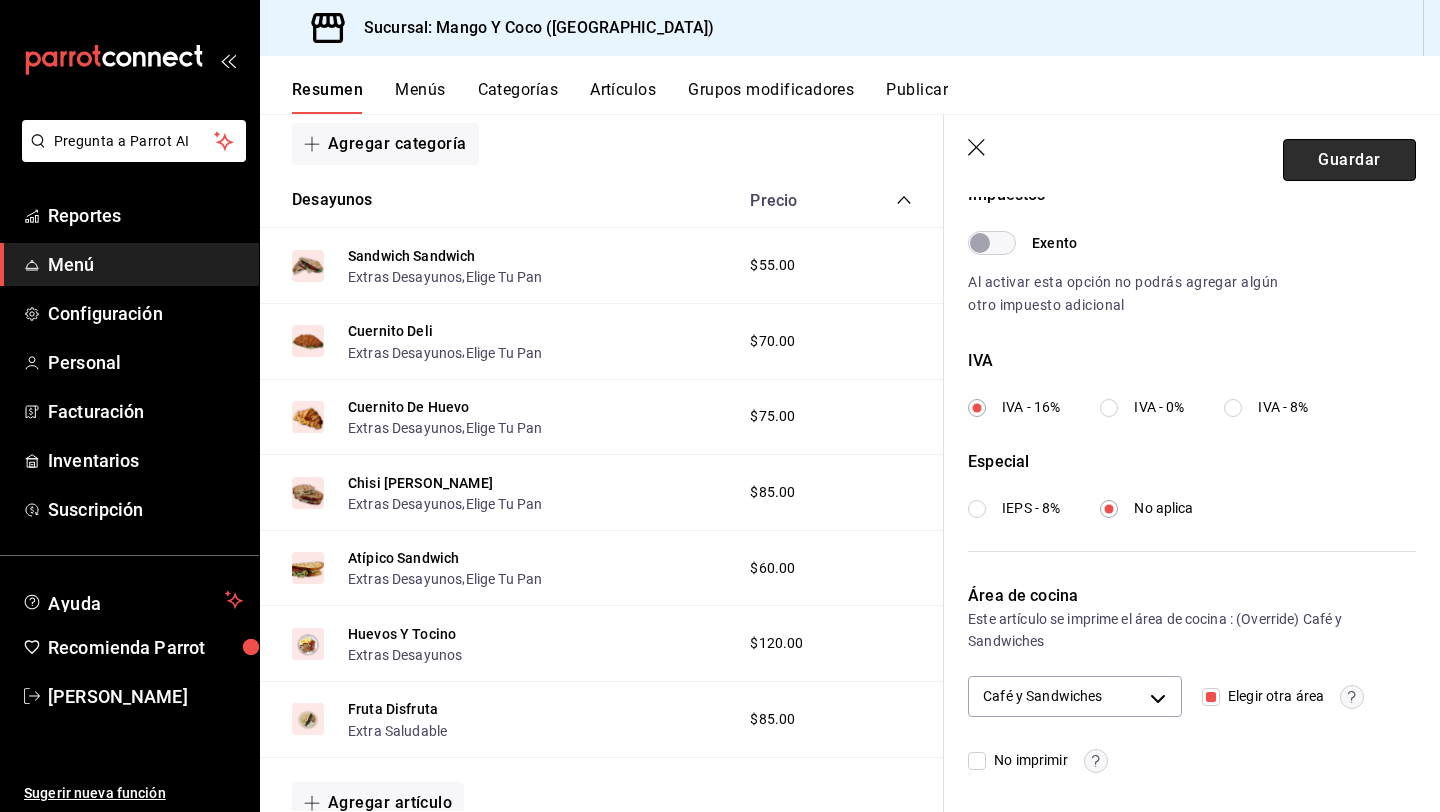 click on "Guardar" at bounding box center (1349, 160) 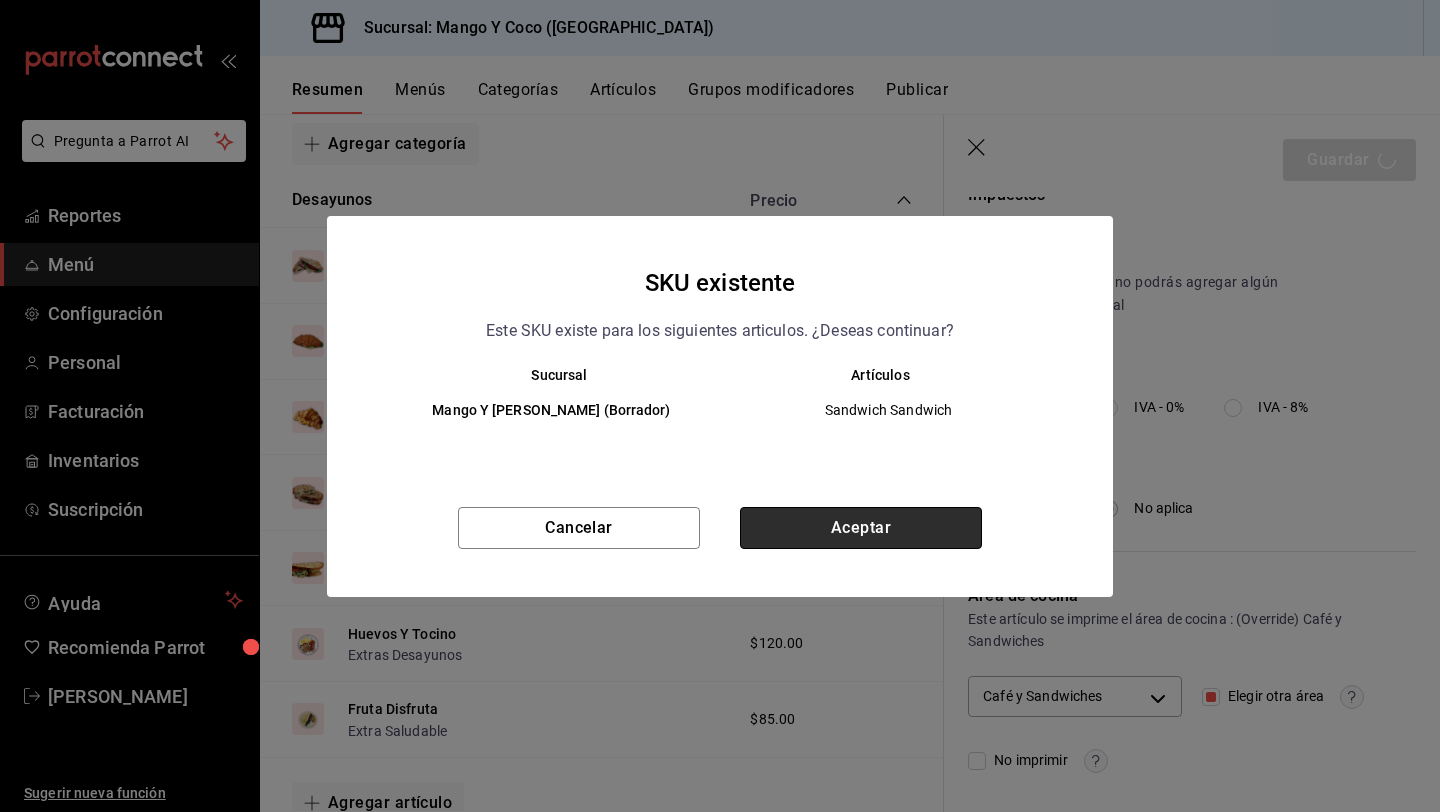 click on "Aceptar" at bounding box center (861, 528) 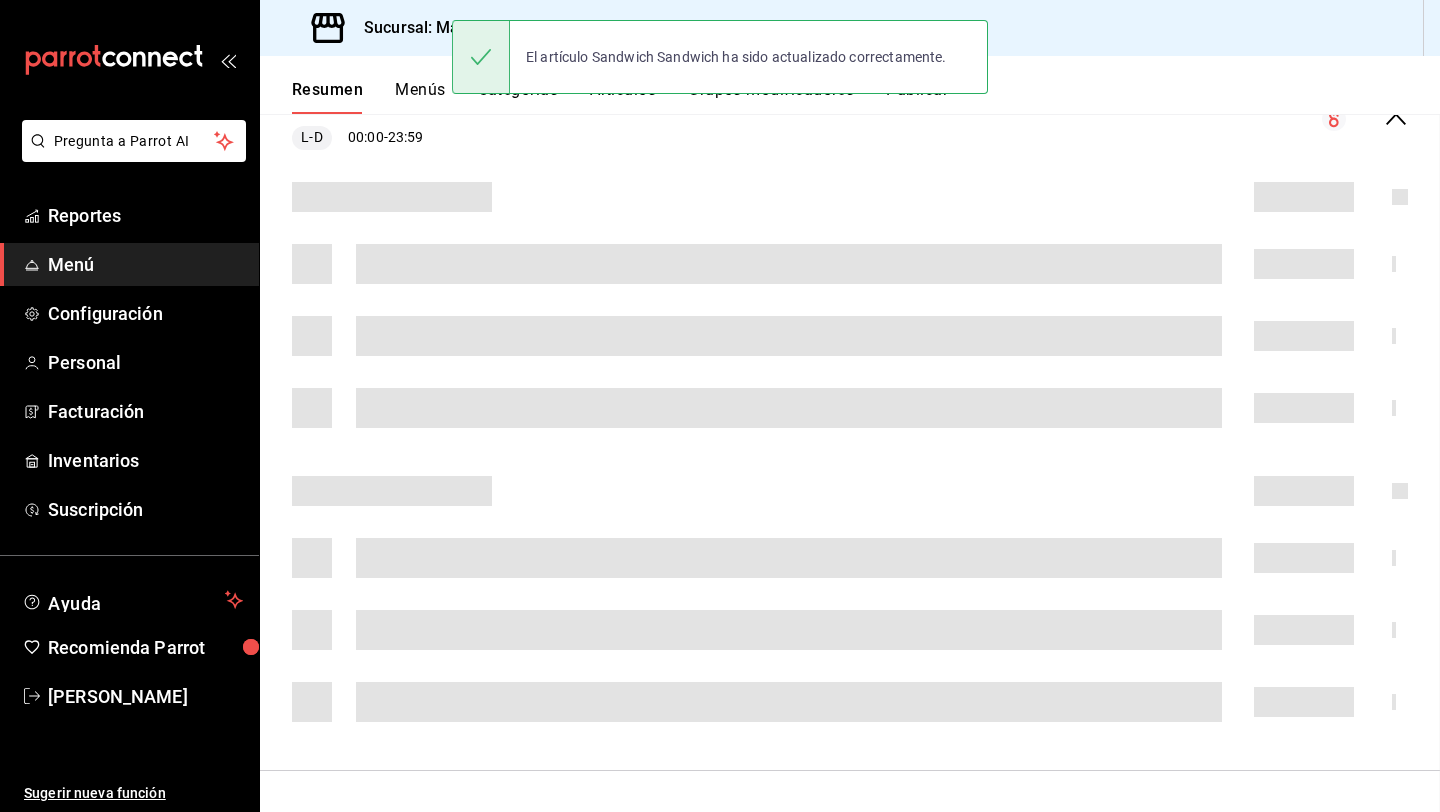 scroll, scrollTop: 0, scrollLeft: 0, axis: both 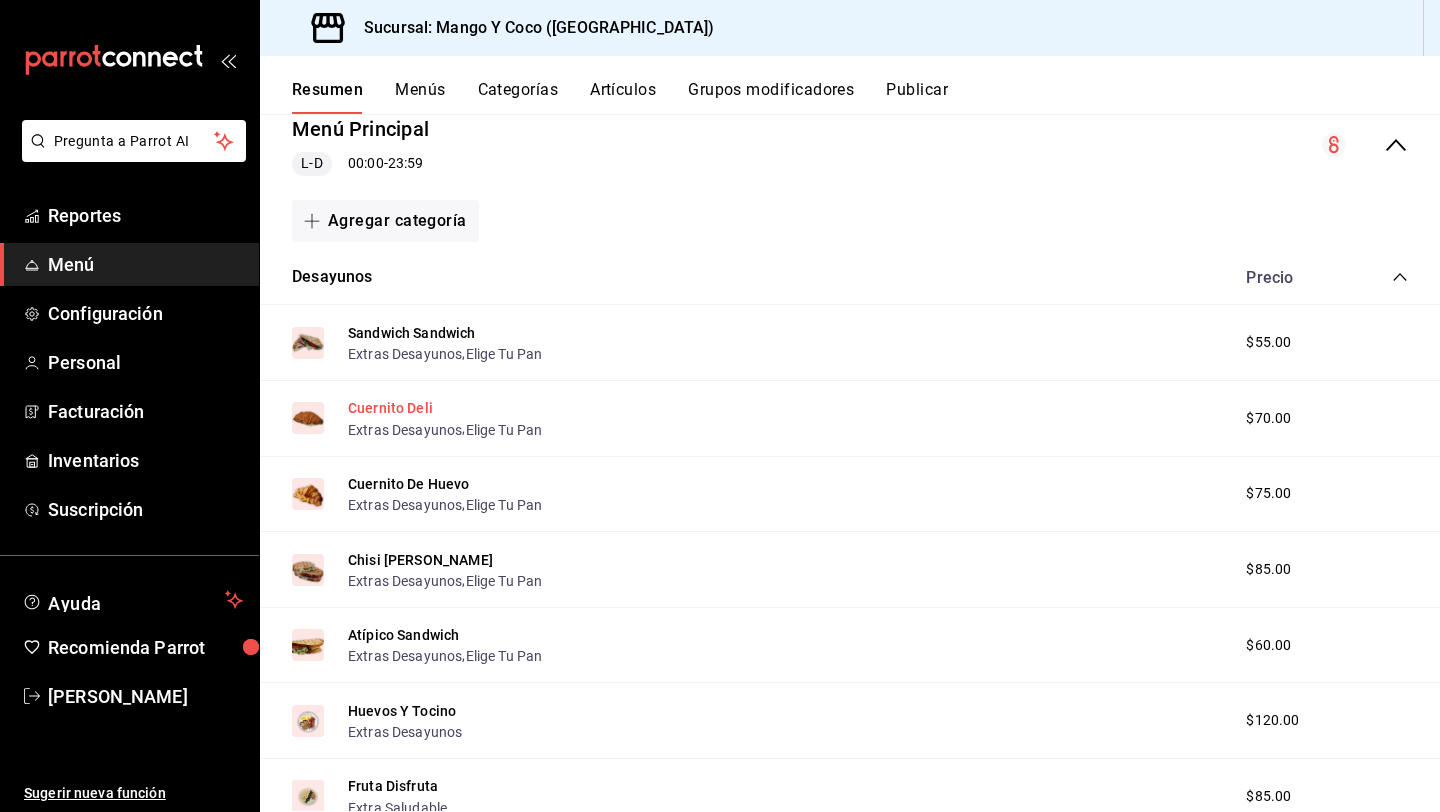 click on "Cuernito Deli" at bounding box center (390, 408) 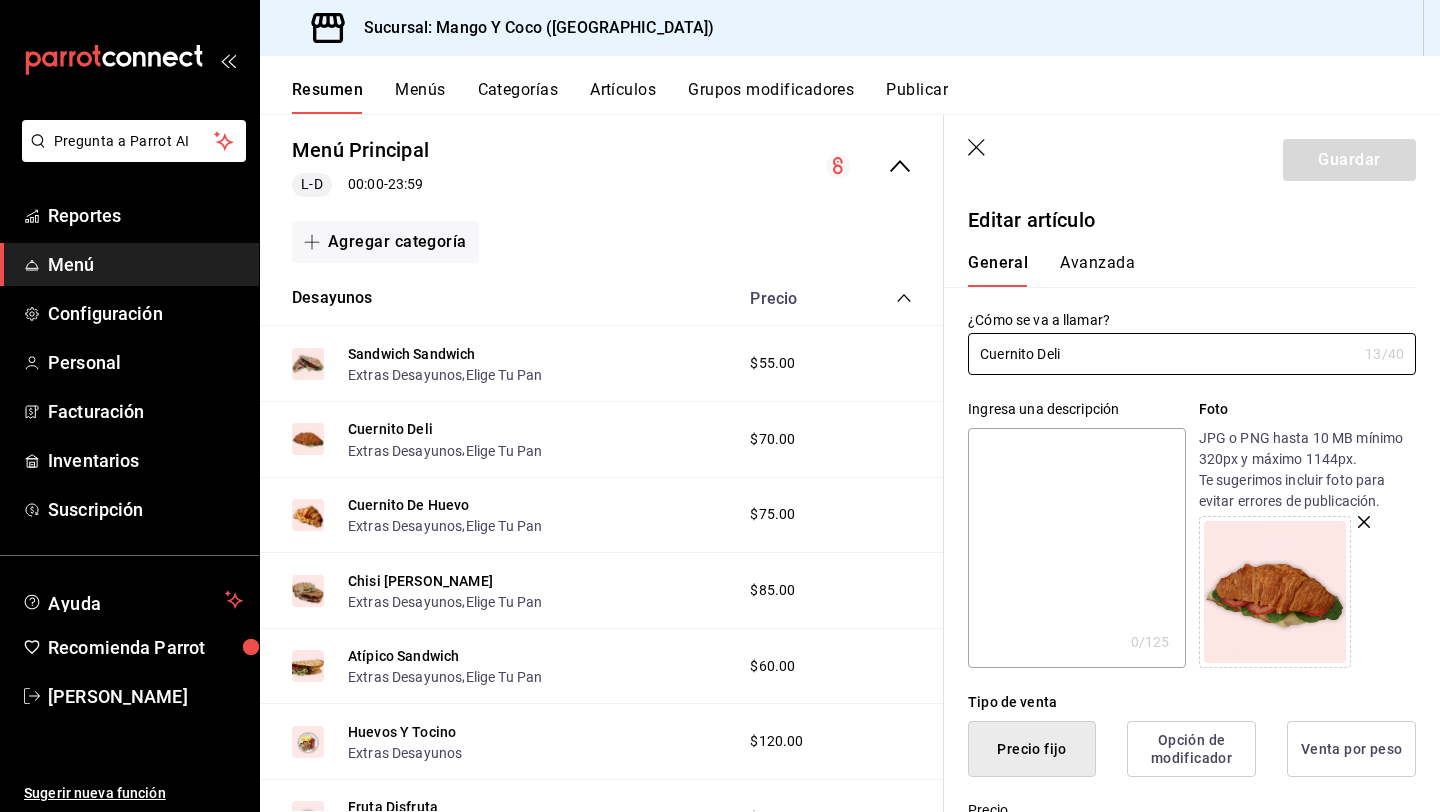 click on "Avanzada" at bounding box center [1097, 270] 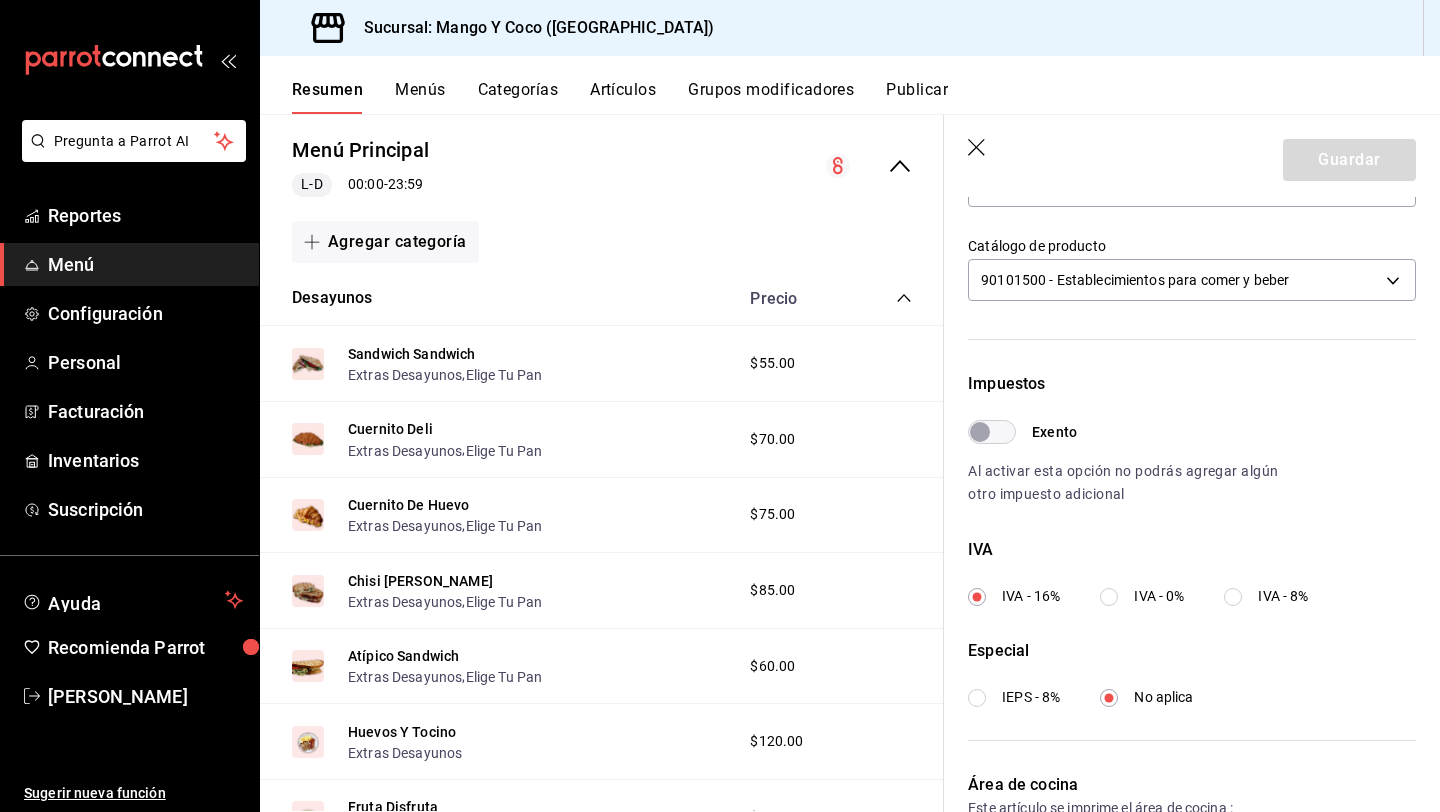 scroll, scrollTop: 600, scrollLeft: 0, axis: vertical 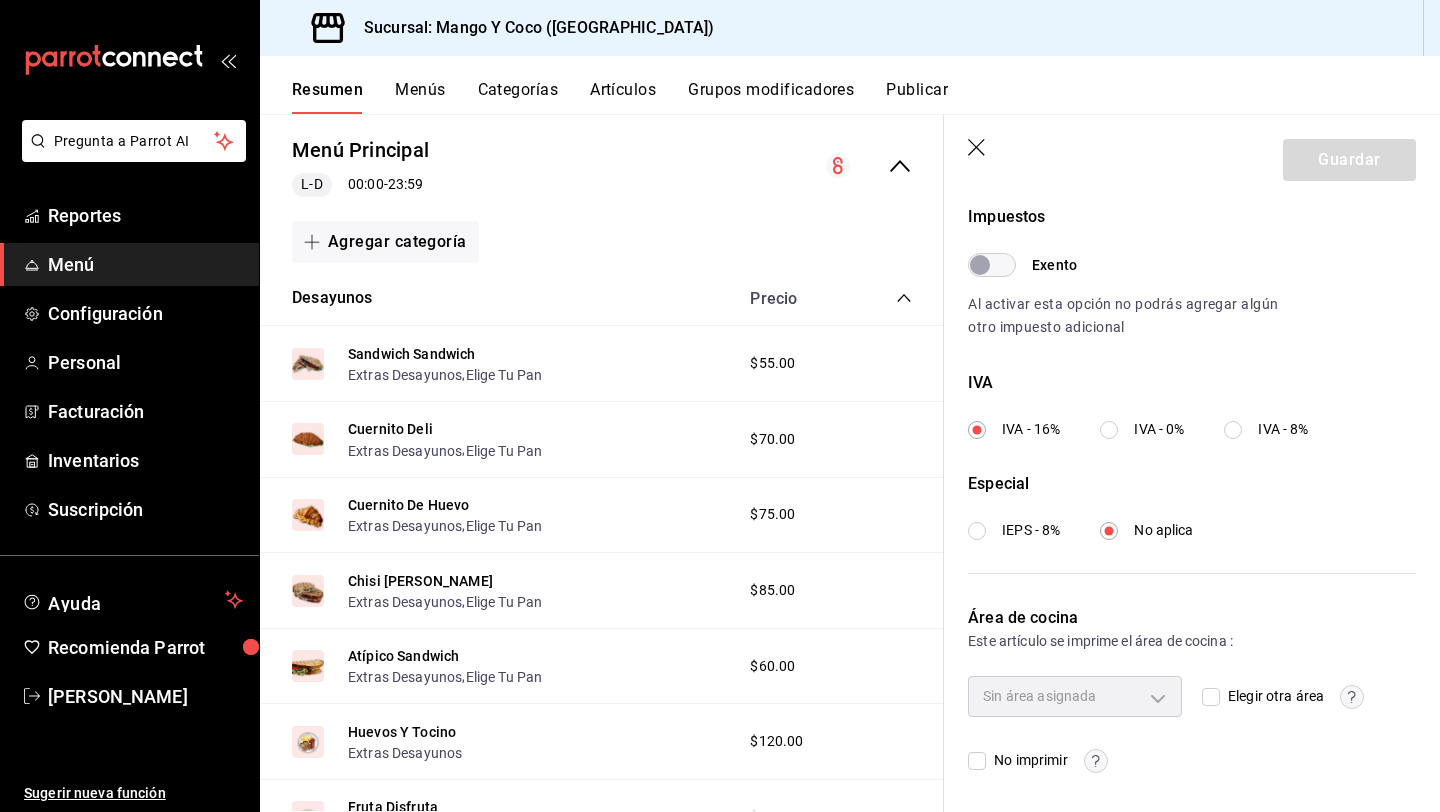 click on "Elegir otra área" at bounding box center (1272, 696) 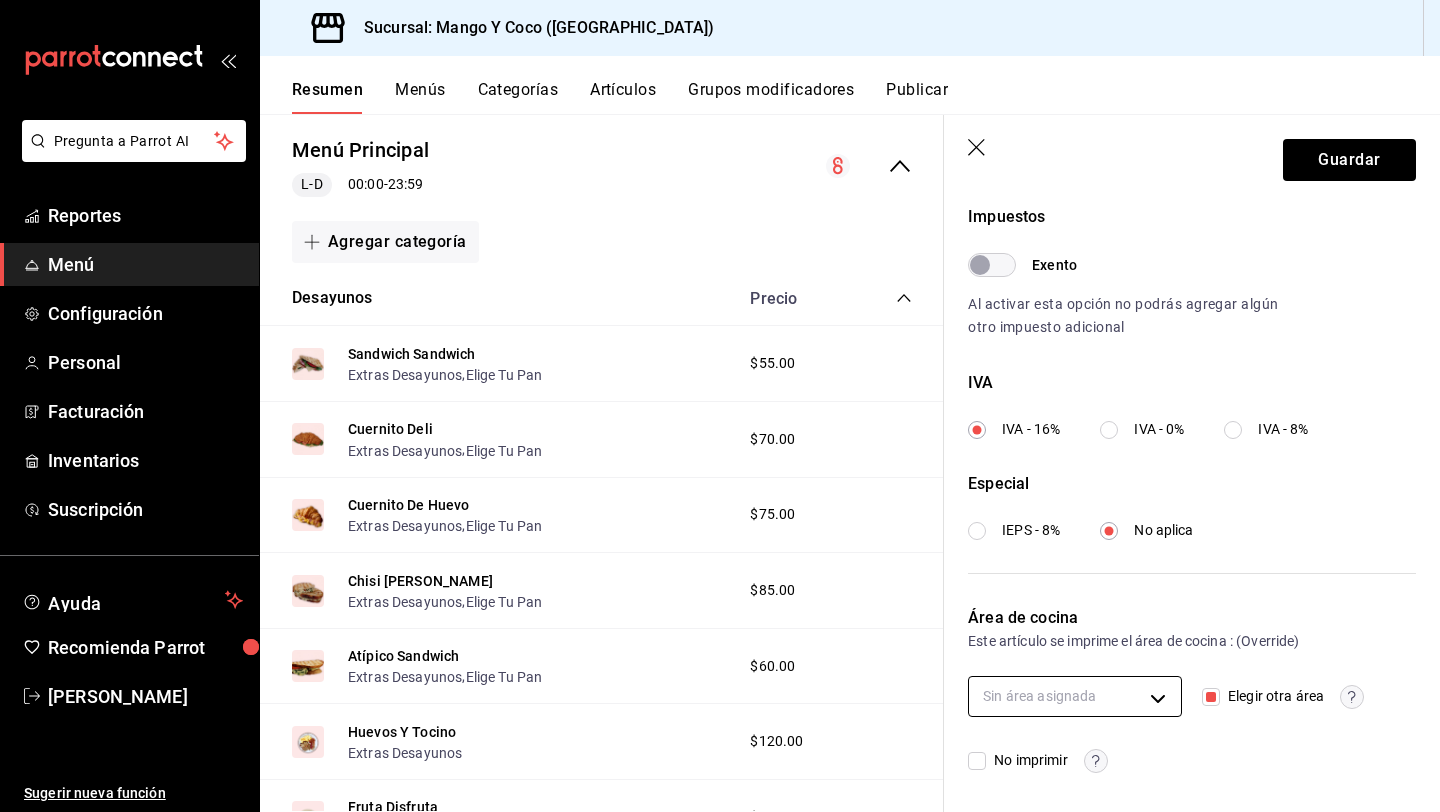 click on "Pregunta a Parrot AI Reportes   Menú   Configuración   Personal   Facturación   Inventarios   Suscripción   Ayuda Recomienda Parrot   Liz Gonzalez   Sugerir nueva función   Sucursal: Mango Y Coco (Mérida) Resumen Menús Categorías Artículos Grupos modificadores Publicar Resumen sucursal Si activas ‘Editar artículo por menú’, podrás  personalizar  los menús de esta sucursal.  Para cambios generales, ve a “Organización”. ​ ​ Mango Y Coco - Mérida Menú Principal L-D 00:00  -  23:59 Agregar categoría Desayunos Precio Sandwich Sandwich Extras Desayunos ,  Elige Tu Pan $55.00 Cuernito Deli Extras Desayunos ,  Elige Tu Pan $70.00 Cuernito De Huevo Extras Desayunos ,  Elige Tu Pan $75.00 Chisi Dwich Extras Desayunos ,  Elige Tu Pan $85.00 Atípico Sandwich Extras Desayunos ,  Elige Tu Pan $60.00 Huevos Y Tocino Extras Desayunos $120.00 Fruta Disfruta Extra Saludable $85.00 Agregar artículo Para Despertar Precio Café Americano Cambio De Leche $40.00 Espresso Cambio De Leche $35.00 $45.00" at bounding box center [720, 406] 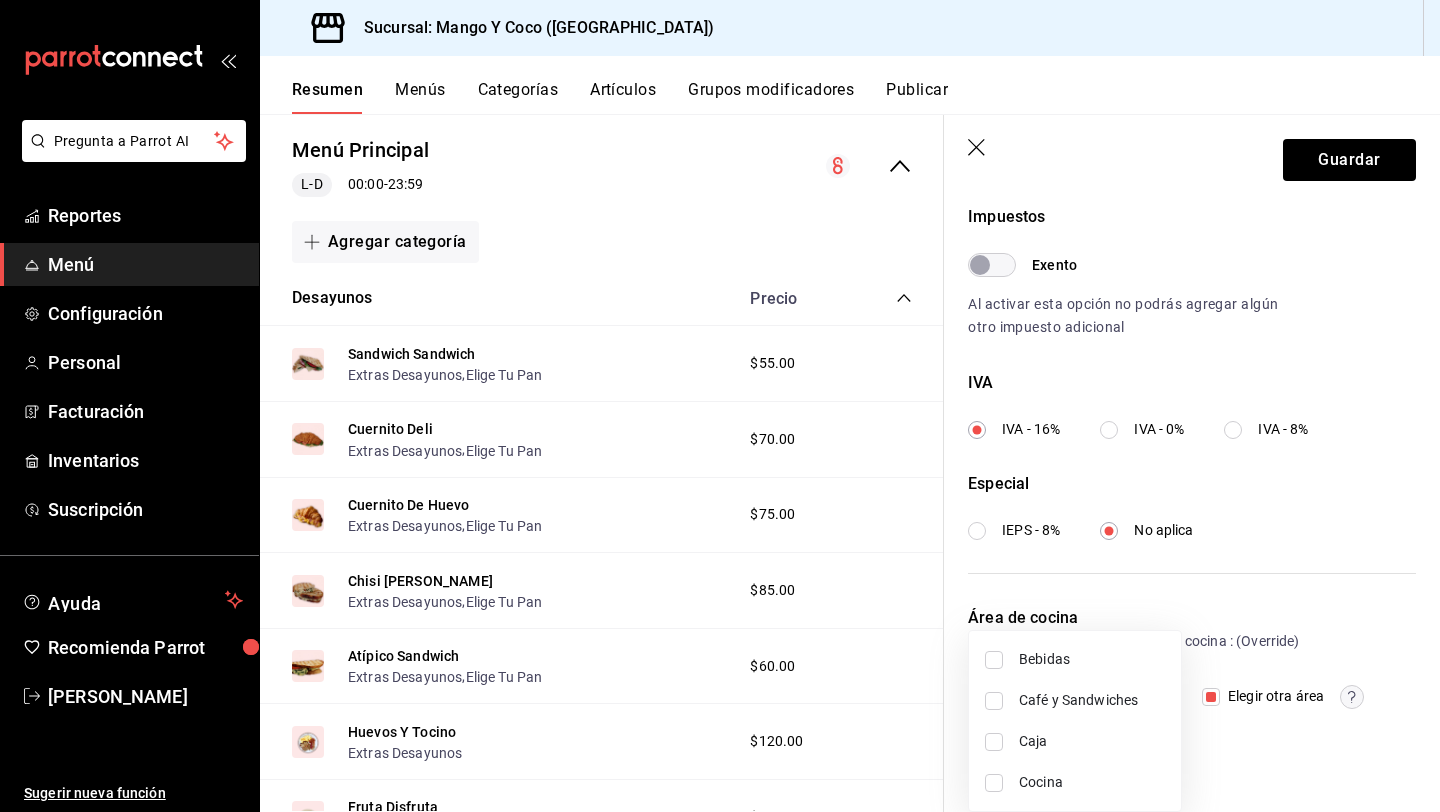 click on "Café y Sandwiches" at bounding box center [1092, 700] 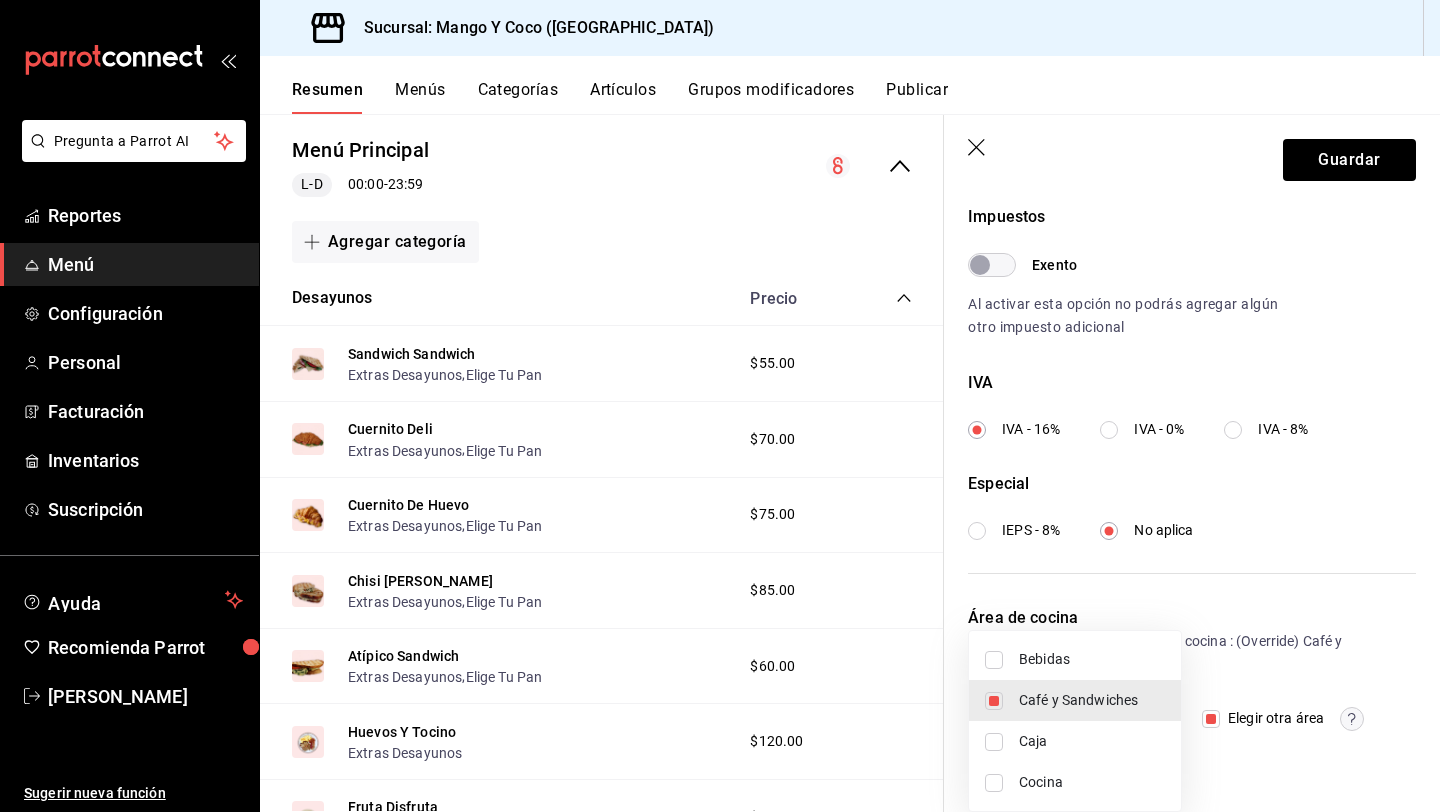 click at bounding box center (720, 406) 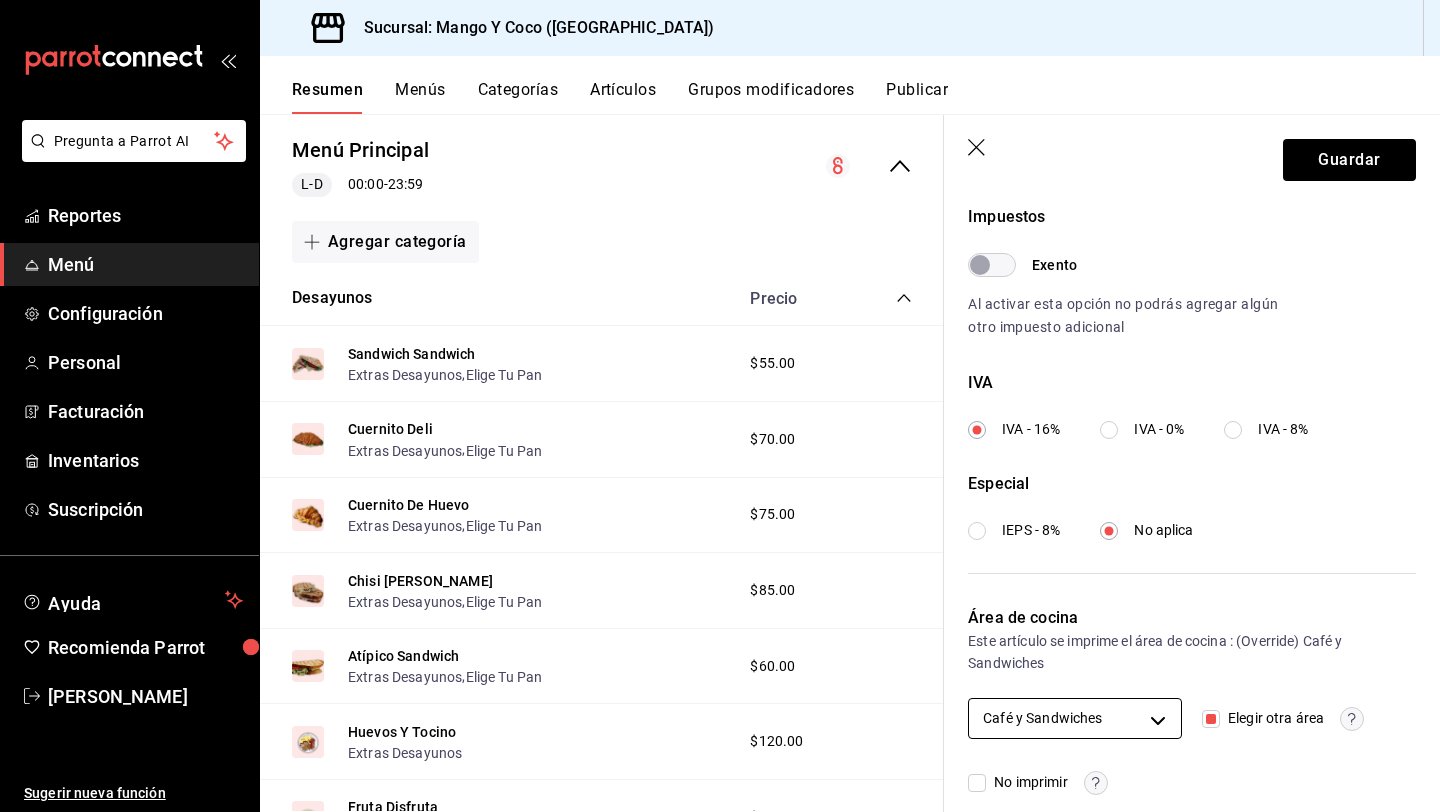 scroll, scrollTop: 622, scrollLeft: 0, axis: vertical 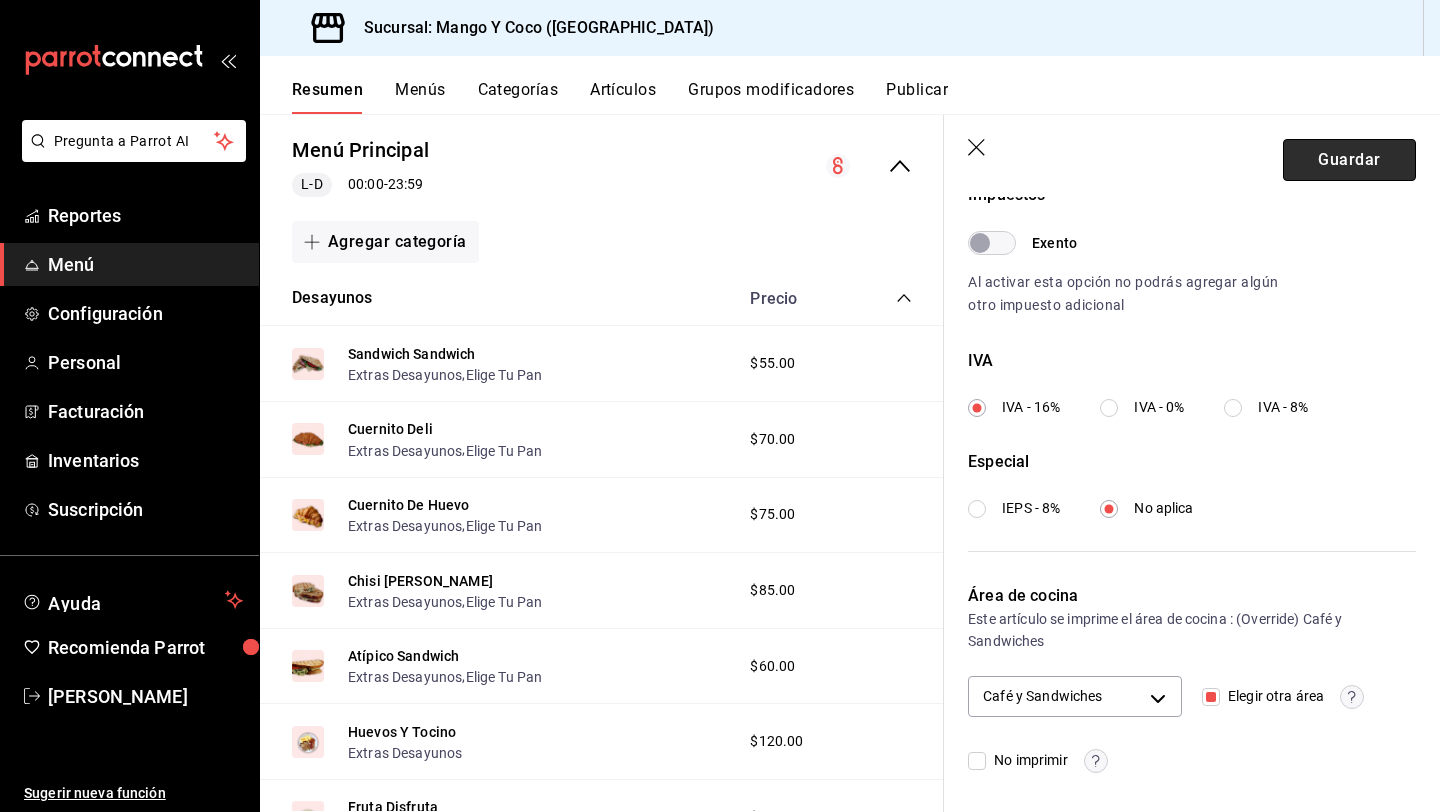 click on "Guardar" at bounding box center (1349, 160) 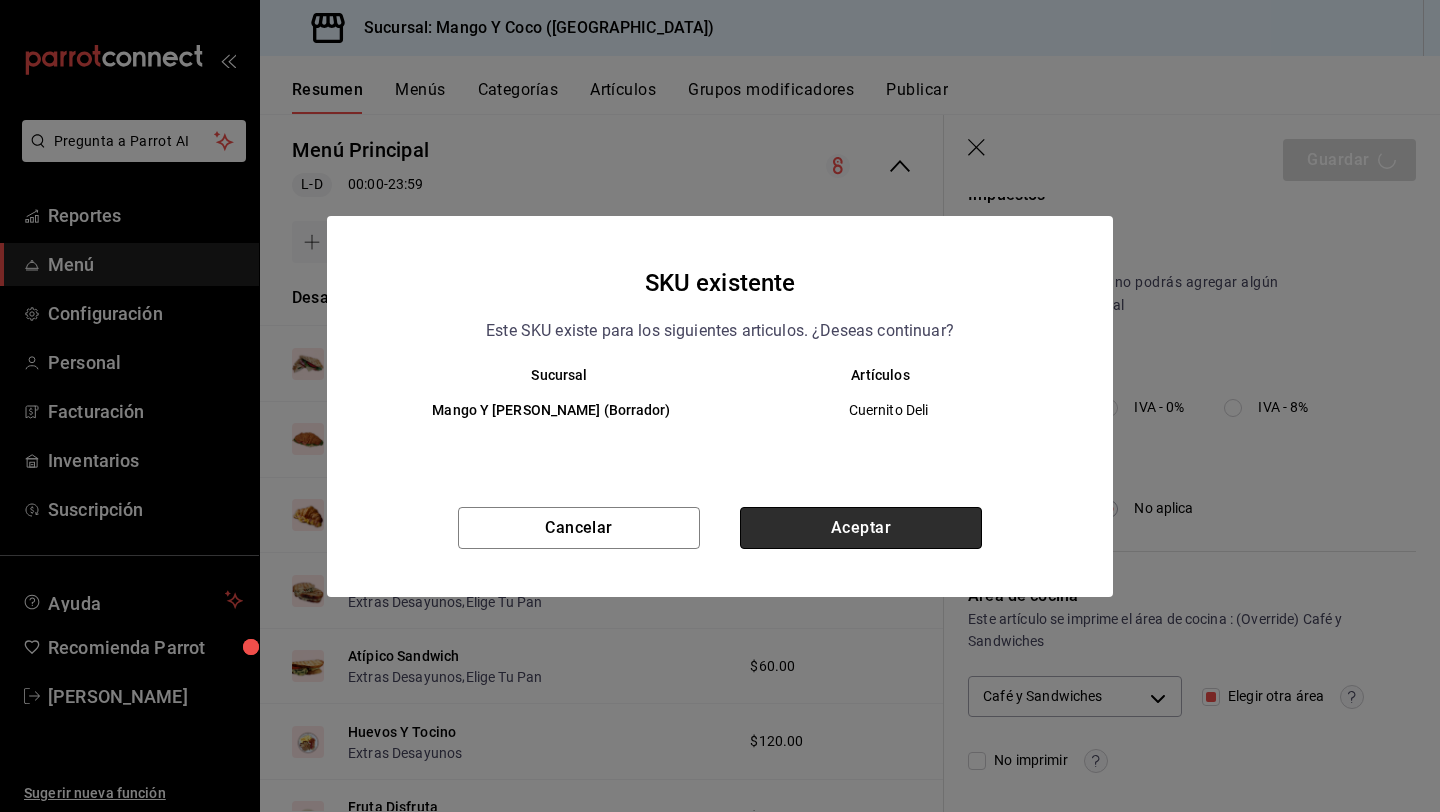 click on "Aceptar" at bounding box center (861, 528) 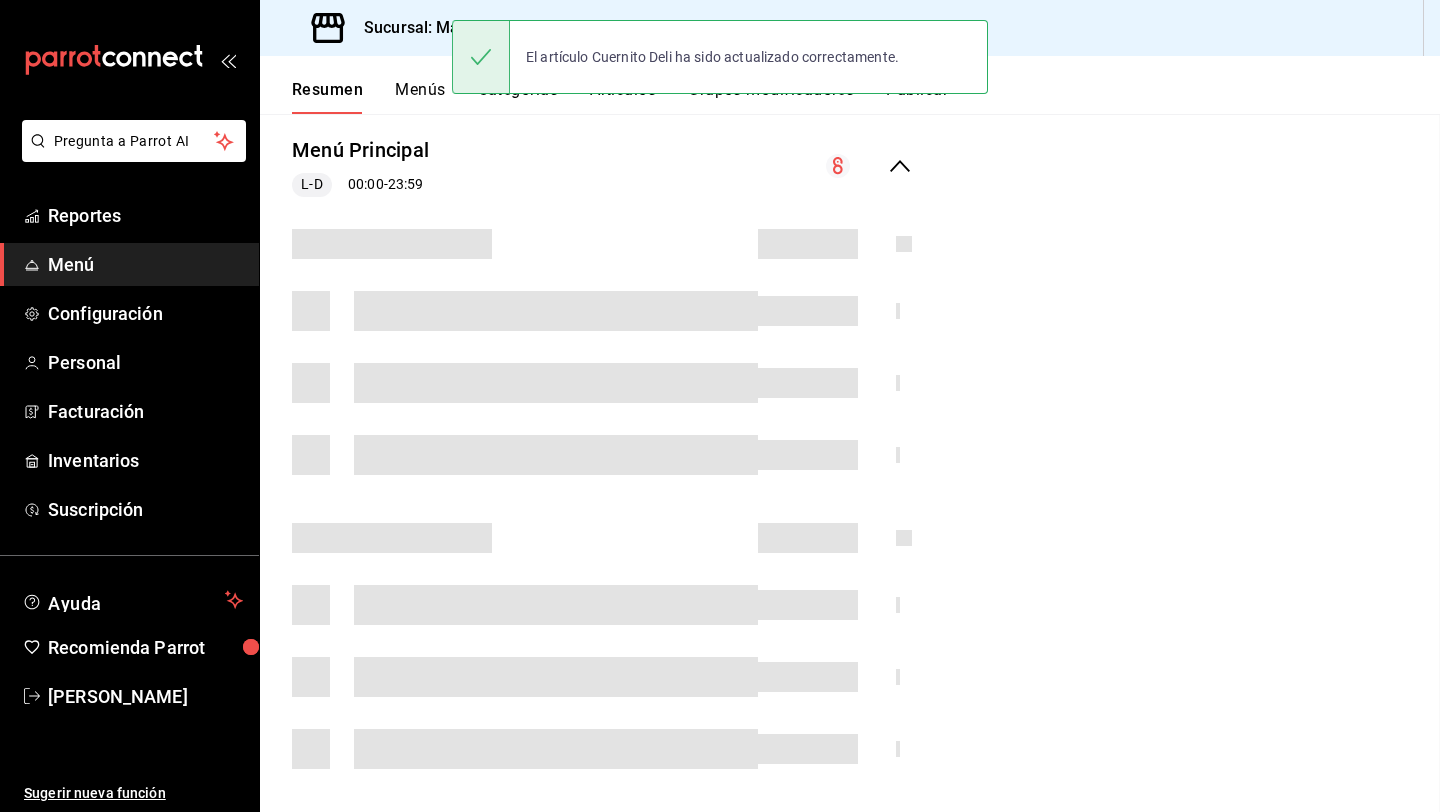 scroll, scrollTop: 0, scrollLeft: 0, axis: both 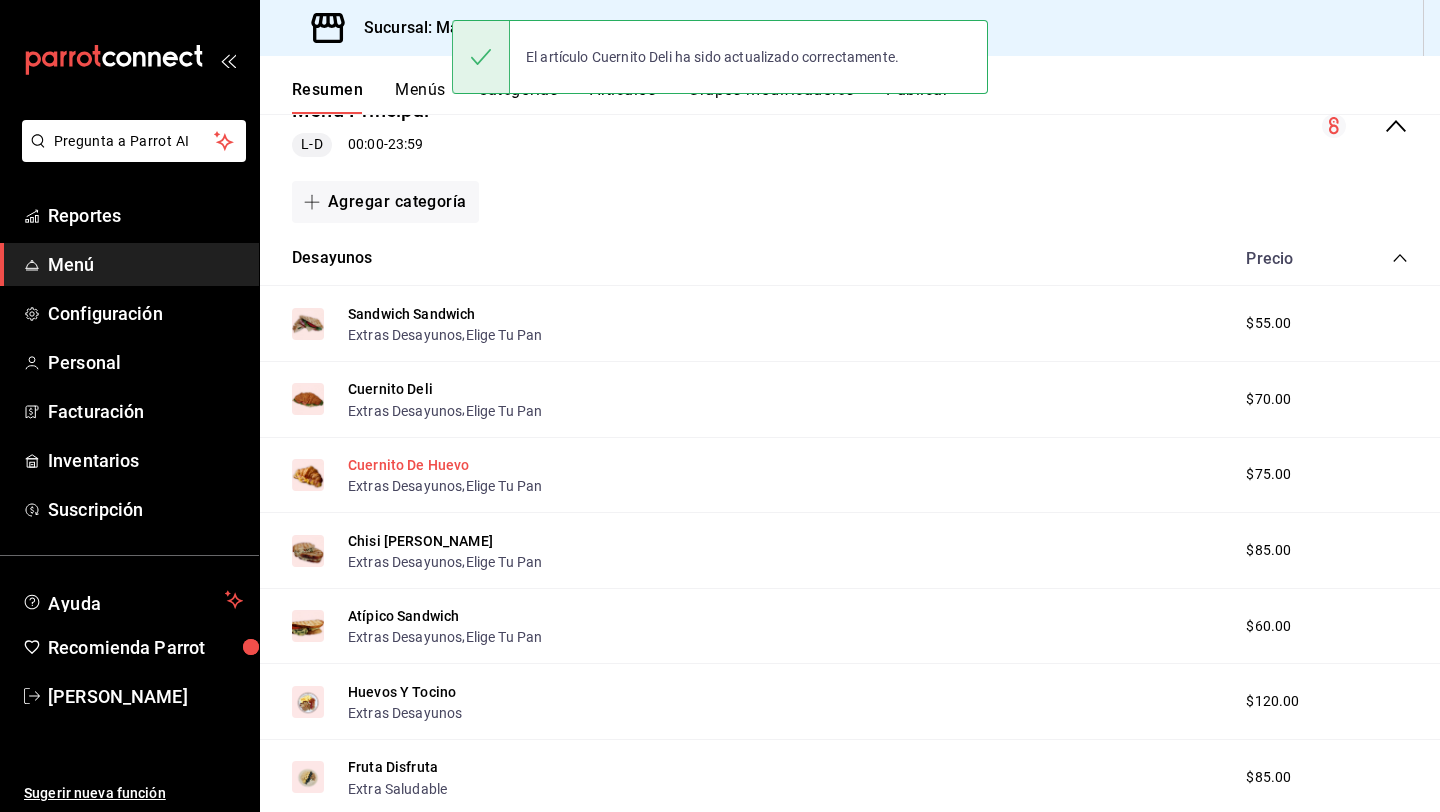 click on "Cuernito De Huevo" at bounding box center [409, 465] 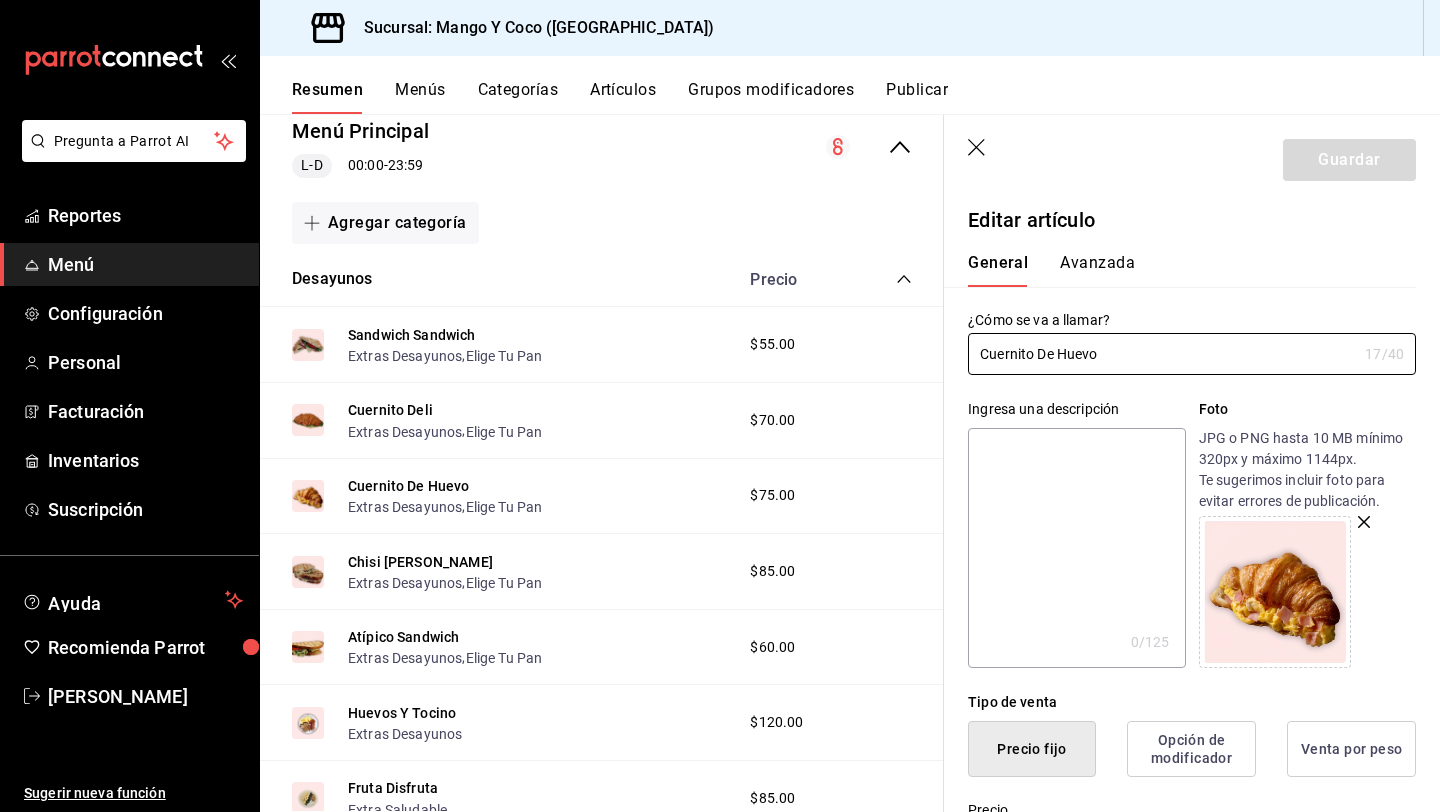 click on "Avanzada" at bounding box center [1097, 270] 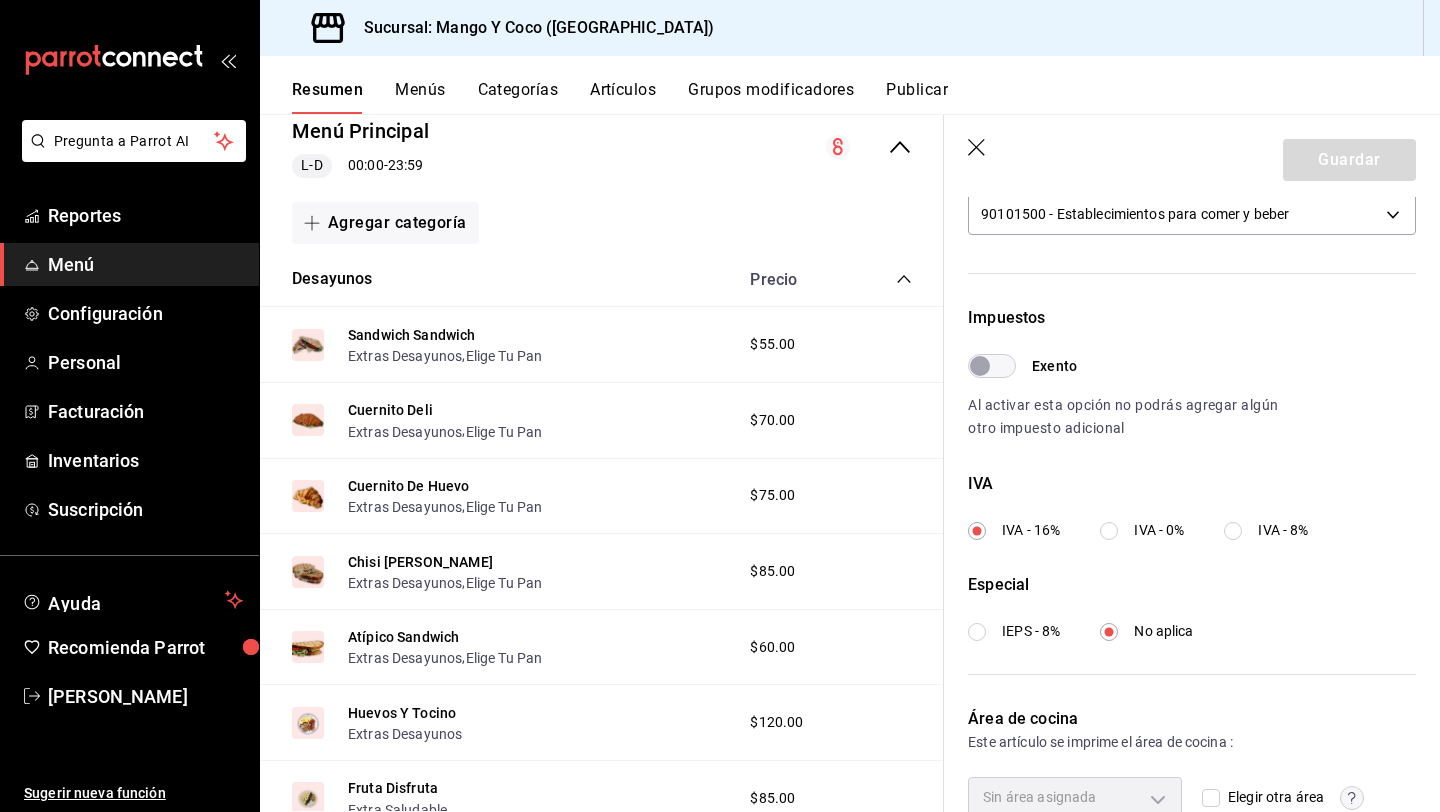 scroll, scrollTop: 600, scrollLeft: 0, axis: vertical 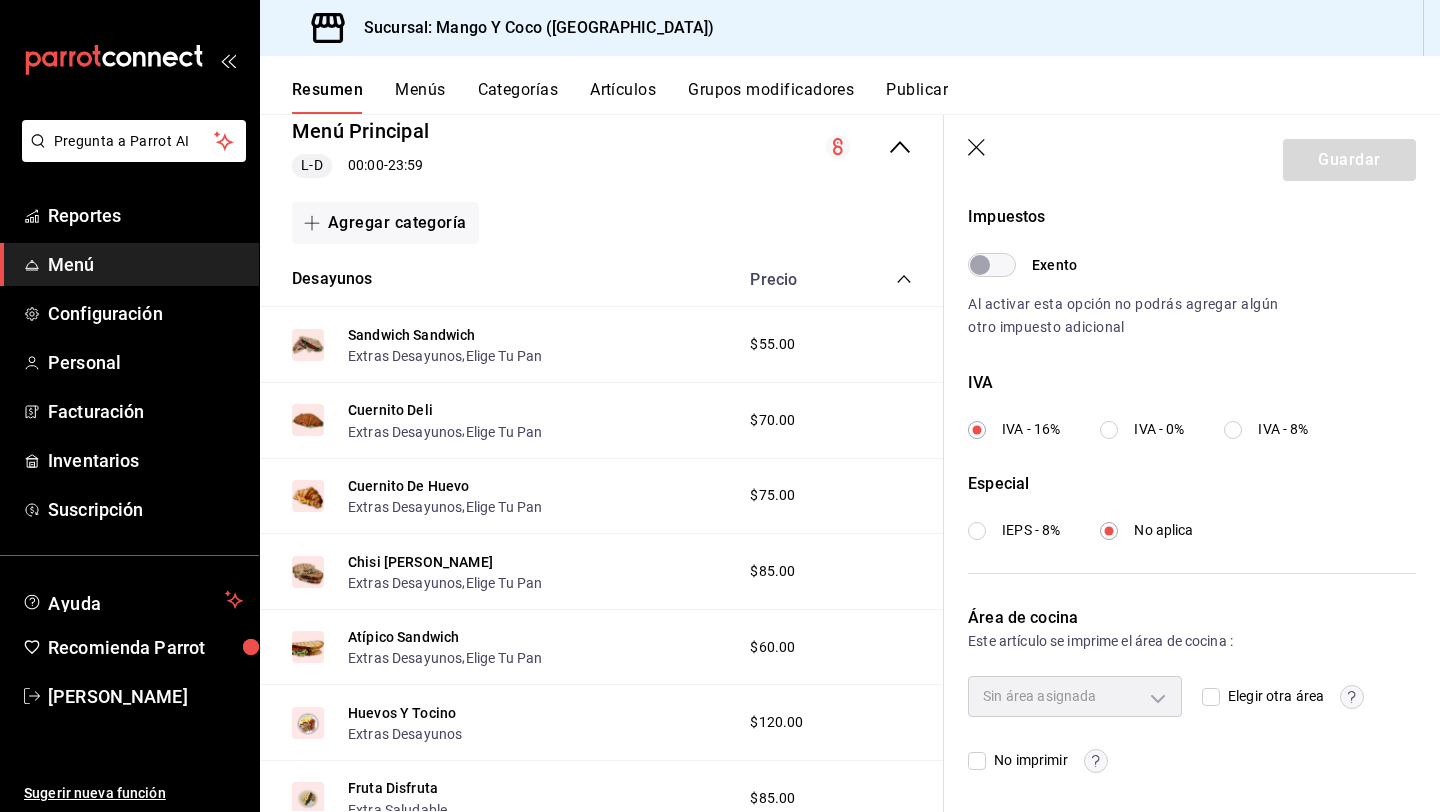 click on "Elegir otra área" at bounding box center [1272, 696] 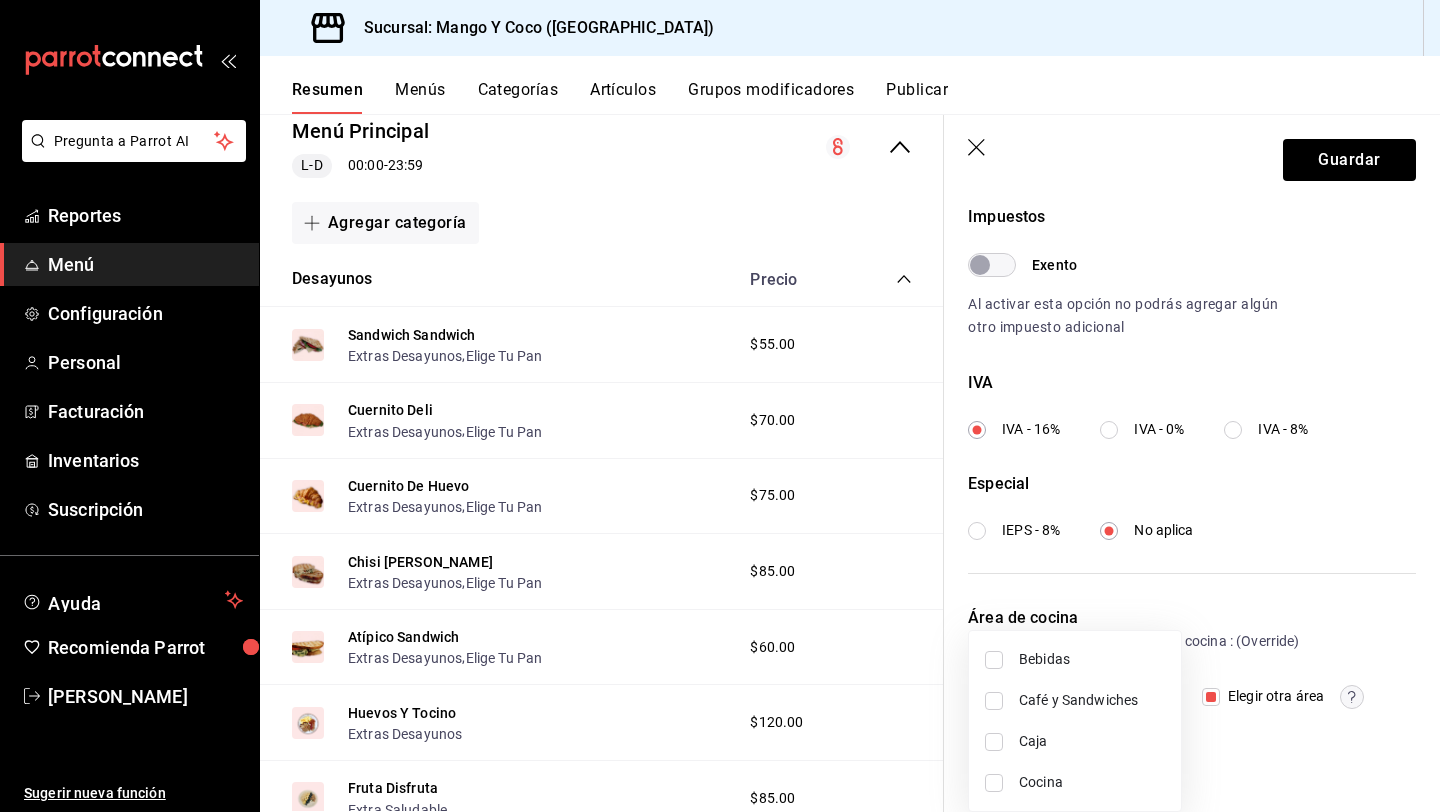 click on "Pregunta a Parrot AI Reportes   Menú   Configuración   Personal   Facturación   Inventarios   Suscripción   Ayuda Recomienda Parrot   Liz Gonzalez   Sugerir nueva función   Sucursal: Mango Y Coco (Mérida) Resumen Menús Categorías Artículos Grupos modificadores Publicar Resumen sucursal Si activas ‘Editar artículo por menú’, podrás  personalizar  los menús de esta sucursal.  Para cambios generales, ve a “Organización”. ​ ​ Mango Y Coco - Mérida Menú Principal L-D 00:00  -  23:59 Agregar categoría Desayunos Precio Sandwich Sandwich Extras Desayunos ,  Elige Tu Pan $55.00 Cuernito Deli Extras Desayunos ,  Elige Tu Pan $70.00 Cuernito De Huevo Extras Desayunos ,  Elige Tu Pan $75.00 Chisi Dwich Extras Desayunos ,  Elige Tu Pan $85.00 Atípico Sandwich Extras Desayunos ,  Elige Tu Pan $60.00 Huevos Y Tocino Extras Desayunos $120.00 Fruta Disfruta Extra Saludable $85.00 Agregar artículo Para Despertar Precio Café Americano Cambio De Leche $40.00 Espresso Cambio De Leche $35.00 $45.00" at bounding box center (720, 406) 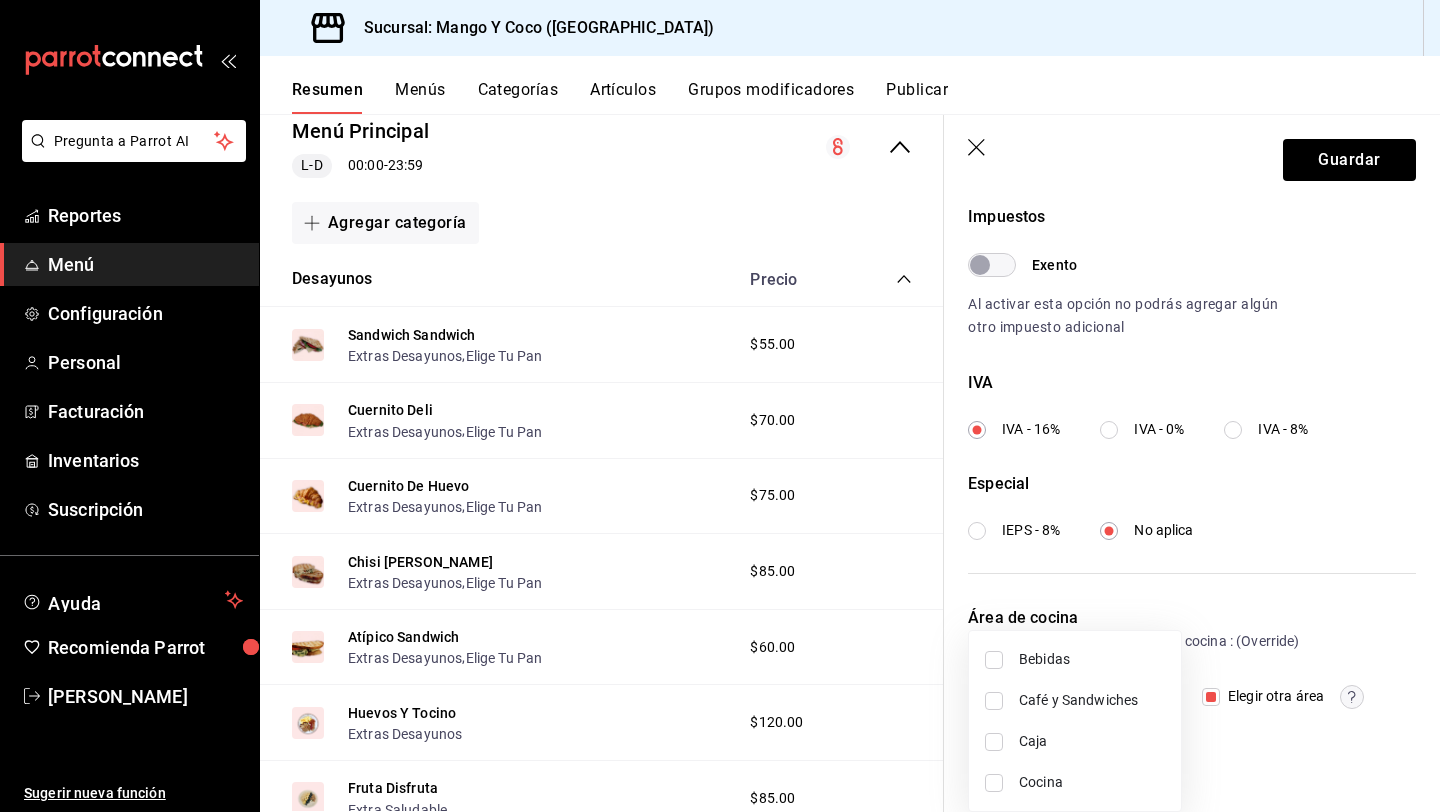 click on "Cocina" at bounding box center [1092, 782] 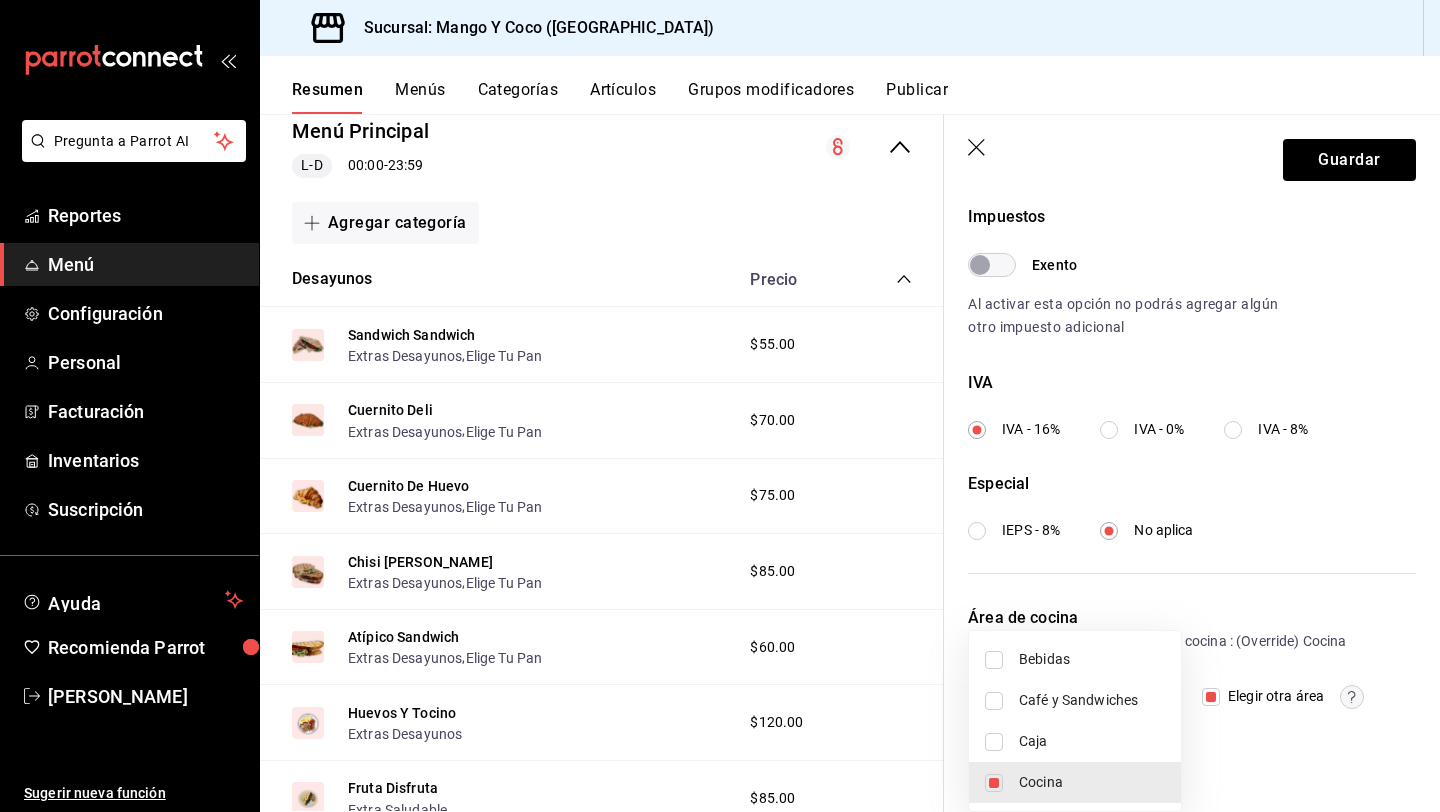 click at bounding box center [720, 406] 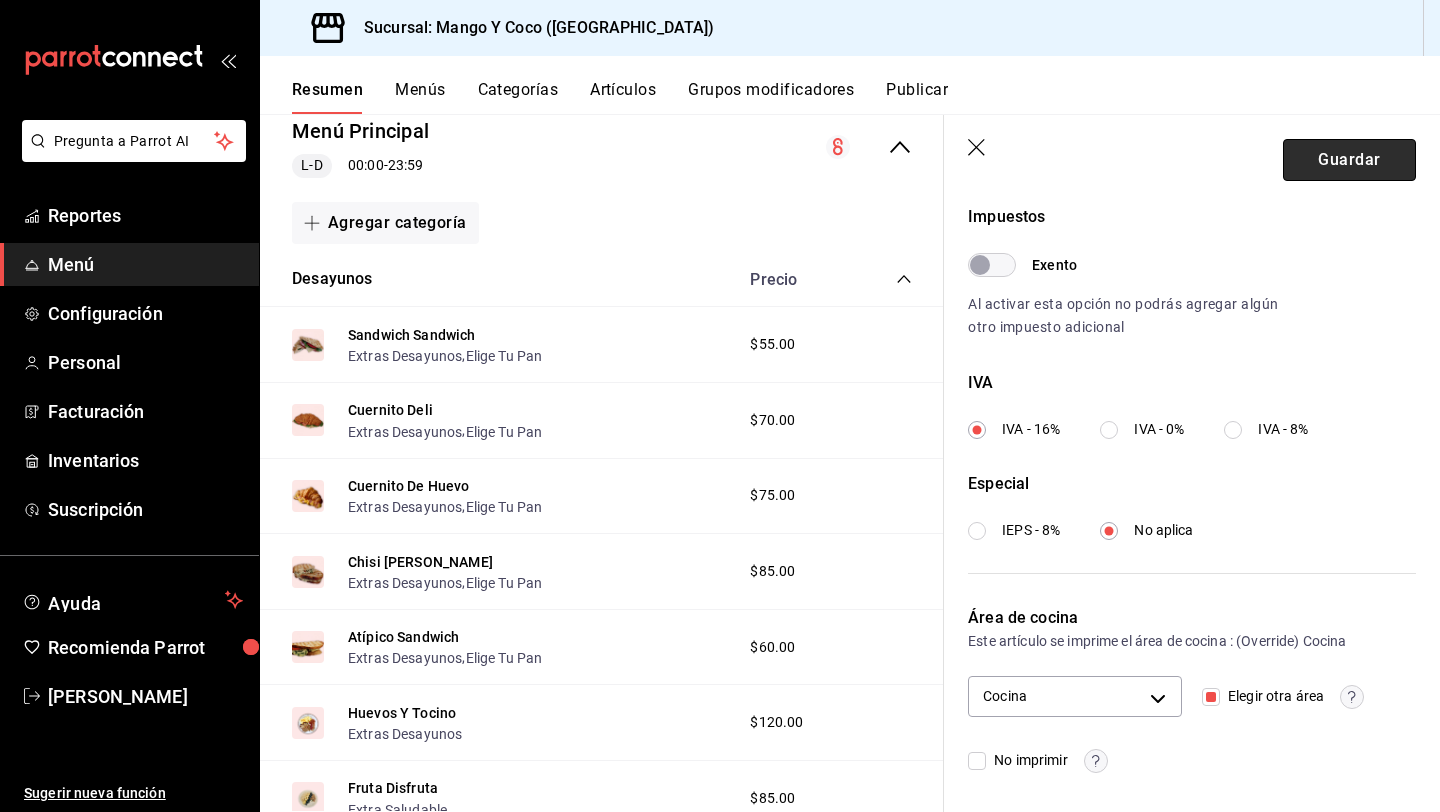 click on "Guardar" at bounding box center (1349, 160) 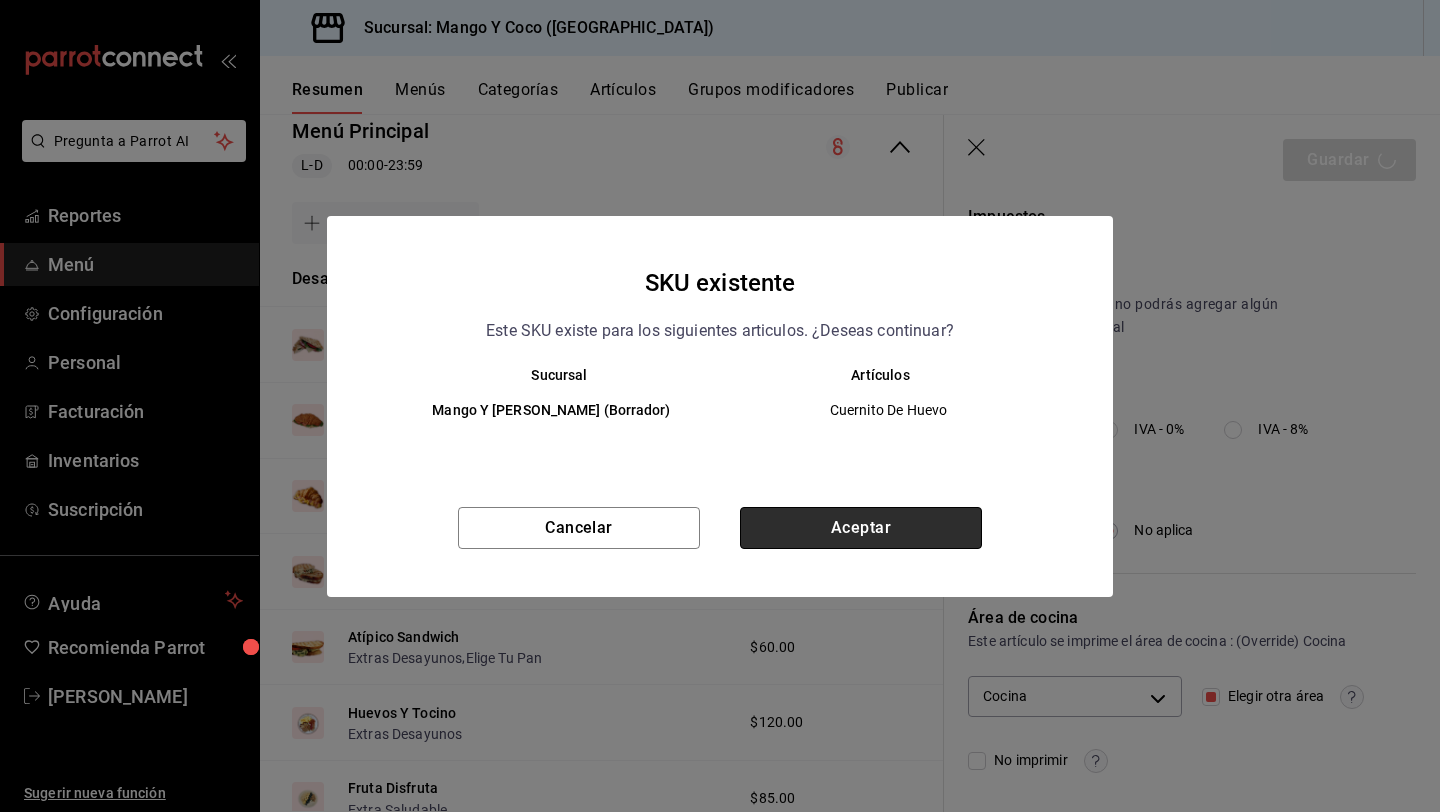 click on "Aceptar" at bounding box center [861, 528] 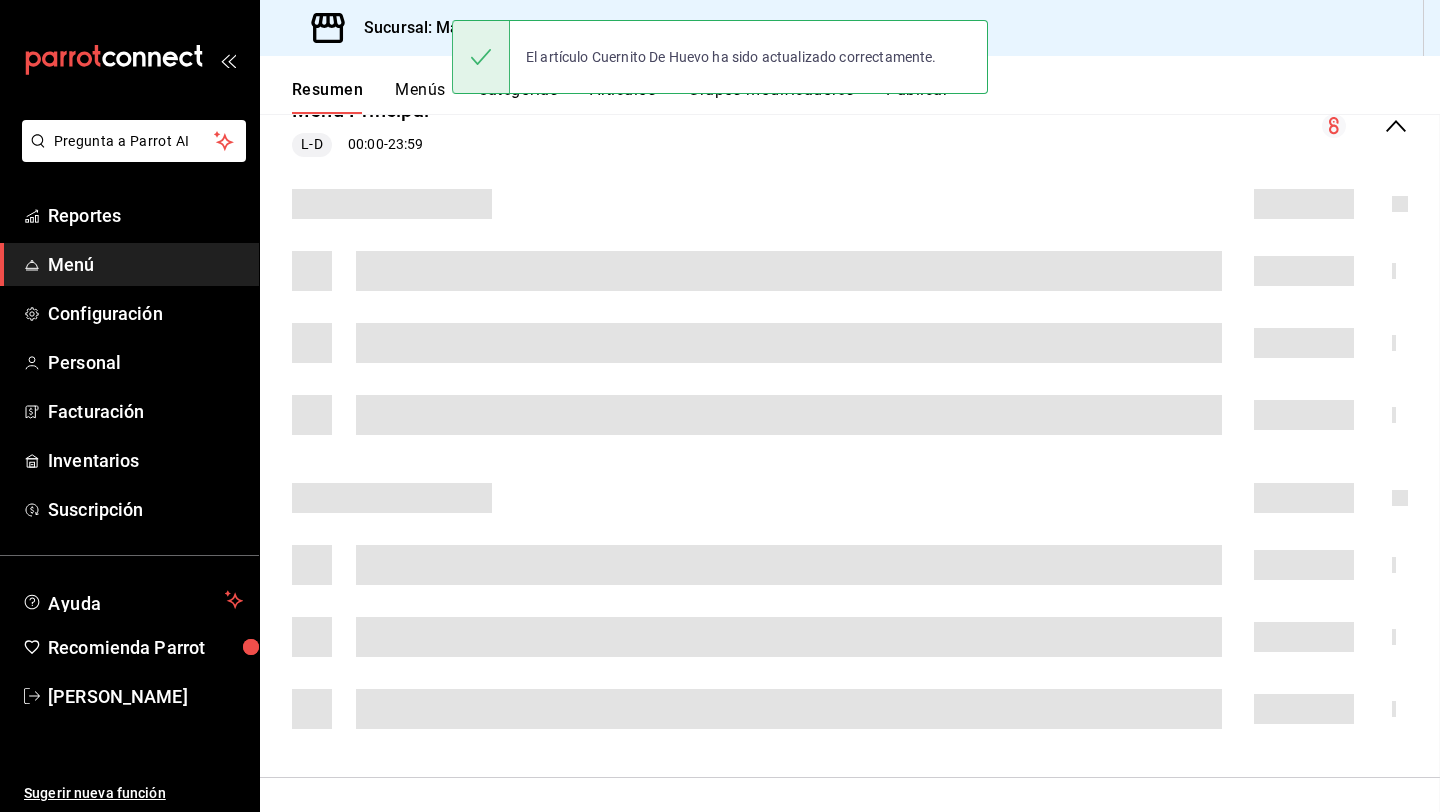 scroll, scrollTop: 0, scrollLeft: 0, axis: both 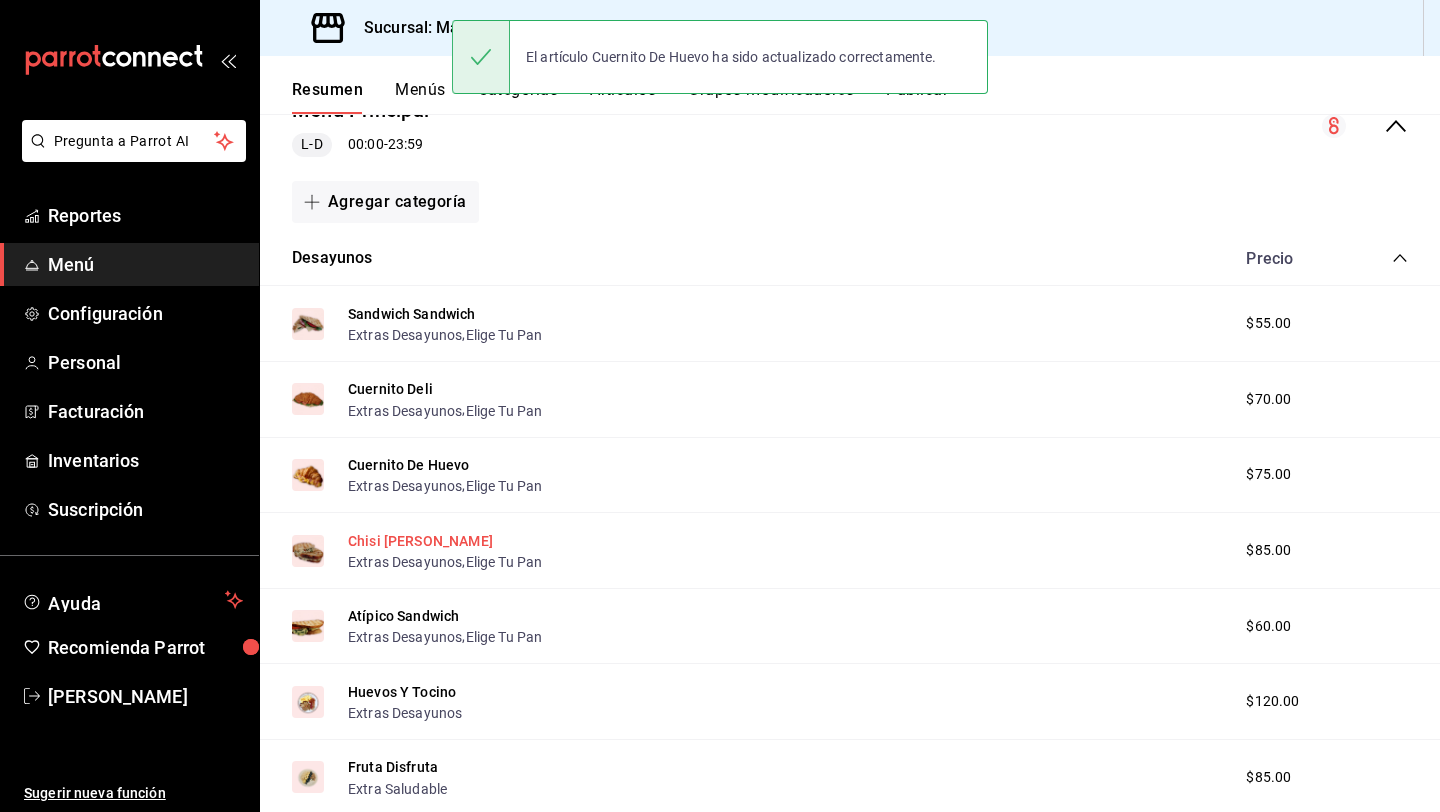 click on "Chisi Dwich" at bounding box center [420, 541] 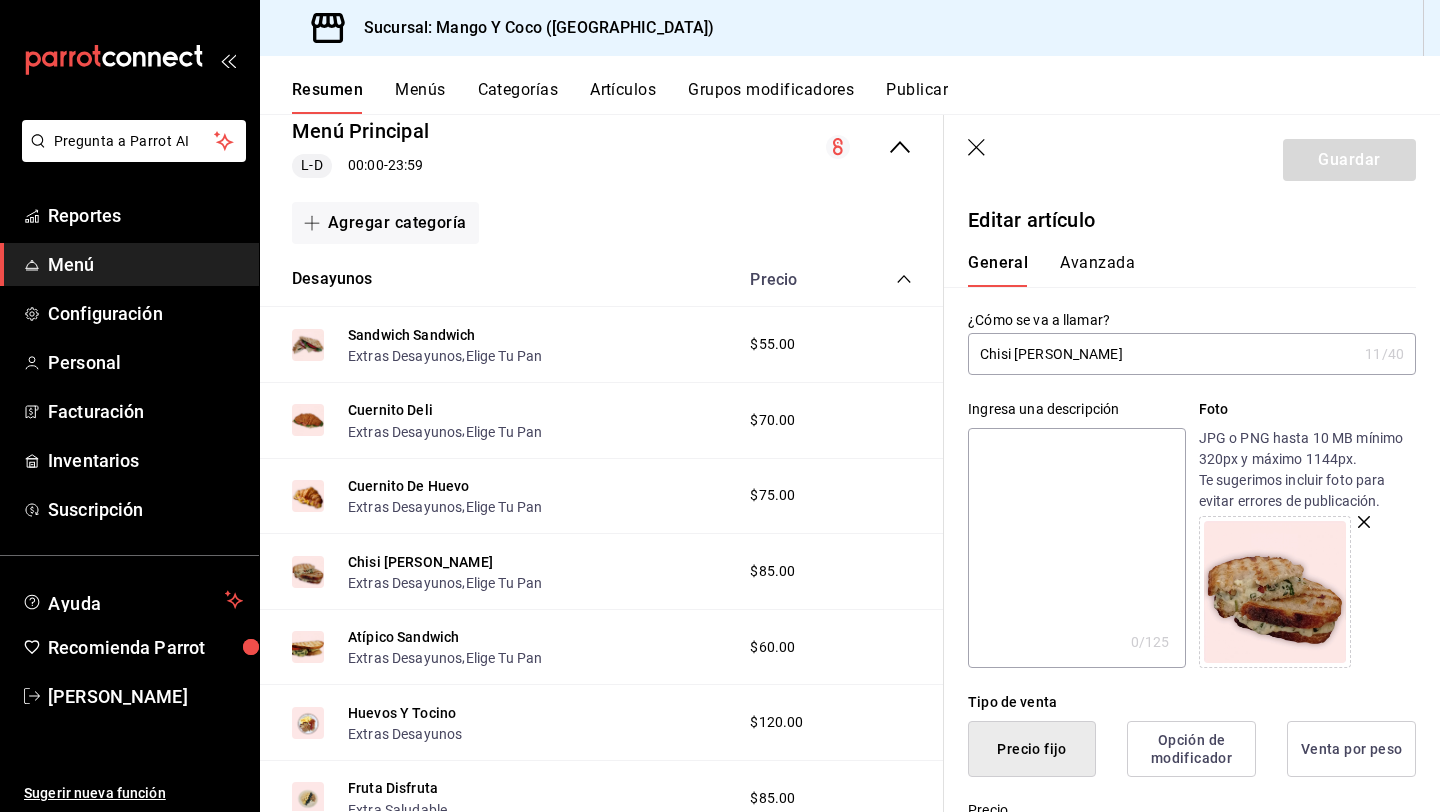 click on "Avanzada" at bounding box center [1097, 270] 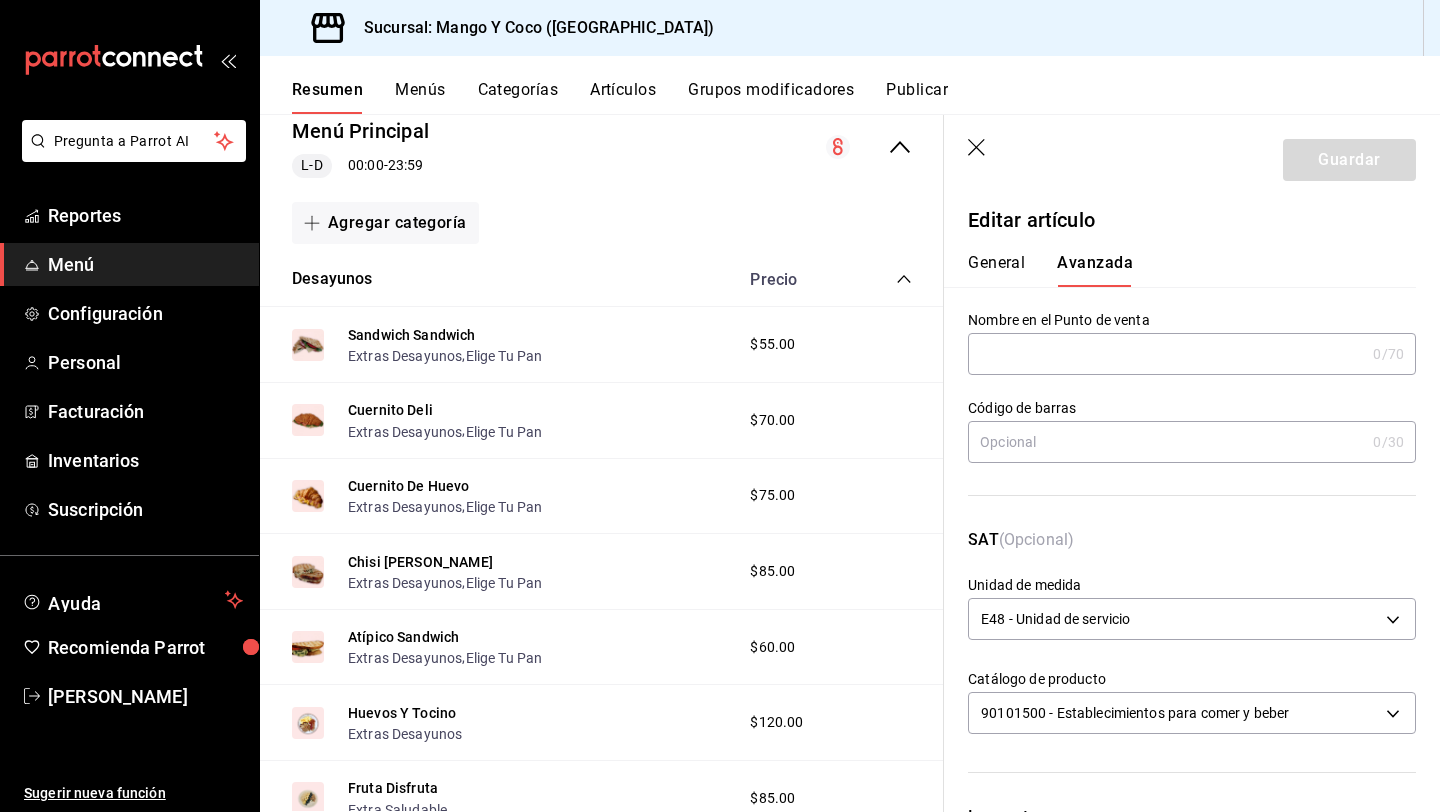 scroll, scrollTop: 600, scrollLeft: 0, axis: vertical 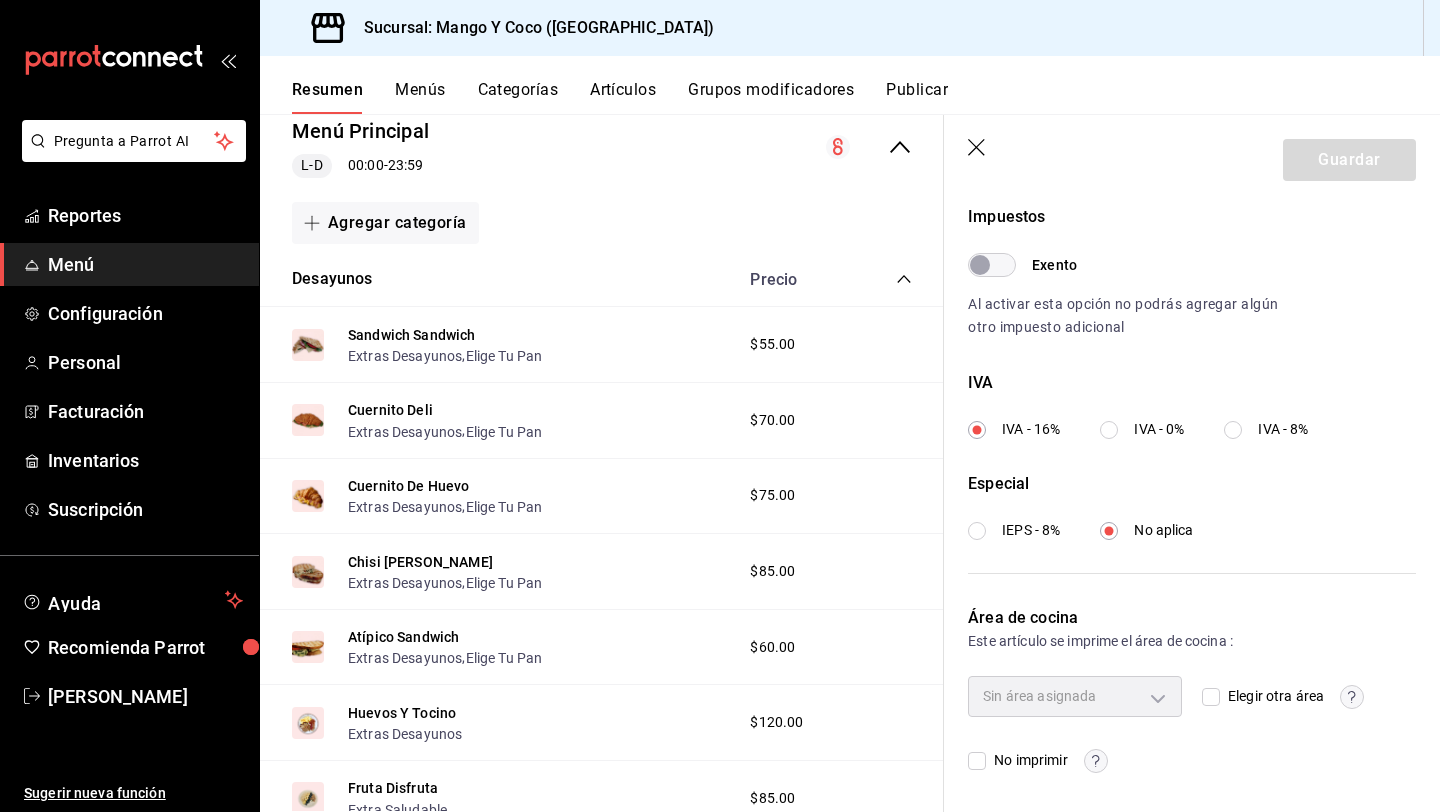 click on "Elegir otra área" at bounding box center [1211, 697] 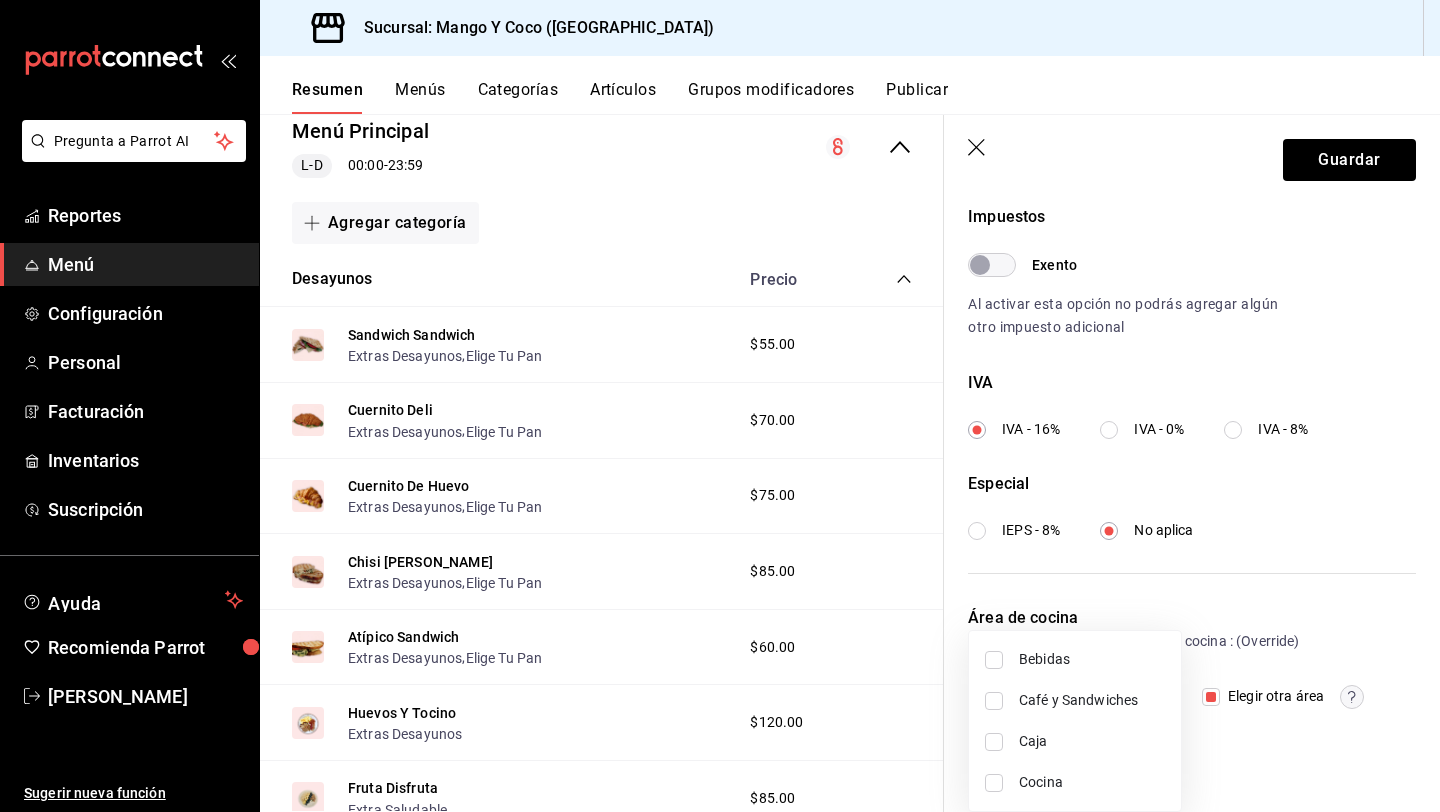 click on "Pregunta a Parrot AI Reportes   Menú   Configuración   Personal   Facturación   Inventarios   Suscripción   Ayuda Recomienda Parrot   Liz Gonzalez   Sugerir nueva función   Sucursal: Mango Y Coco (Mérida) Resumen Menús Categorías Artículos Grupos modificadores Publicar Resumen sucursal Si activas ‘Editar artículo por menú’, podrás  personalizar  los menús de esta sucursal.  Para cambios generales, ve a “Organización”. ​ ​ Mango Y Coco - Mérida Menú Principal L-D 00:00  -  23:59 Agregar categoría Desayunos Precio Sandwich Sandwich Extras Desayunos ,  Elige Tu Pan $55.00 Cuernito Deli Extras Desayunos ,  Elige Tu Pan $70.00 Cuernito De Huevo Extras Desayunos ,  Elige Tu Pan $75.00 Chisi Dwich Extras Desayunos ,  Elige Tu Pan $85.00 Atípico Sandwich Extras Desayunos ,  Elige Tu Pan $60.00 Huevos Y Tocino Extras Desayunos $120.00 Fruta Disfruta Extra Saludable $85.00 Agregar artículo Para Despertar Precio Café Americano Cambio De Leche $40.00 Espresso Cambio De Leche $35.00 $45.00" at bounding box center [720, 406] 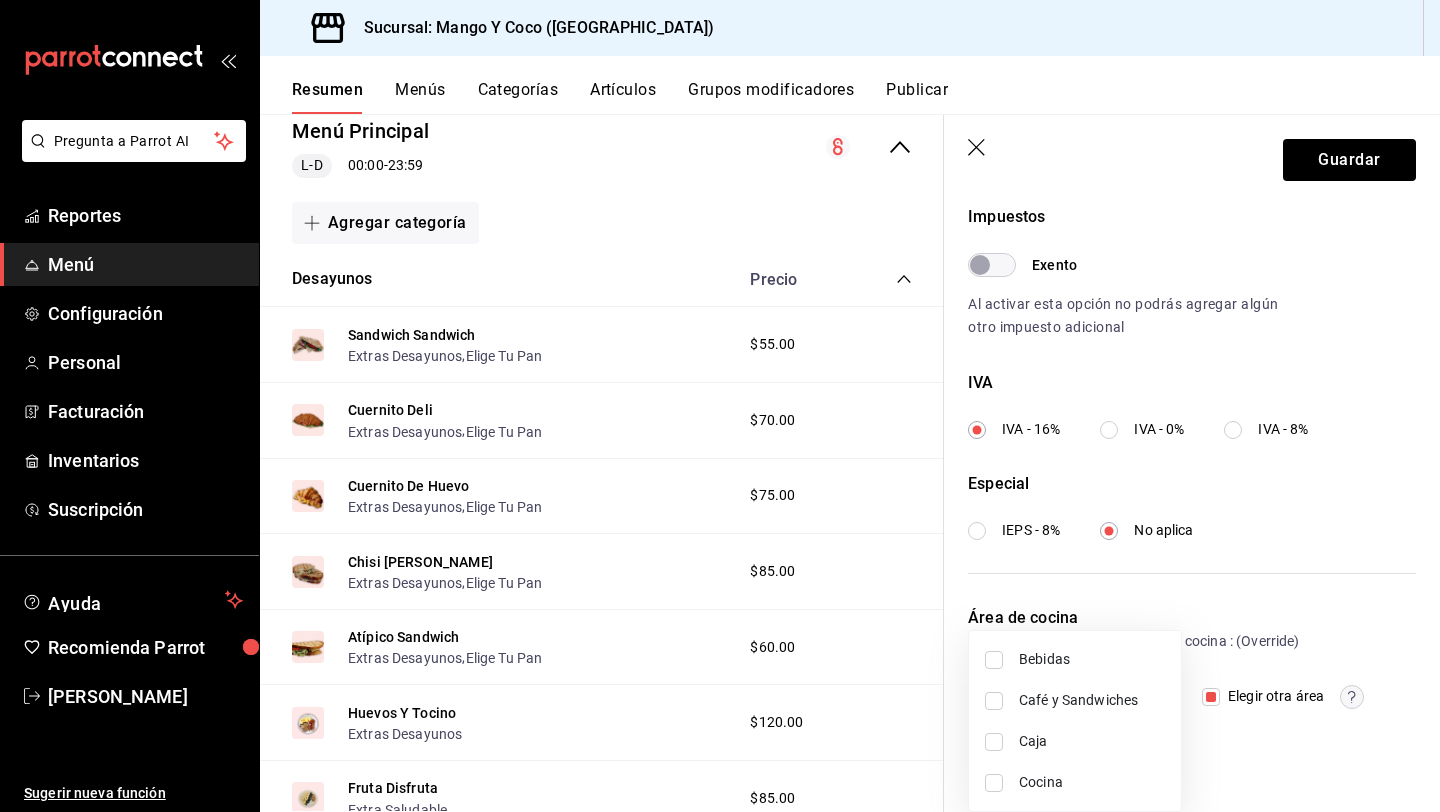 click on "Cocina" at bounding box center [1092, 782] 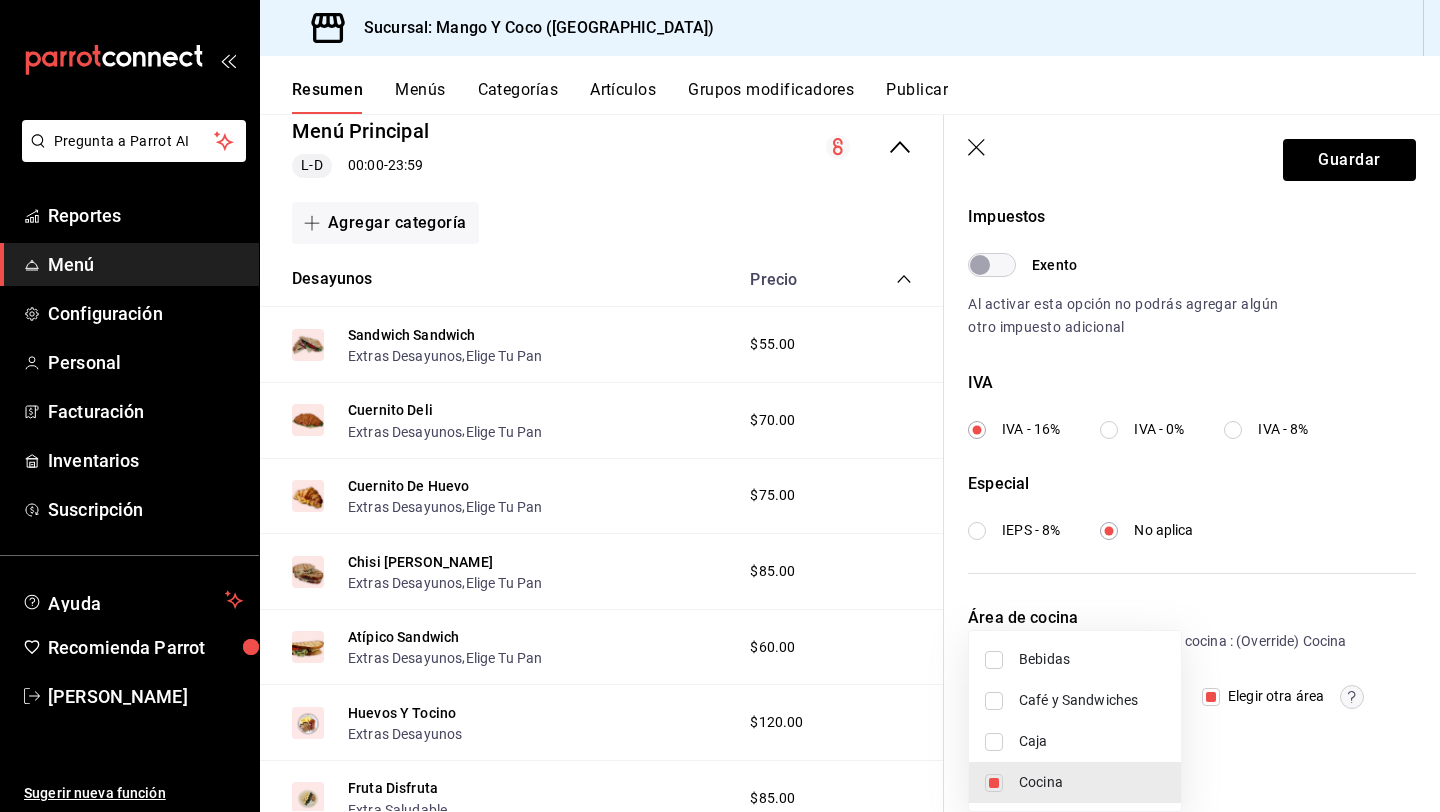 click at bounding box center [720, 406] 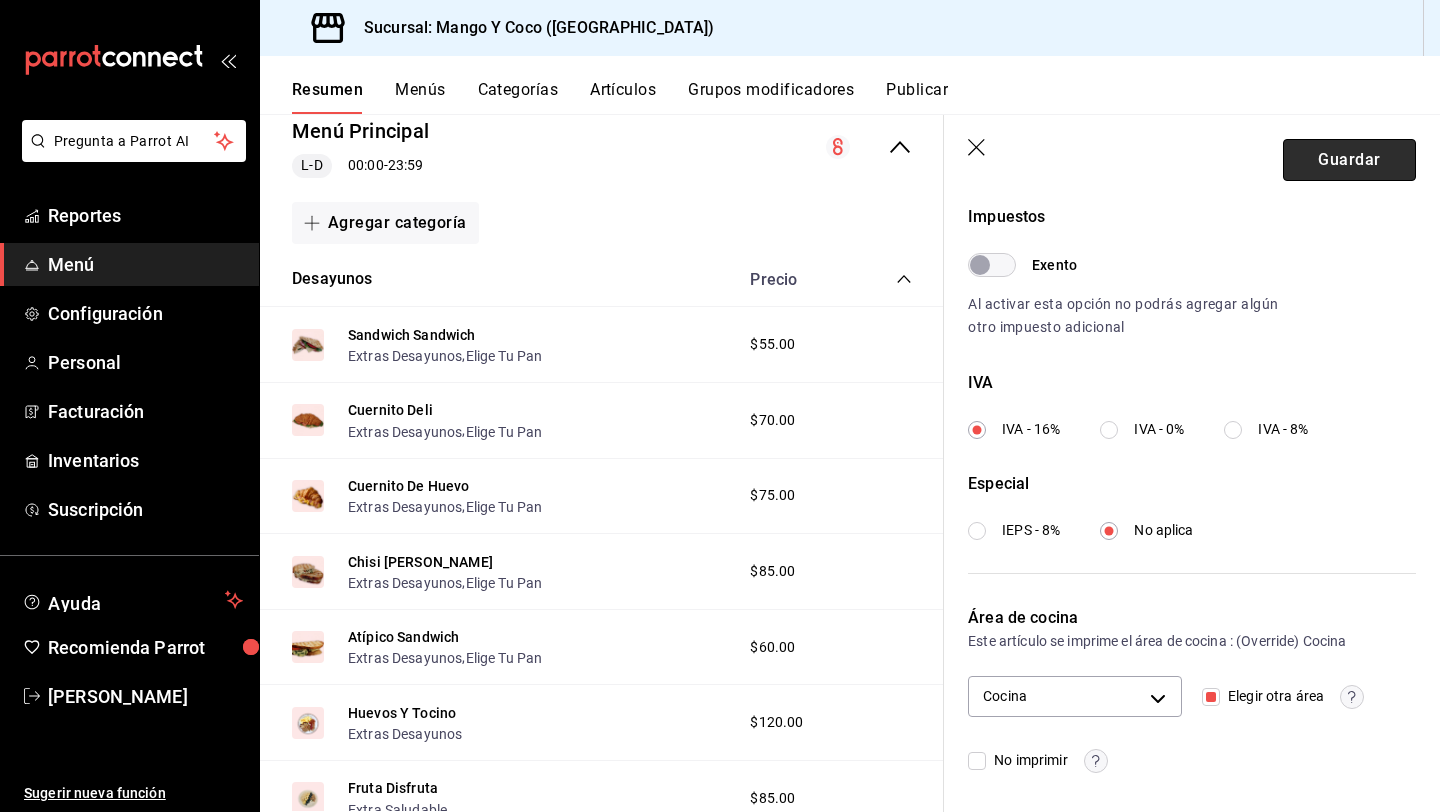 click on "Guardar" at bounding box center (1349, 160) 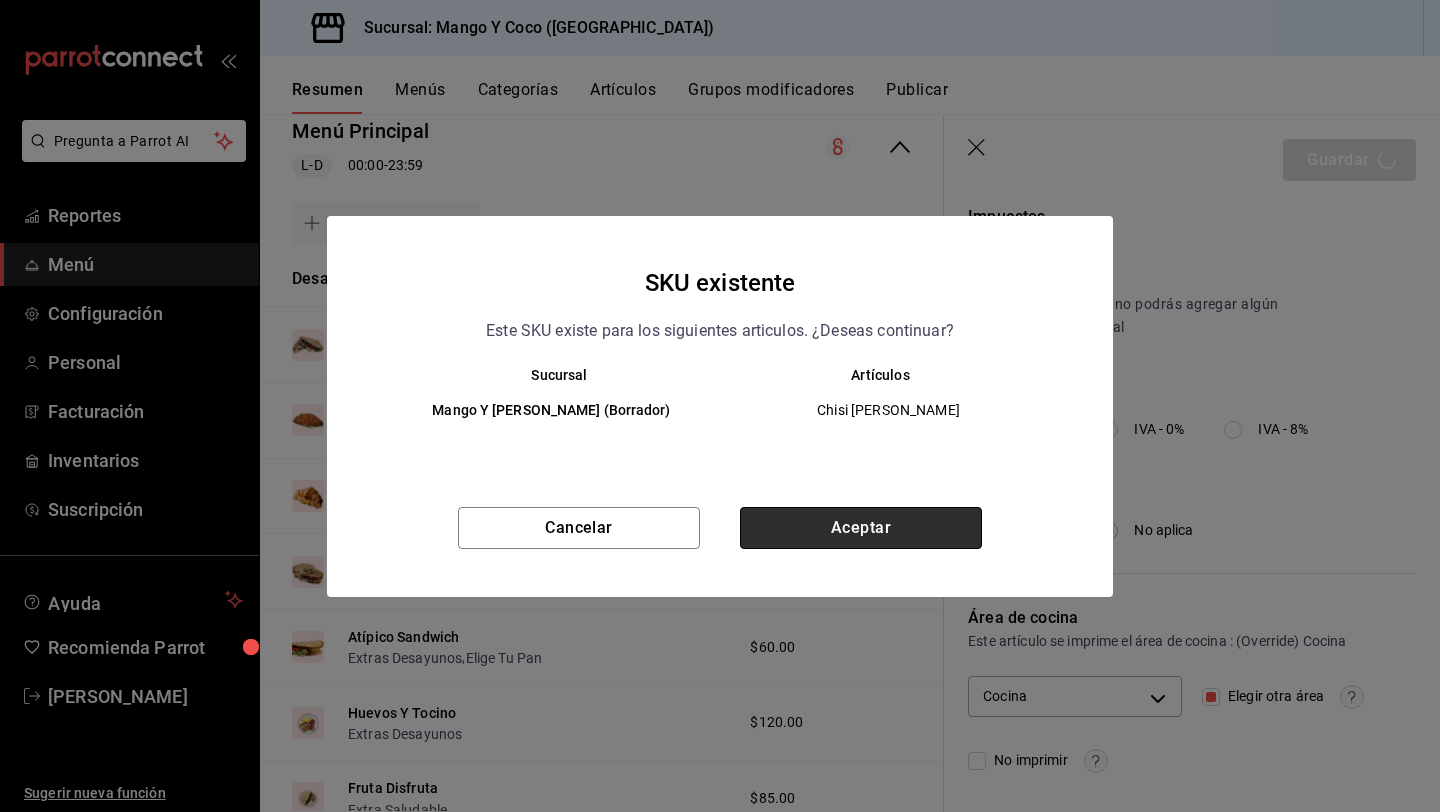 click on "Aceptar" at bounding box center (861, 528) 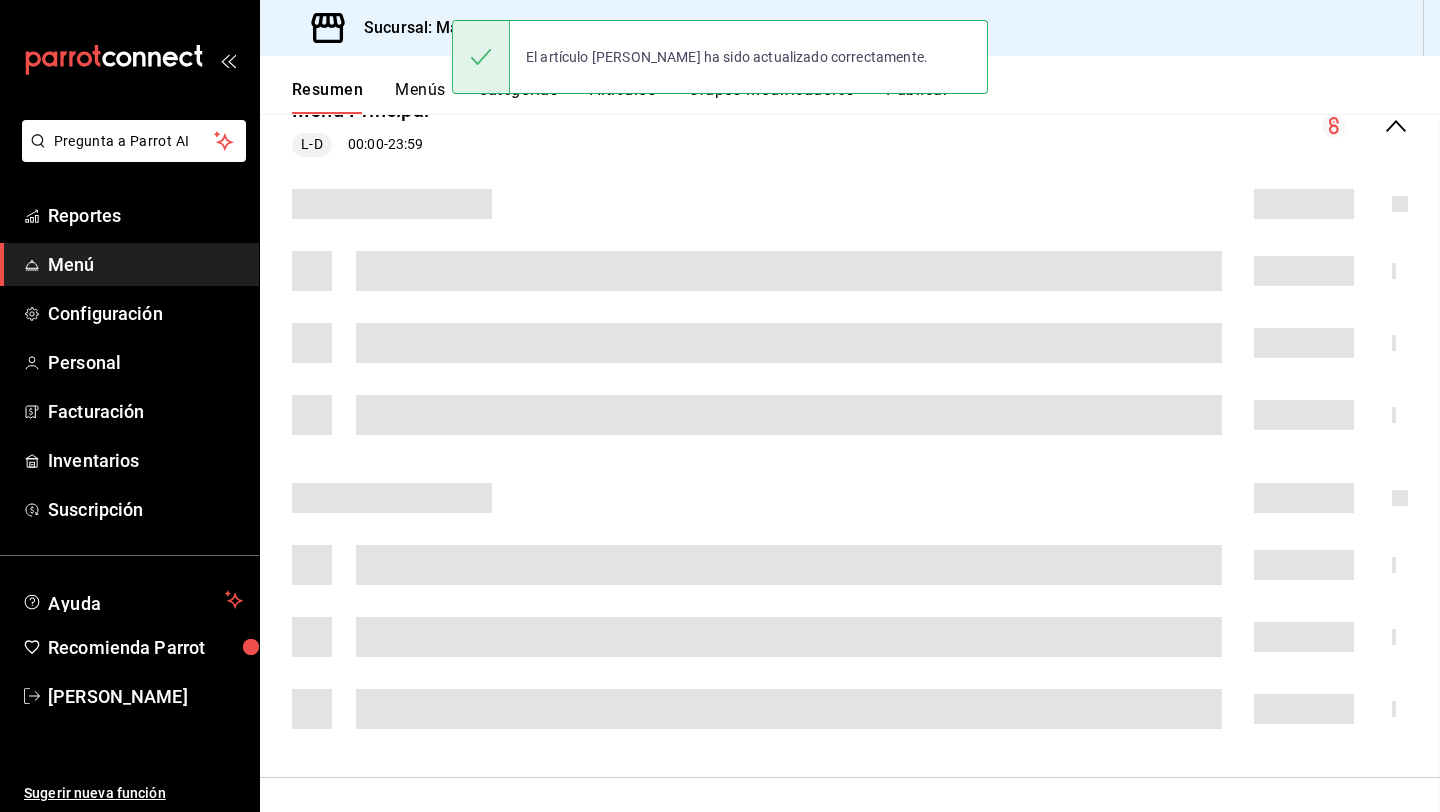 scroll, scrollTop: 0, scrollLeft: 0, axis: both 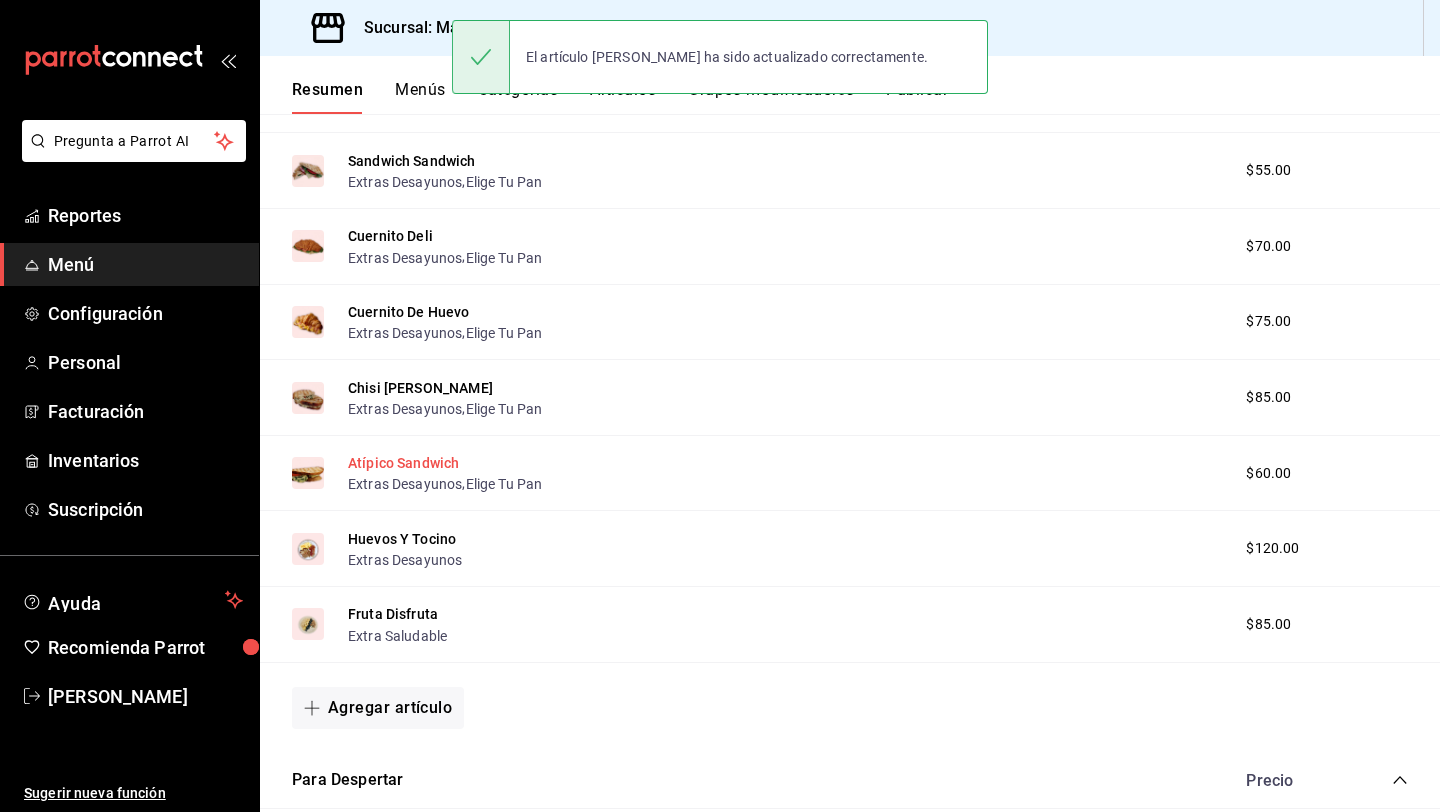 click on "Atípico Sandwich" at bounding box center (403, 463) 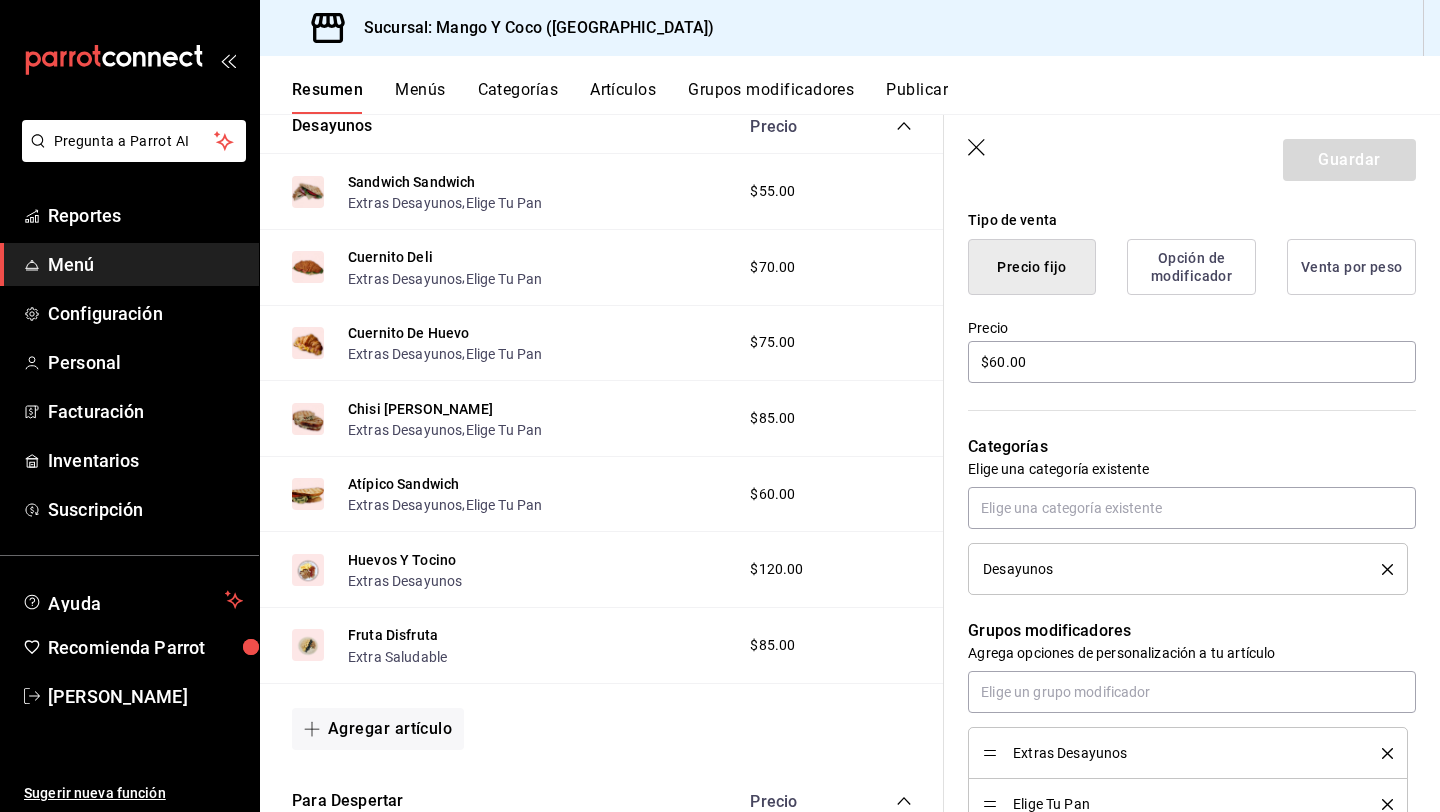 scroll, scrollTop: 970, scrollLeft: 0, axis: vertical 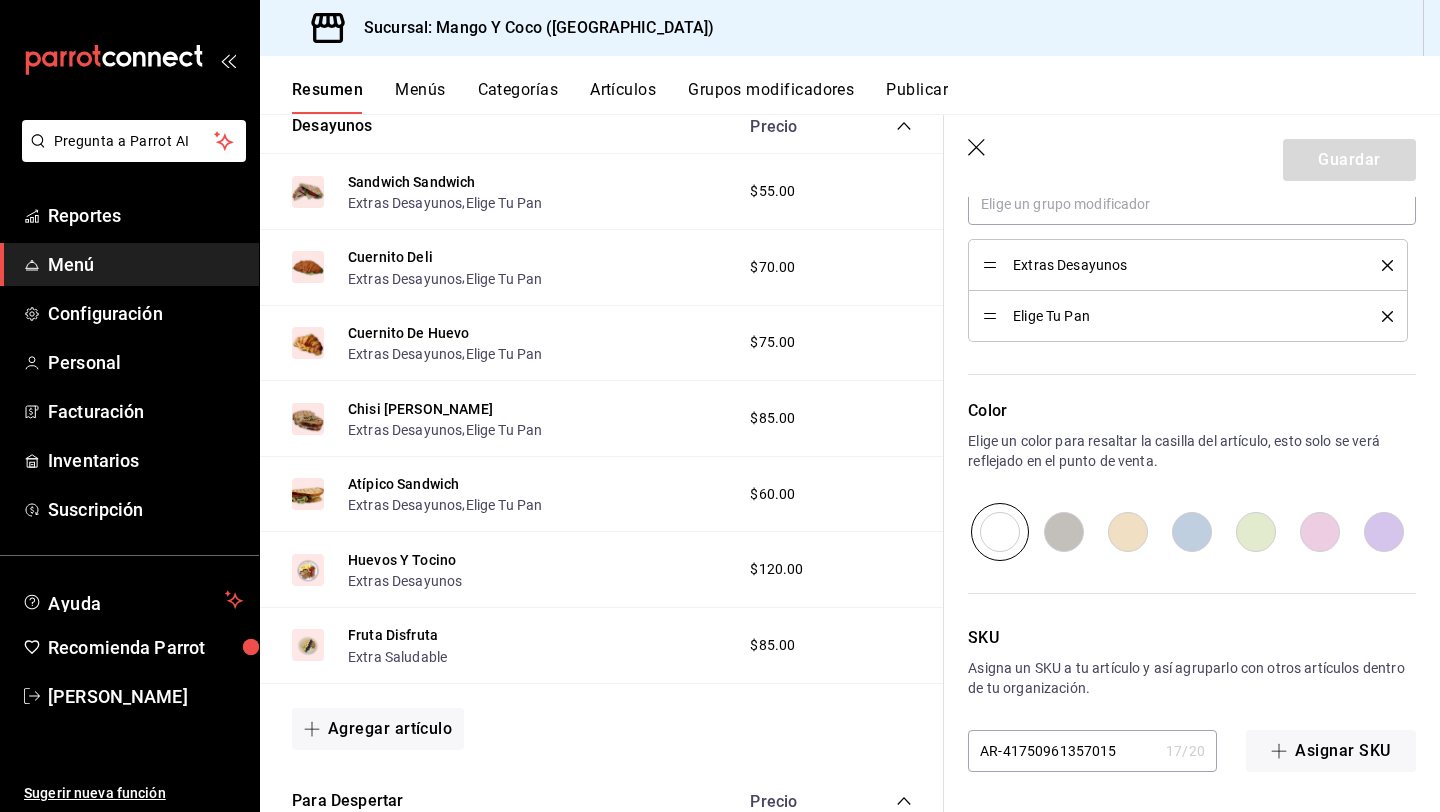 click on "Asigna un SKU a tu artículo y así agruparlo con otros artículos dentro de tu organización." at bounding box center (1192, 678) 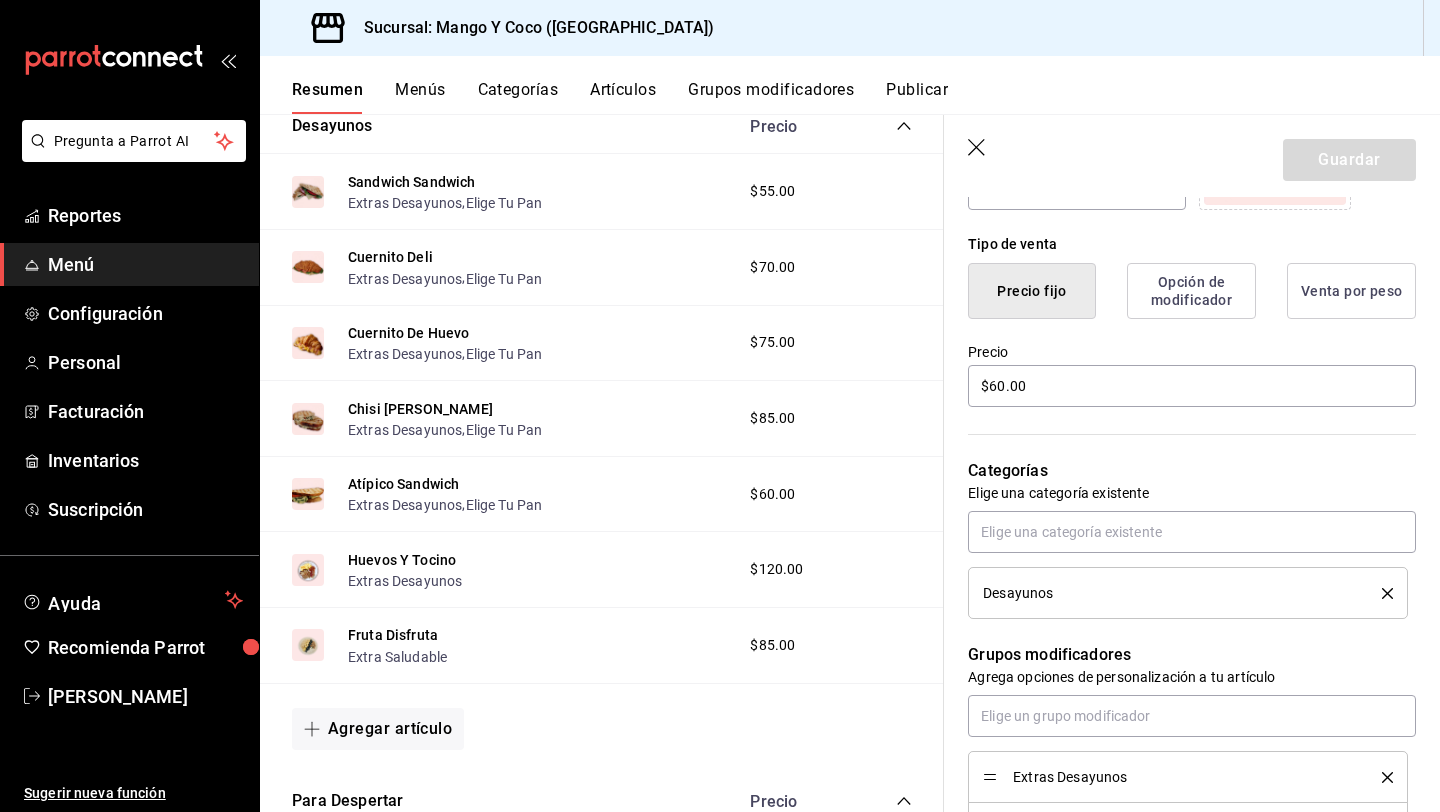 scroll, scrollTop: 0, scrollLeft: 0, axis: both 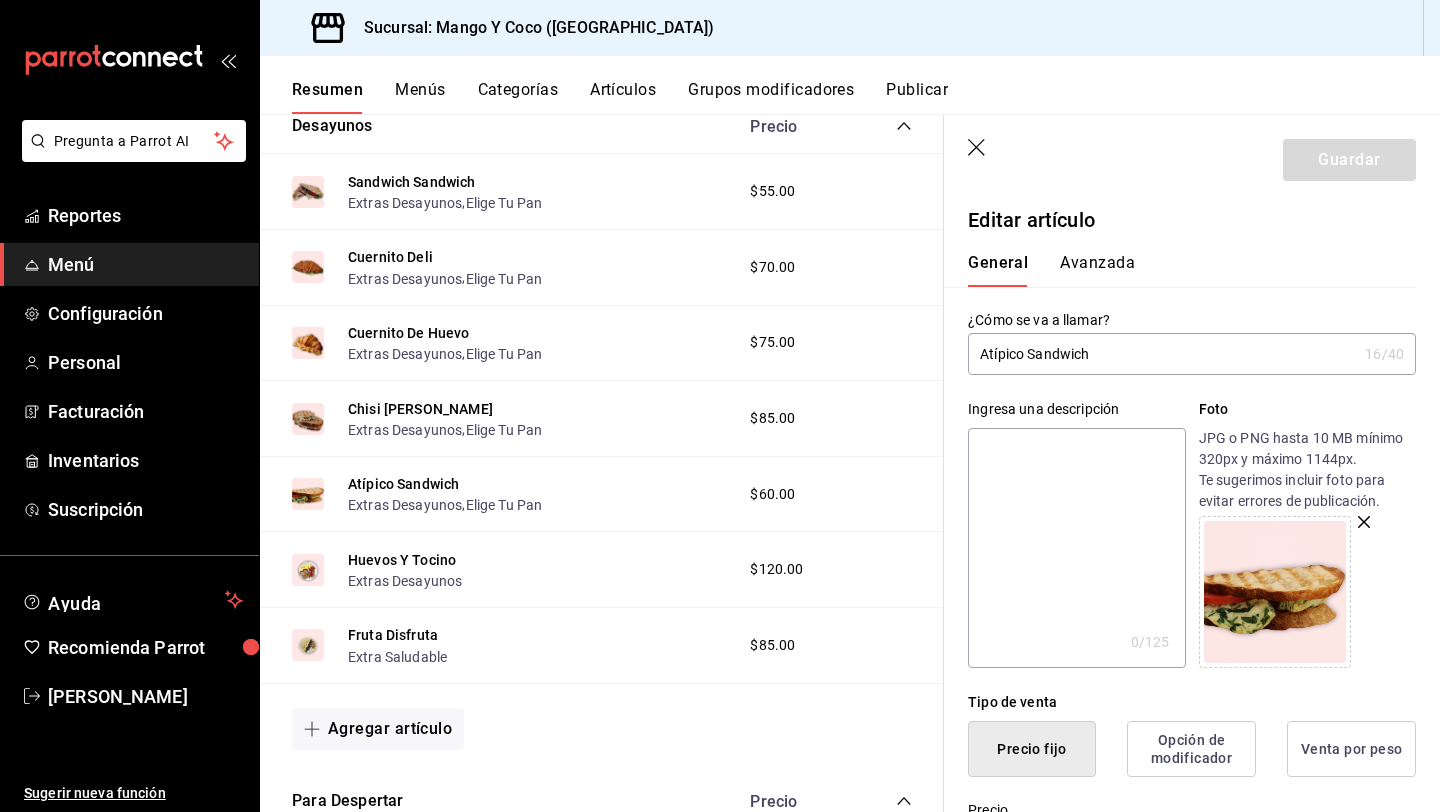 click on "Avanzada" at bounding box center [1097, 270] 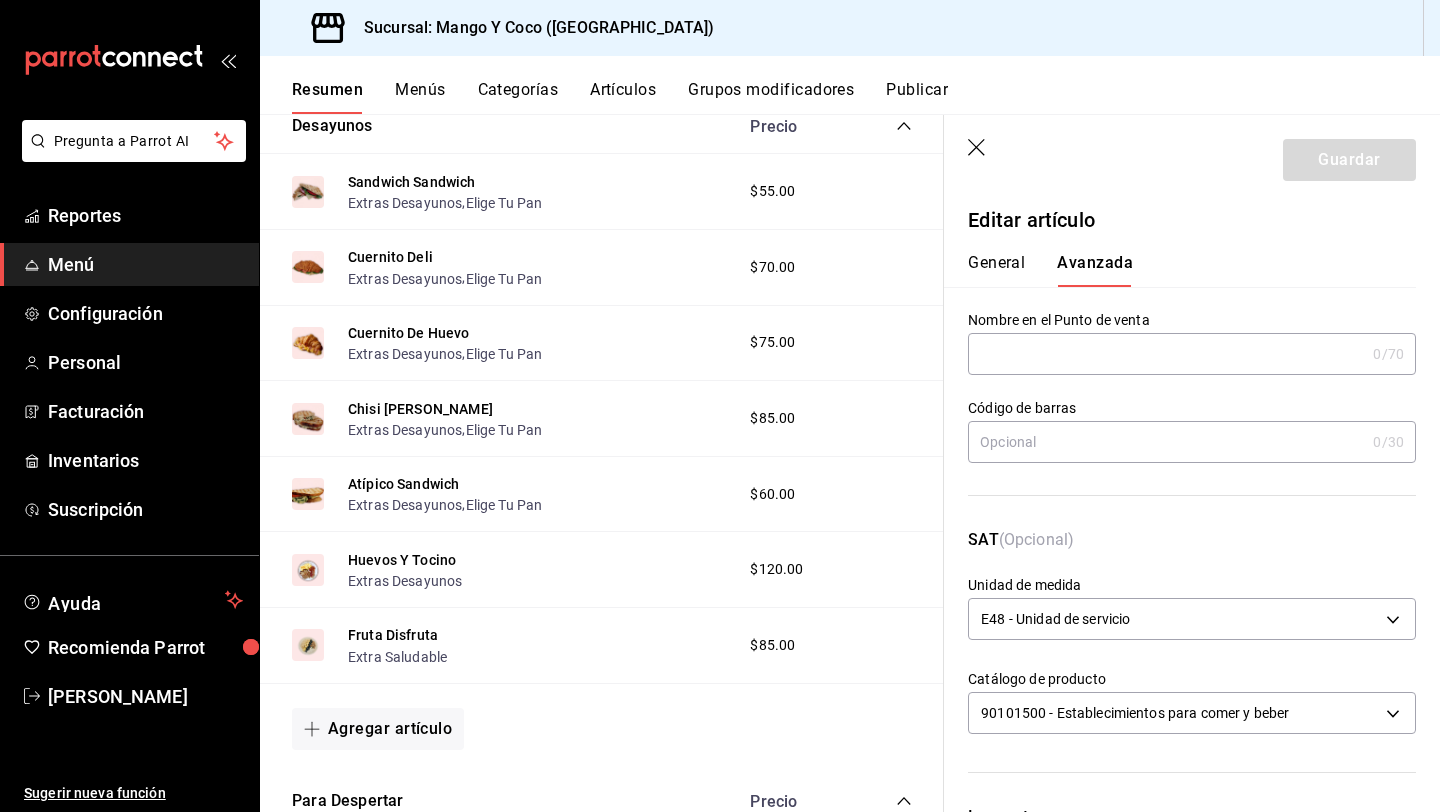 scroll, scrollTop: 600, scrollLeft: 0, axis: vertical 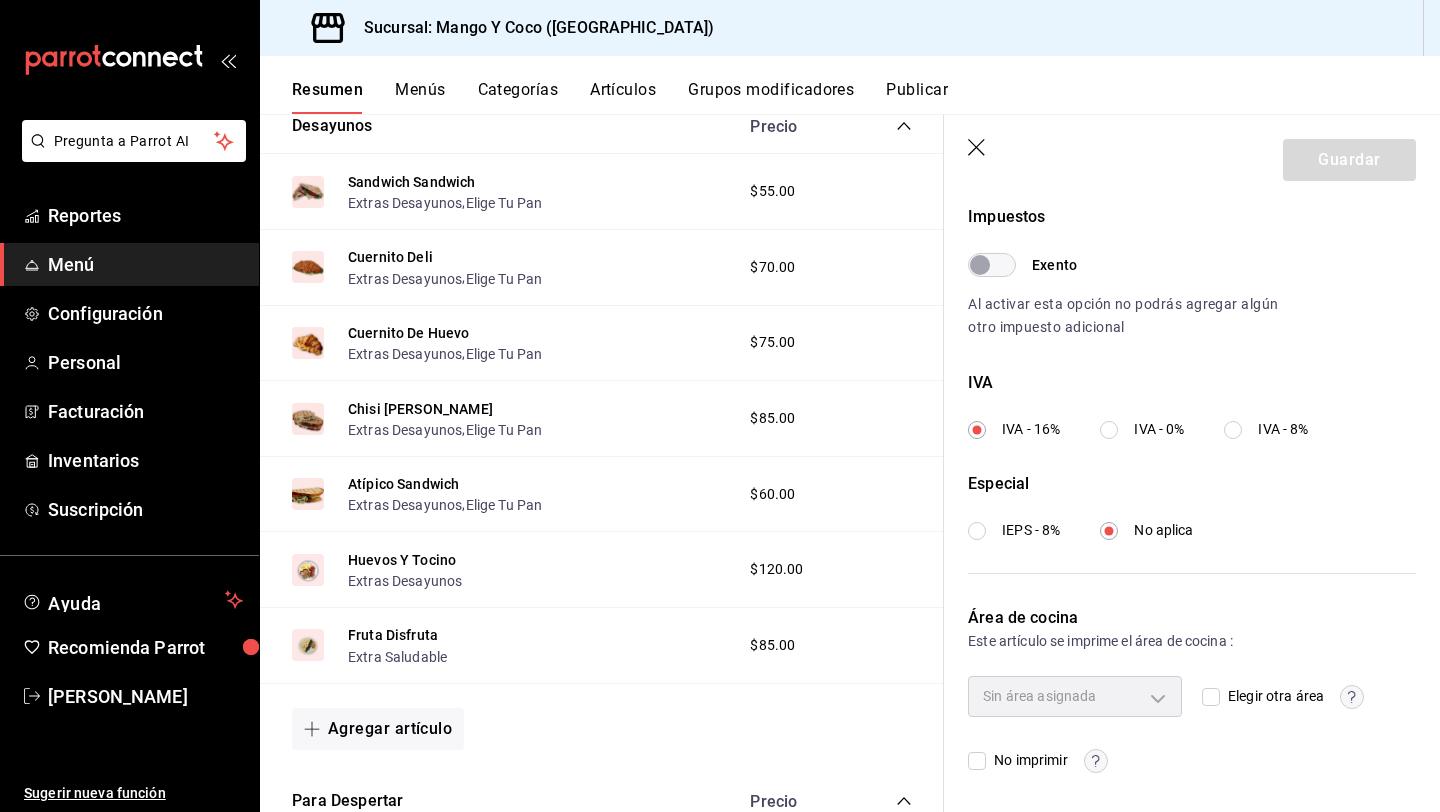 click on "Elegir otra área" at bounding box center [1211, 697] 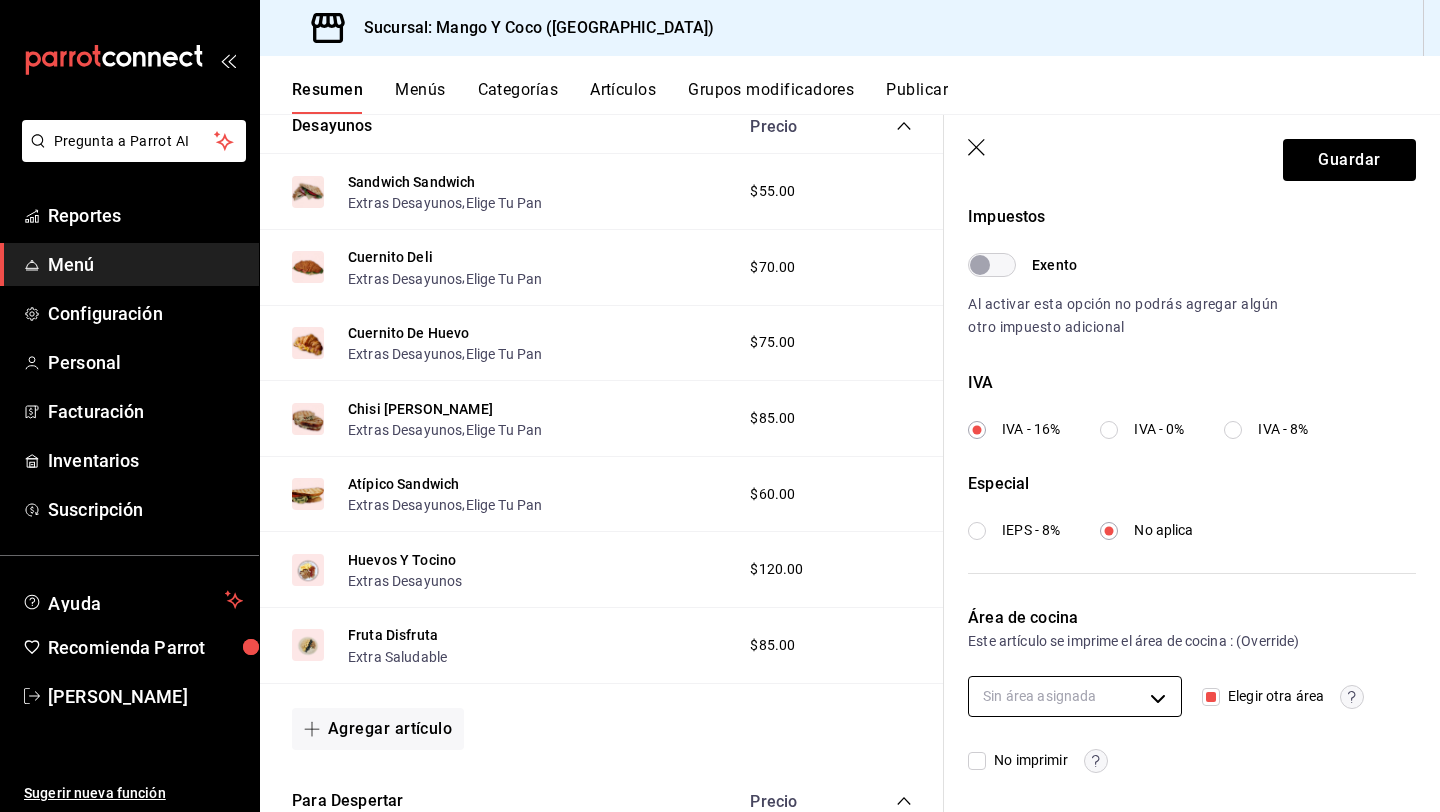 click on "Pregunta a Parrot AI Reportes   Menú   Configuración   Personal   Facturación   Inventarios   Suscripción   Ayuda Recomienda Parrot   Liz Gonzalez   Sugerir nueva función   Sucursal: Mango Y Coco (Mérida) Resumen Menús Categorías Artículos Grupos modificadores Publicar Resumen sucursal Si activas ‘Editar artículo por menú’, podrás  personalizar  los menús de esta sucursal.  Para cambios generales, ve a “Organización”. ​ ​ Mango Y Coco - Mérida Menú Principal L-D 00:00  -  23:59 Agregar categoría Desayunos Precio Sandwich Sandwich Extras Desayunos ,  Elige Tu Pan $55.00 Cuernito Deli Extras Desayunos ,  Elige Tu Pan $70.00 Cuernito De Huevo Extras Desayunos ,  Elige Tu Pan $75.00 Chisi Dwich Extras Desayunos ,  Elige Tu Pan $85.00 Atípico Sandwich Extras Desayunos ,  Elige Tu Pan $60.00 Huevos Y Tocino Extras Desayunos $120.00 Fruta Disfruta Extra Saludable $85.00 Agregar artículo Para Despertar Precio Café Americano Cambio De Leche $40.00 Espresso Cambio De Leche $35.00 $45.00" at bounding box center (720, 406) 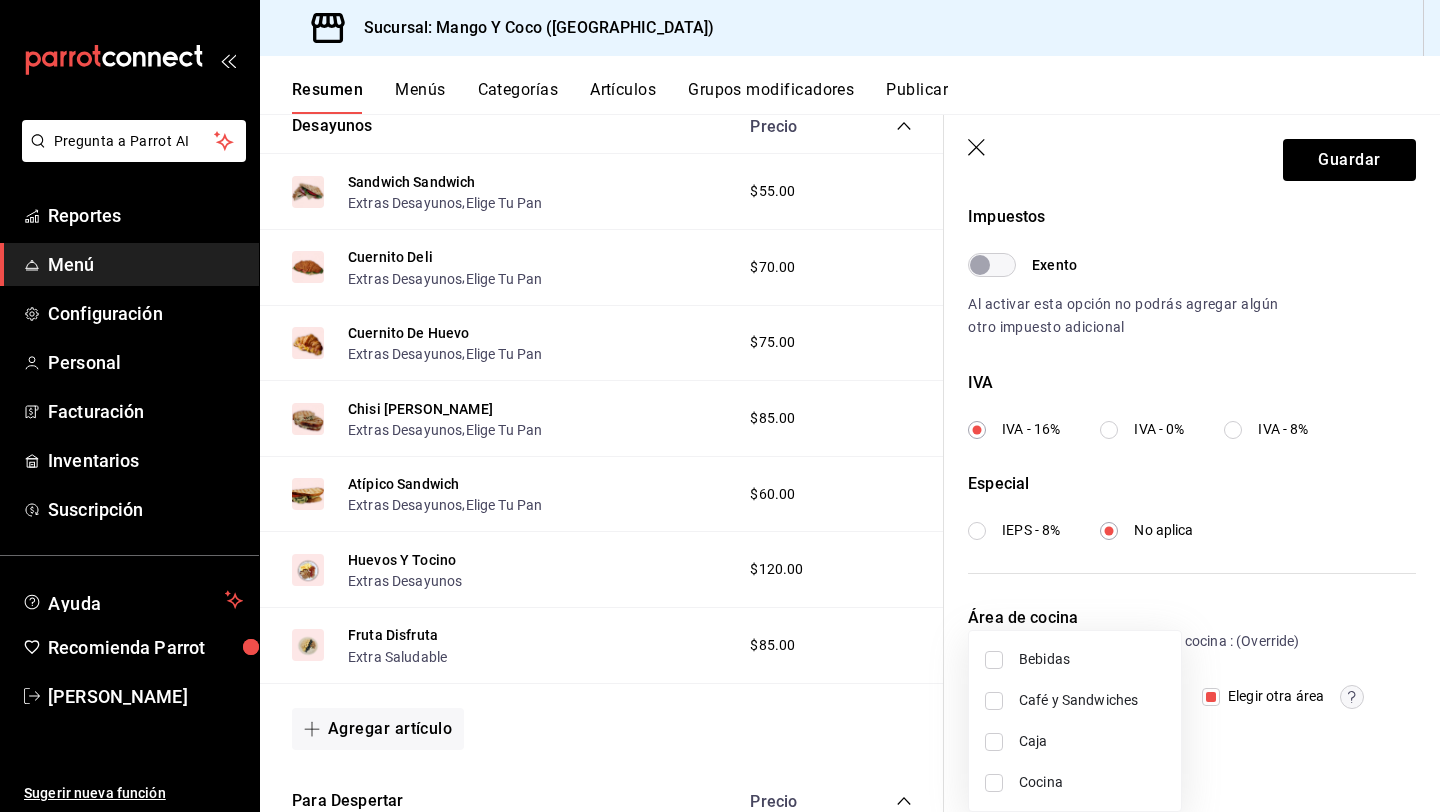 click on "Café y Sandwiches" at bounding box center [1075, 700] 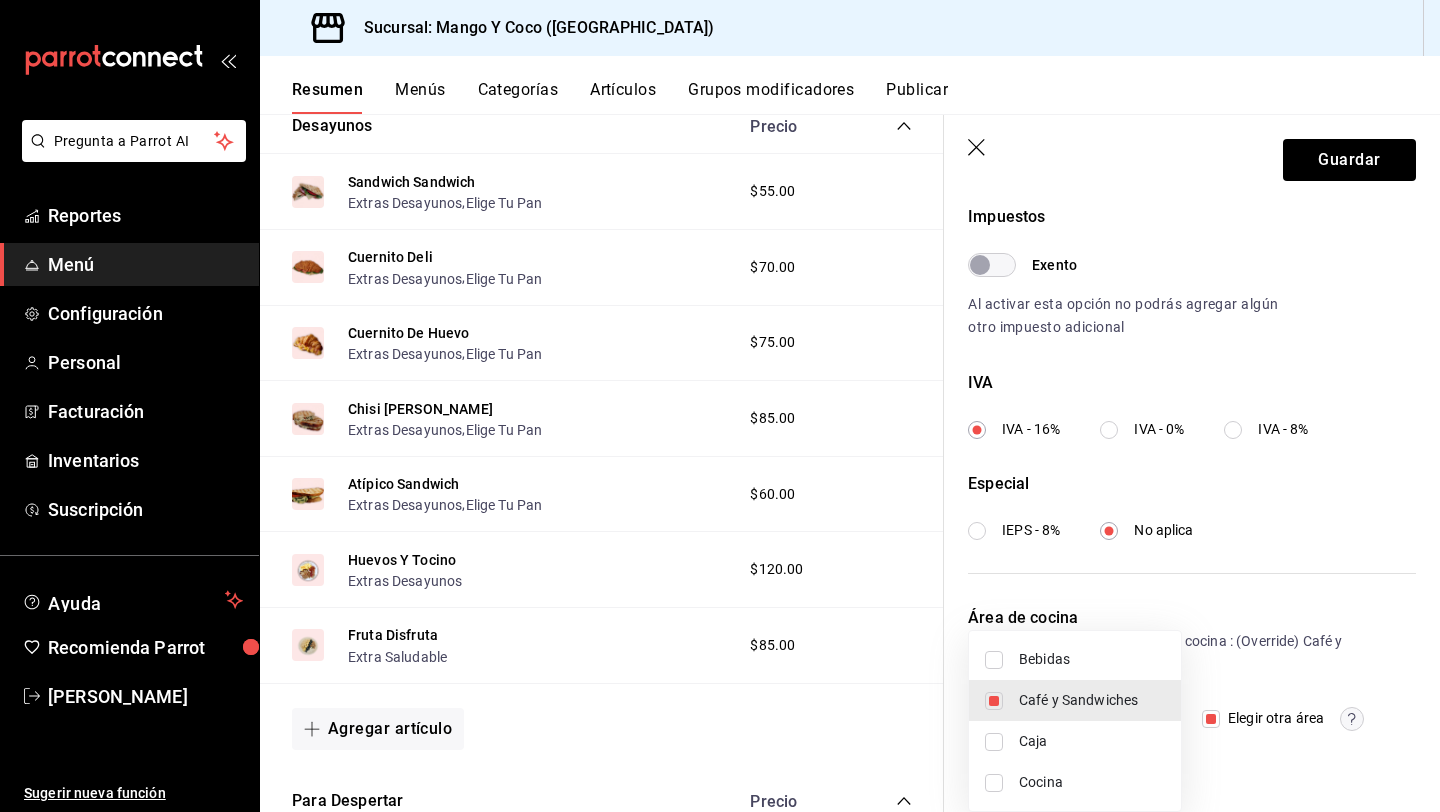 click on "Café y Sandwiches" at bounding box center (1075, 700) 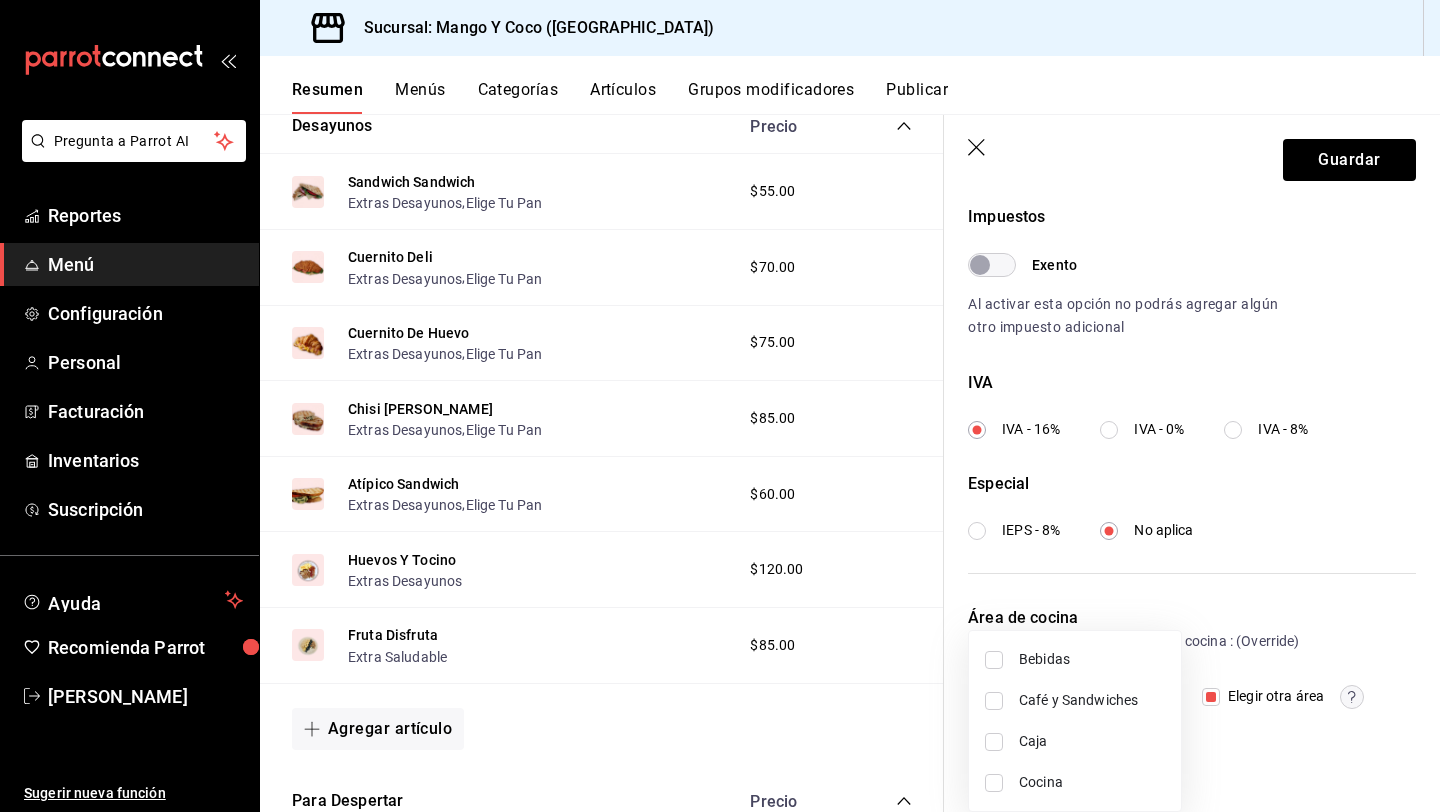 click on "Café y Sandwiches" at bounding box center [1075, 700] 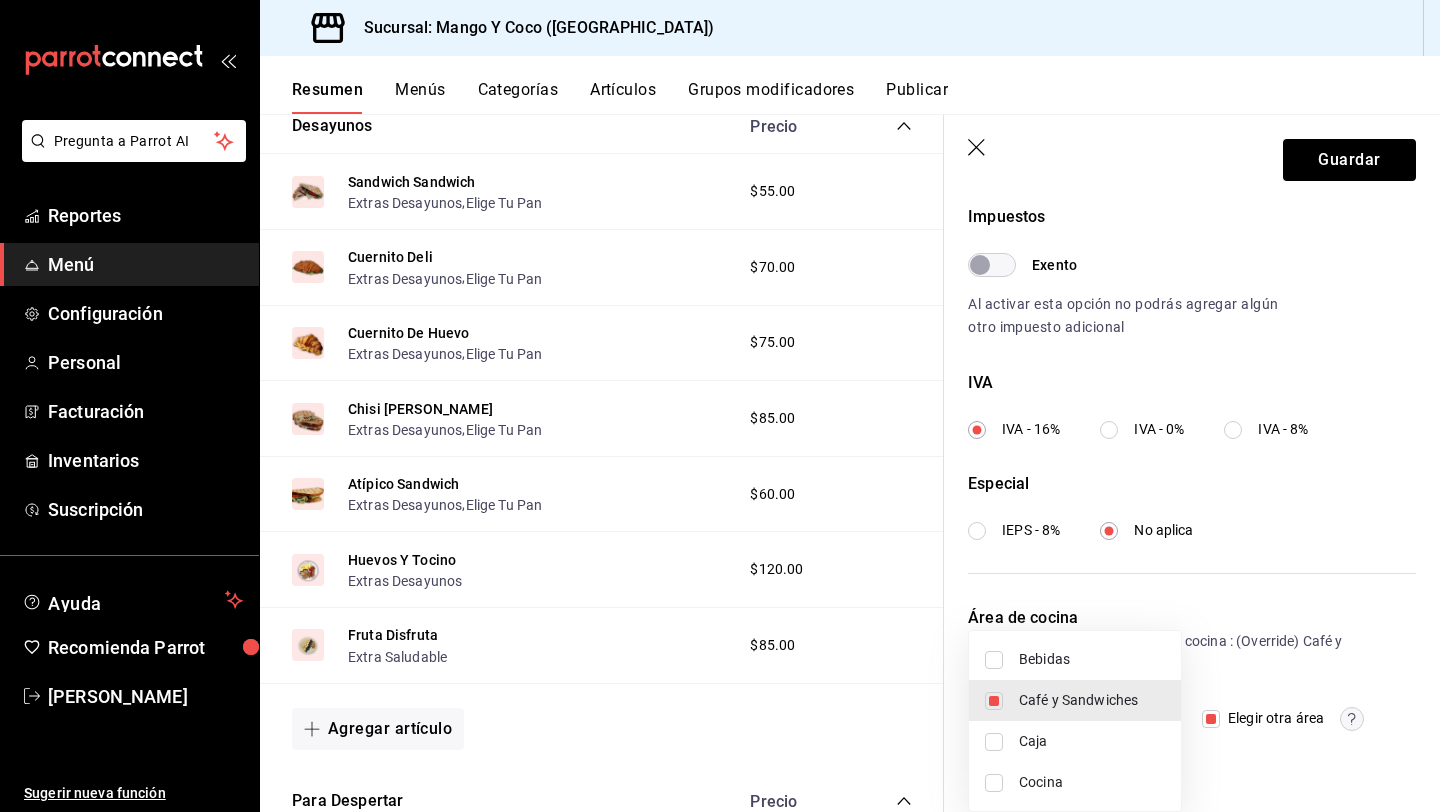 click at bounding box center (720, 406) 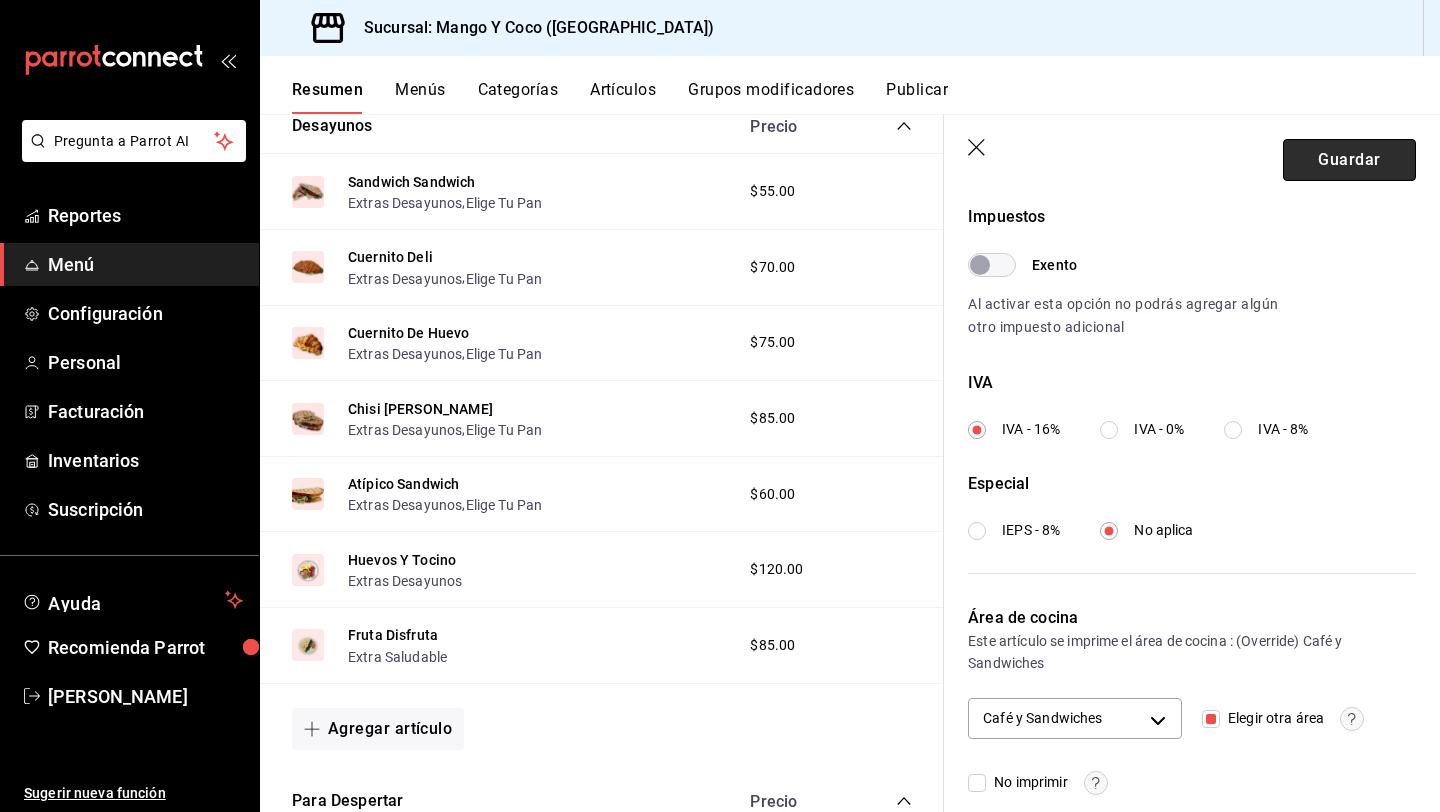 click on "Guardar" at bounding box center [1349, 160] 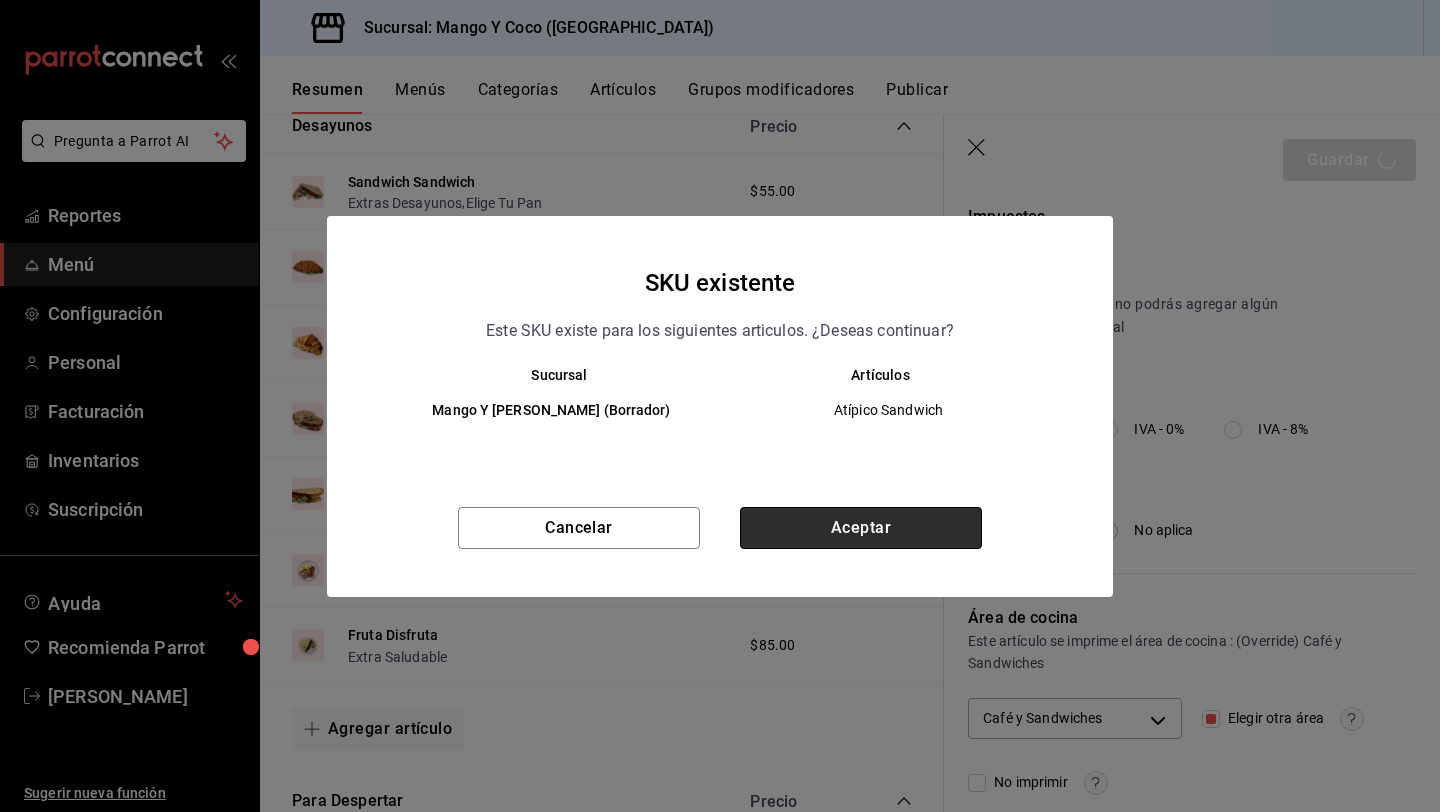 click on "Aceptar" at bounding box center [861, 528] 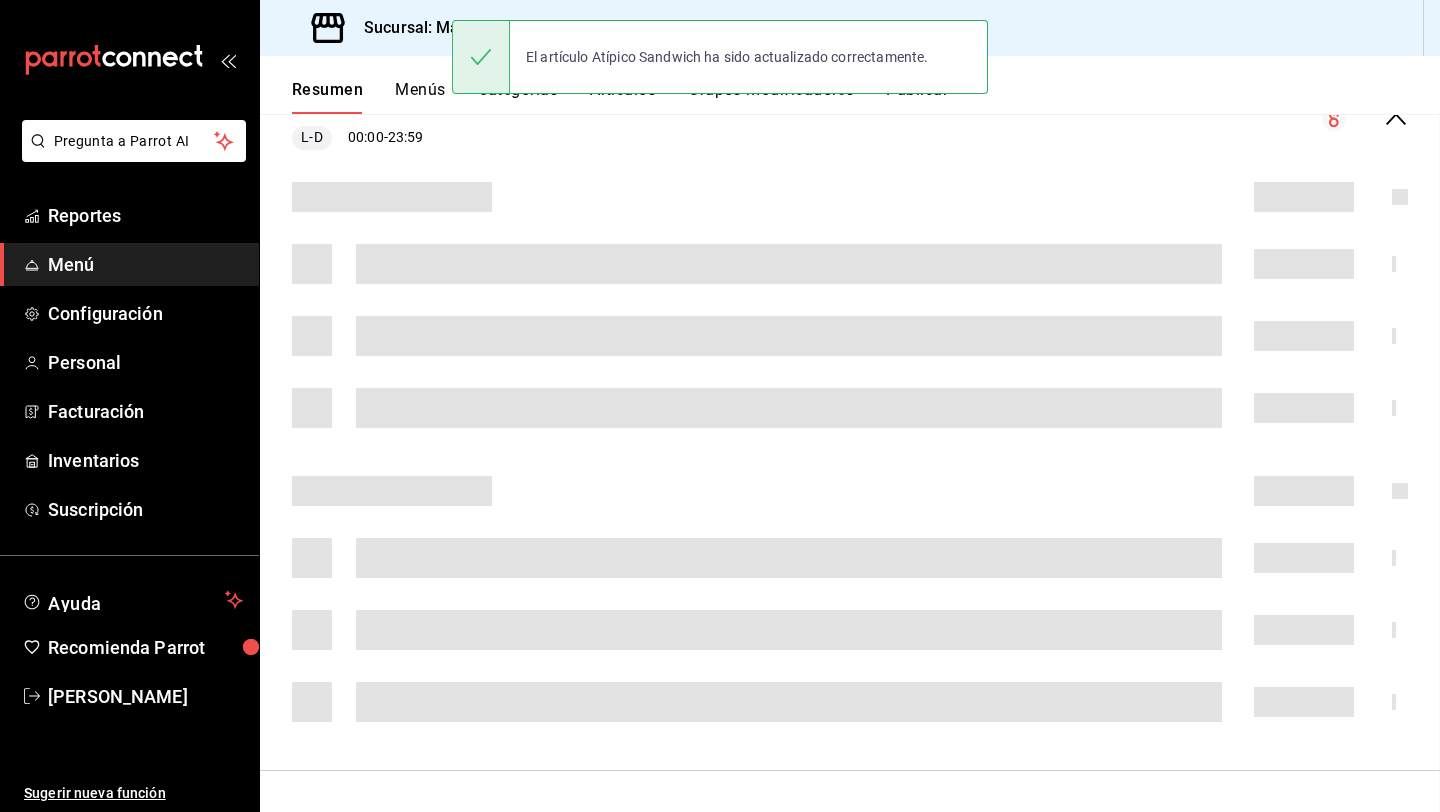 scroll, scrollTop: 0, scrollLeft: 0, axis: both 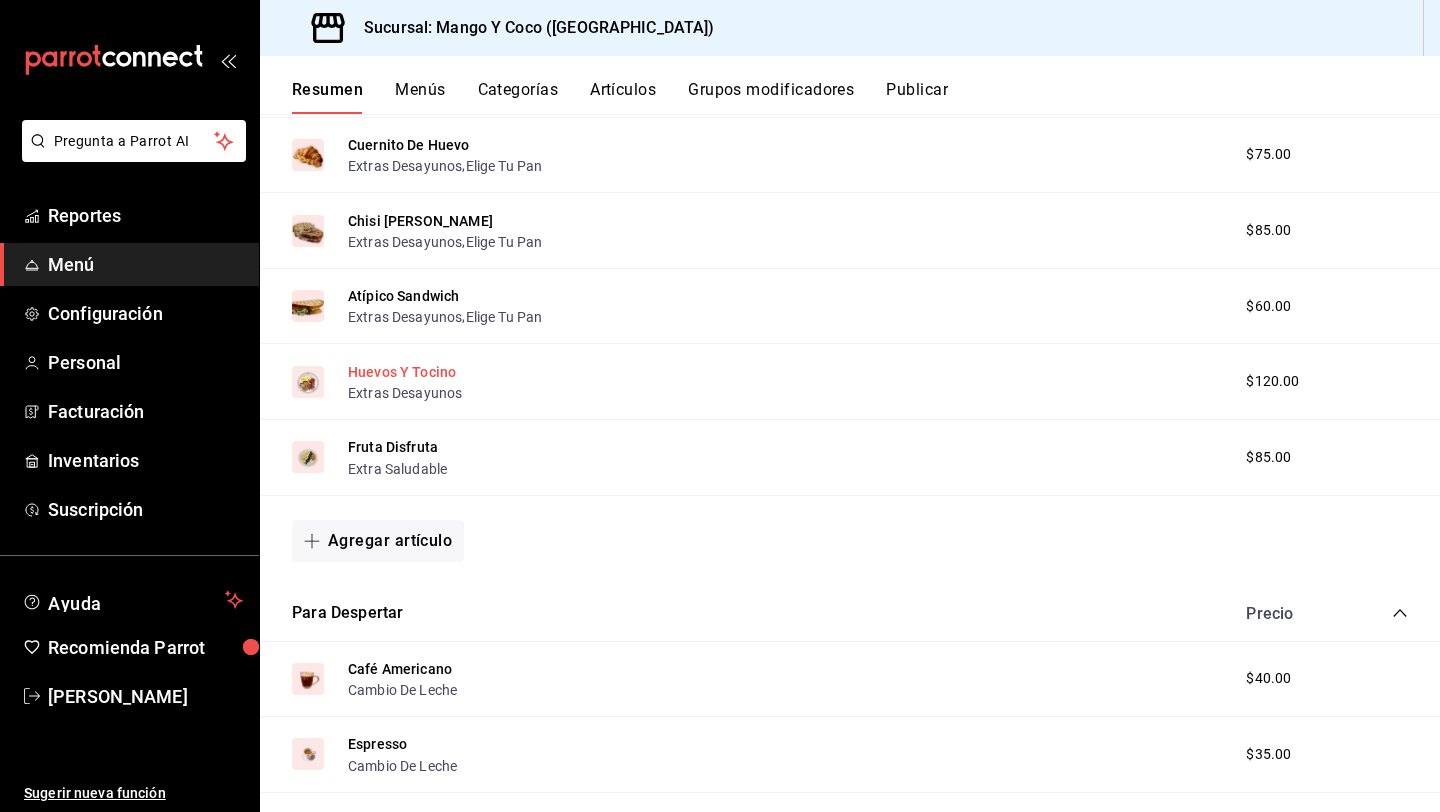 click on "Huevos Y Tocino" at bounding box center (402, 372) 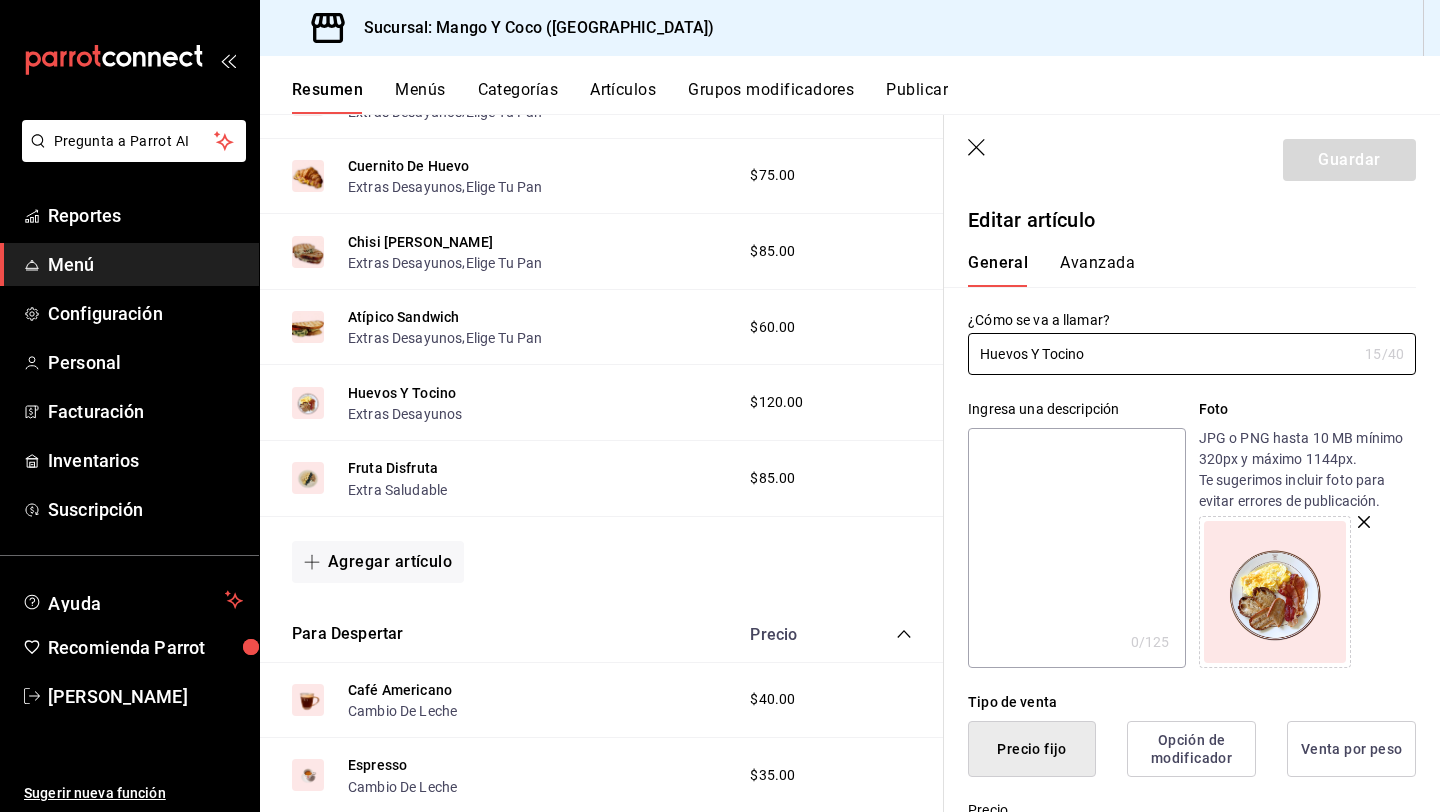 click on "General Avanzada" at bounding box center (1180, 261) 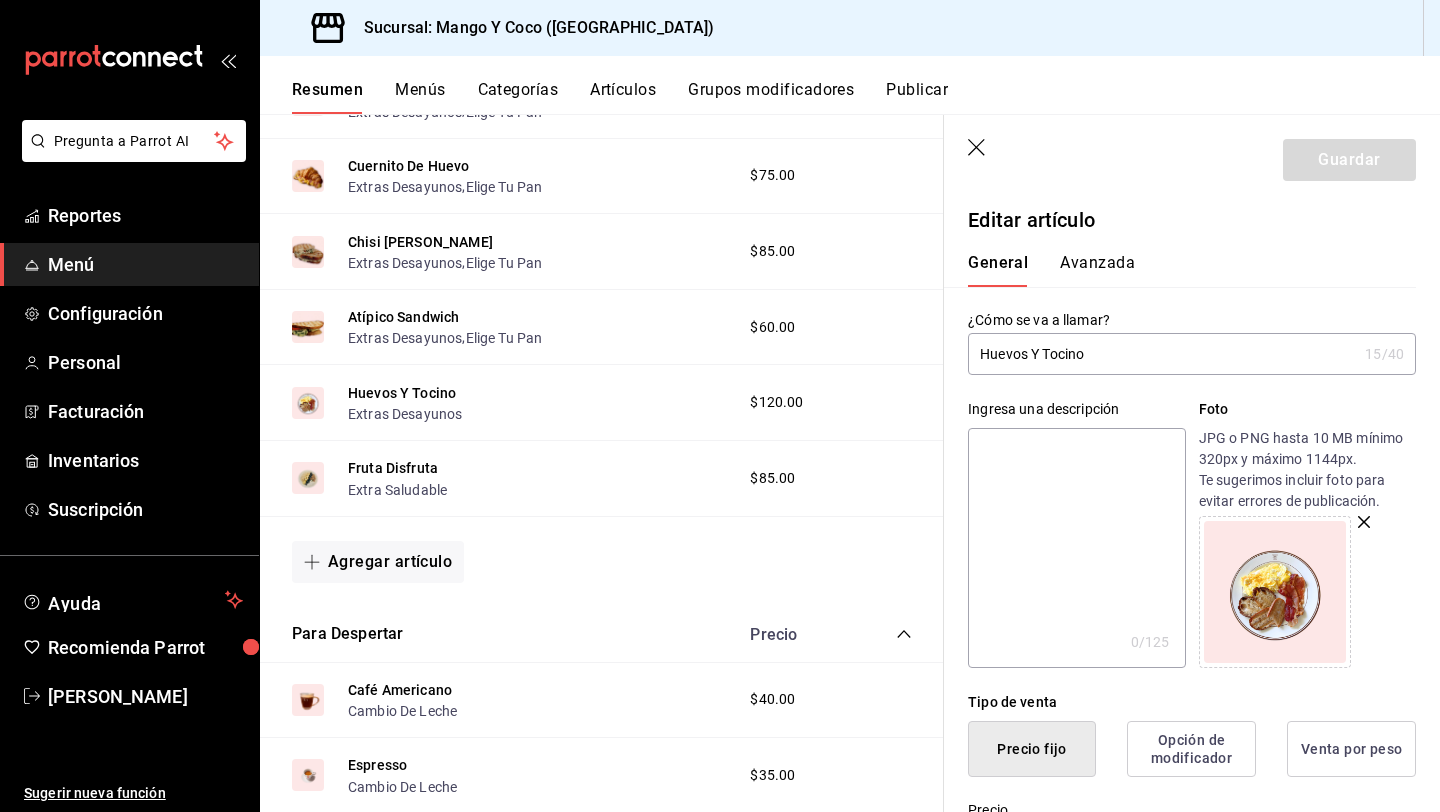 click on "Avanzada" at bounding box center [1097, 270] 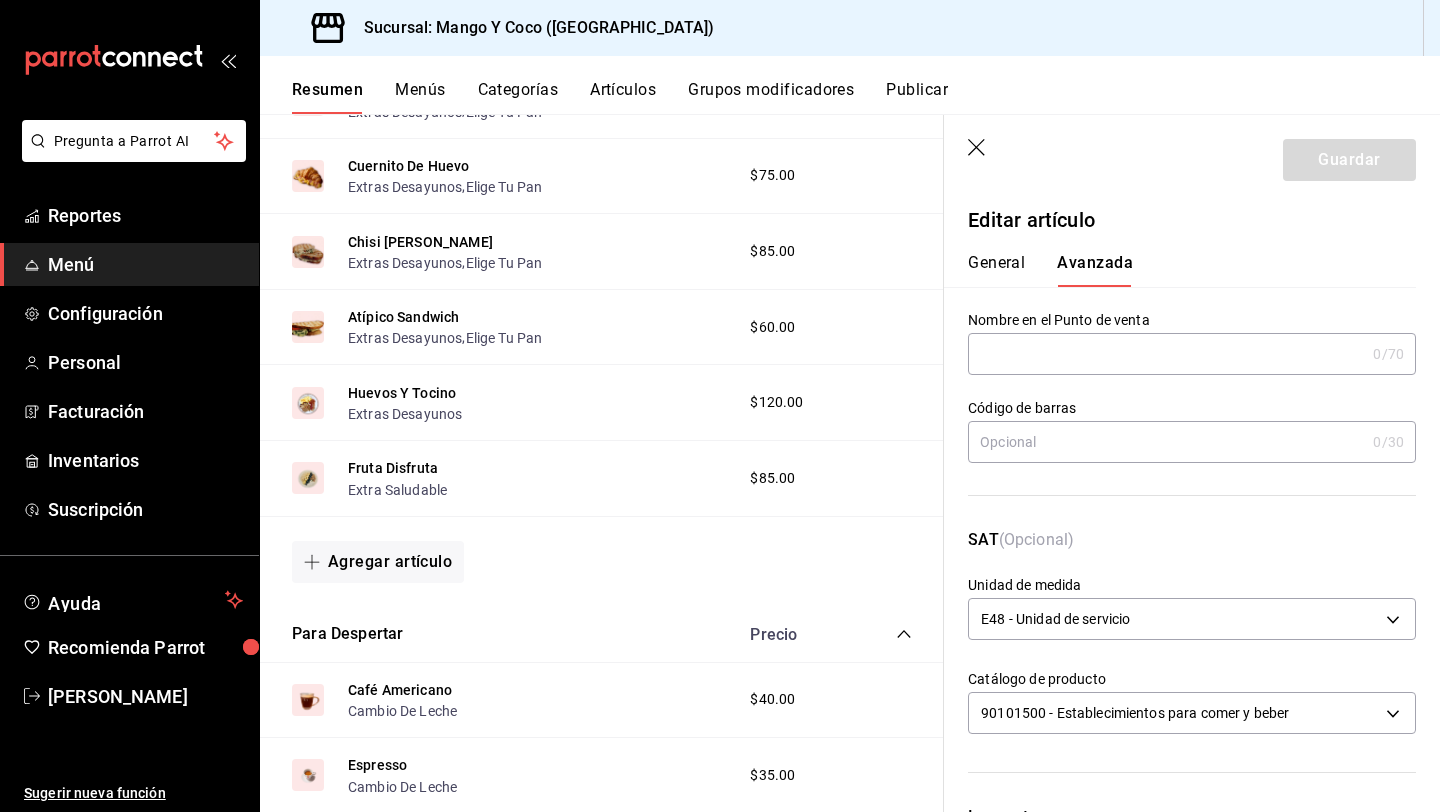 scroll, scrollTop: 600, scrollLeft: 0, axis: vertical 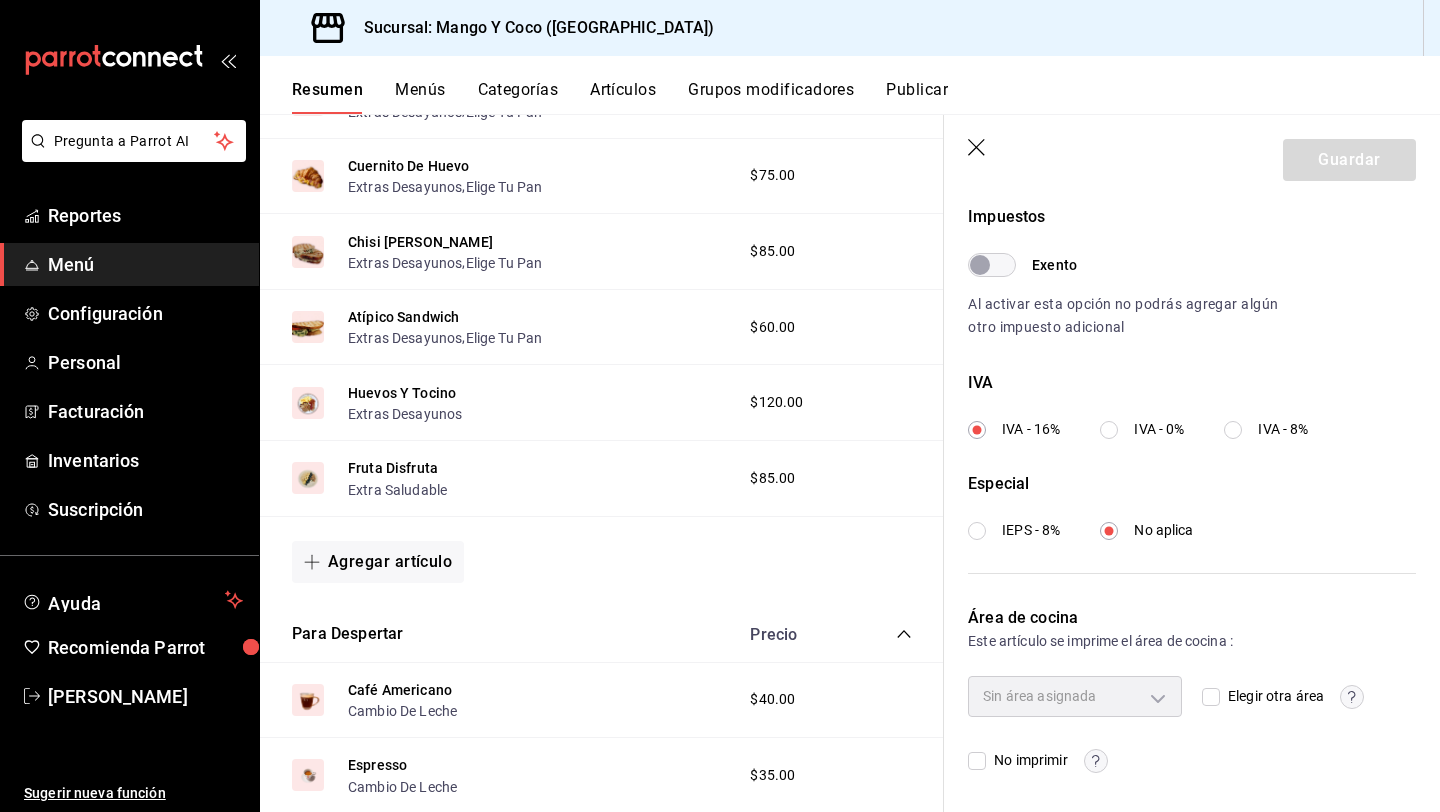 click on "Elegir otra área" at bounding box center [1309, 696] 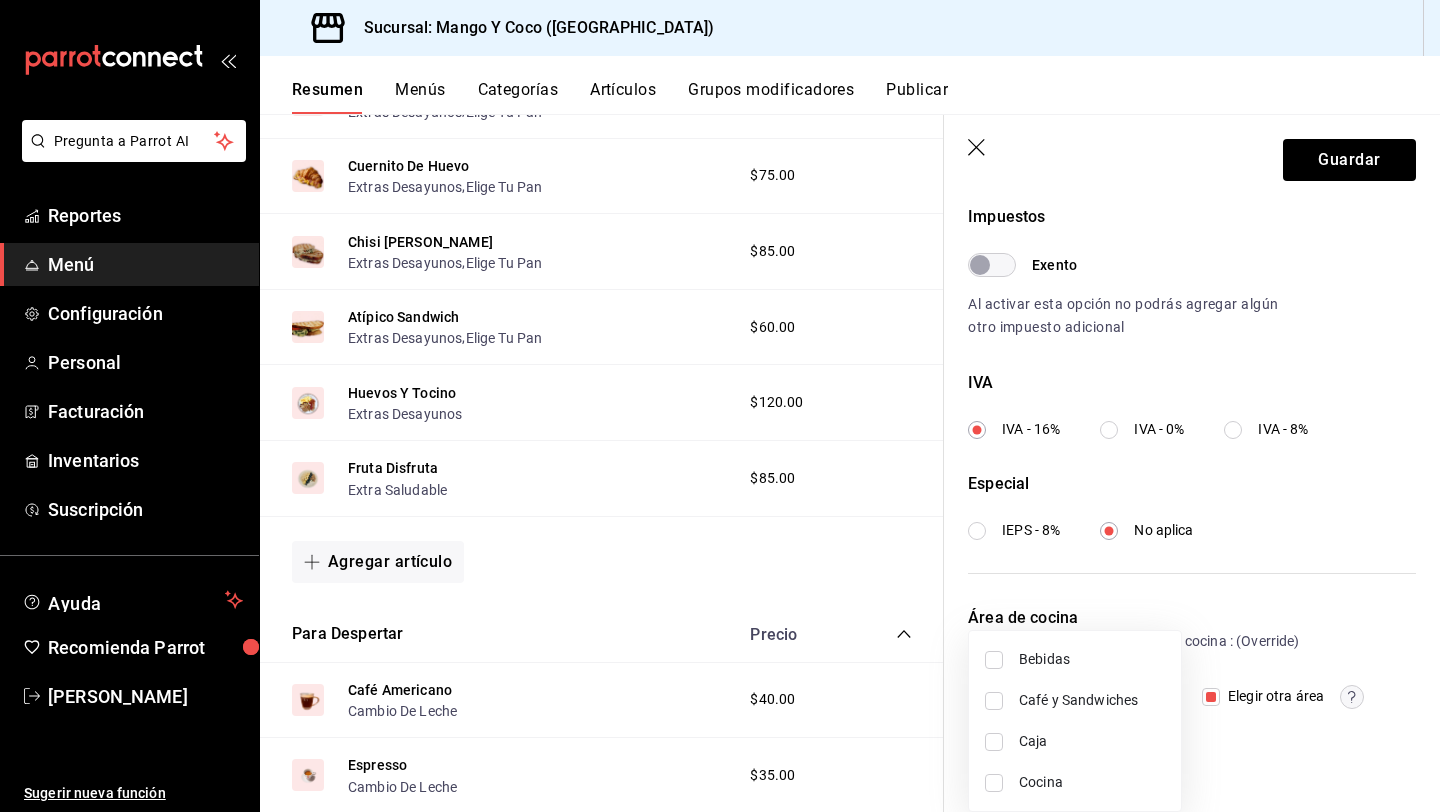 click on "Pregunta a Parrot AI Reportes   Menú   Configuración   Personal   Facturación   Inventarios   Suscripción   Ayuda Recomienda Parrot   Liz Gonzalez   Sugerir nueva función   Sucursal: Mango Y Coco (Mérida) Resumen Menús Categorías Artículos Grupos modificadores Publicar Resumen sucursal Si activas ‘Editar artículo por menú’, podrás  personalizar  los menús de esta sucursal.  Para cambios generales, ve a “Organización”. ​ ​ Mango Y Coco - Mérida Menú Principal L-D 00:00  -  23:59 Agregar categoría Desayunos Precio Sandwich Sandwich Extras Desayunos ,  Elige Tu Pan $55.00 Cuernito Deli Extras Desayunos ,  Elige Tu Pan $70.00 Cuernito De Huevo Extras Desayunos ,  Elige Tu Pan $75.00 Chisi Dwich Extras Desayunos ,  Elige Tu Pan $85.00 Atípico Sandwich Extras Desayunos ,  Elige Tu Pan $60.00 Huevos Y Tocino Extras Desayunos $120.00 Fruta Disfruta Extra Saludable $85.00 Agregar artículo Para Despertar Precio Café Americano Cambio De Leche $40.00 Espresso Cambio De Leche $35.00 $45.00" at bounding box center [720, 406] 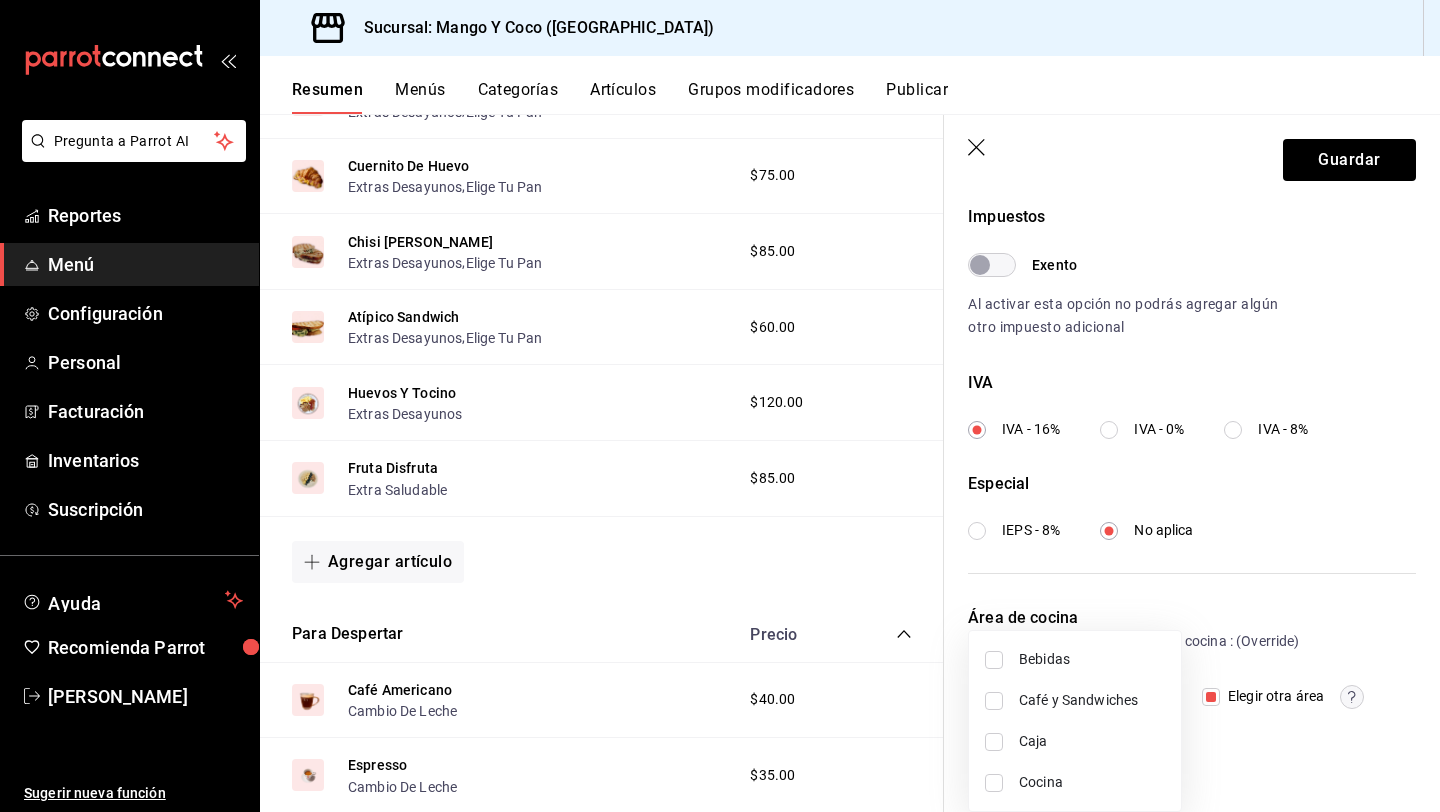 click on "Cocina" at bounding box center [1092, 782] 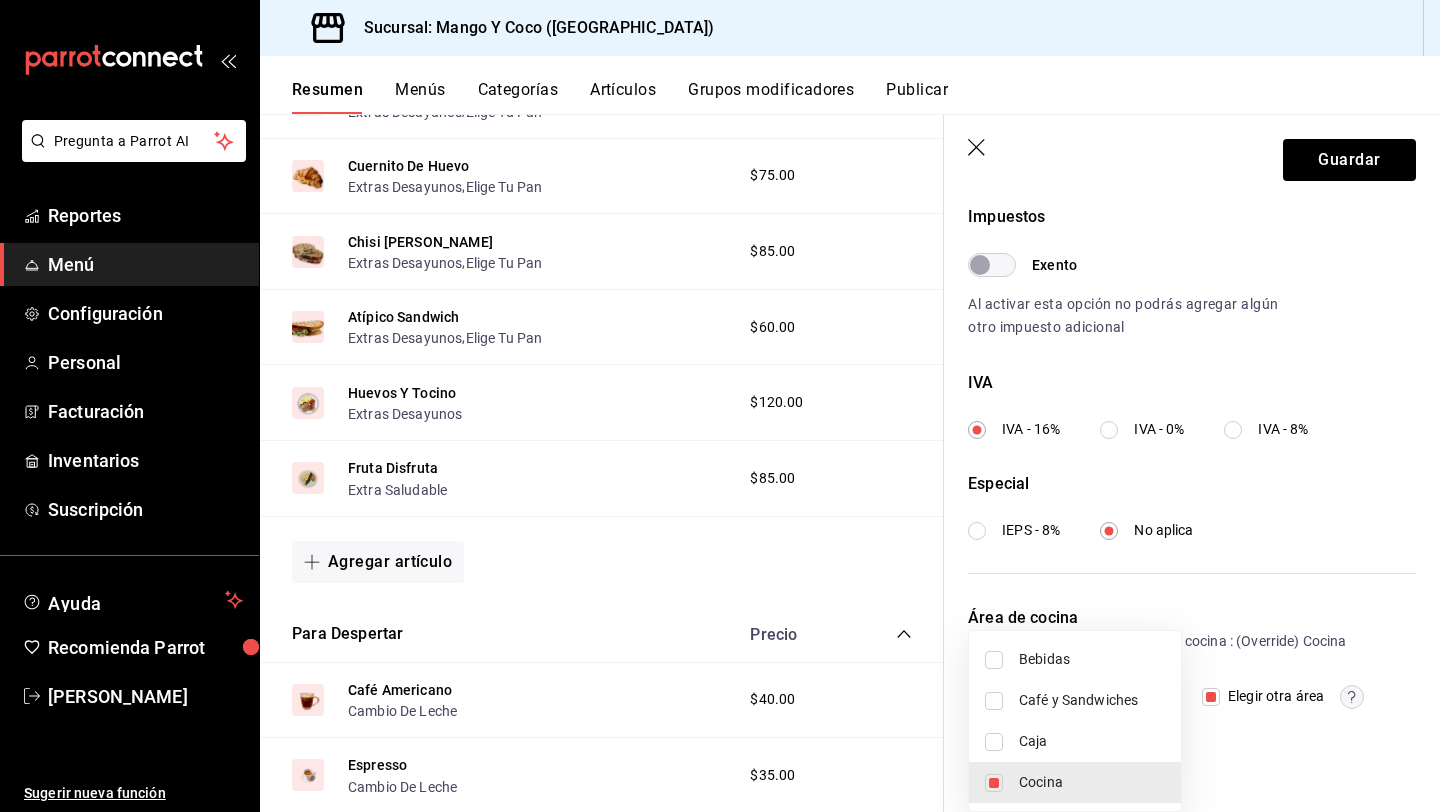 click at bounding box center (720, 406) 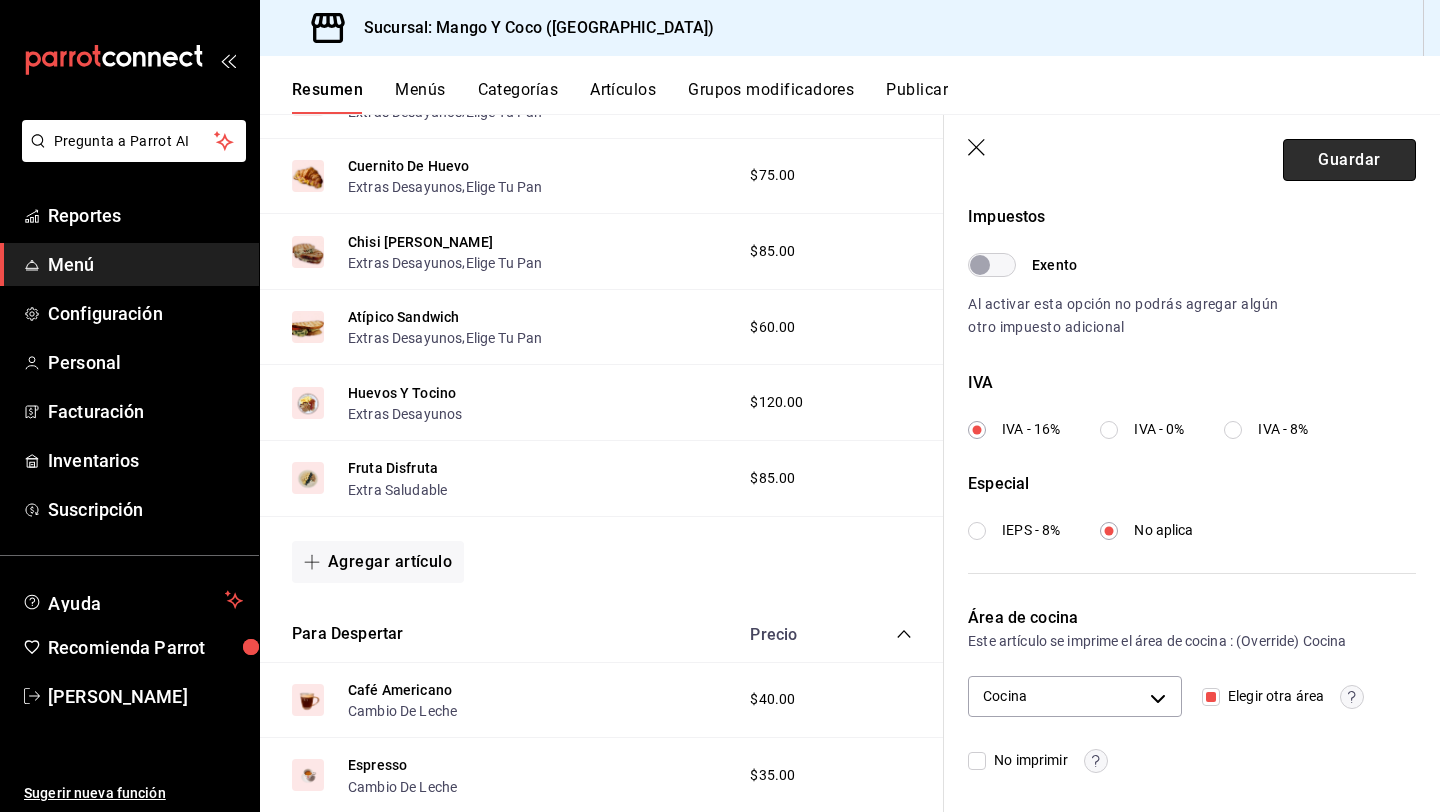 click on "Guardar" at bounding box center (1349, 160) 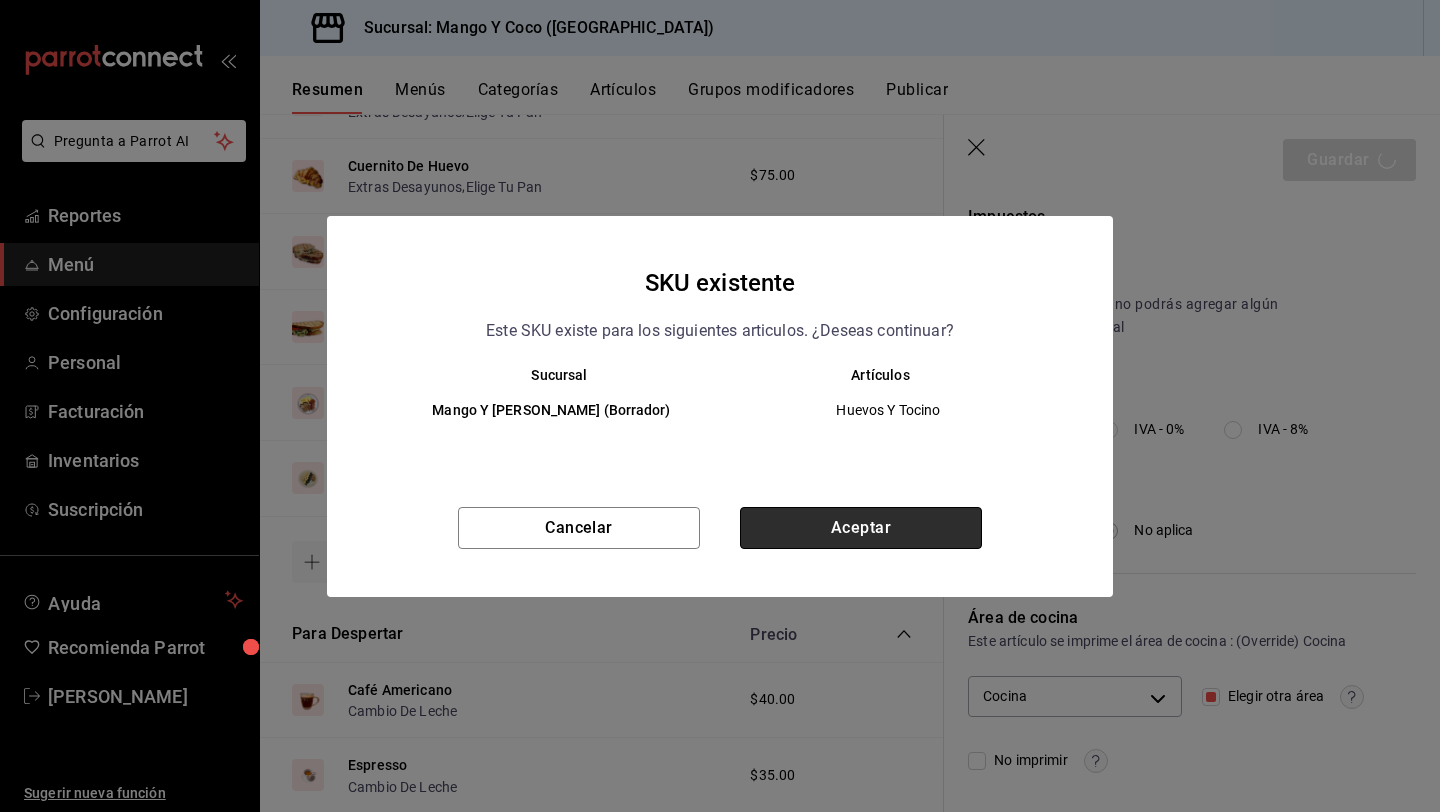 click on "Aceptar" at bounding box center [861, 528] 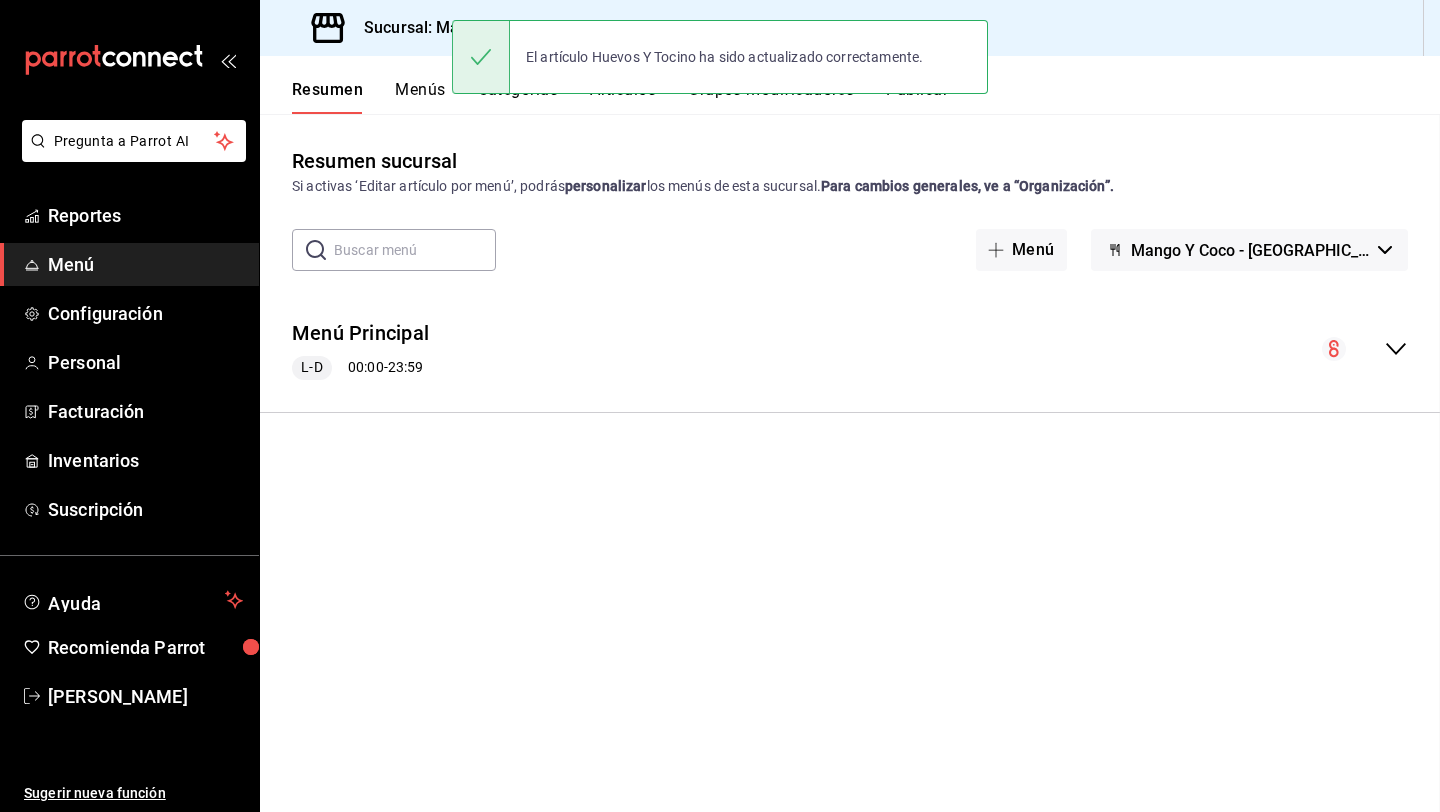 scroll, scrollTop: 0, scrollLeft: 0, axis: both 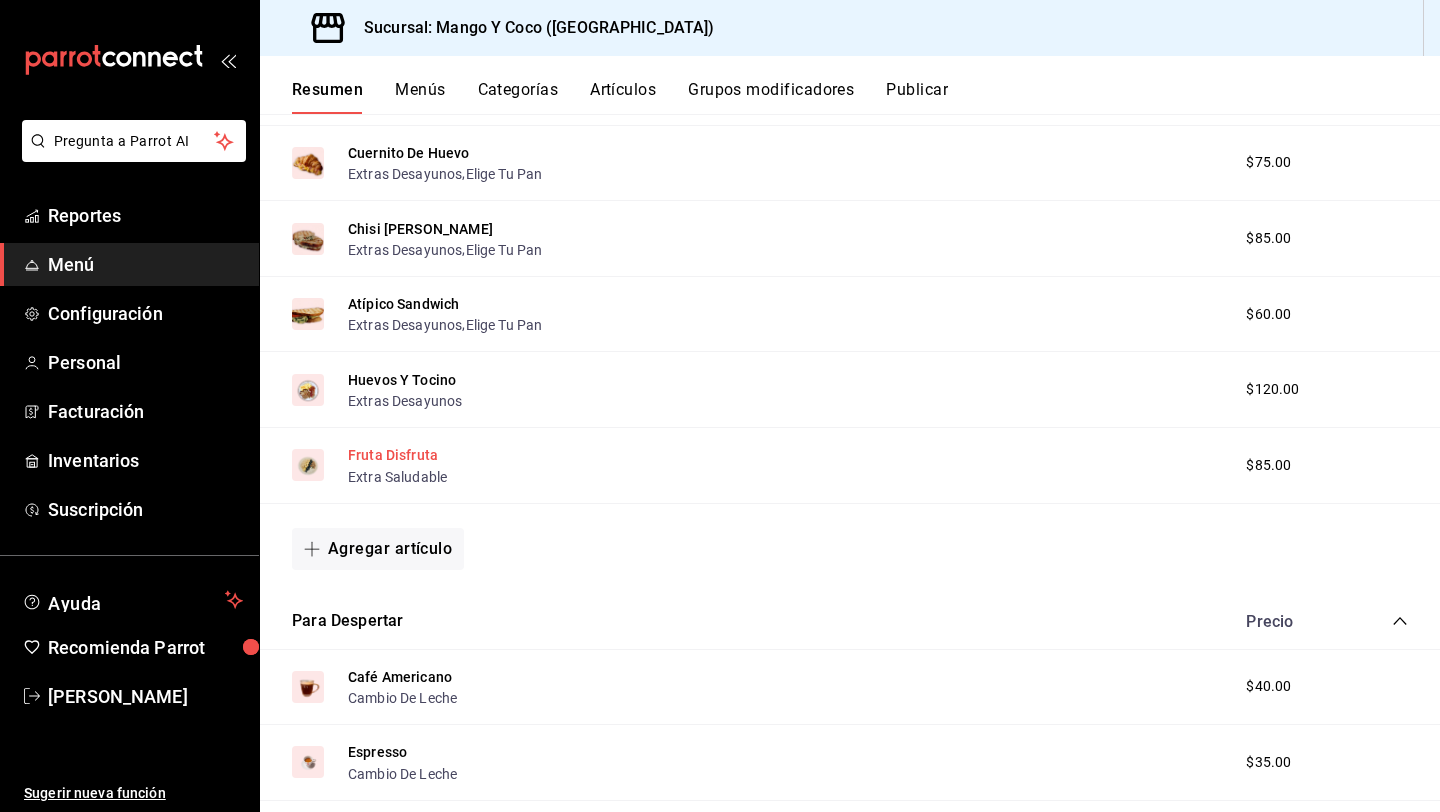click on "Fruta Disfruta" at bounding box center [393, 455] 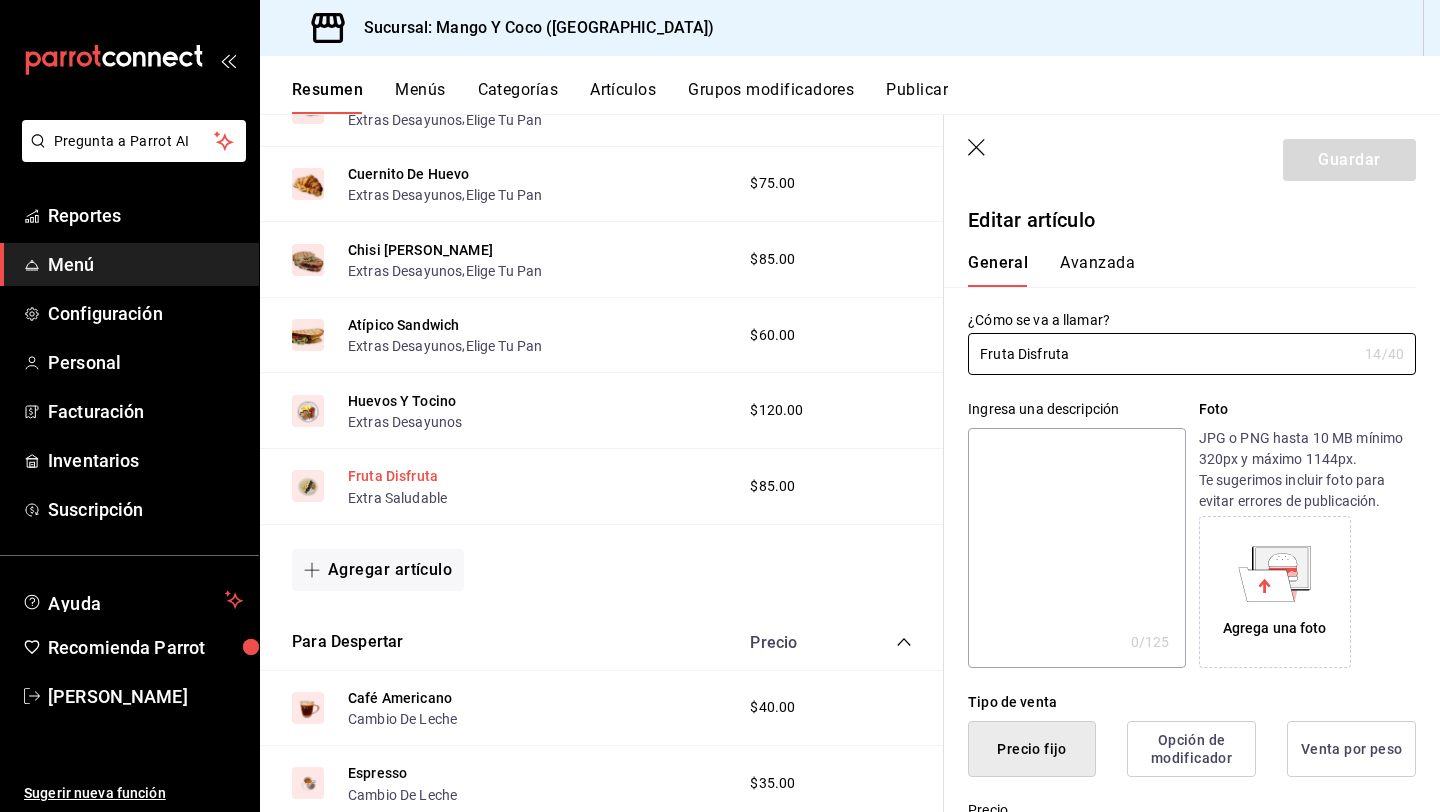 type on "$85.00" 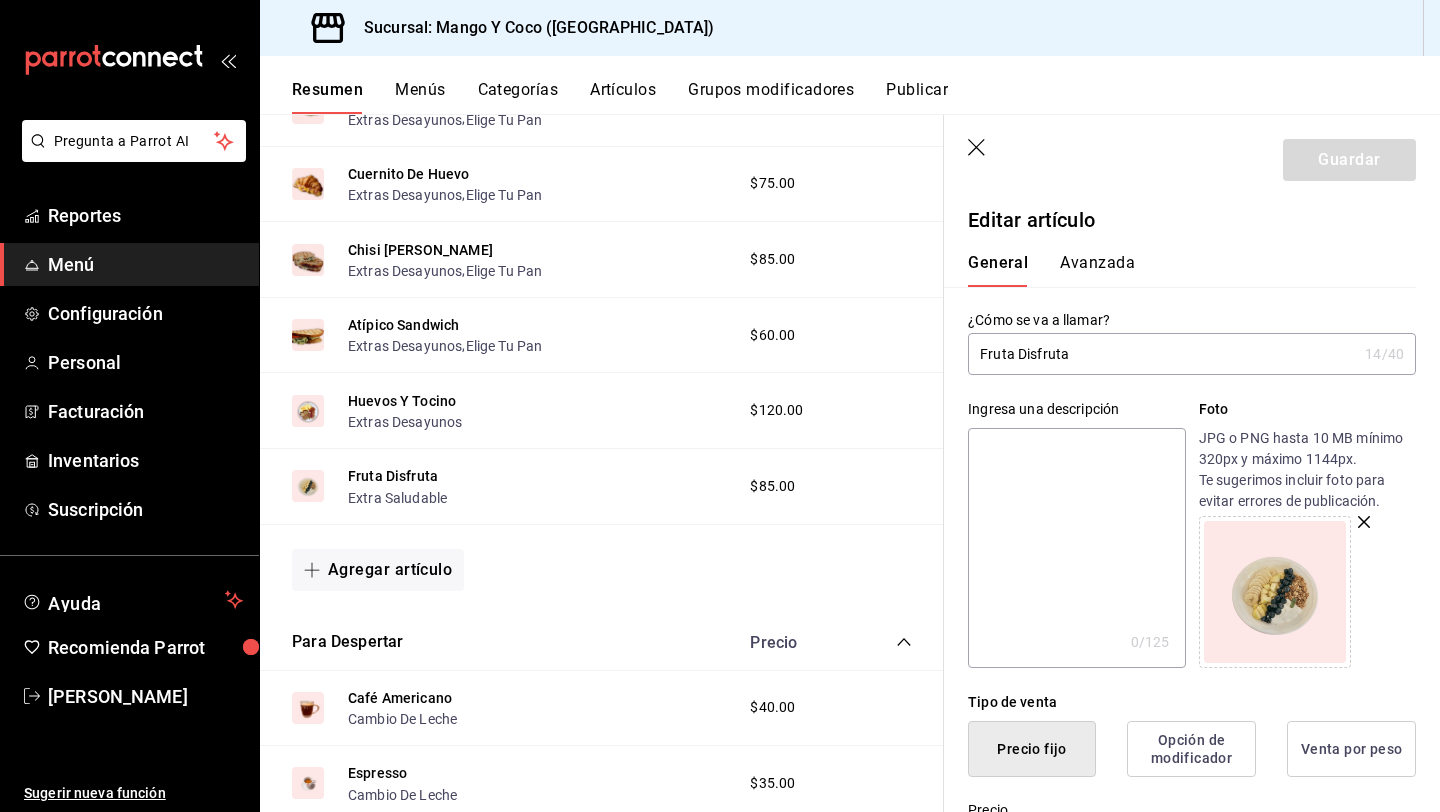 click on "Avanzada" at bounding box center [1097, 270] 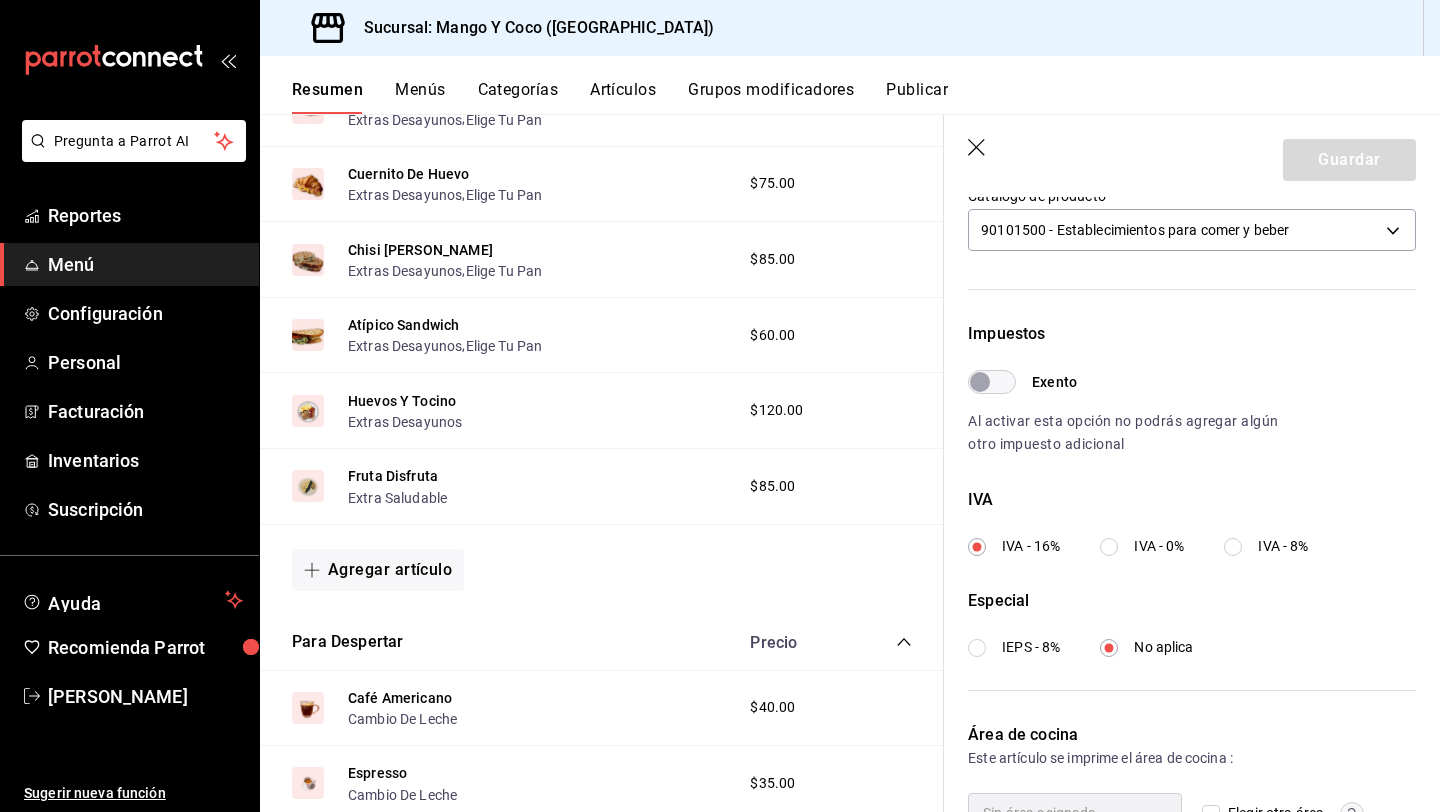 scroll, scrollTop: 600, scrollLeft: 0, axis: vertical 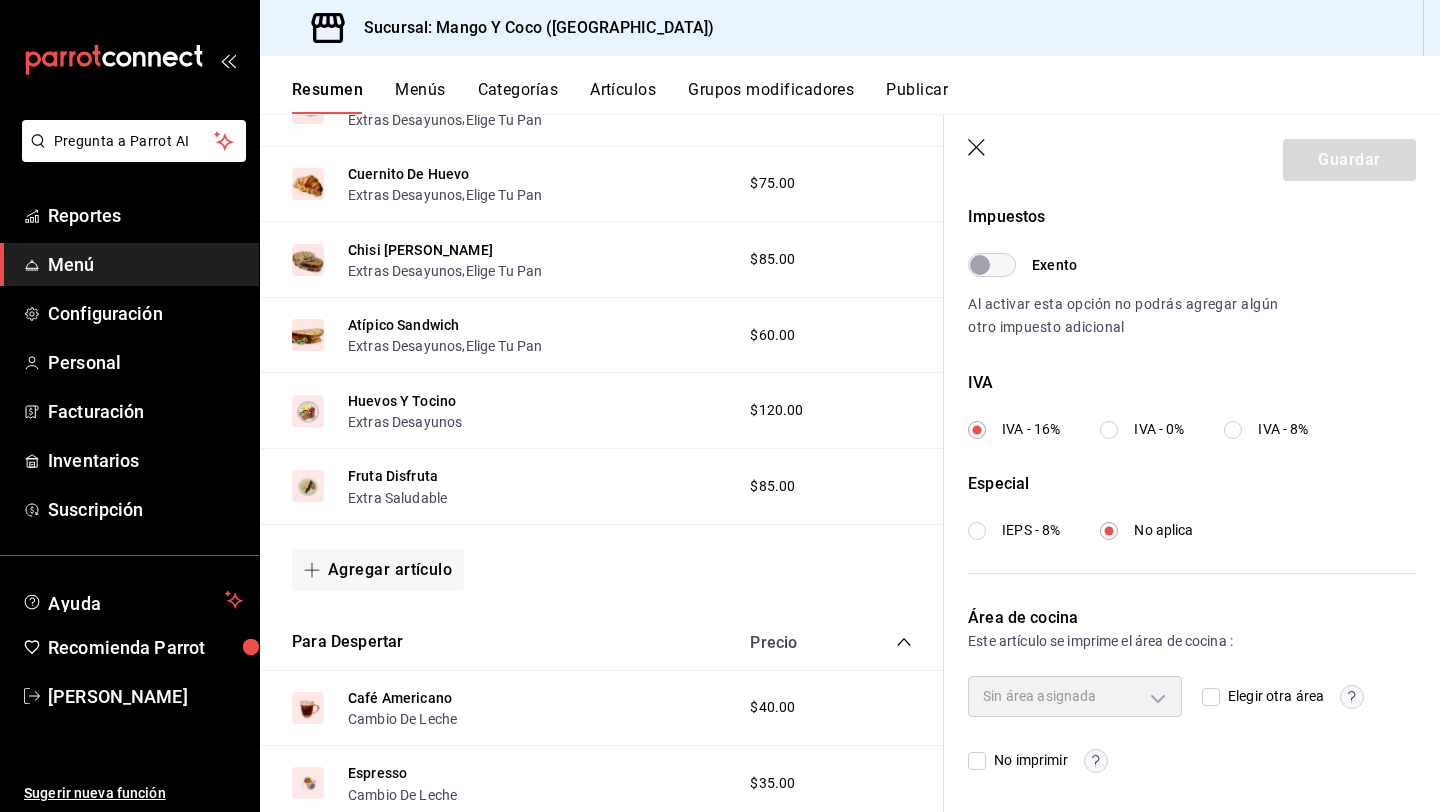 click on "Elegir otra área" at bounding box center [1211, 697] 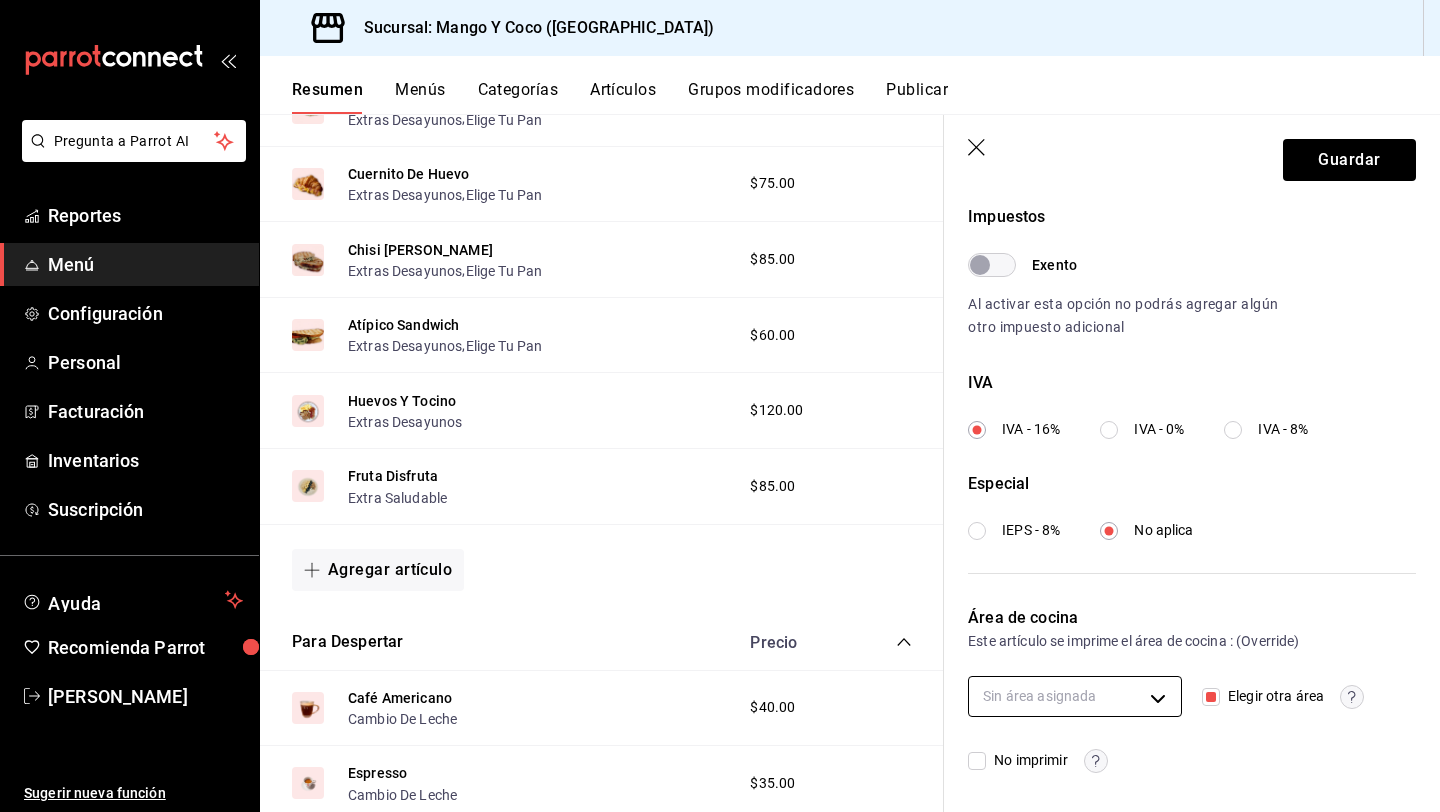click on "Pregunta a Parrot AI Reportes   Menú   Configuración   Personal   Facturación   Inventarios   Suscripción   Ayuda Recomienda Parrot   Liz Gonzalez   Sugerir nueva función   Sucursal: Mango Y Coco (Mérida) Resumen Menús Categorías Artículos Grupos modificadores Publicar Resumen sucursal Si activas ‘Editar artículo por menú’, podrás  personalizar  los menús de esta sucursal.  Para cambios generales, ve a “Organización”. ​ ​ Mango Y Coco - Mérida Menú Principal L-D 00:00  -  23:59 Agregar categoría Desayunos Precio Sandwich Sandwich Extras Desayunos ,  Elige Tu Pan $55.00 Cuernito Deli Extras Desayunos ,  Elige Tu Pan $70.00 Cuernito De Huevo Extras Desayunos ,  Elige Tu Pan $75.00 Chisi Dwich Extras Desayunos ,  Elige Tu Pan $85.00 Atípico Sandwich Extras Desayunos ,  Elige Tu Pan $60.00 Huevos Y Tocino Extras Desayunos $120.00 Fruta Disfruta Extra Saludable $85.00 Agregar artículo Para Despertar Precio Café Americano Cambio De Leche $40.00 Espresso Cambio De Leche $35.00 $45.00" at bounding box center [720, 406] 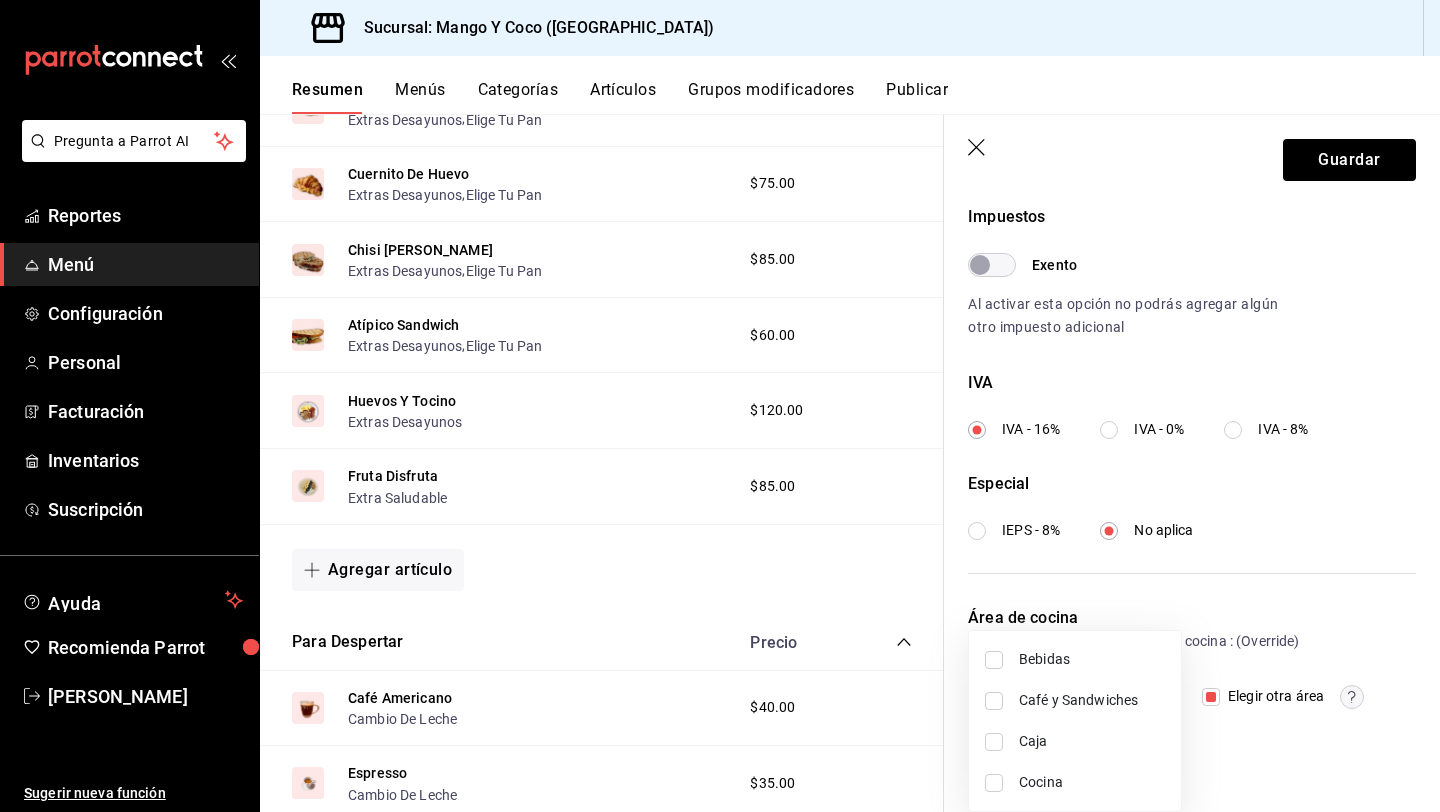 click on "Café y Sandwiches" at bounding box center [1092, 700] 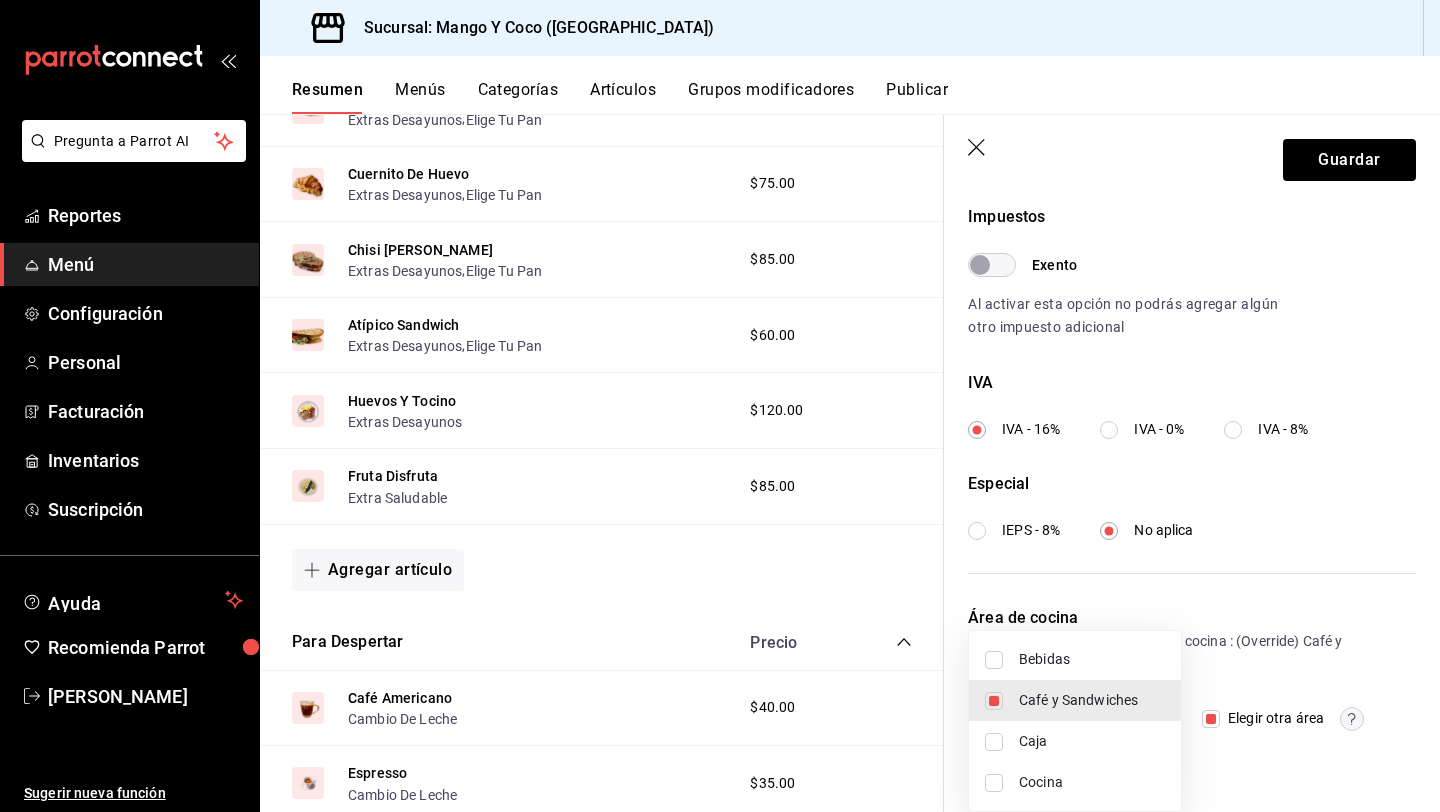click at bounding box center [720, 406] 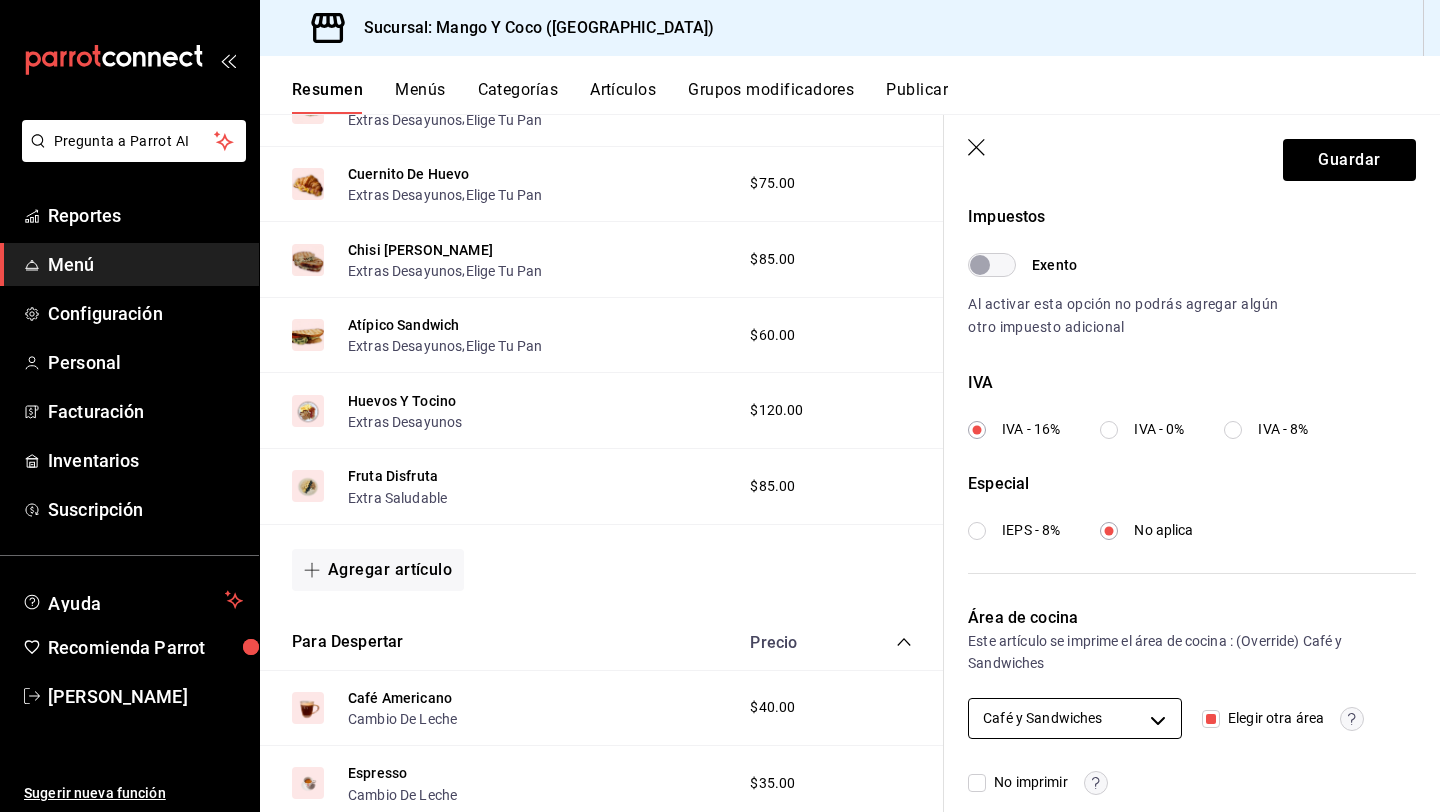 scroll, scrollTop: 622, scrollLeft: 0, axis: vertical 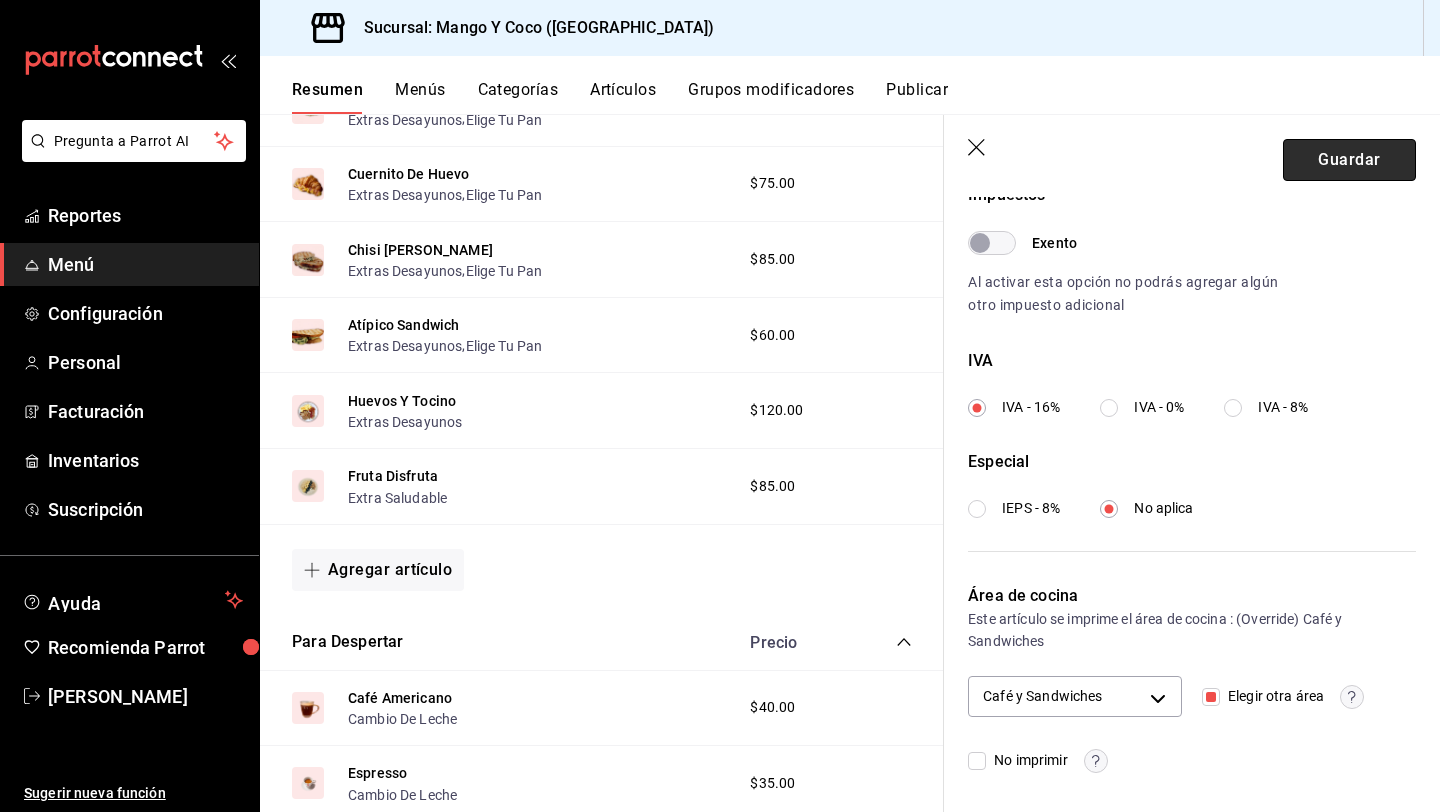 click on "Guardar" at bounding box center (1349, 160) 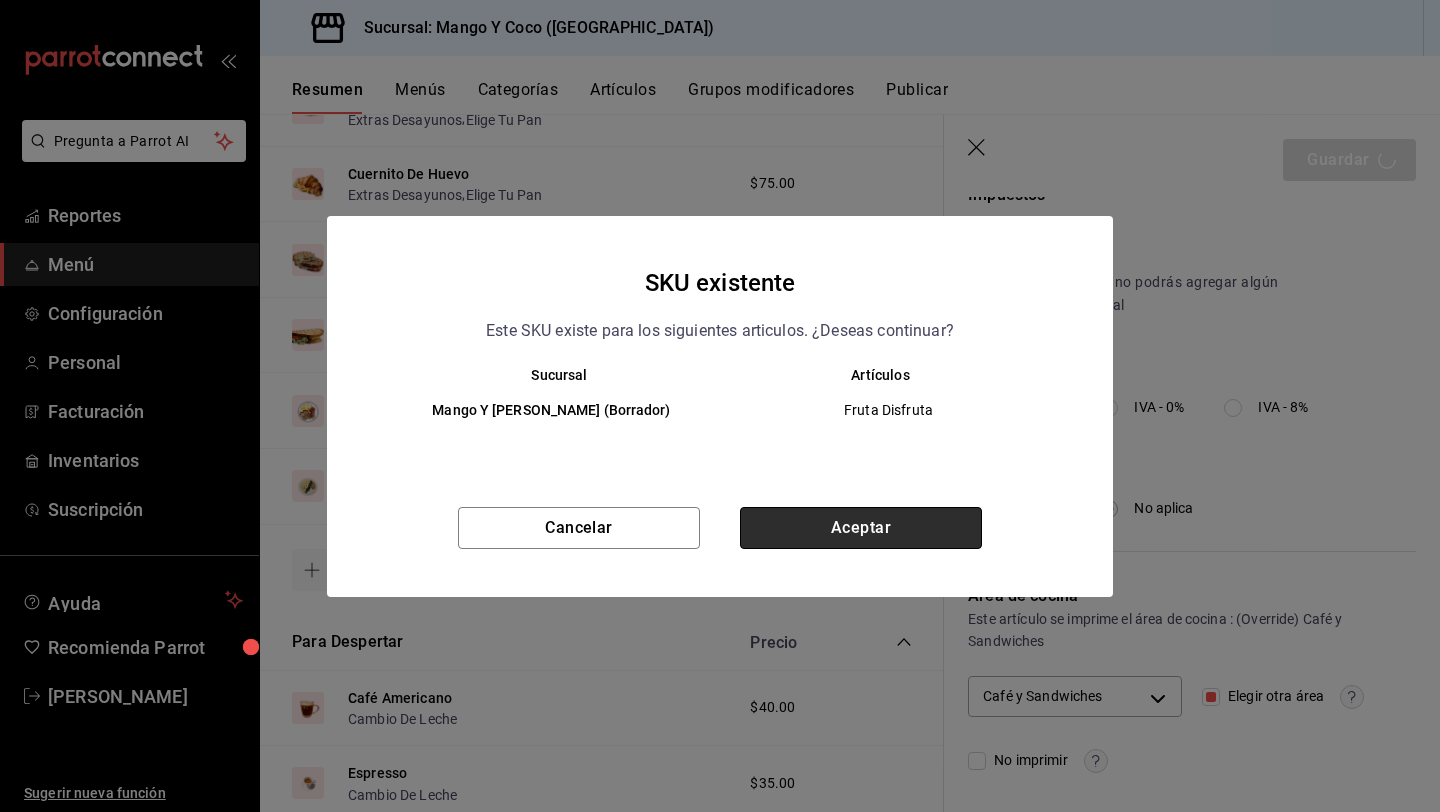 click on "Aceptar" at bounding box center (861, 528) 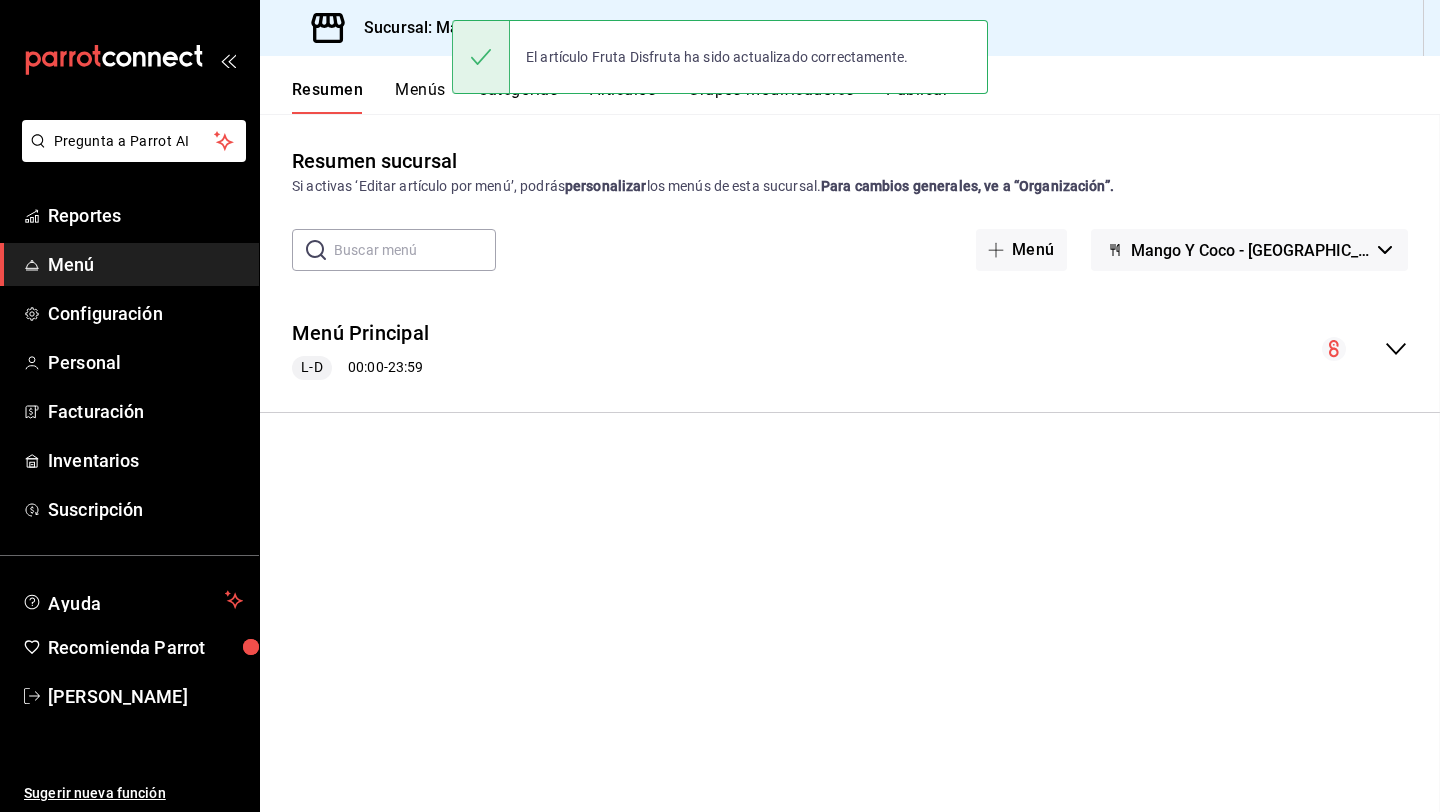 scroll, scrollTop: 0, scrollLeft: 0, axis: both 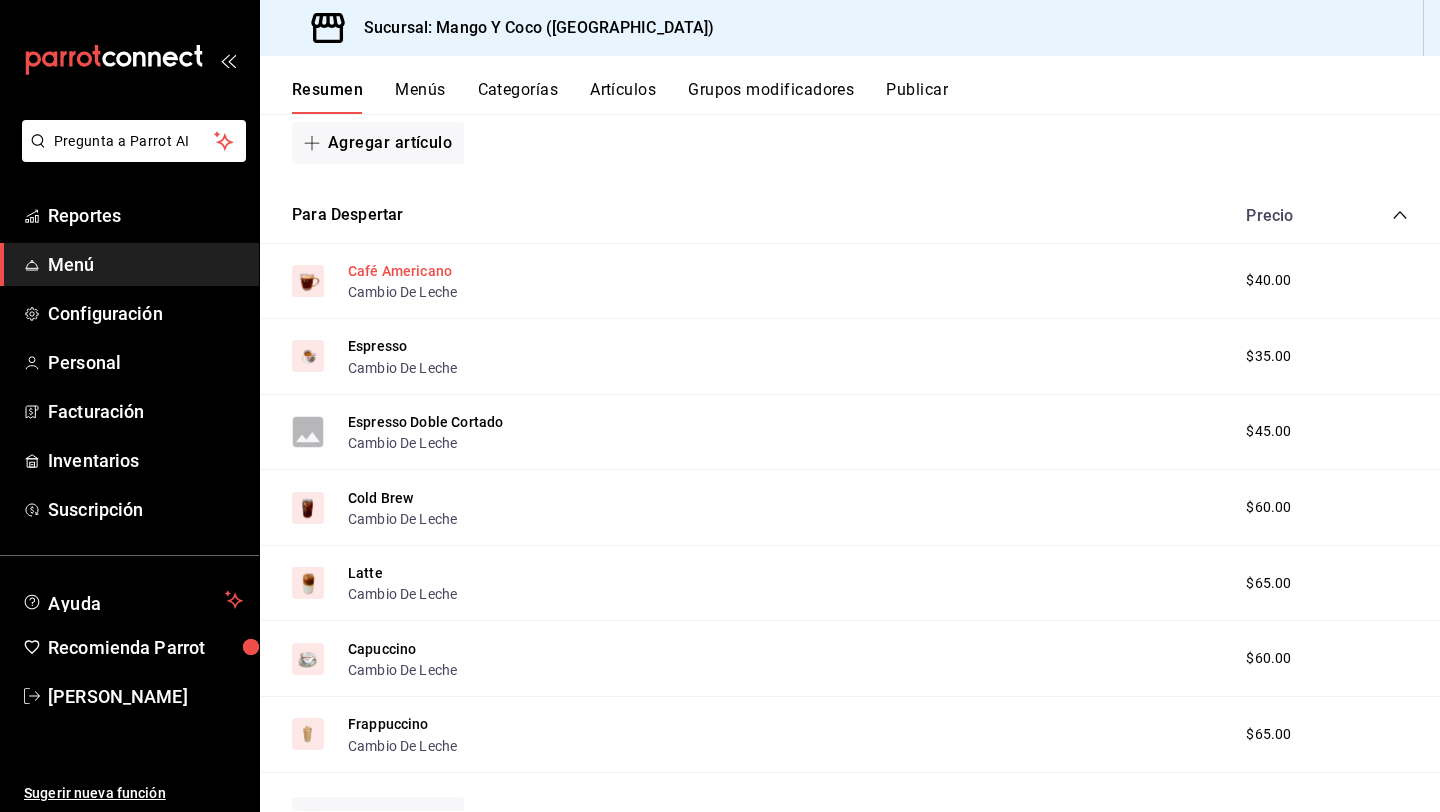 click on "Café Americano" at bounding box center [400, 271] 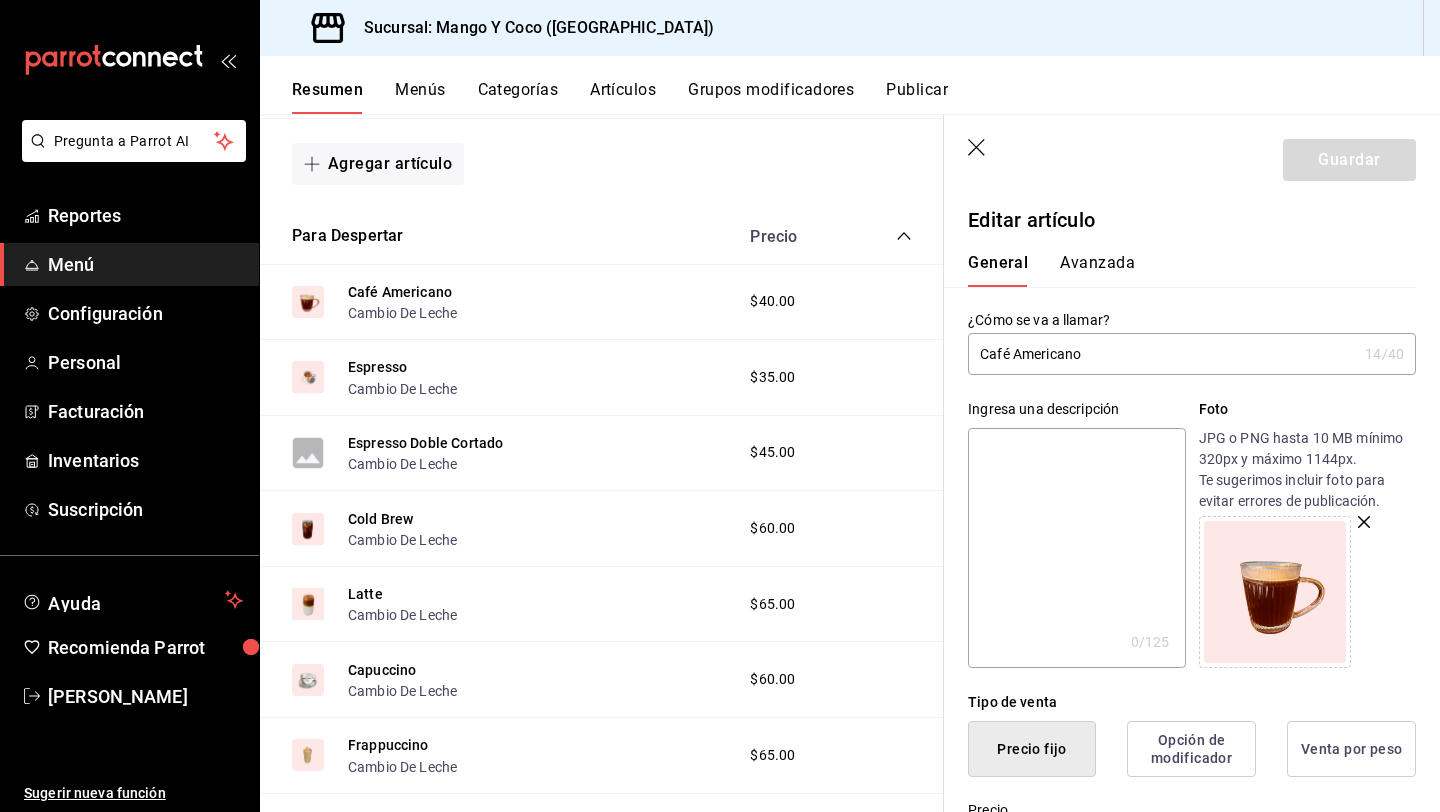 click on "Avanzada" at bounding box center (1097, 270) 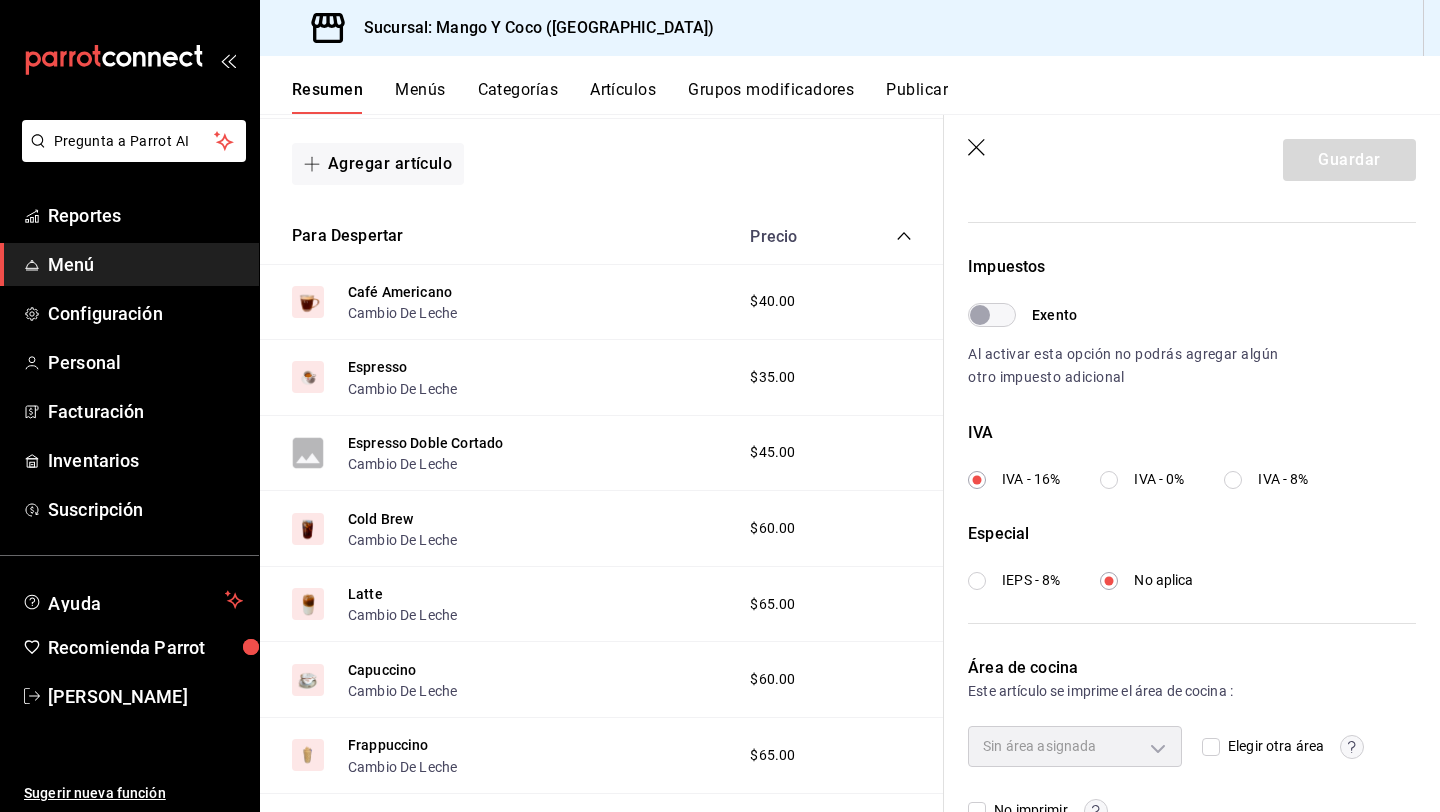 scroll, scrollTop: 600, scrollLeft: 0, axis: vertical 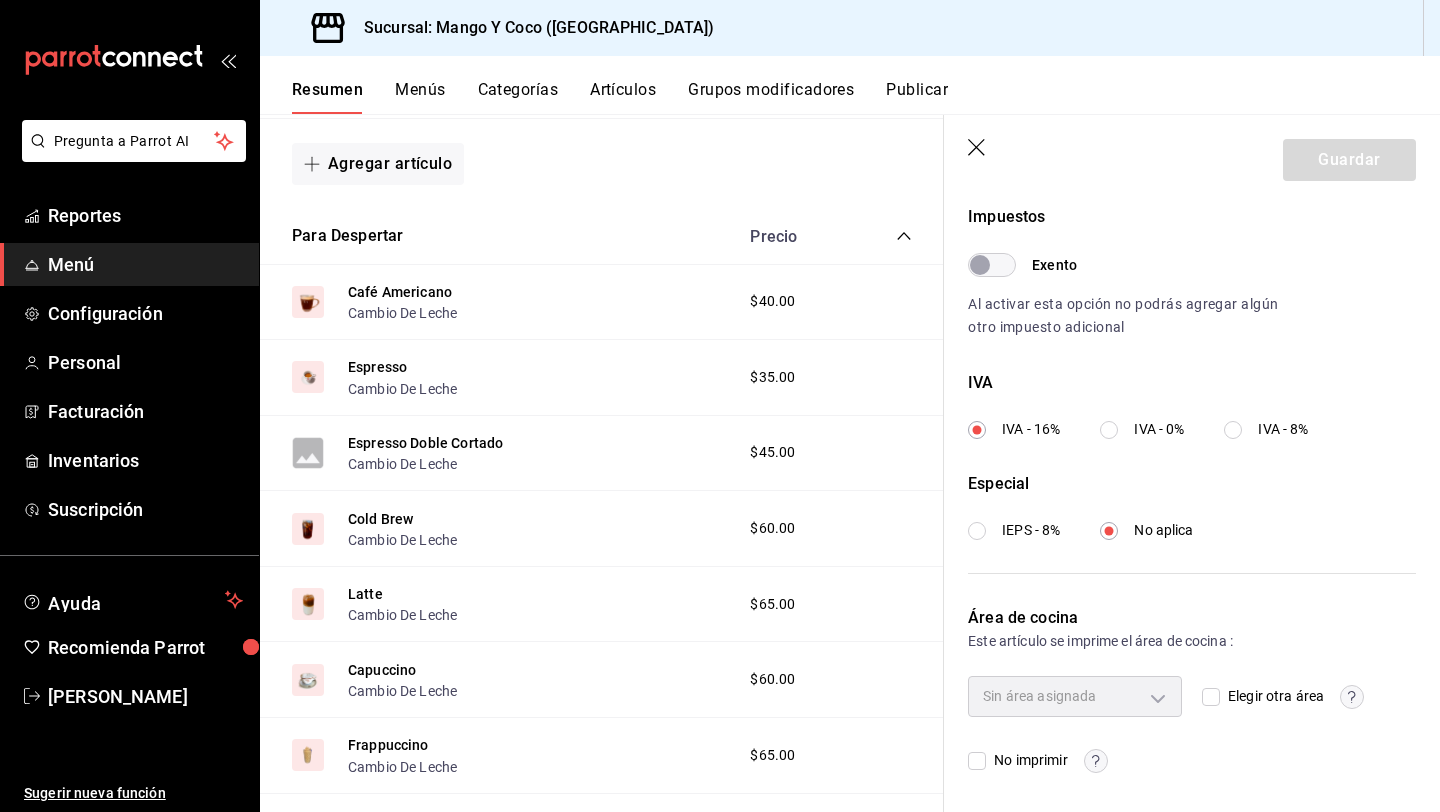 click on "Elegir otra área" at bounding box center [1211, 697] 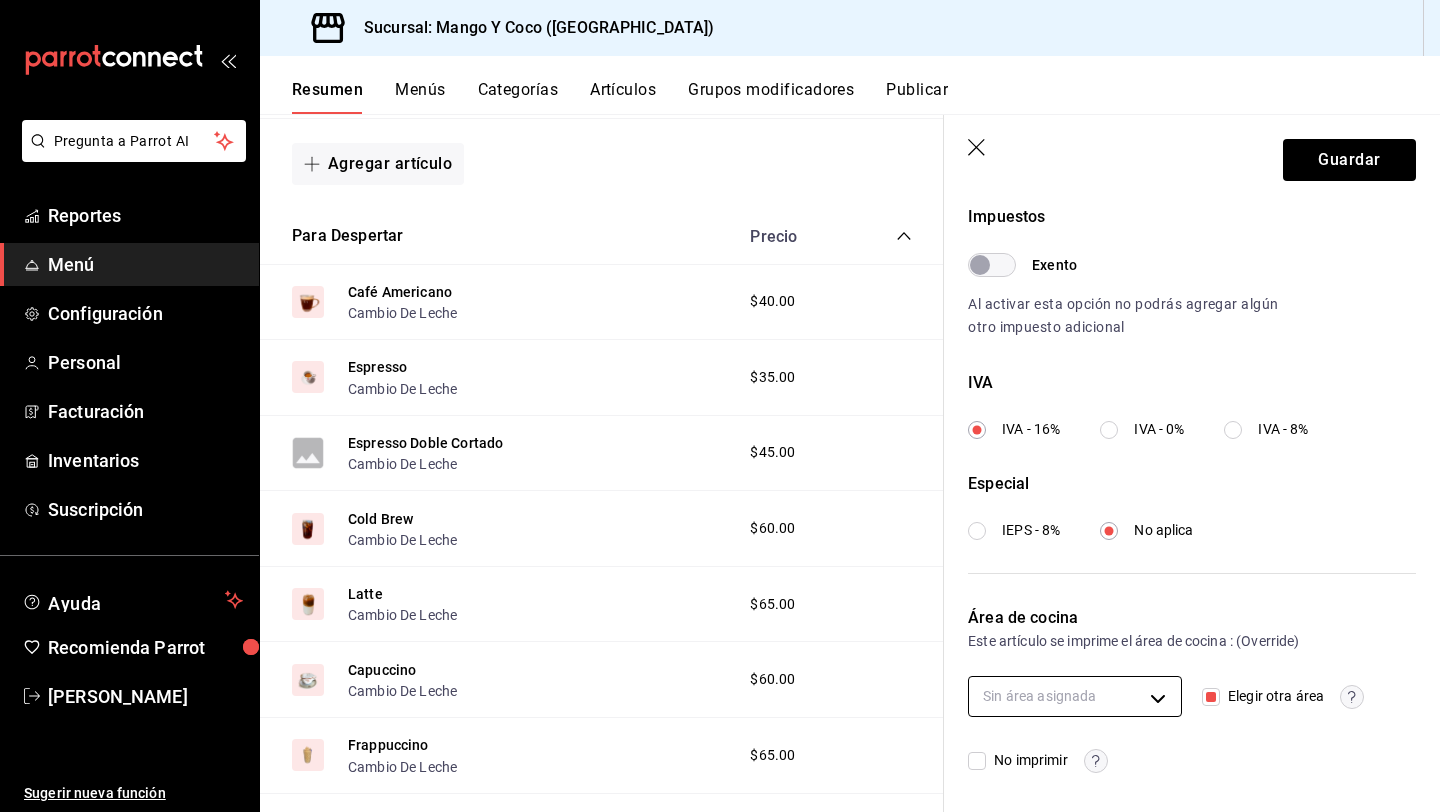 click on "Pregunta a Parrot AI Reportes   Menú   Configuración   Personal   Facturación   Inventarios   Suscripción   Ayuda Recomienda Parrot   Liz Gonzalez   Sugerir nueva función   Sucursal: Mango Y Coco (Mérida) Resumen Menús Categorías Artículos Grupos modificadores Publicar Resumen sucursal Si activas ‘Editar artículo por menú’, podrás  personalizar  los menús de esta sucursal.  Para cambios generales, ve a “Organización”. ​ ​ Mango Y Coco - Mérida Menú Principal L-D 00:00  -  23:59 Agregar categoría Desayunos Precio Sandwich Sandwich Extras Desayunos ,  Elige Tu Pan $55.00 Cuernito Deli Extras Desayunos ,  Elige Tu Pan $70.00 Cuernito De Huevo Extras Desayunos ,  Elige Tu Pan $75.00 Chisi Dwich Extras Desayunos ,  Elige Tu Pan $85.00 Atípico Sandwich Extras Desayunos ,  Elige Tu Pan $60.00 Huevos Y Tocino Extras Desayunos $120.00 Fruta Disfruta Extra Saludable $85.00 Agregar artículo Para Despertar Precio Café Americano Cambio De Leche $40.00 Espresso Cambio De Leche $35.00 $45.00" at bounding box center (720, 406) 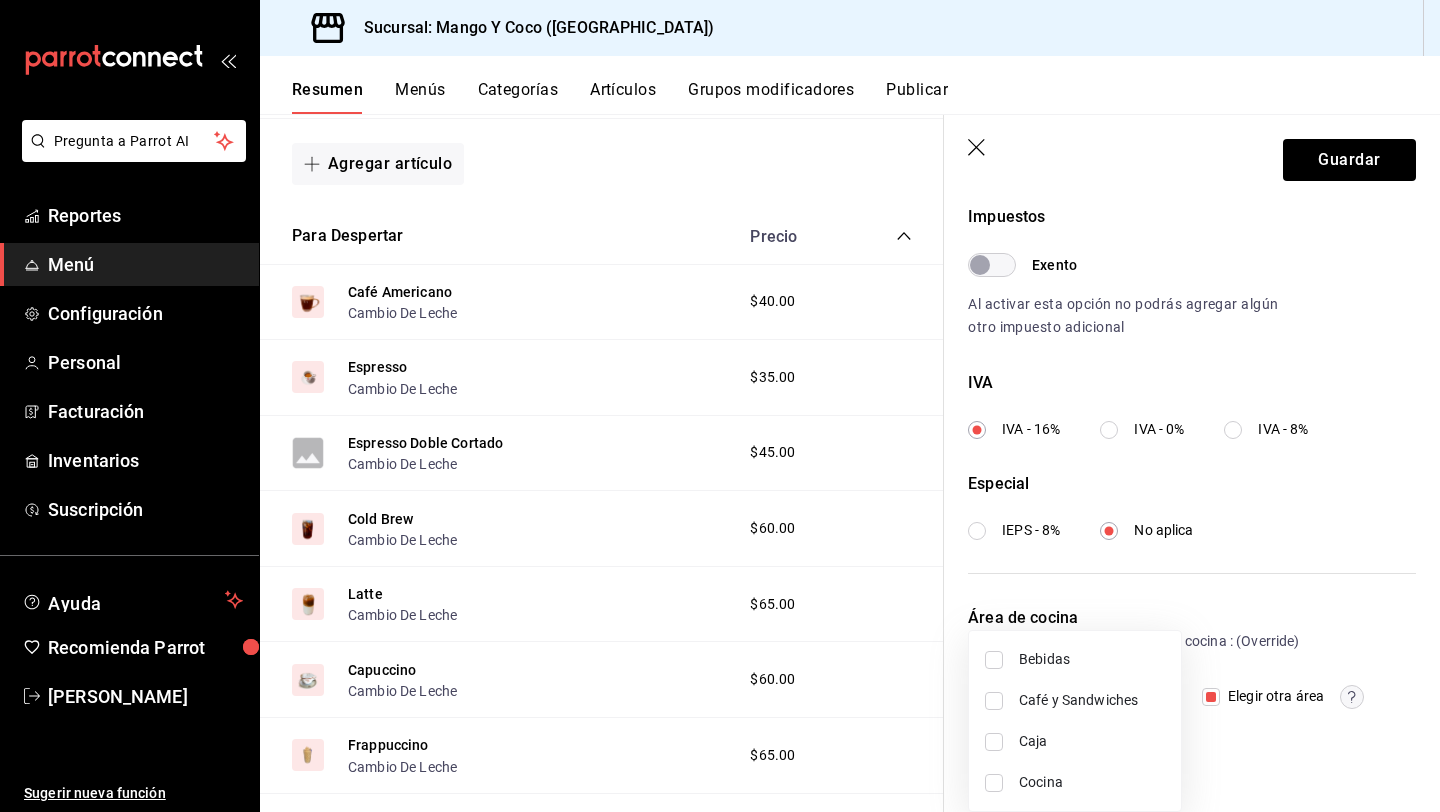 click on "Café y Sandwiches" at bounding box center [1092, 700] 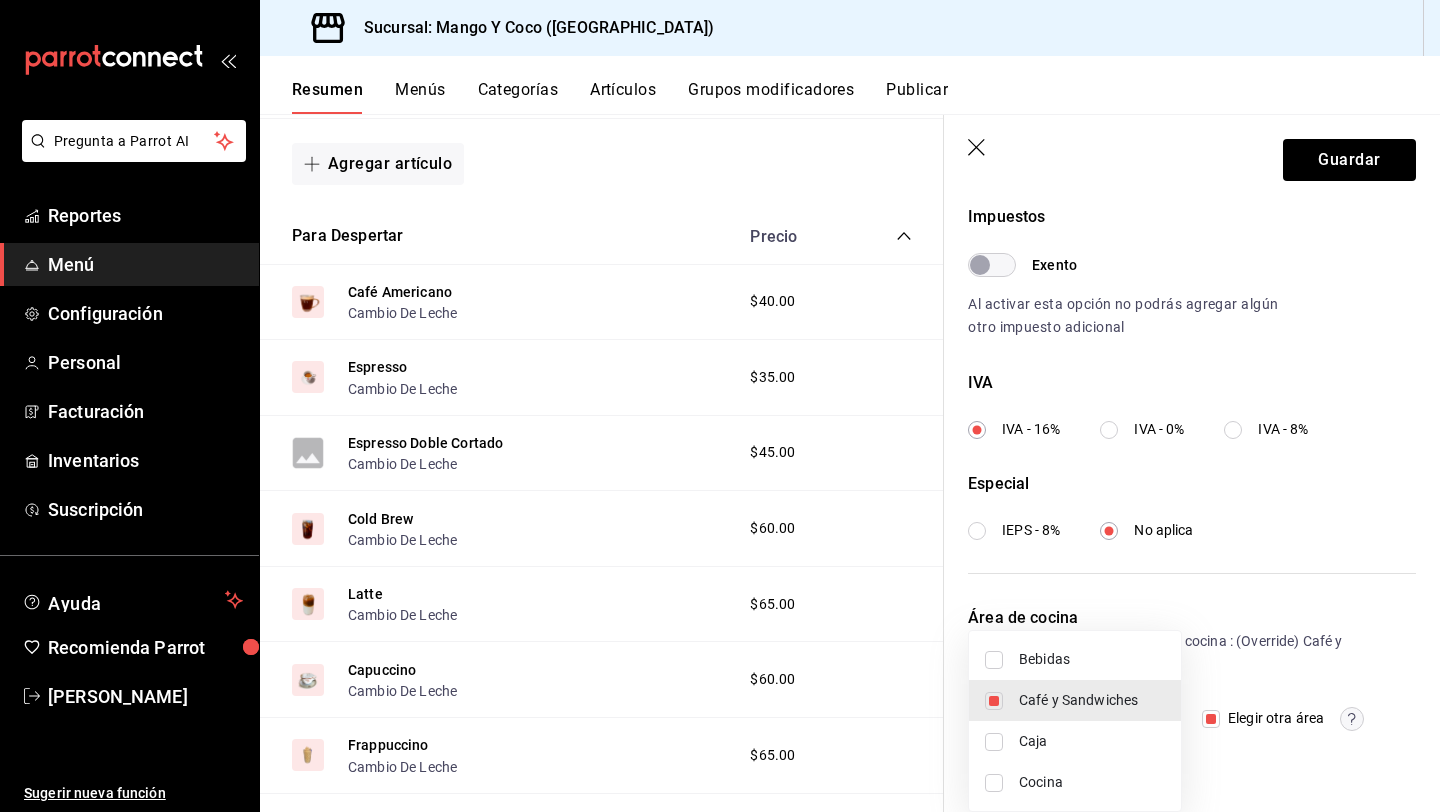 click at bounding box center (720, 406) 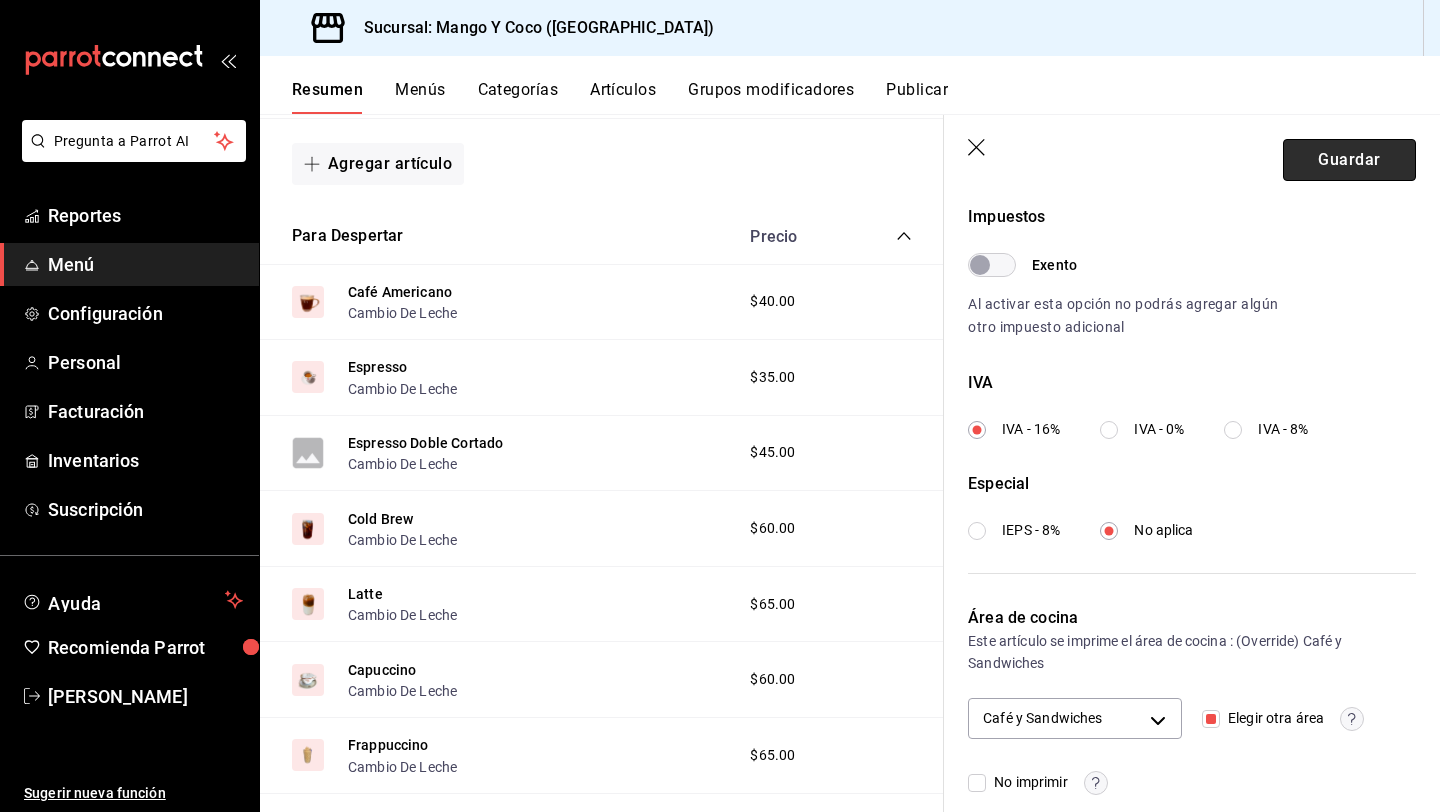click on "Guardar" at bounding box center [1349, 160] 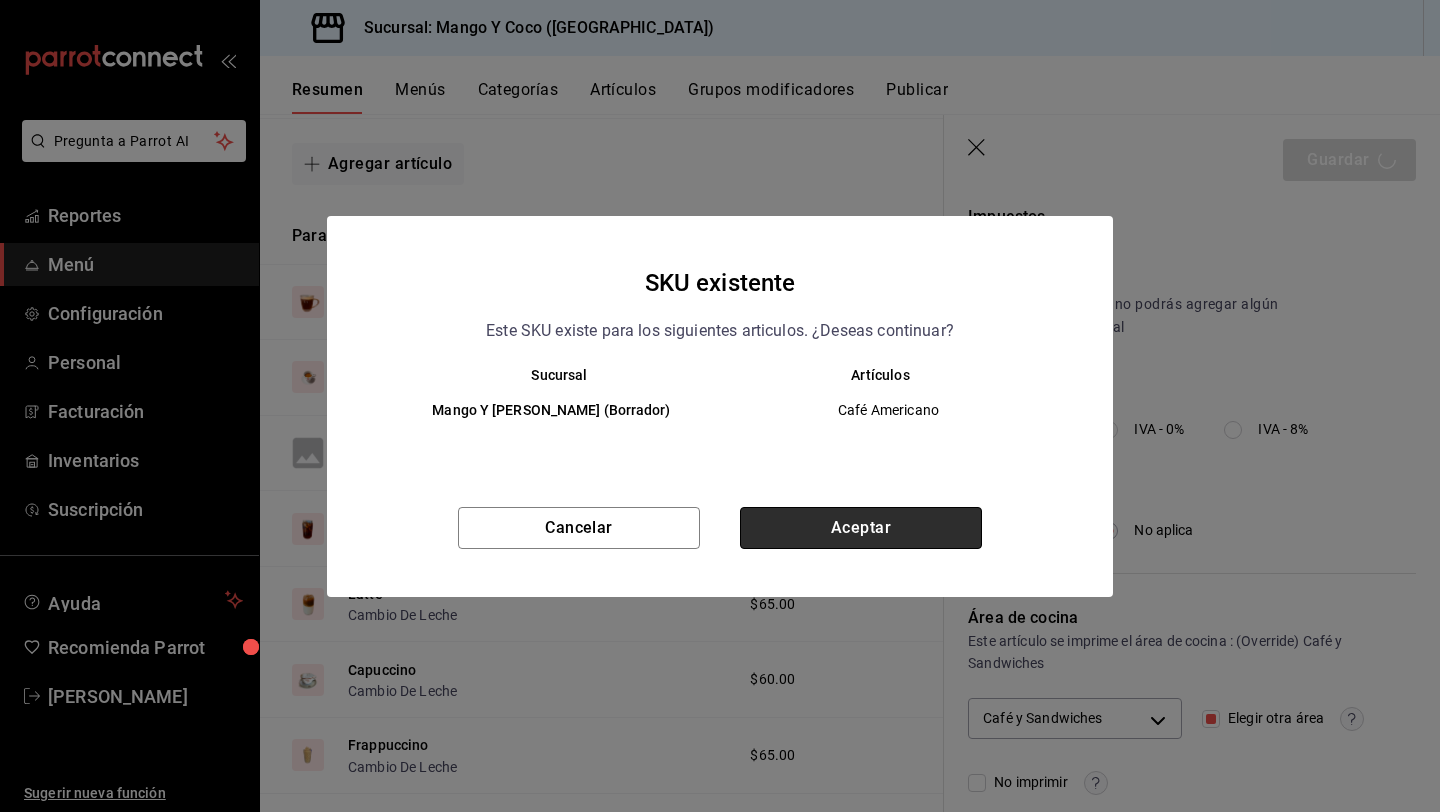 click on "Aceptar" at bounding box center [861, 528] 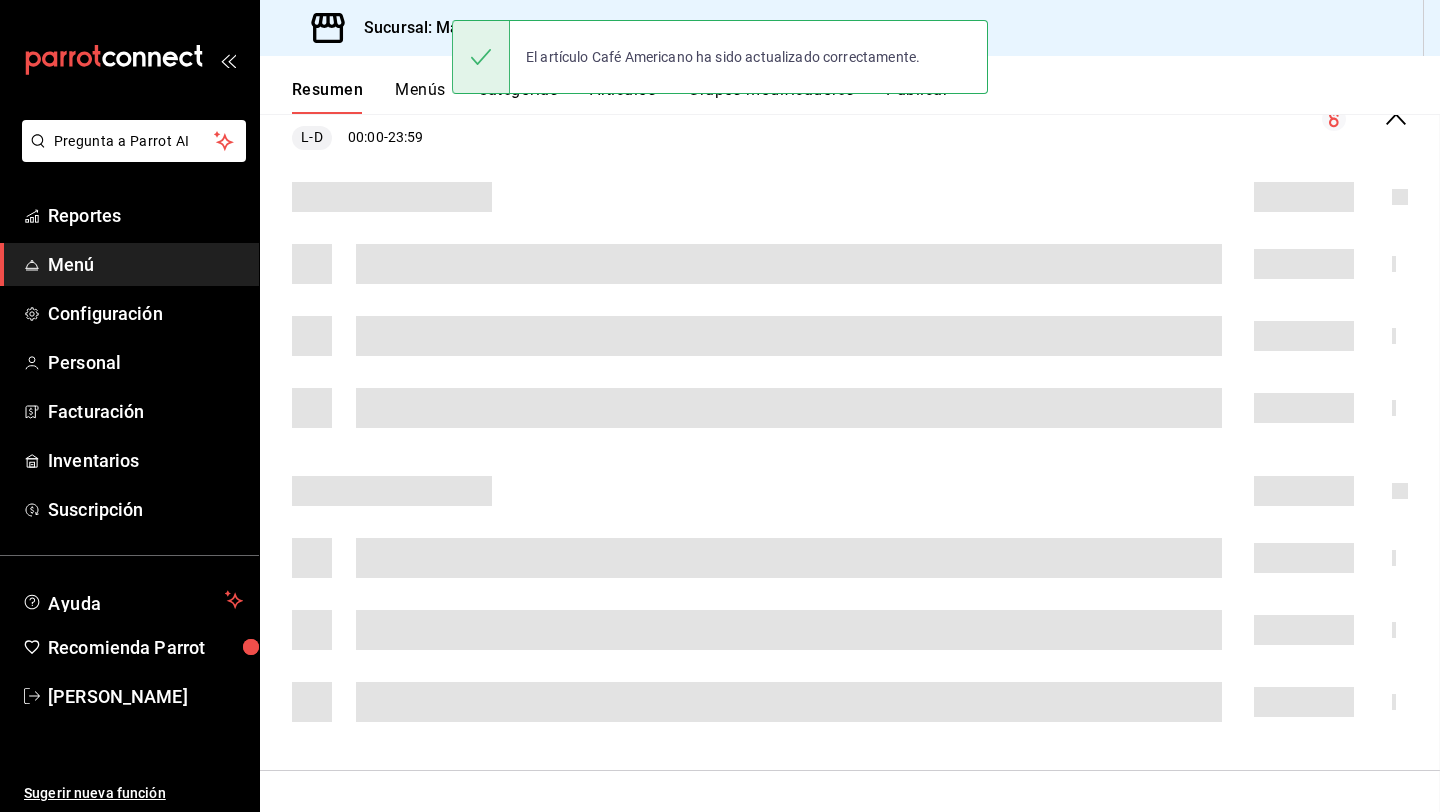 scroll, scrollTop: 0, scrollLeft: 0, axis: both 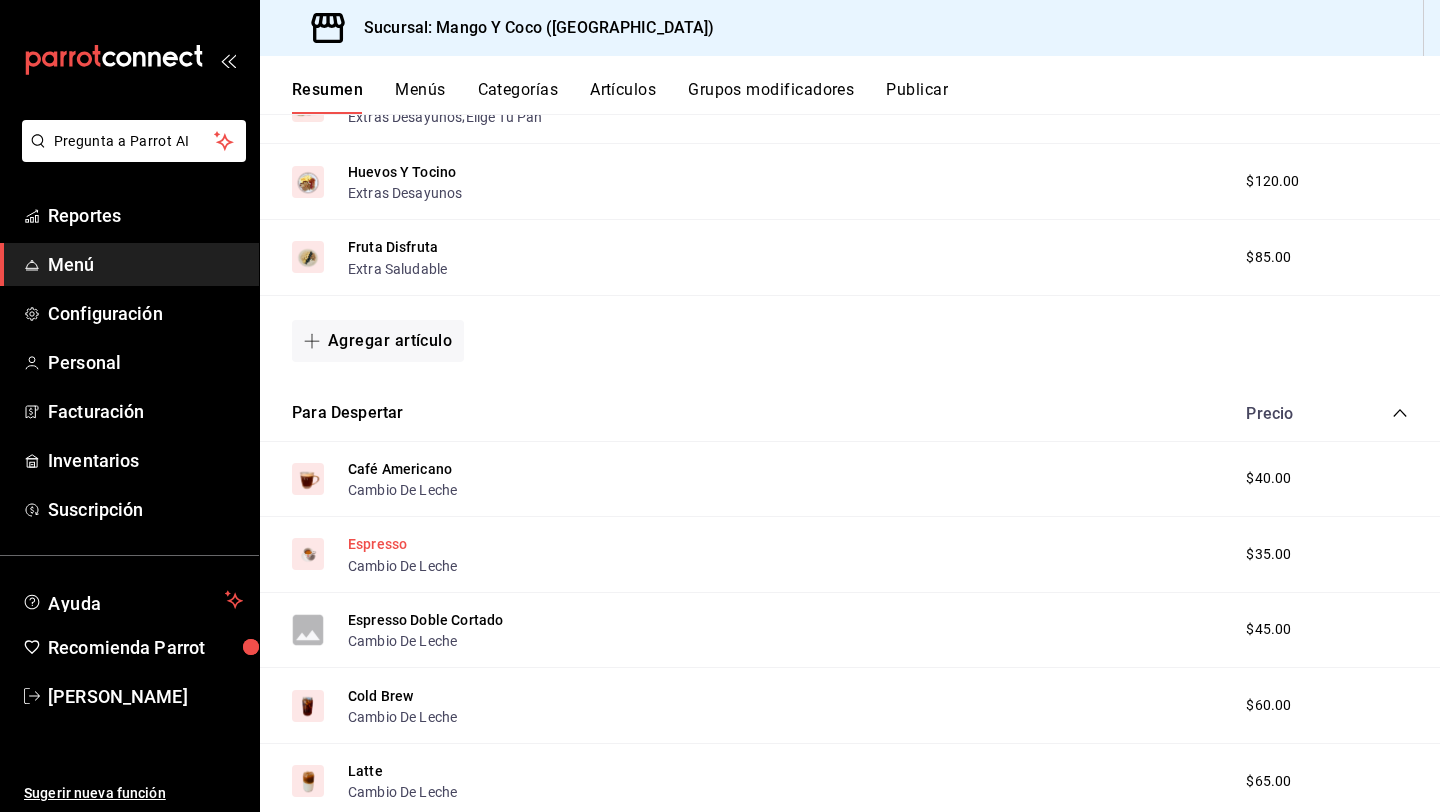 click on "Espresso" at bounding box center [377, 544] 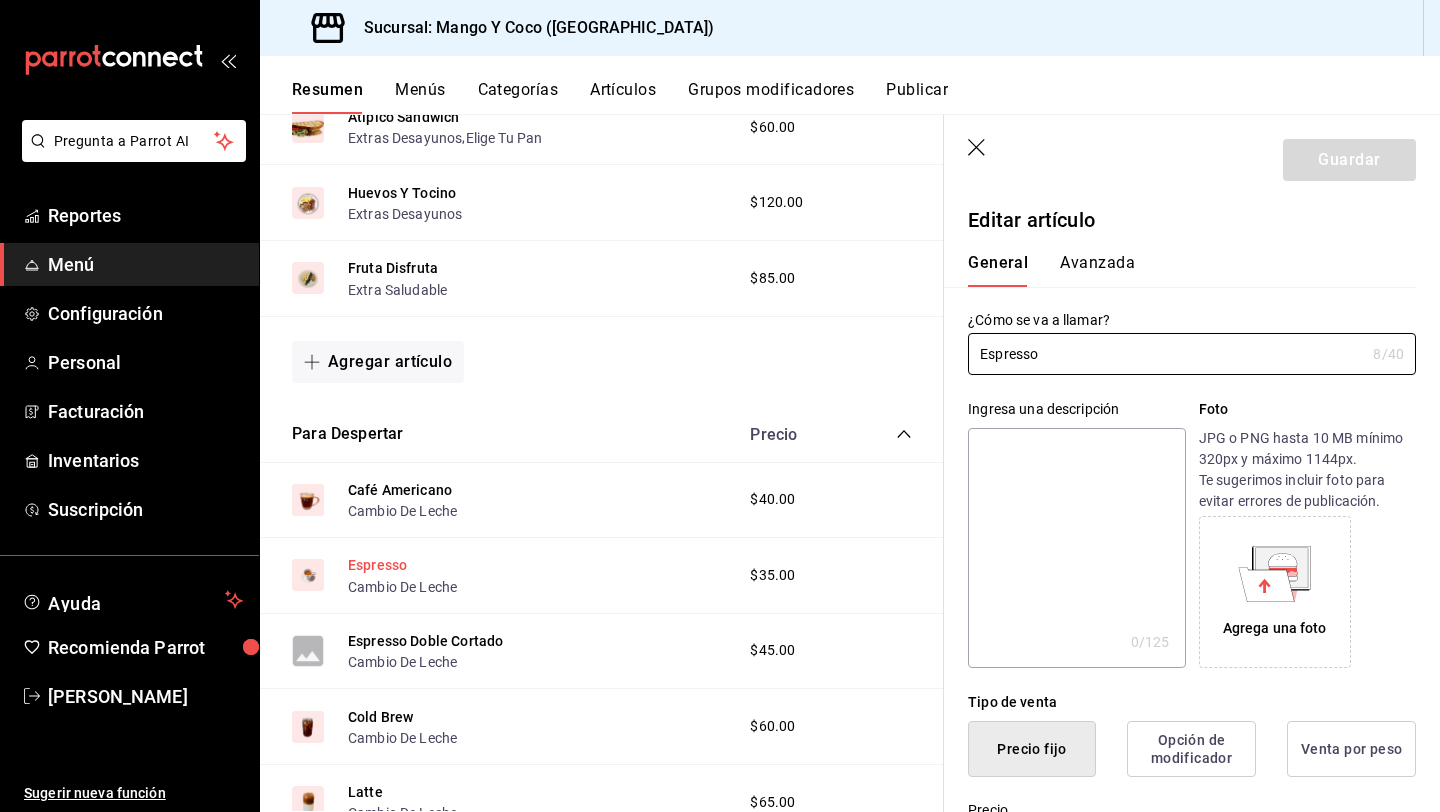 type on "$35.00" 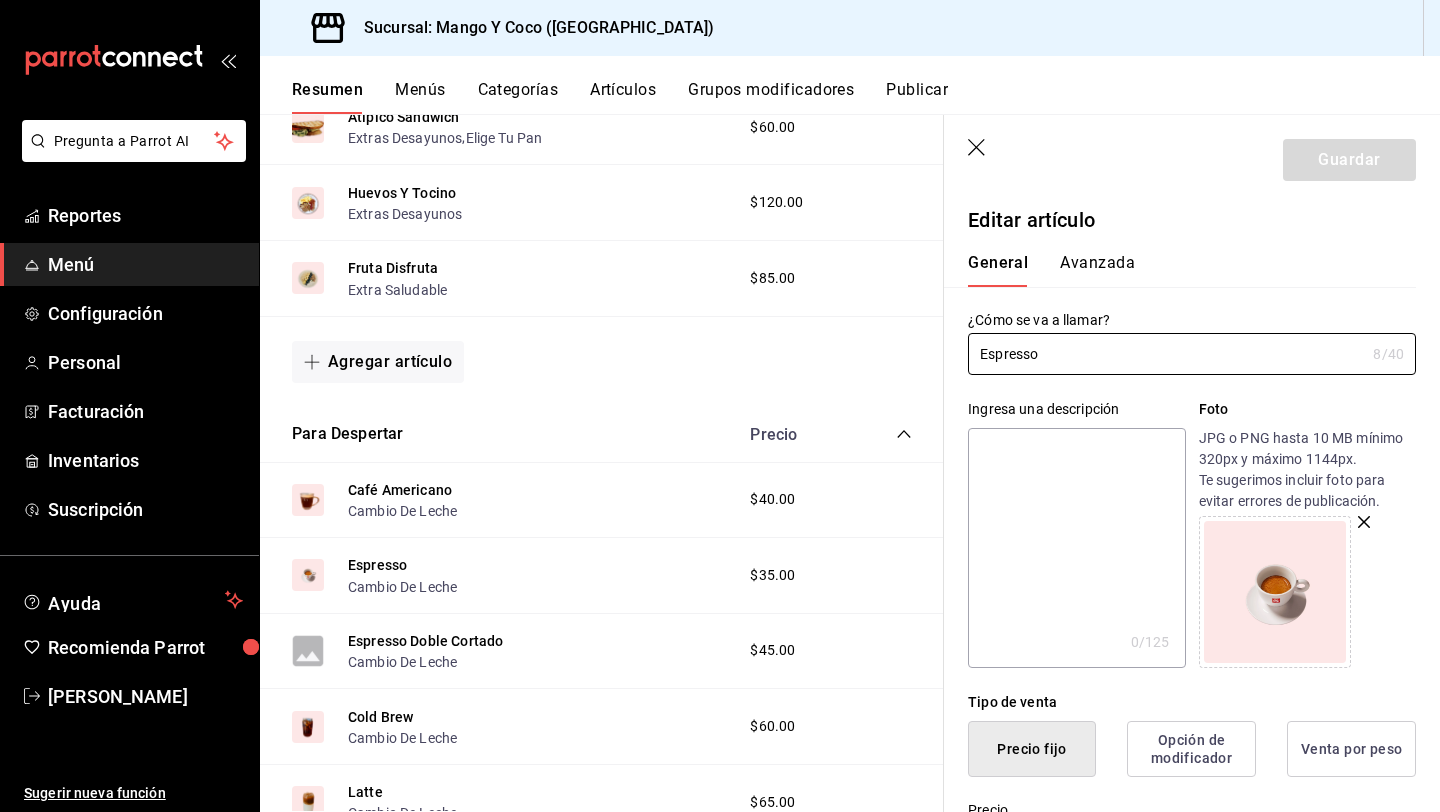 click on "Avanzada" at bounding box center [1097, 270] 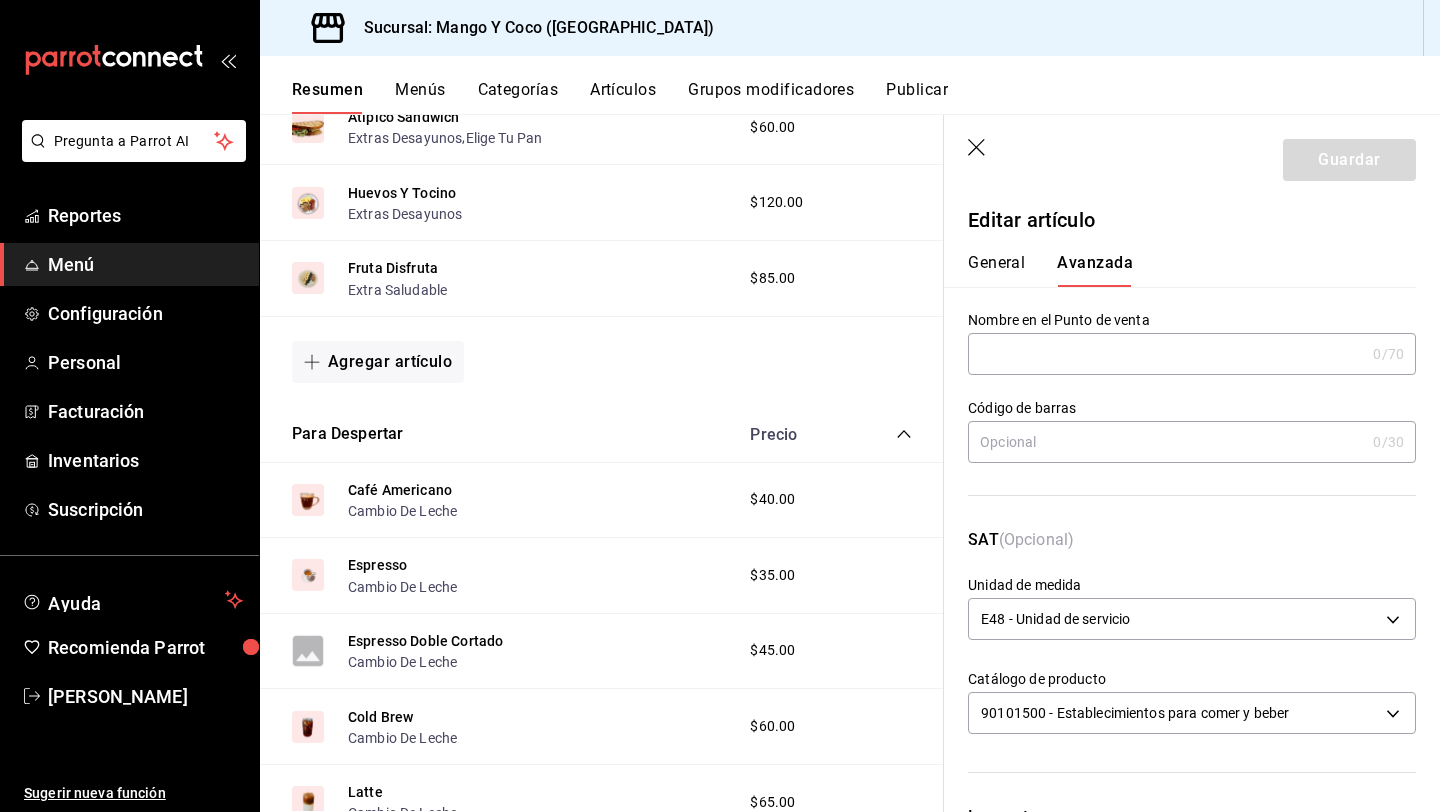 scroll, scrollTop: 600, scrollLeft: 0, axis: vertical 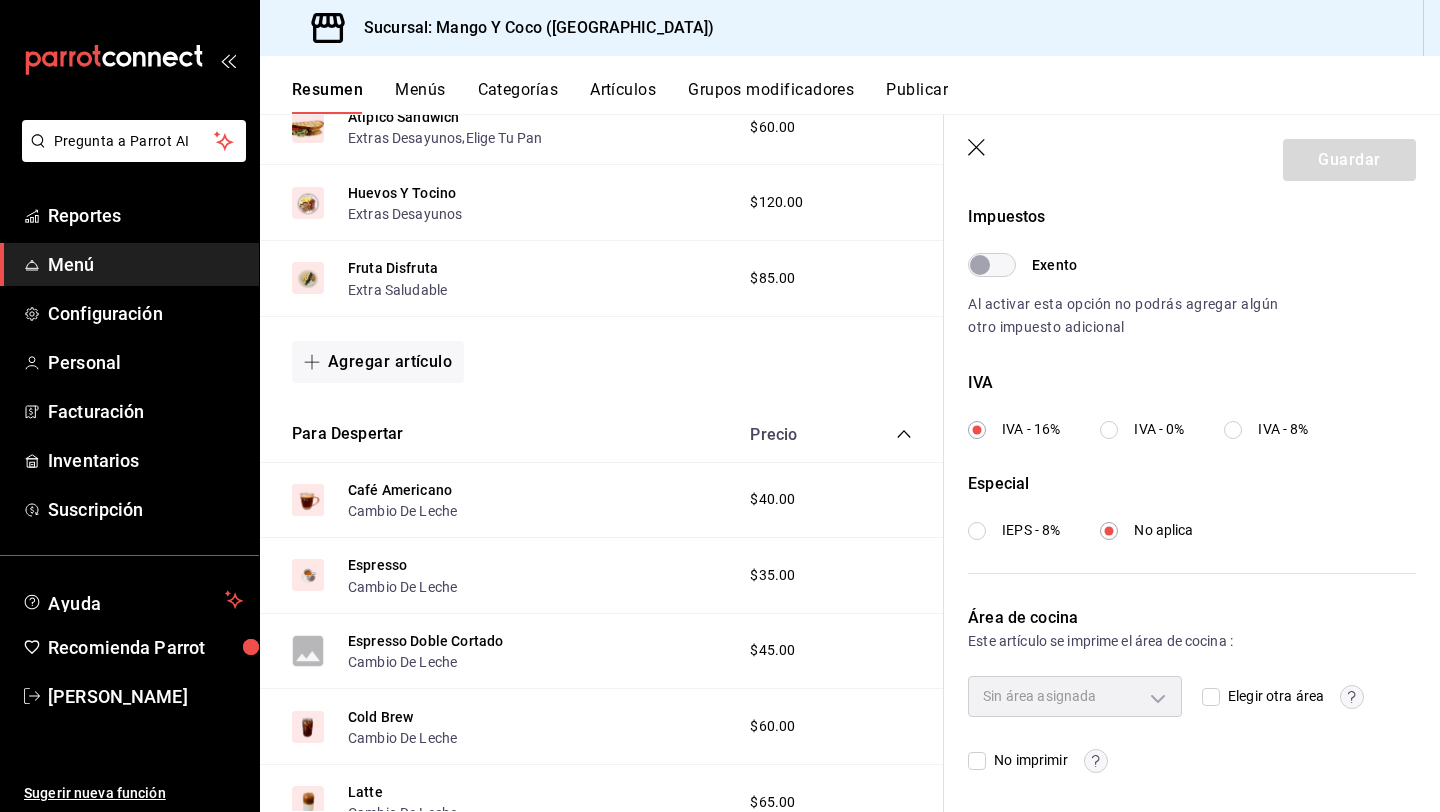 click on "Elegir otra área" at bounding box center [1211, 697] 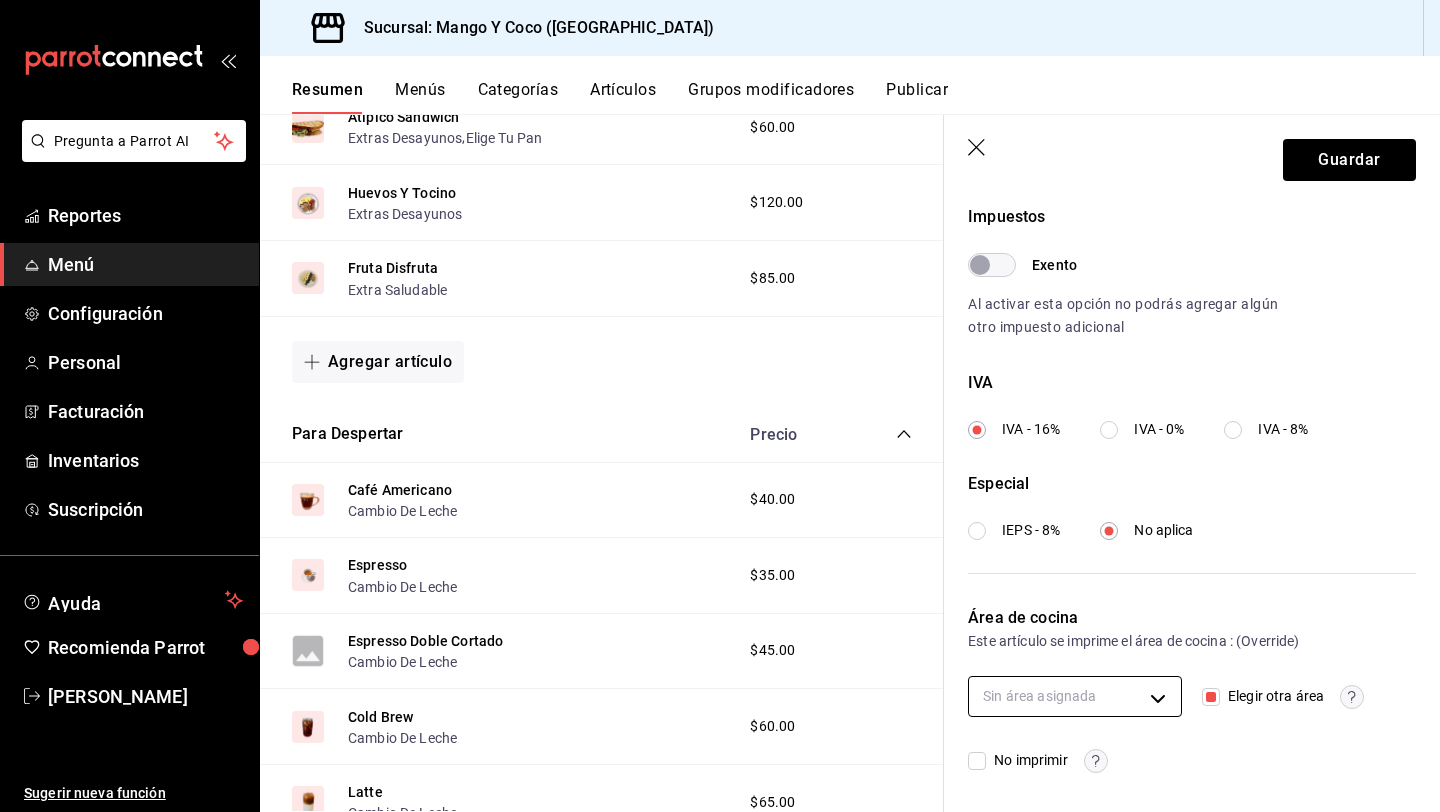 click on "Pregunta a Parrot AI Reportes   Menú   Configuración   Personal   Facturación   Inventarios   Suscripción   Ayuda Recomienda Parrot   Liz Gonzalez   Sugerir nueva función   Sucursal: Mango Y Coco (Mérida) Resumen Menús Categorías Artículos Grupos modificadores Publicar Resumen sucursal Si activas ‘Editar artículo por menú’, podrás  personalizar  los menús de esta sucursal.  Para cambios generales, ve a “Organización”. ​ ​ Mango Y Coco - Mérida Menú Principal L-D 00:00  -  23:59 Agregar categoría Desayunos Precio Sandwich Sandwich Extras Desayunos ,  Elige Tu Pan $55.00 Cuernito Deli Extras Desayunos ,  Elige Tu Pan $70.00 Cuernito De Huevo Extras Desayunos ,  Elige Tu Pan $75.00 Chisi Dwich Extras Desayunos ,  Elige Tu Pan $85.00 Atípico Sandwich Extras Desayunos ,  Elige Tu Pan $60.00 Huevos Y Tocino Extras Desayunos $120.00 Fruta Disfruta Extra Saludable $85.00 Agregar artículo Para Despertar Precio Café Americano Cambio De Leche $40.00 Espresso Cambio De Leche $35.00 $45.00" at bounding box center (720, 406) 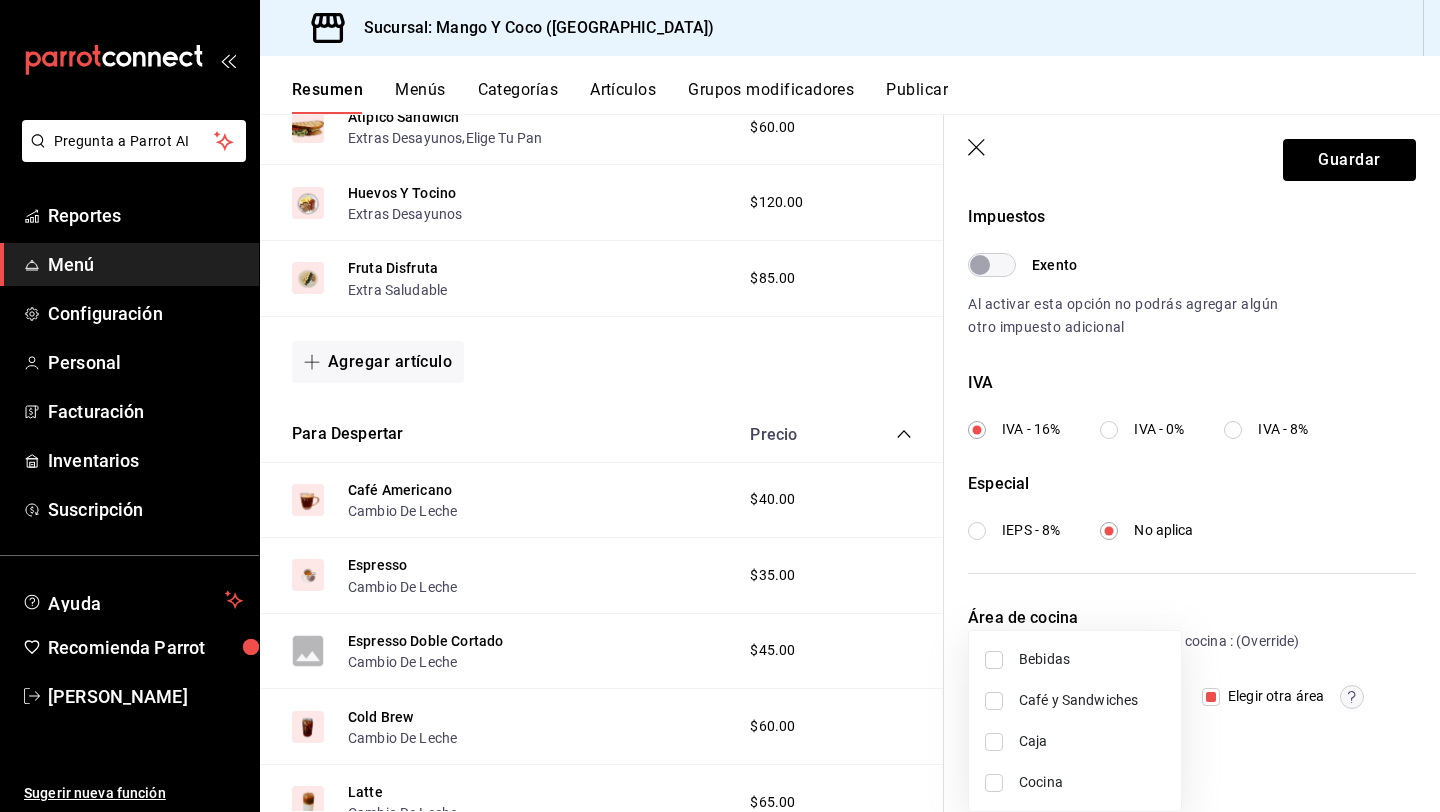 click on "Café y Sandwiches" at bounding box center [1092, 700] 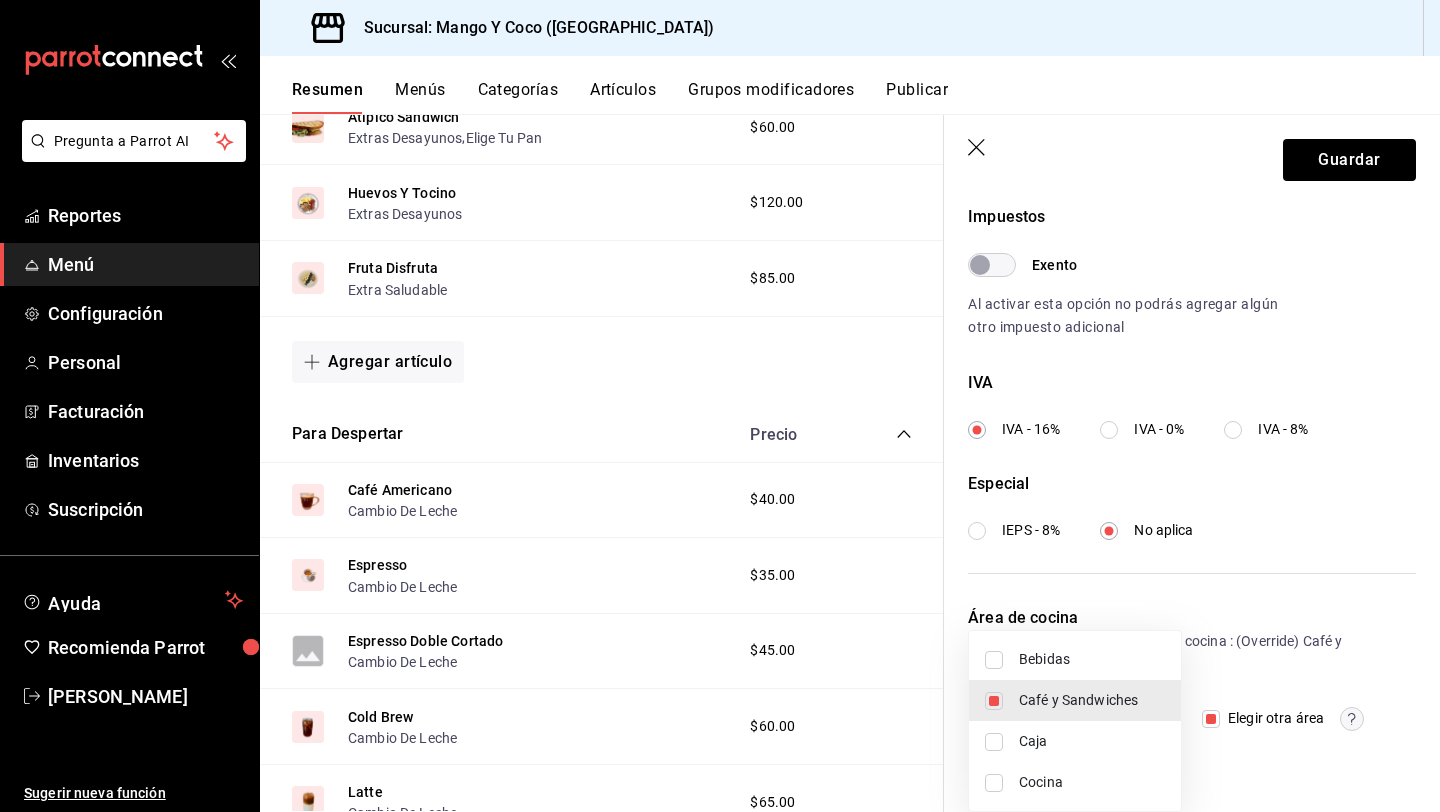 click at bounding box center (720, 406) 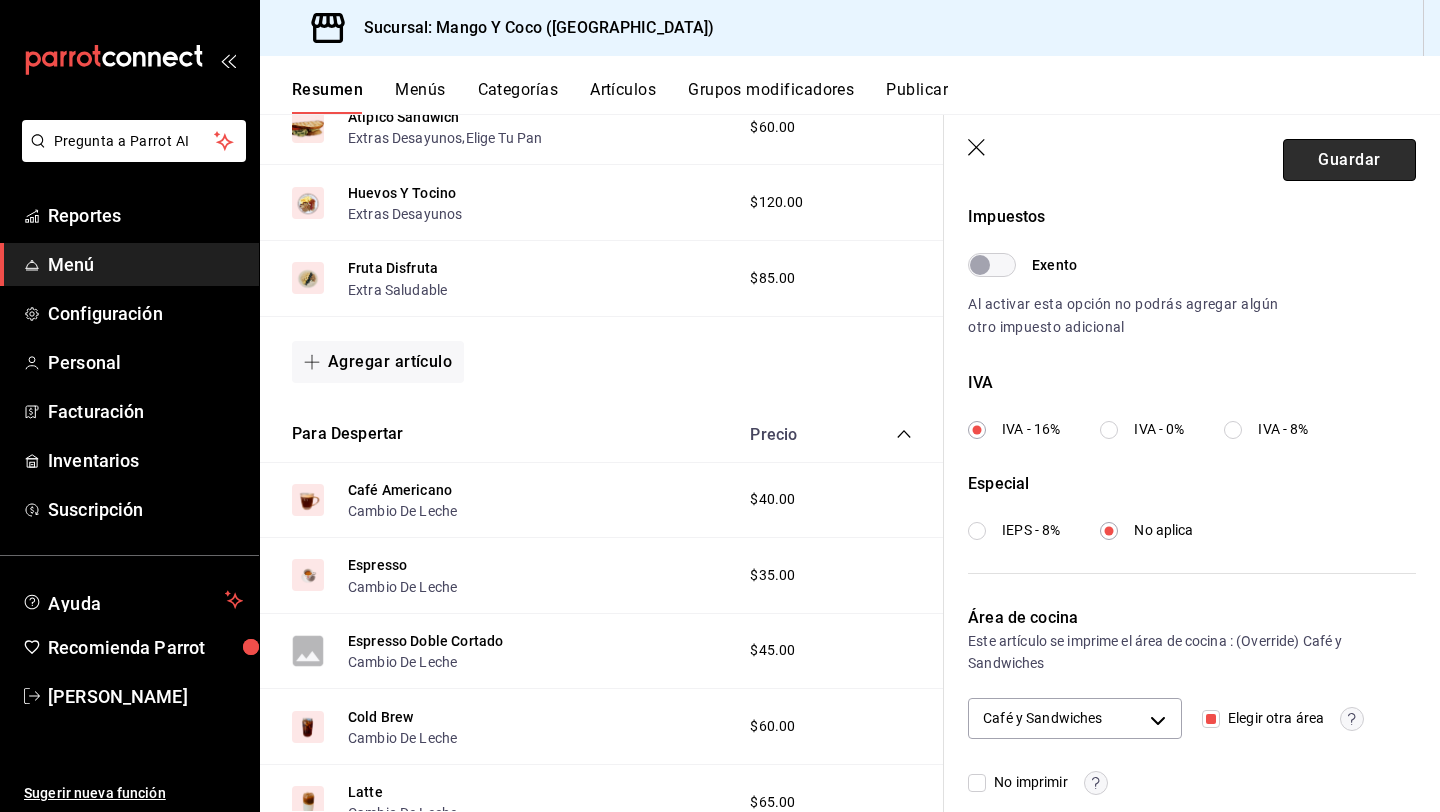 click on "Guardar" at bounding box center (1349, 160) 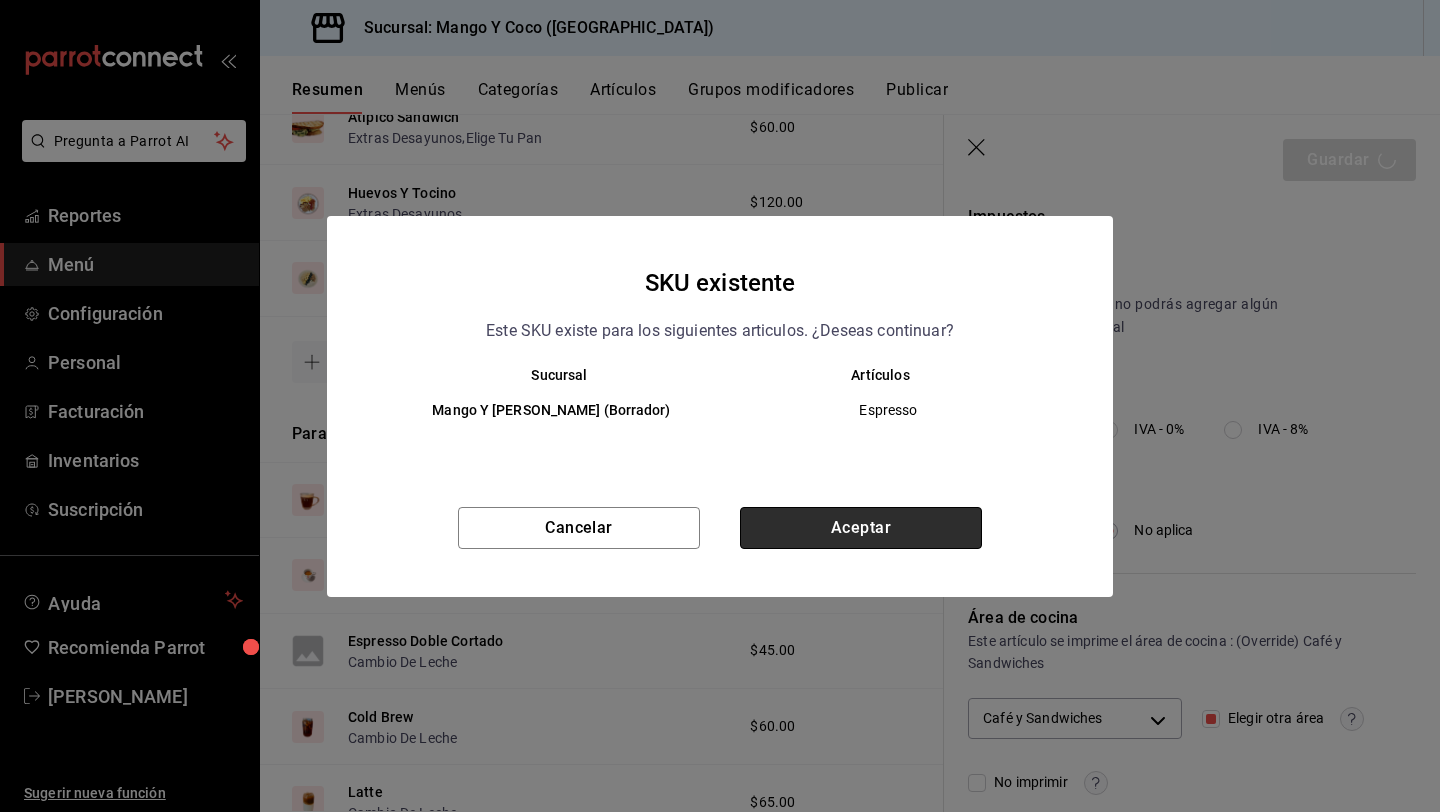 click on "Aceptar" at bounding box center (861, 528) 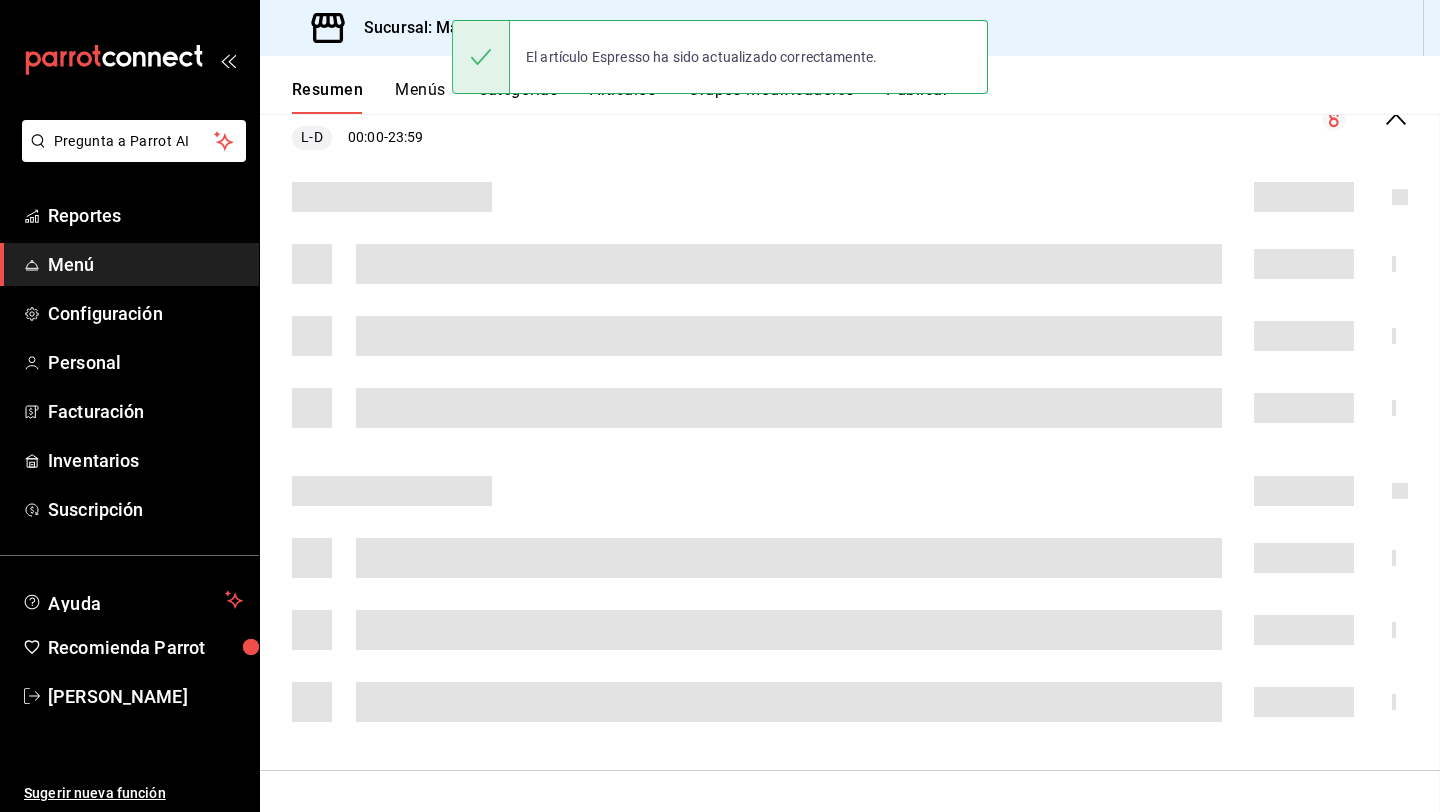 scroll, scrollTop: 0, scrollLeft: 0, axis: both 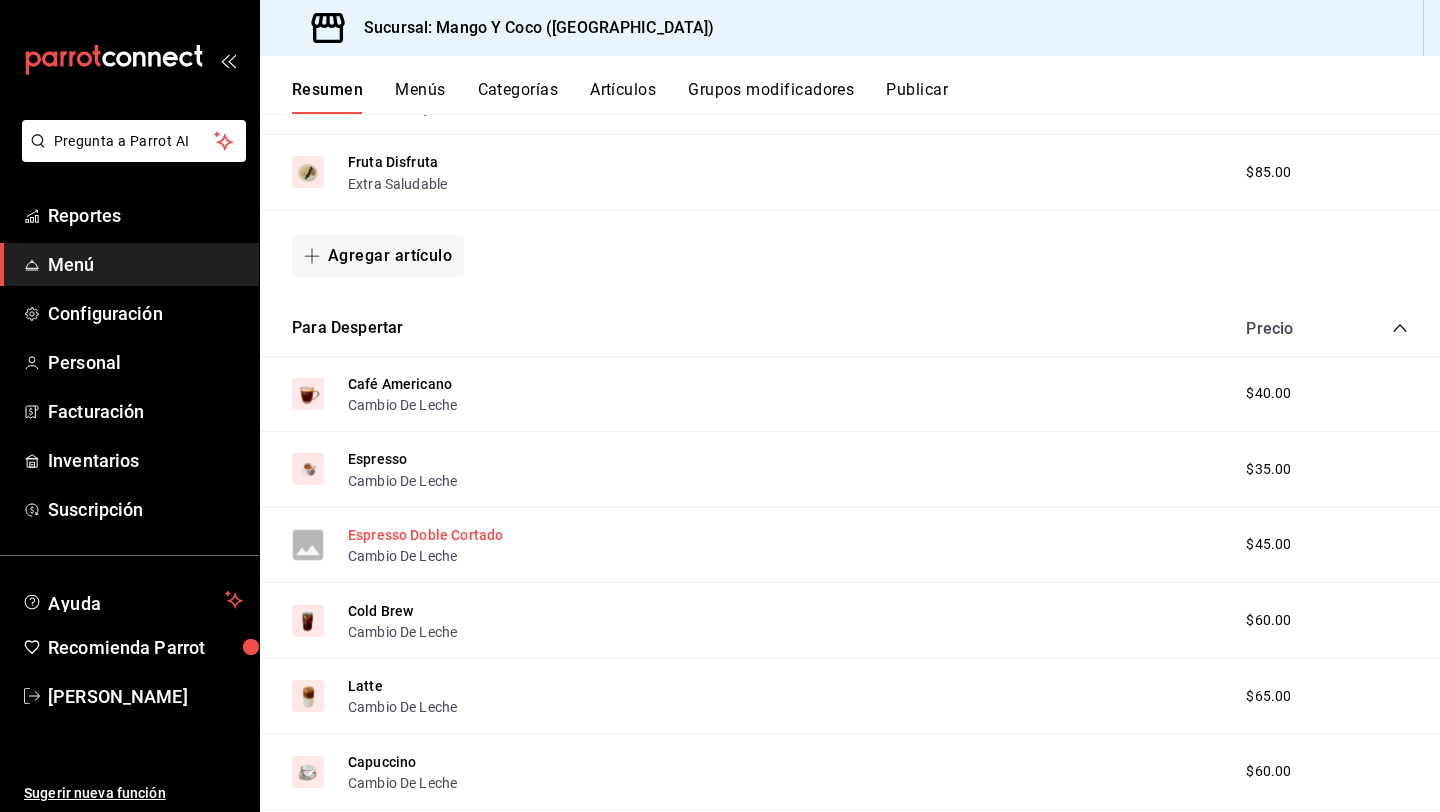 click on "Espresso Doble Cortado" at bounding box center (425, 535) 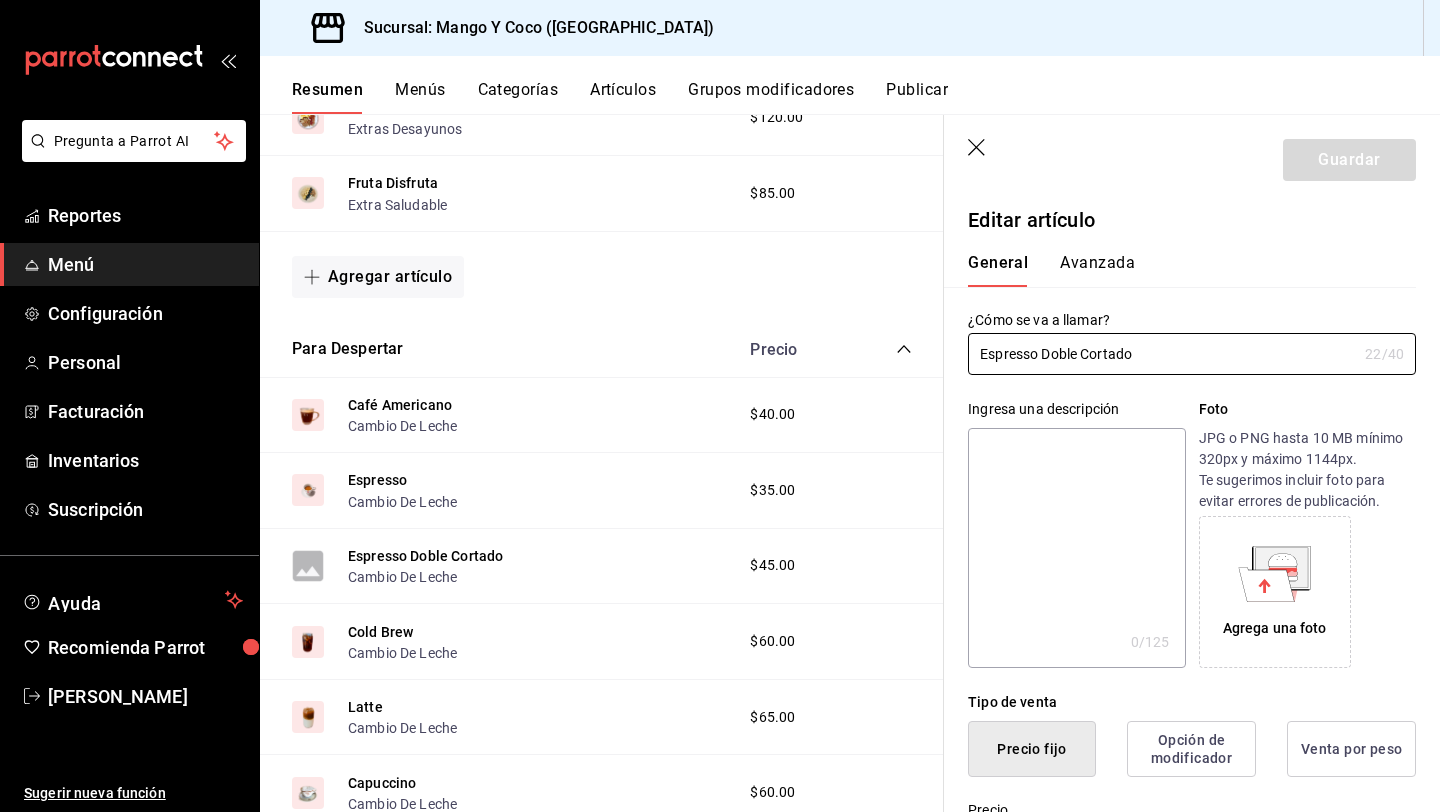 click on "Avanzada" at bounding box center (1097, 270) 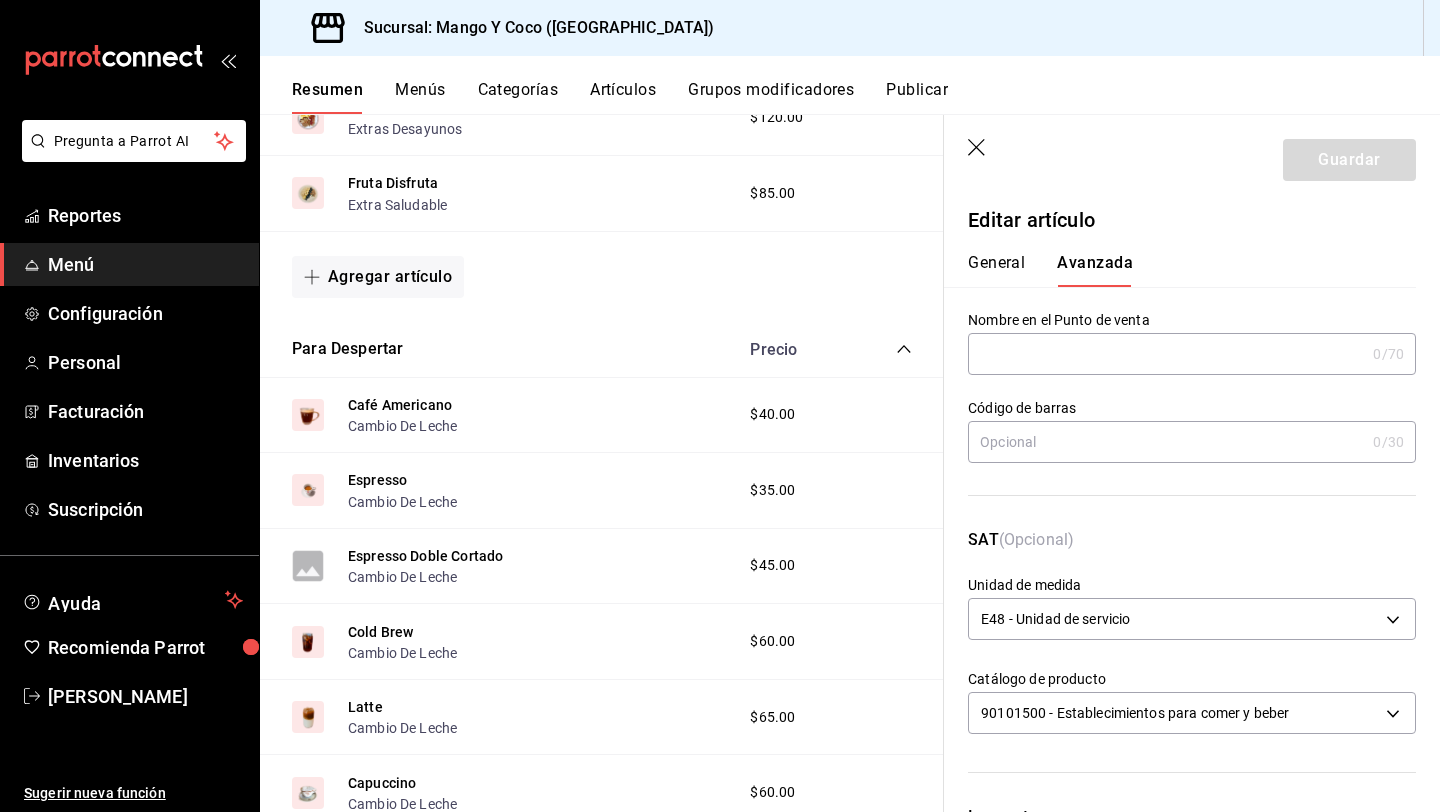 scroll, scrollTop: 600, scrollLeft: 0, axis: vertical 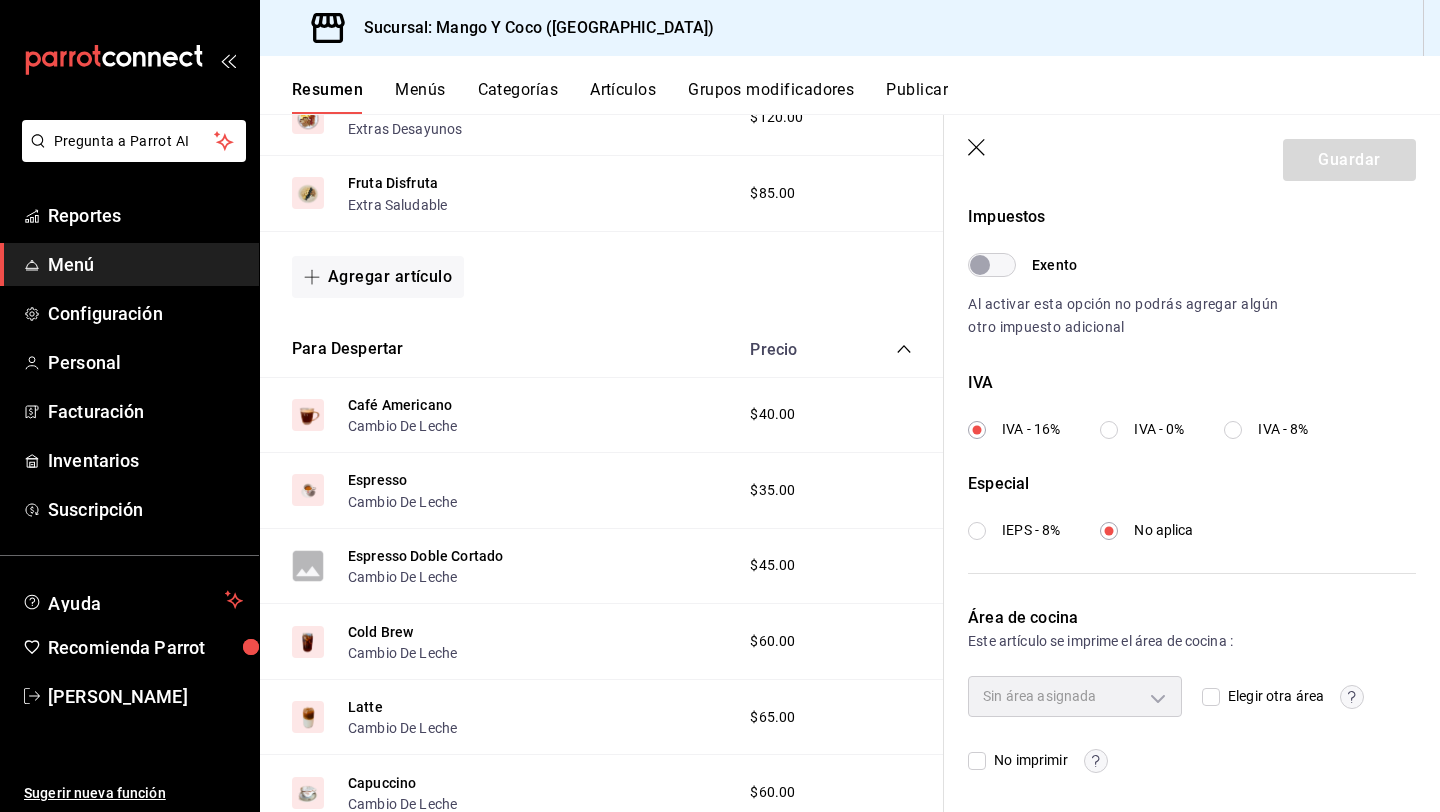 click on "Elegir otra área" at bounding box center [1211, 697] 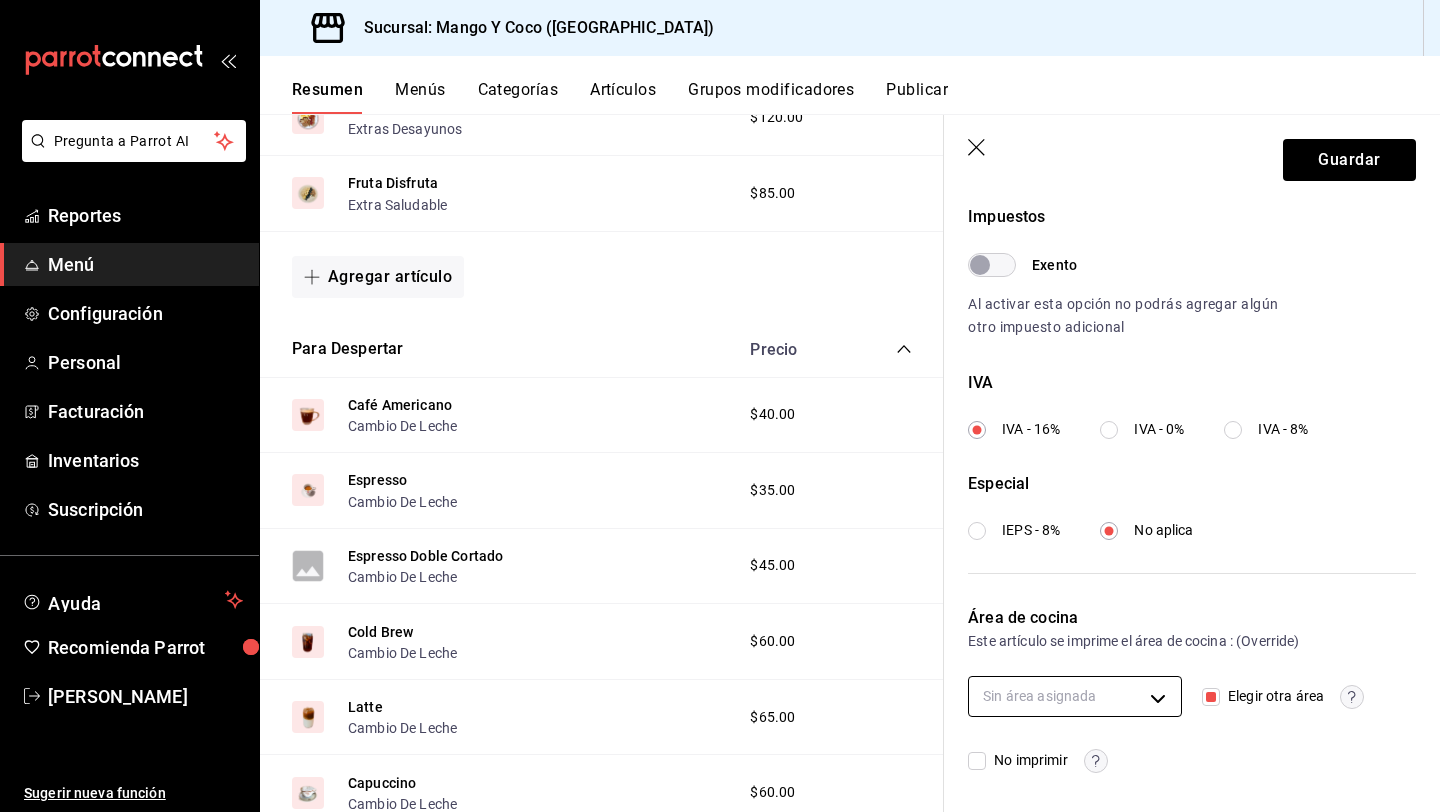 click on "Pregunta a Parrot AI Reportes   Menú   Configuración   Personal   Facturación   Inventarios   Suscripción   Ayuda Recomienda Parrot   Liz Gonzalez   Sugerir nueva función   Sucursal: Mango Y Coco (Mérida) Resumen Menús Categorías Artículos Grupos modificadores Publicar Resumen sucursal Si activas ‘Editar artículo por menú’, podrás  personalizar  los menús de esta sucursal.  Para cambios generales, ve a “Organización”. ​ ​ Mango Y Coco - Mérida Menú Principal L-D 00:00  -  23:59 Agregar categoría Desayunos Precio Sandwich Sandwich Extras Desayunos ,  Elige Tu Pan $55.00 Cuernito Deli Extras Desayunos ,  Elige Tu Pan $70.00 Cuernito De Huevo Extras Desayunos ,  Elige Tu Pan $75.00 Chisi Dwich Extras Desayunos ,  Elige Tu Pan $85.00 Atípico Sandwich Extras Desayunos ,  Elige Tu Pan $60.00 Huevos Y Tocino Extras Desayunos $120.00 Fruta Disfruta Extra Saludable $85.00 Agregar artículo Para Despertar Precio Café Americano Cambio De Leche $40.00 Espresso Cambio De Leche $35.00 $45.00" at bounding box center (720, 406) 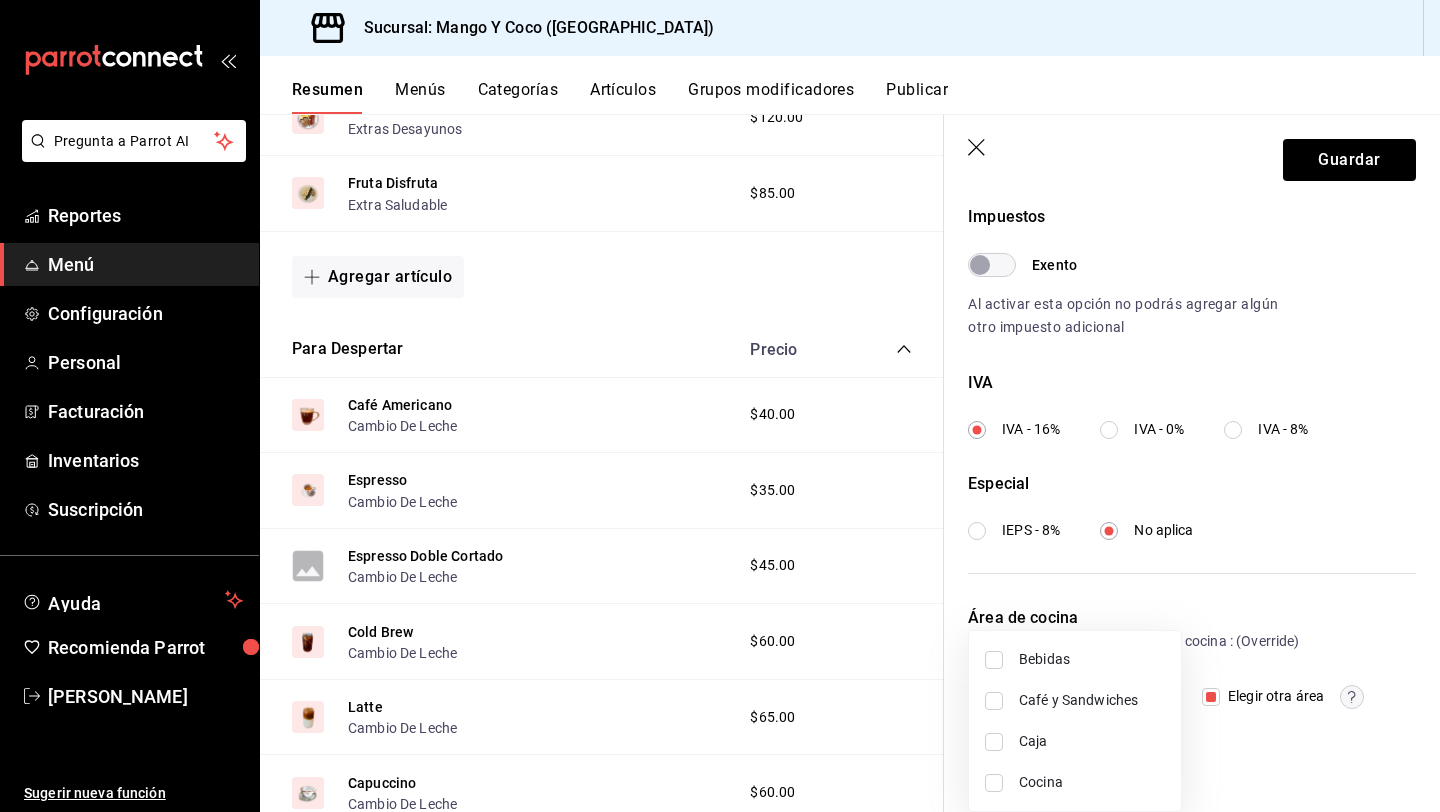 click on "Café y Sandwiches" at bounding box center (1075, 700) 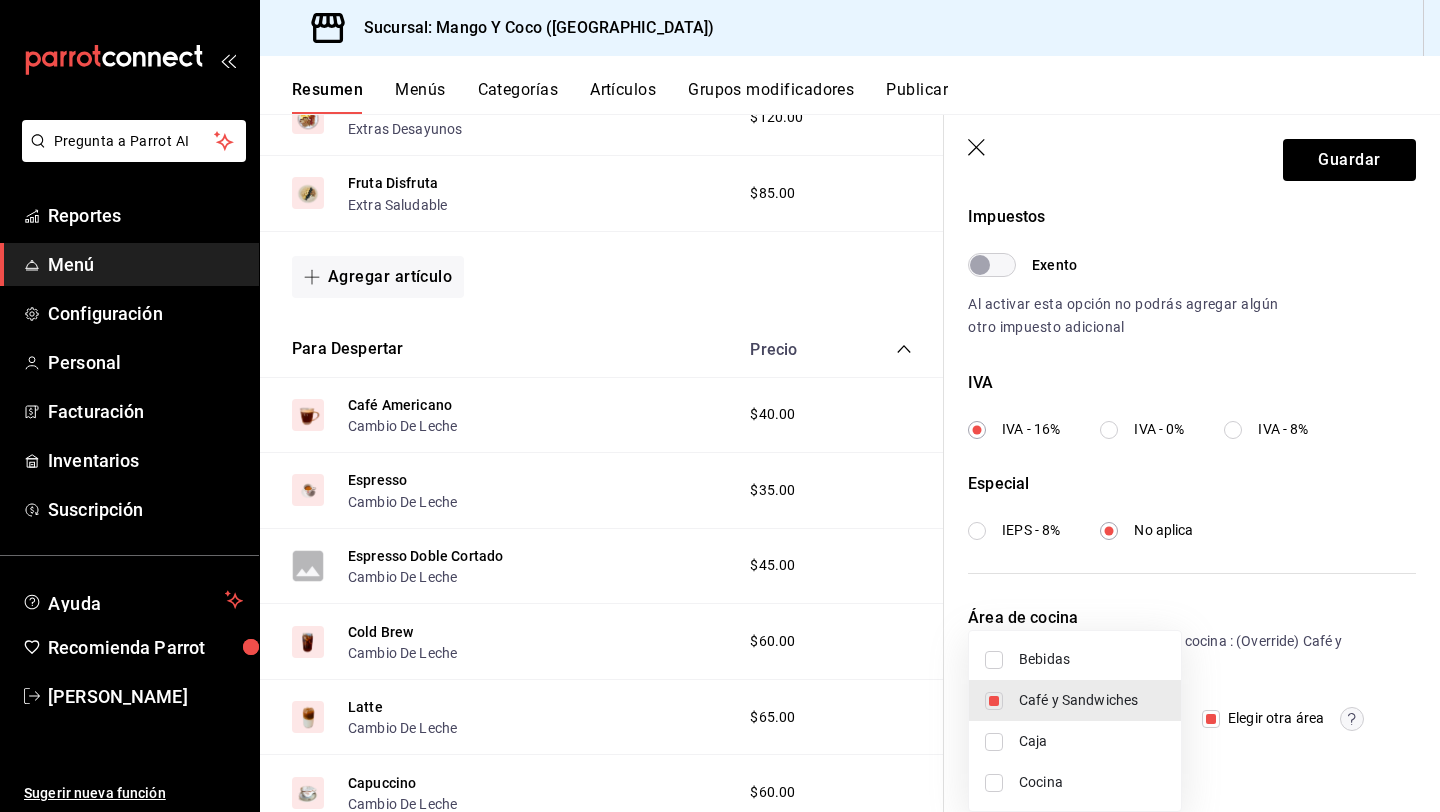 click at bounding box center [720, 406] 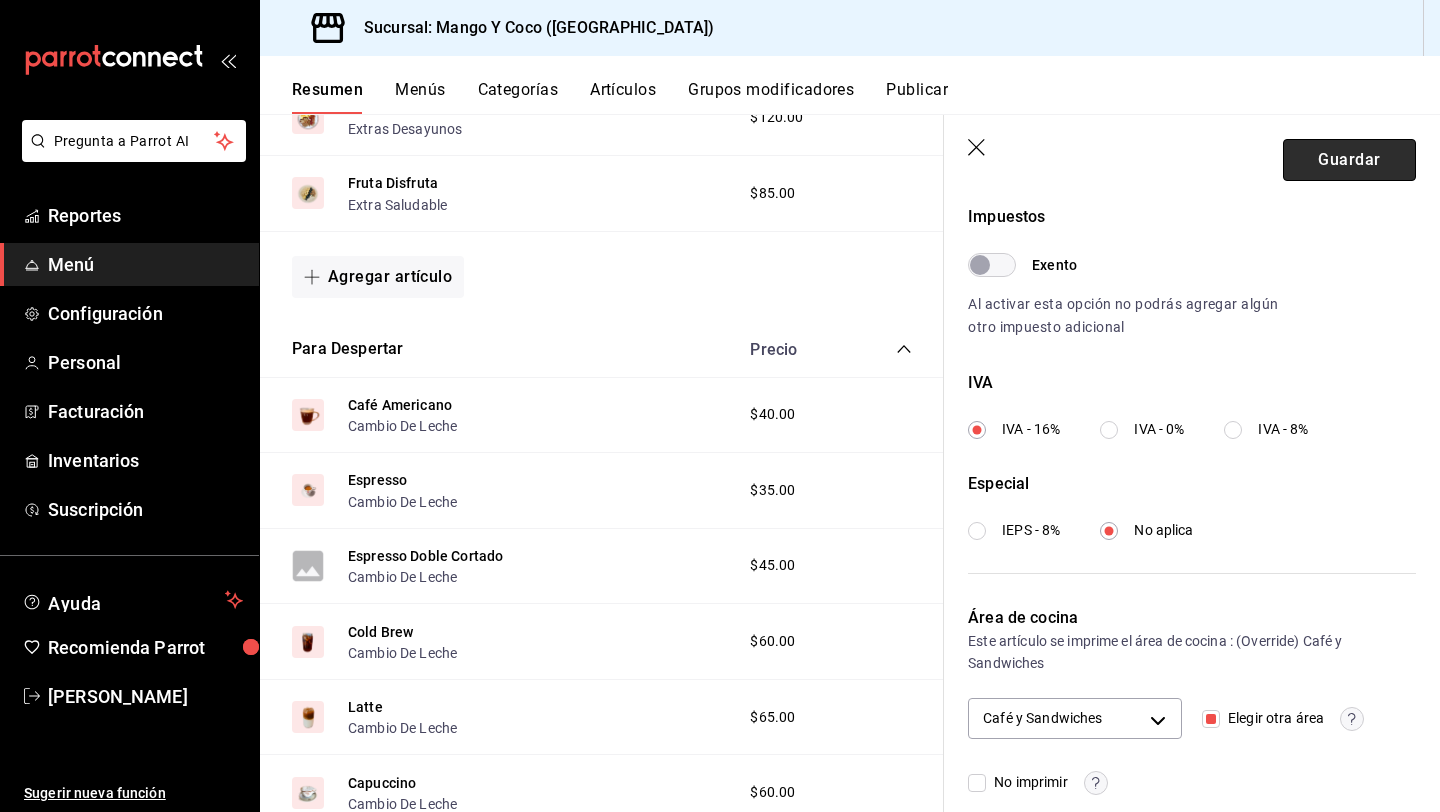 click on "Guardar" at bounding box center [1349, 160] 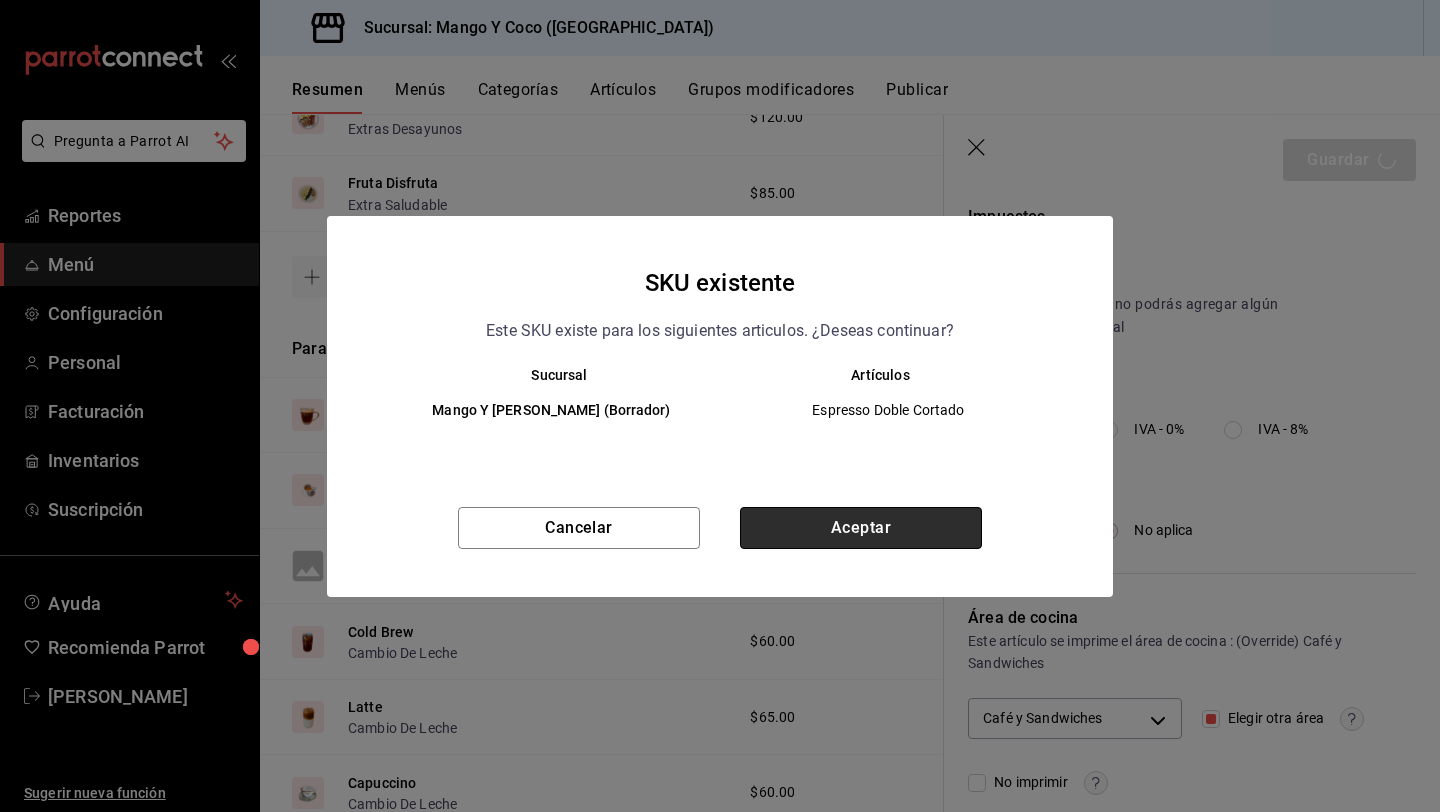 click on "Aceptar" at bounding box center [861, 528] 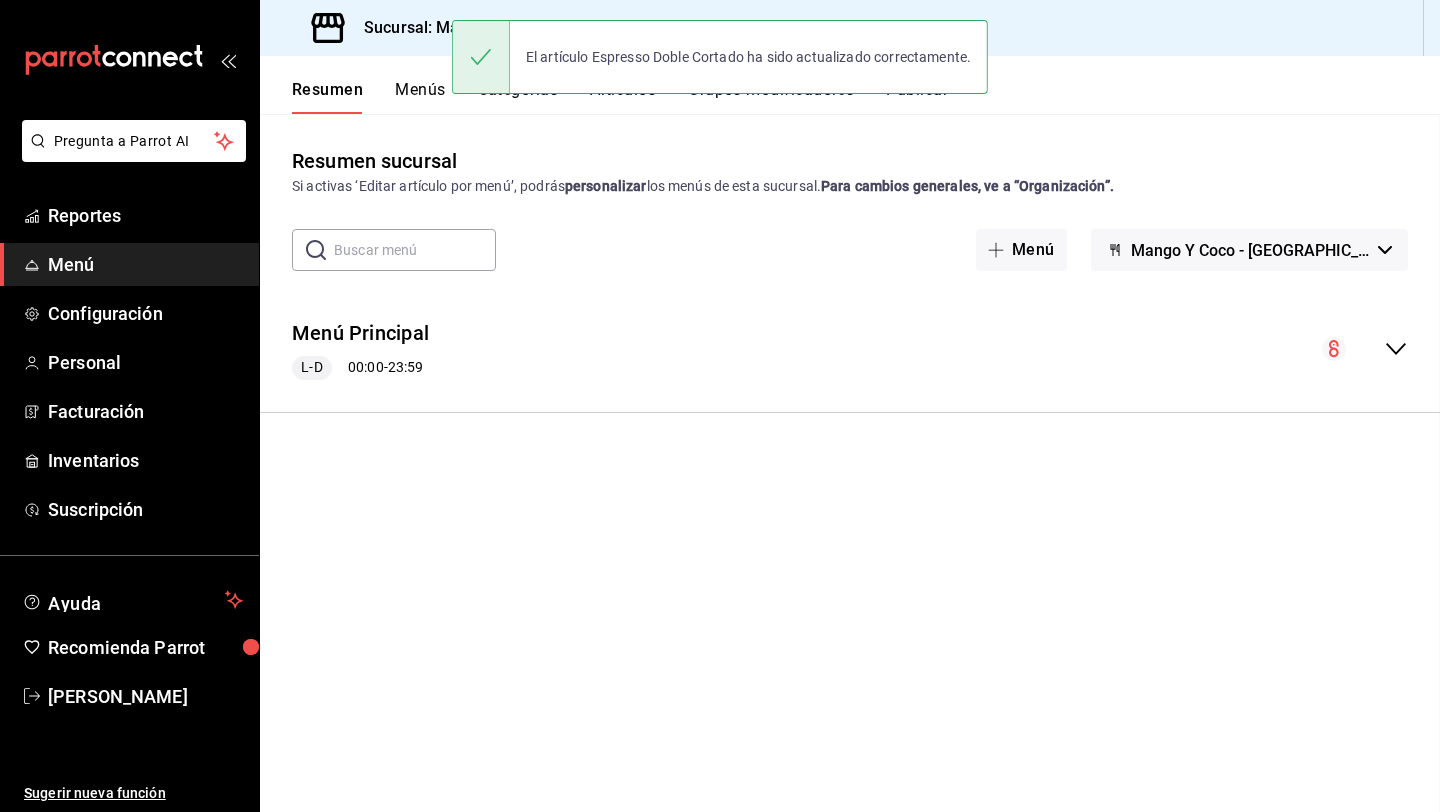 scroll, scrollTop: 0, scrollLeft: 0, axis: both 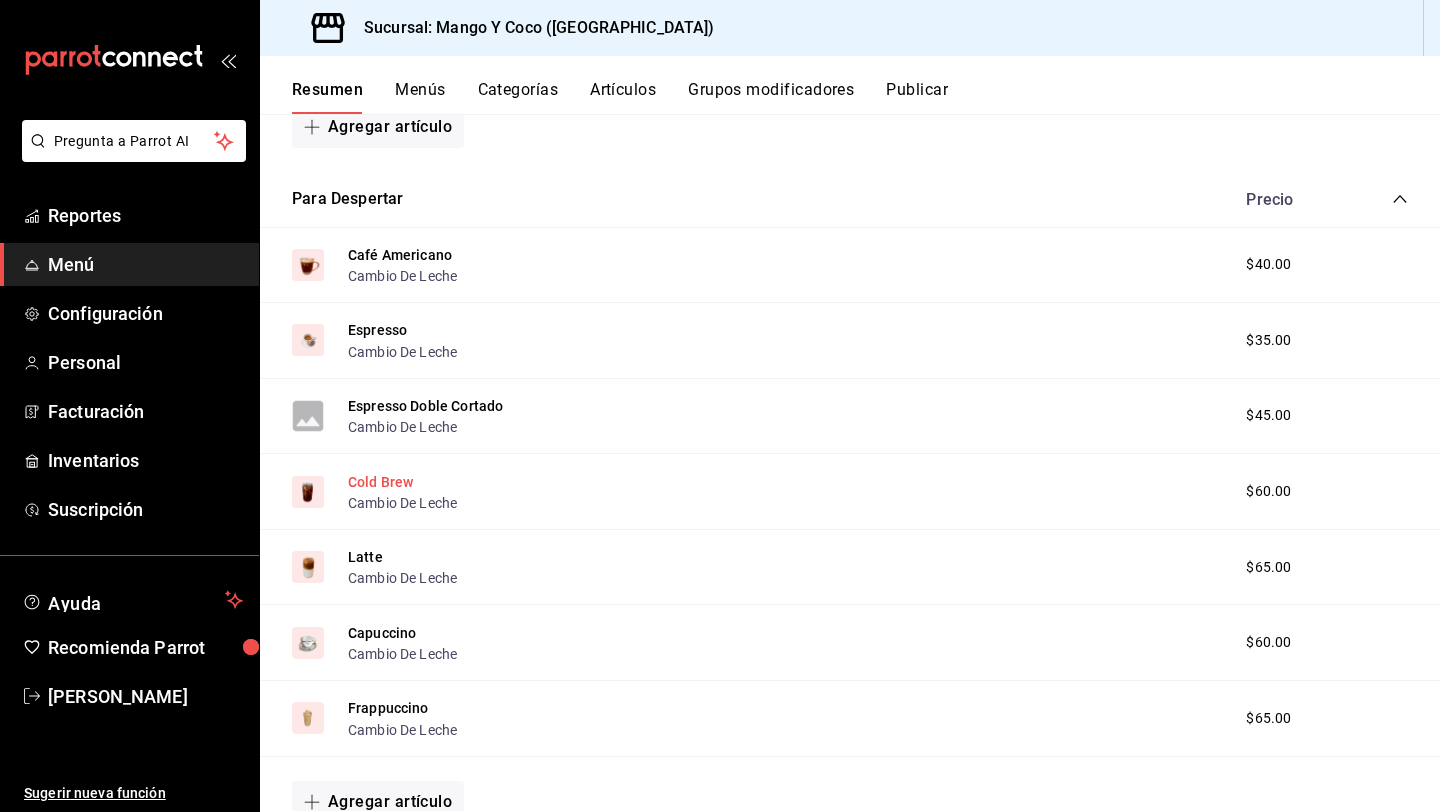 click on "Cold Brew" at bounding box center (380, 482) 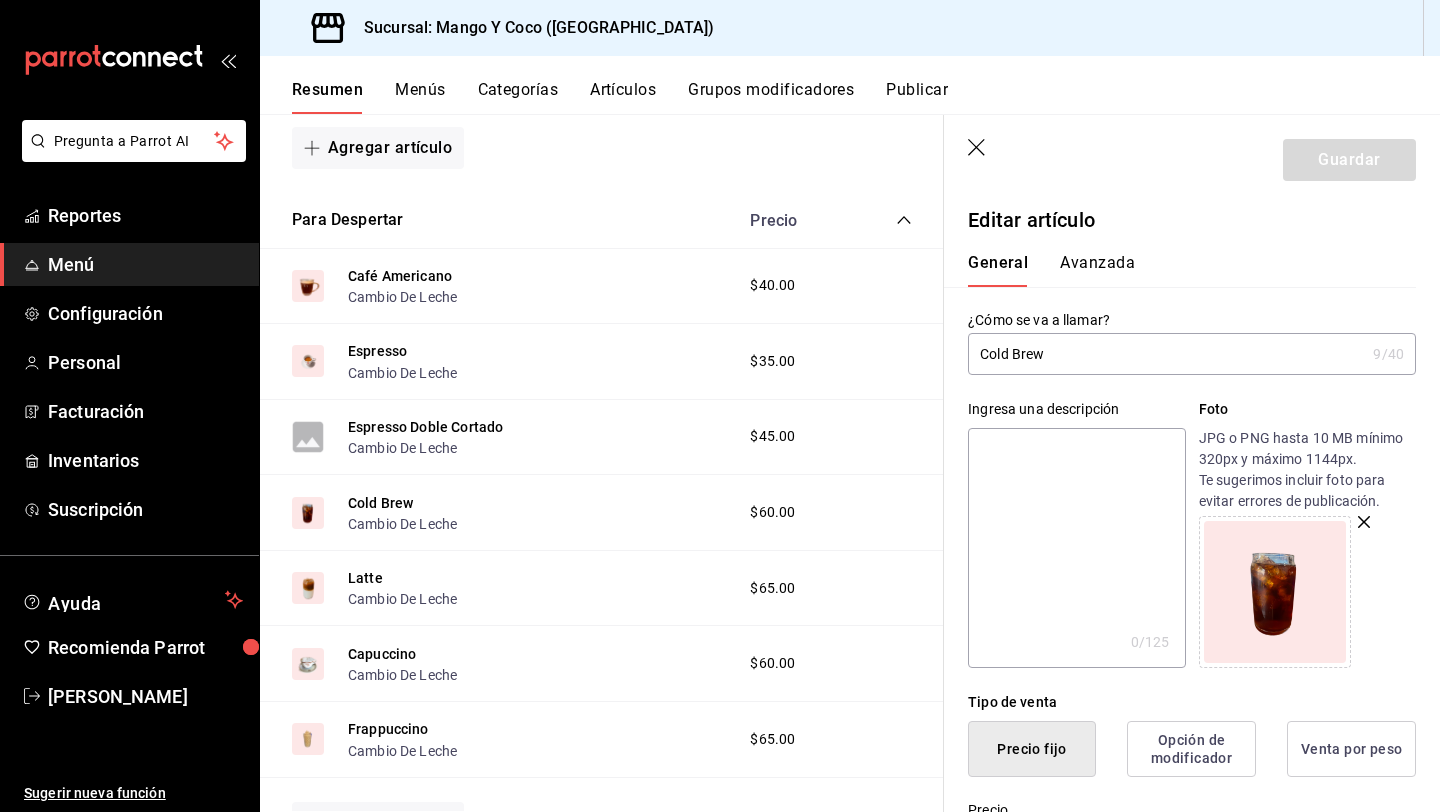 click on "Avanzada" at bounding box center [1097, 270] 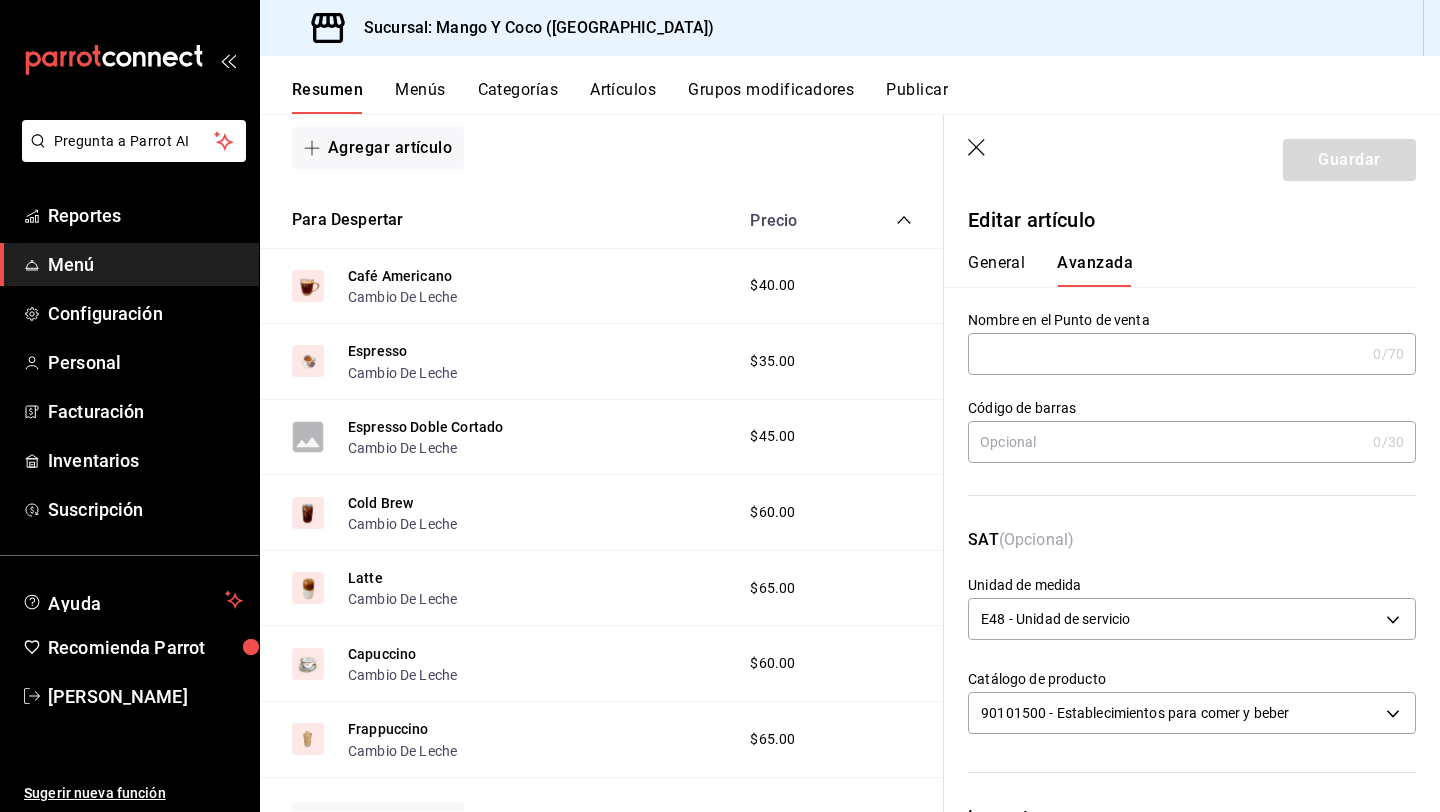 scroll, scrollTop: 600, scrollLeft: 0, axis: vertical 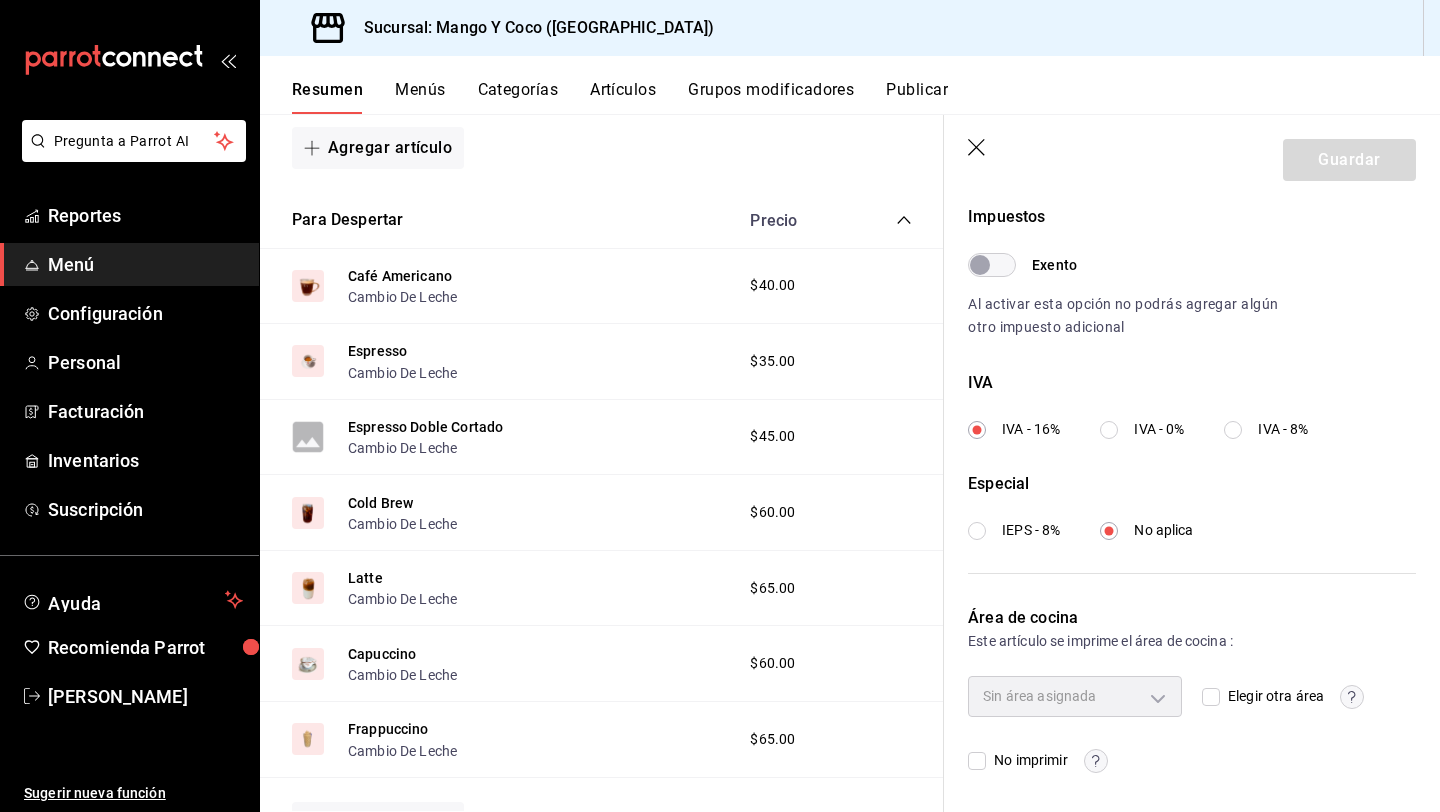 click on "Elegir otra área" at bounding box center [1211, 697] 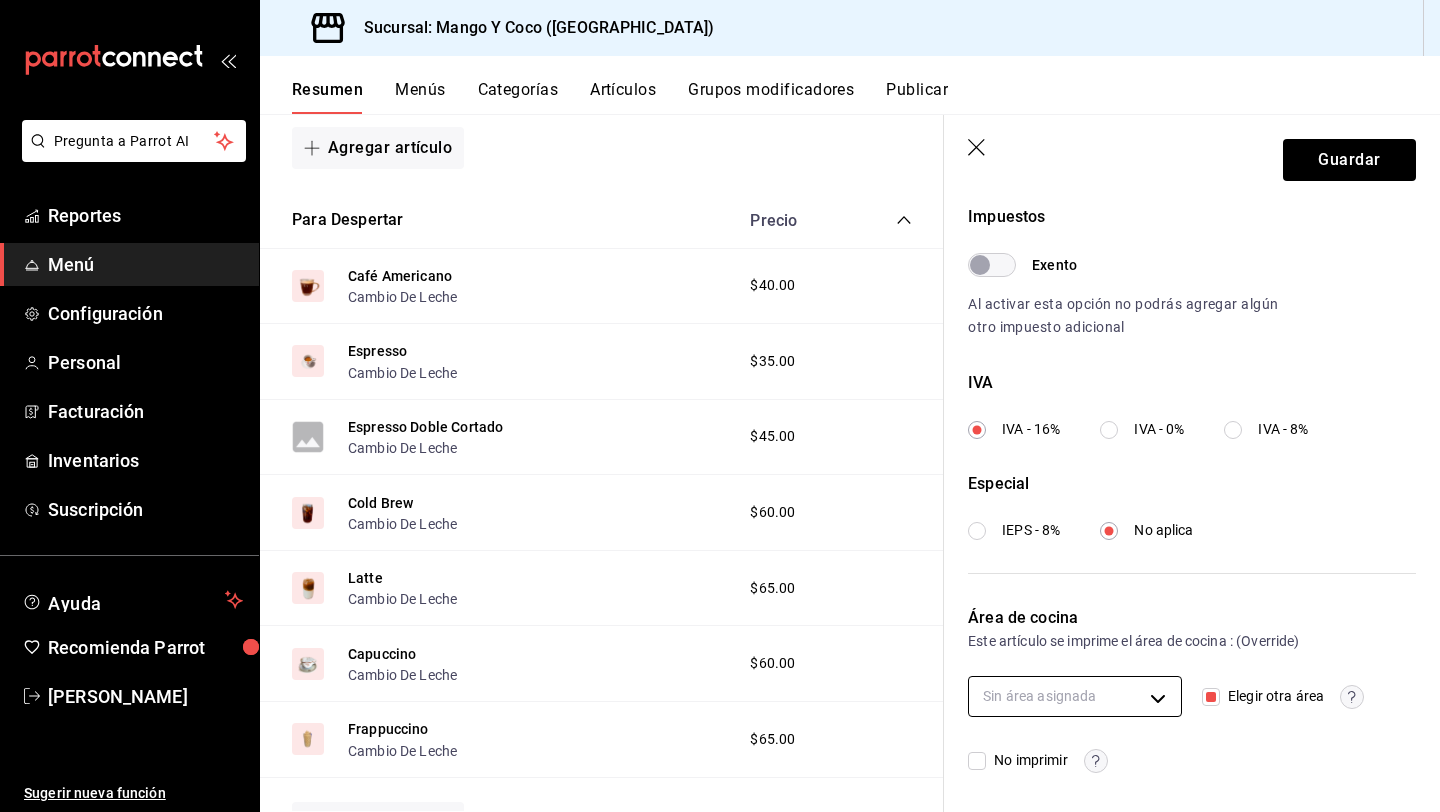 click on "Pregunta a Parrot AI Reportes   Menú   Configuración   Personal   Facturación   Inventarios   Suscripción   Ayuda Recomienda Parrot   Liz Gonzalez   Sugerir nueva función   Sucursal: Mango Y Coco (Mérida) Resumen Menús Categorías Artículos Grupos modificadores Publicar Resumen sucursal Si activas ‘Editar artículo por menú’, podrás  personalizar  los menús de esta sucursal.  Para cambios generales, ve a “Organización”. ​ ​ Mango Y Coco - Mérida Menú Principal L-D 00:00  -  23:59 Agregar categoría Desayunos Precio Sandwich Sandwich Extras Desayunos ,  Elige Tu Pan $55.00 Cuernito Deli Extras Desayunos ,  Elige Tu Pan $70.00 Cuernito De Huevo Extras Desayunos ,  Elige Tu Pan $75.00 Chisi Dwich Extras Desayunos ,  Elige Tu Pan $85.00 Atípico Sandwich Extras Desayunos ,  Elige Tu Pan $60.00 Huevos Y Tocino Extras Desayunos $120.00 Fruta Disfruta Extra Saludable $85.00 Agregar artículo Para Despertar Precio Café Americano Cambio De Leche $40.00 Espresso Cambio De Leche $35.00 $45.00" at bounding box center (720, 406) 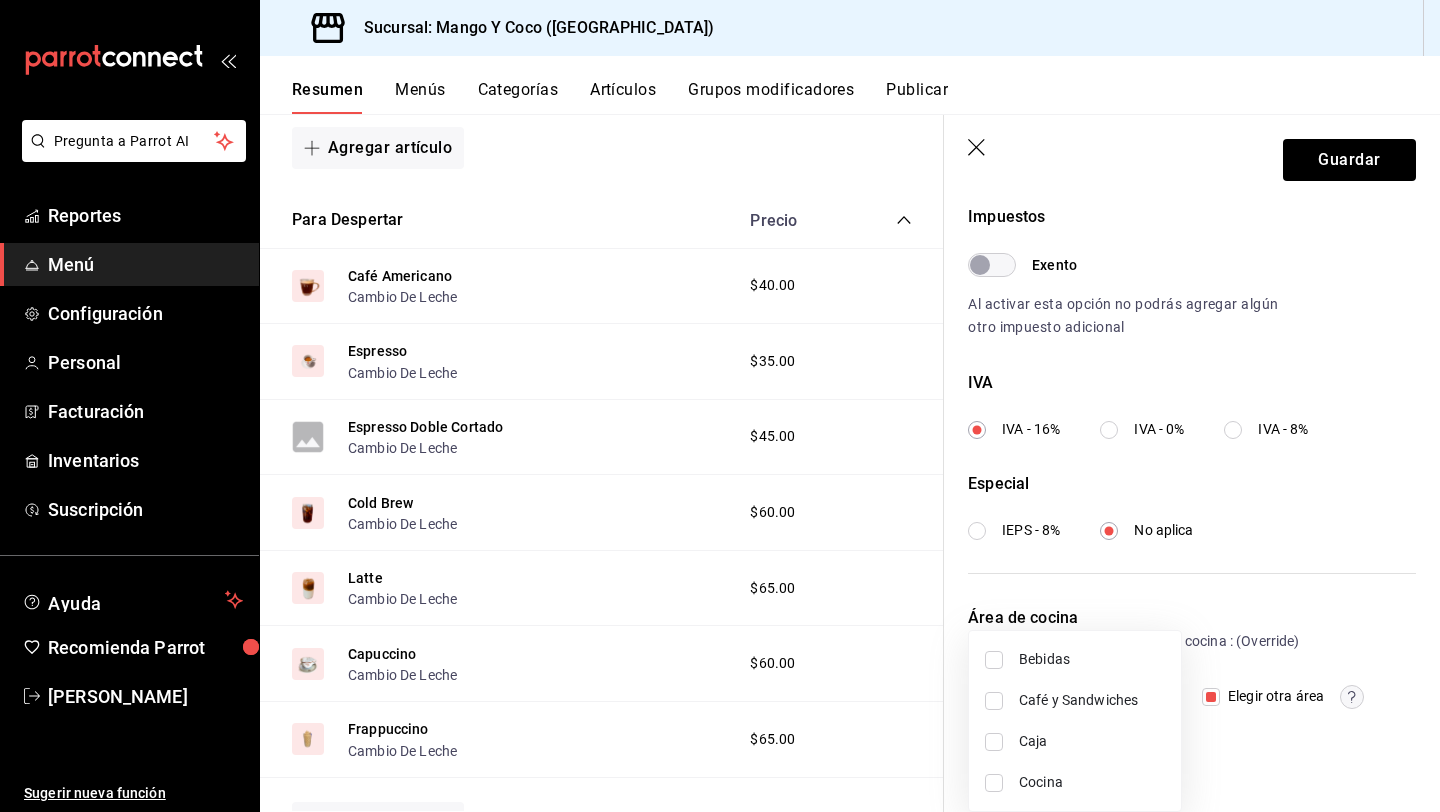 click on "Café y Sandwiches" at bounding box center (1092, 700) 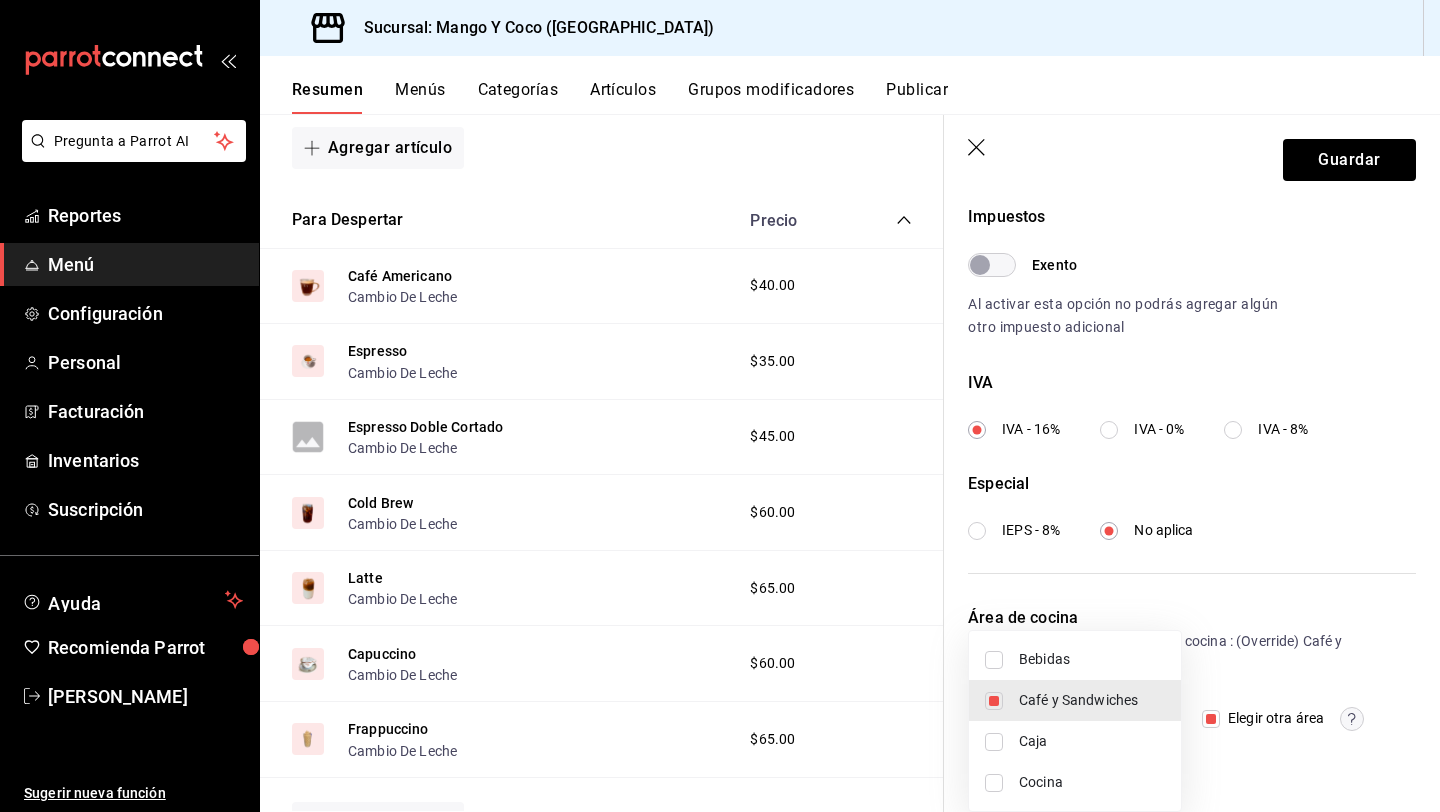 click at bounding box center [720, 406] 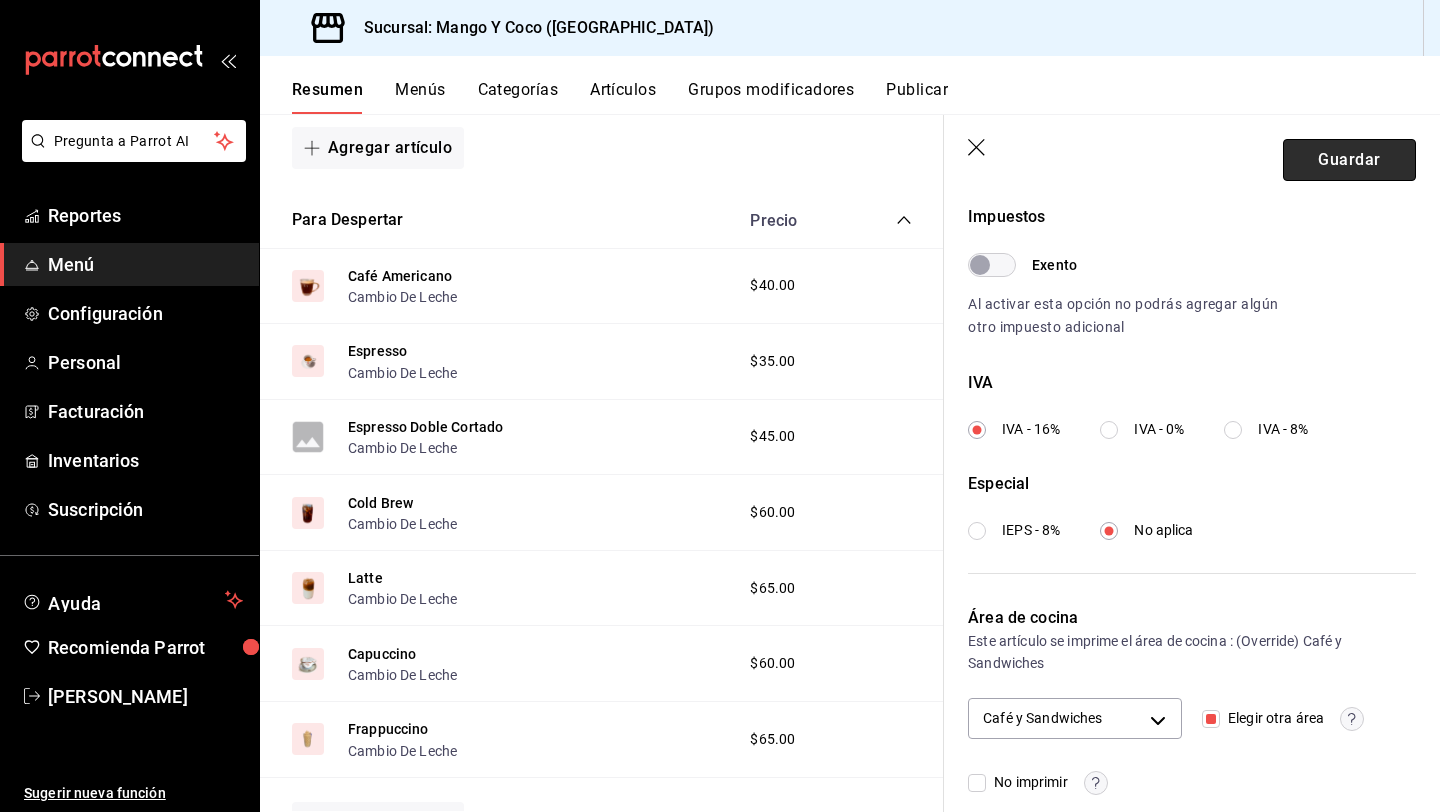 click on "Guardar" at bounding box center (1349, 160) 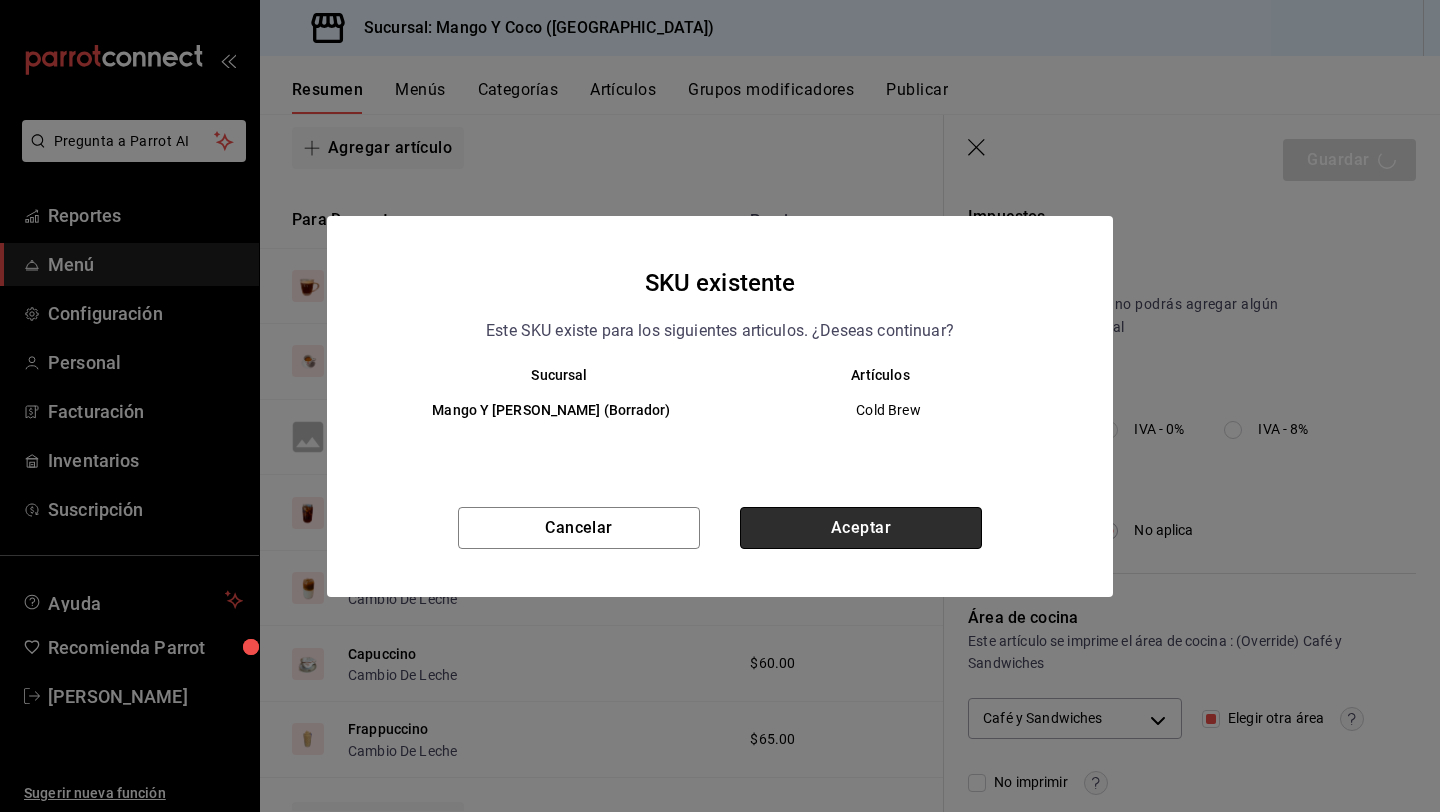 click on "Aceptar" at bounding box center [861, 528] 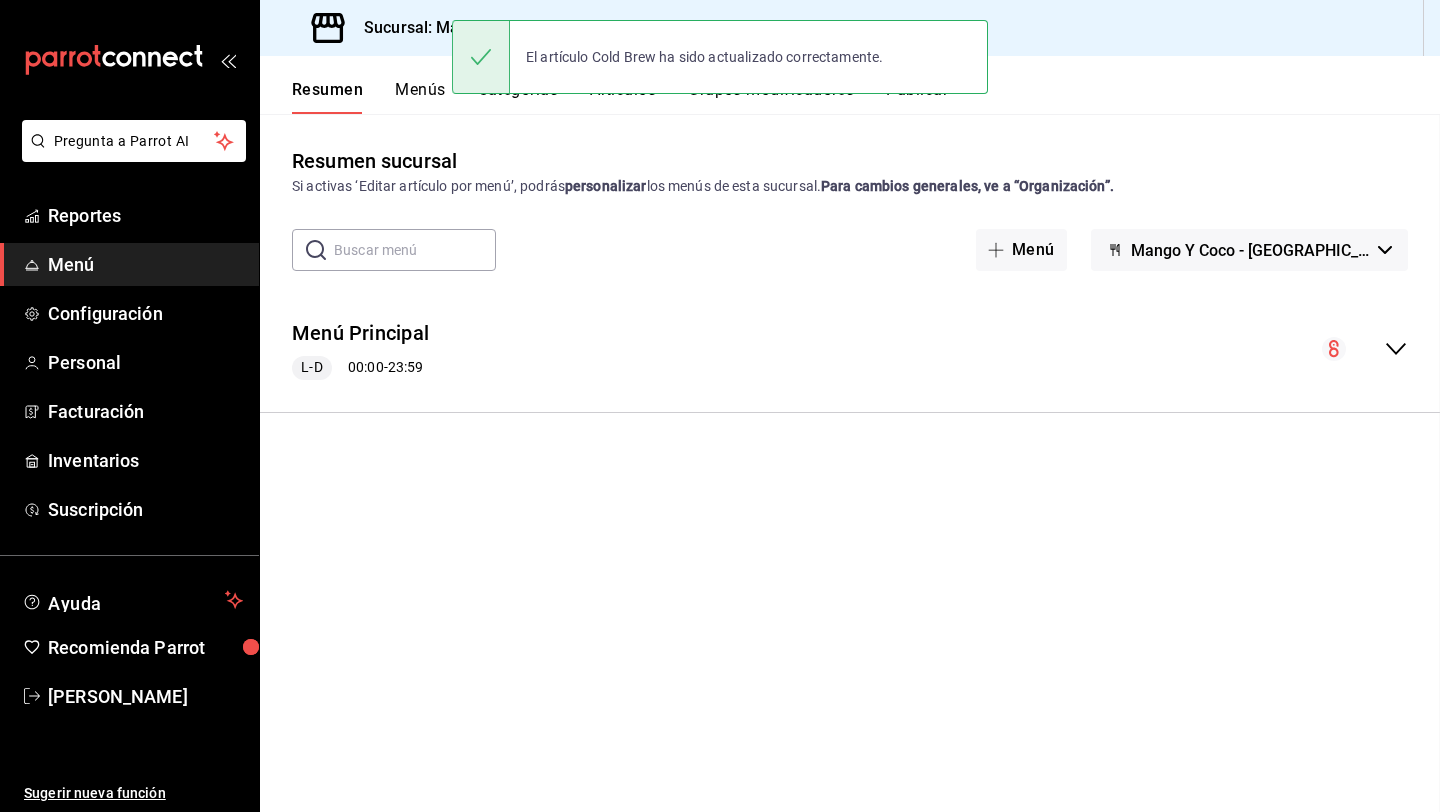 scroll, scrollTop: 0, scrollLeft: 0, axis: both 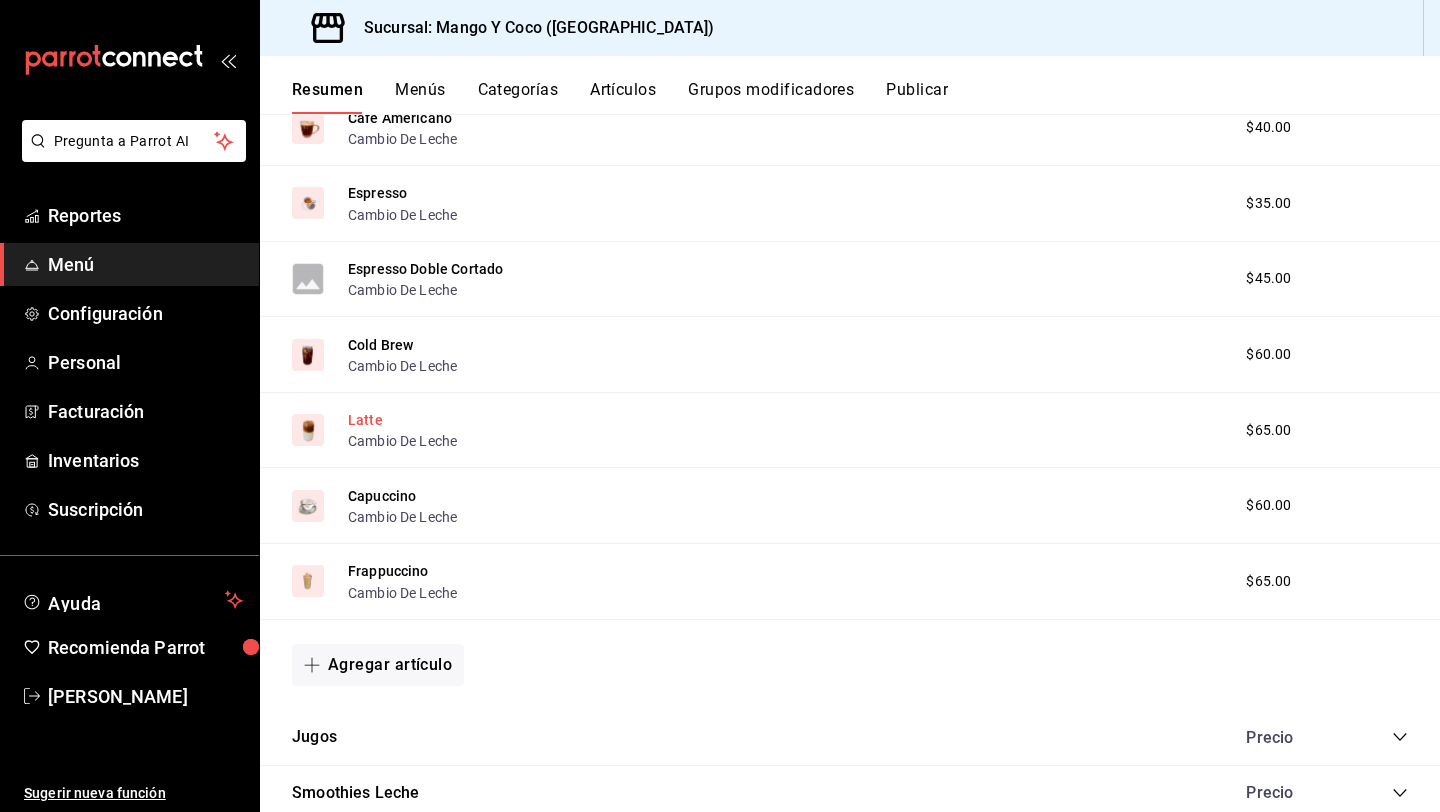 click on "Latte" at bounding box center (365, 420) 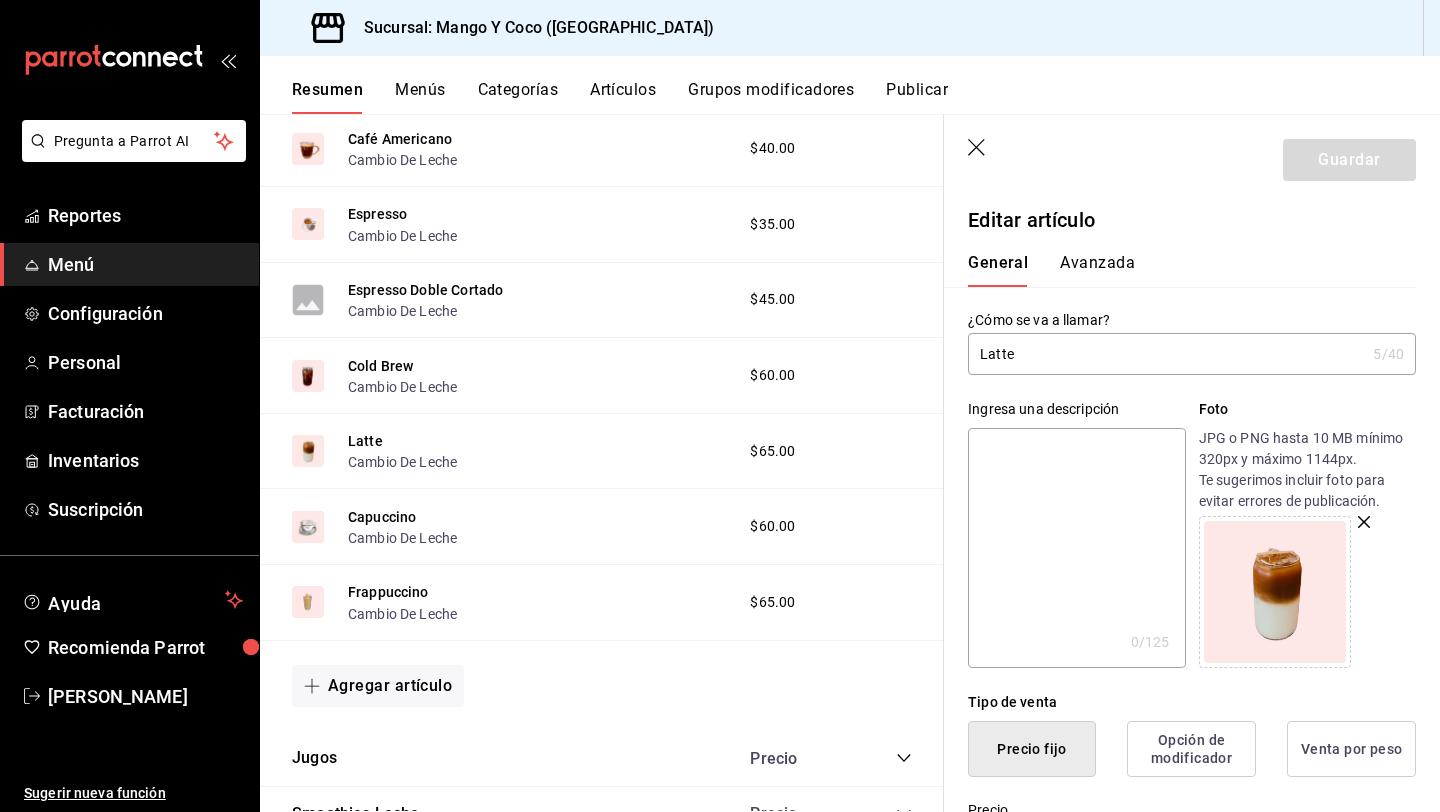 click on "Avanzada" at bounding box center (1097, 270) 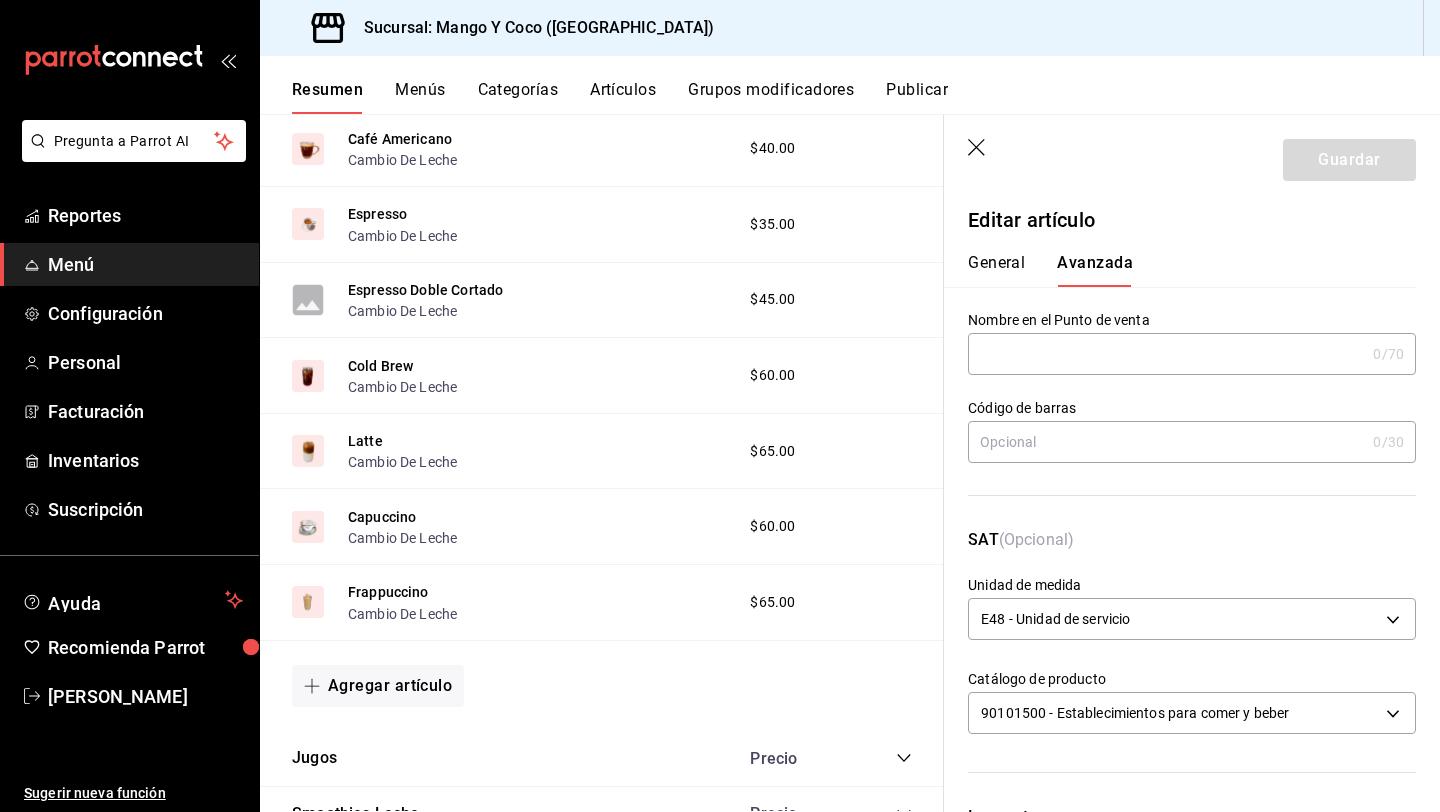 scroll, scrollTop: 600, scrollLeft: 0, axis: vertical 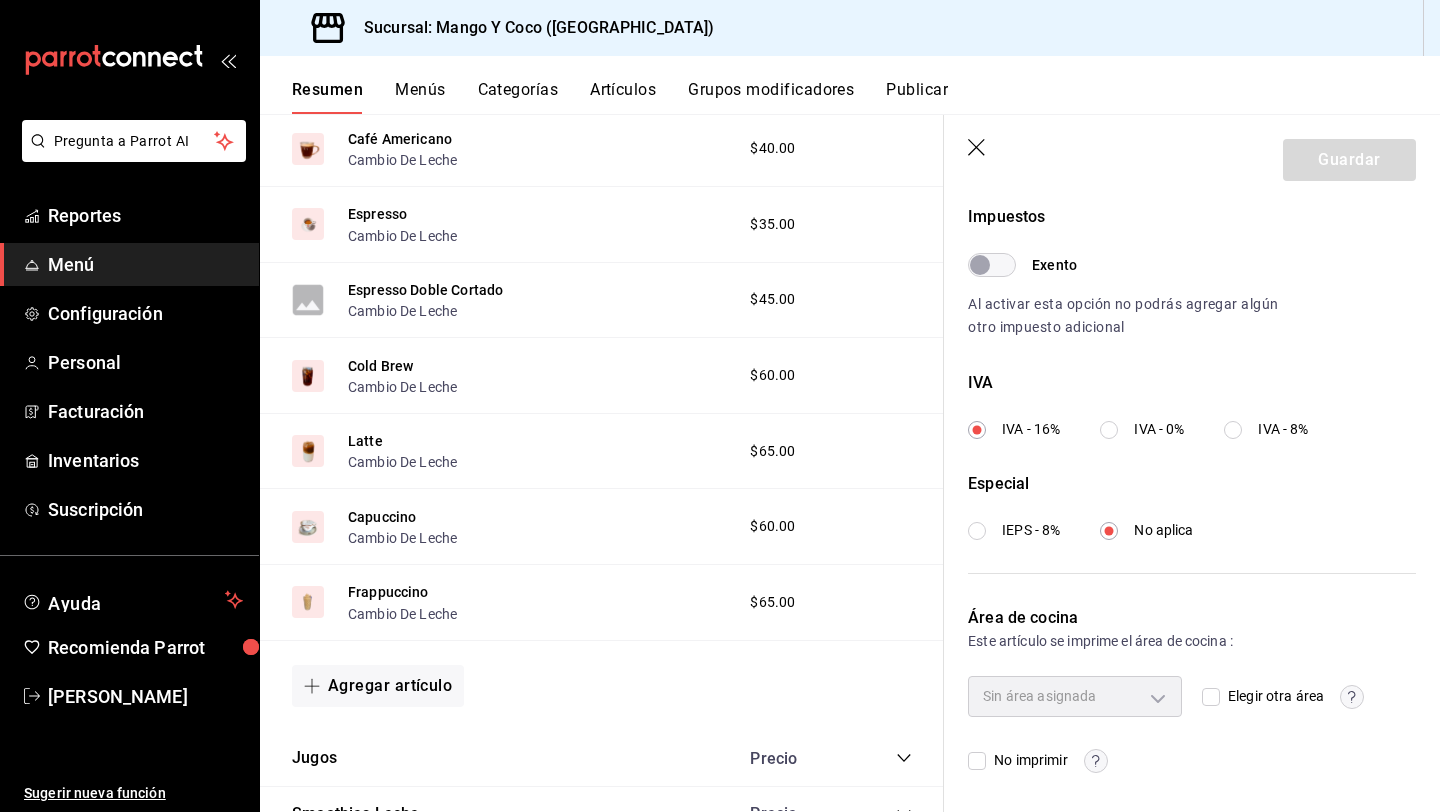 click on "Elegir otra área" at bounding box center (1272, 696) 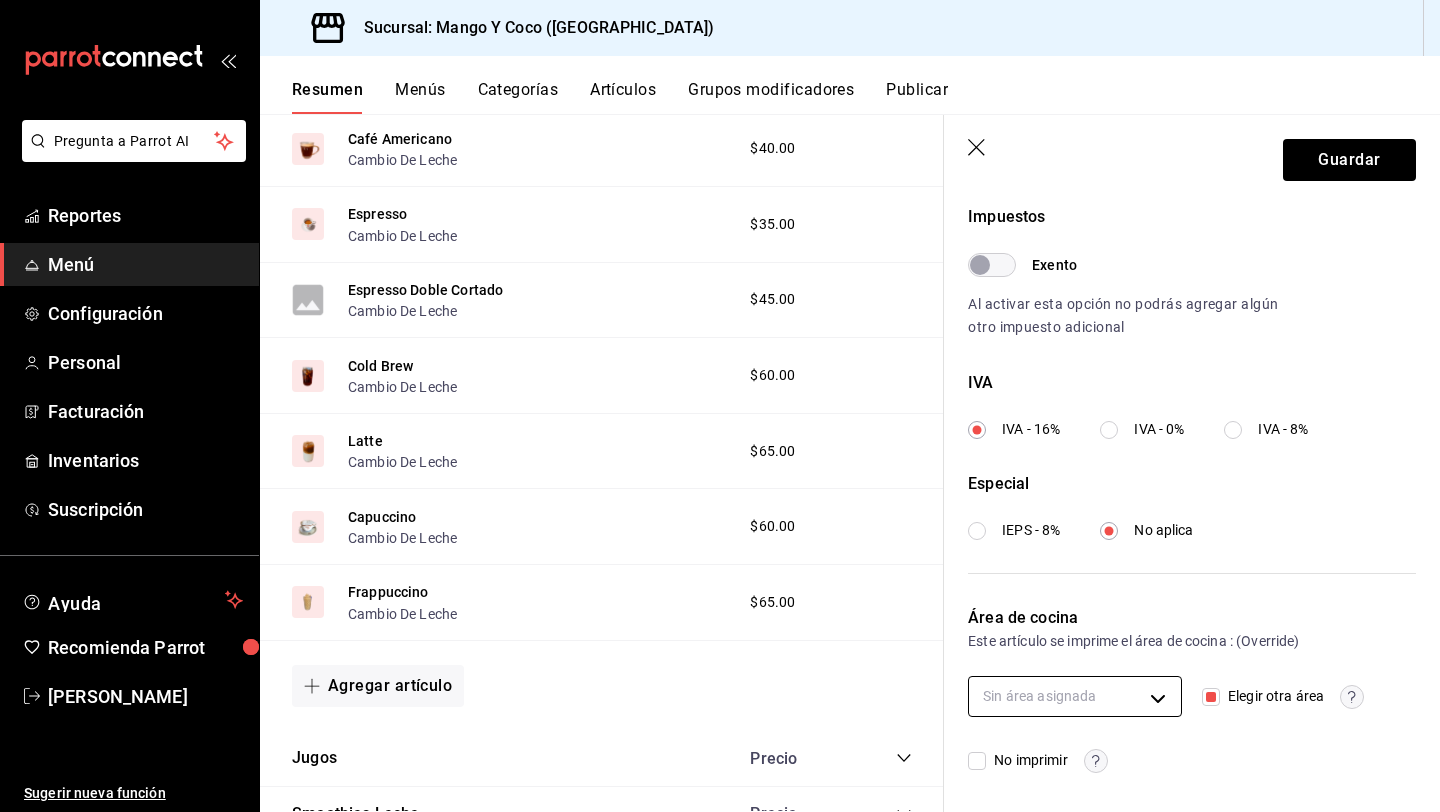 click on "Pregunta a Parrot AI Reportes   Menú   Configuración   Personal   Facturación   Inventarios   Suscripción   Ayuda Recomienda Parrot   Liz Gonzalez   Sugerir nueva función   Sucursal: Mango Y Coco (Mérida) Resumen Menús Categorías Artículos Grupos modificadores Publicar Resumen sucursal Si activas ‘Editar artículo por menú’, podrás  personalizar  los menús de esta sucursal.  Para cambios generales, ve a “Organización”. ​ ​ Mango Y Coco - Mérida Menú Principal L-D 00:00  -  23:59 Agregar categoría Desayunos Precio Sandwich Sandwich Extras Desayunos ,  Elige Tu Pan $55.00 Cuernito Deli Extras Desayunos ,  Elige Tu Pan $70.00 Cuernito De Huevo Extras Desayunos ,  Elige Tu Pan $75.00 Chisi Dwich Extras Desayunos ,  Elige Tu Pan $85.00 Atípico Sandwich Extras Desayunos ,  Elige Tu Pan $60.00 Huevos Y Tocino Extras Desayunos $120.00 Fruta Disfruta Extra Saludable $85.00 Agregar artículo Para Despertar Precio Café Americano Cambio De Leche $40.00 Espresso Cambio De Leche $35.00 $45.00" at bounding box center [720, 406] 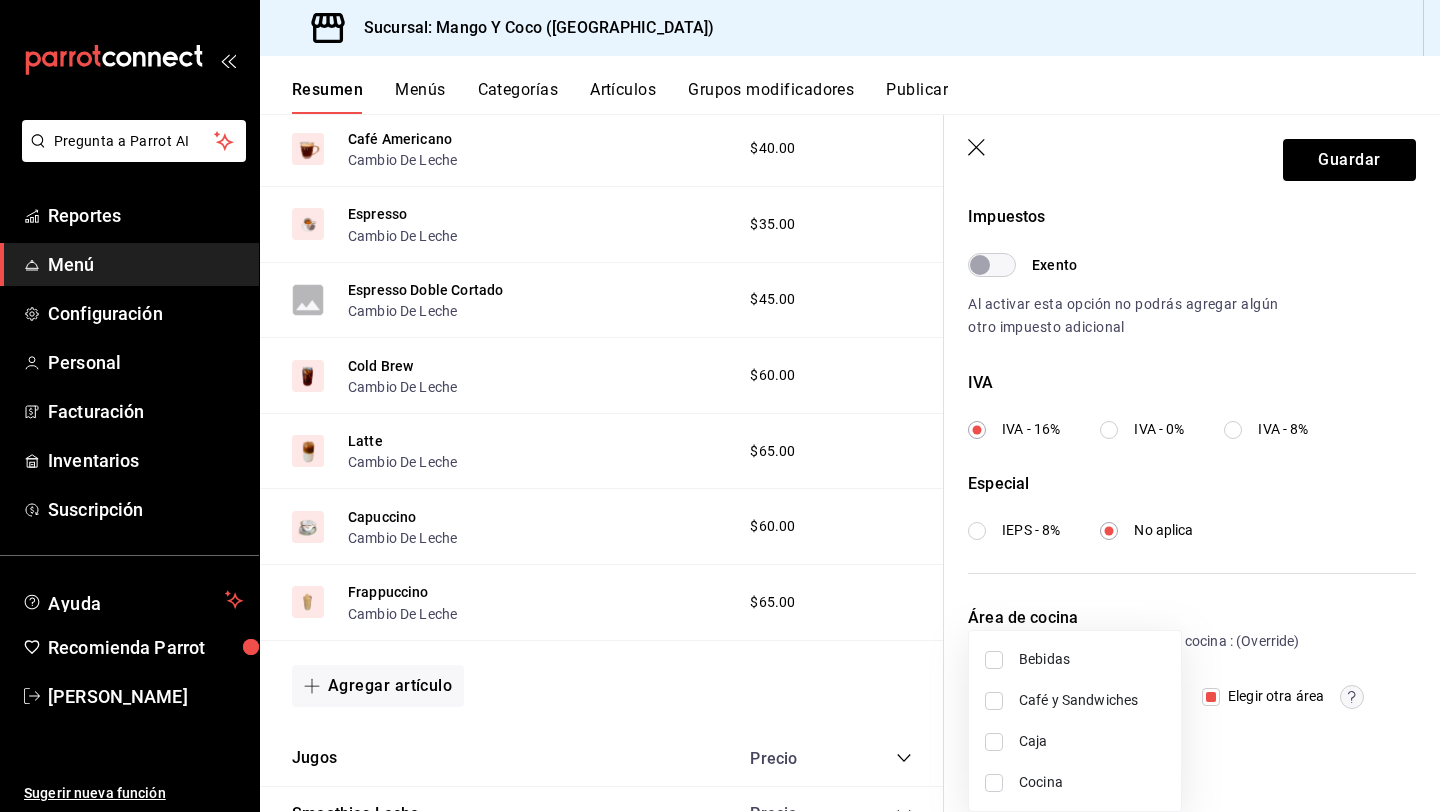 click on "Café y Sandwiches" at bounding box center [1092, 700] 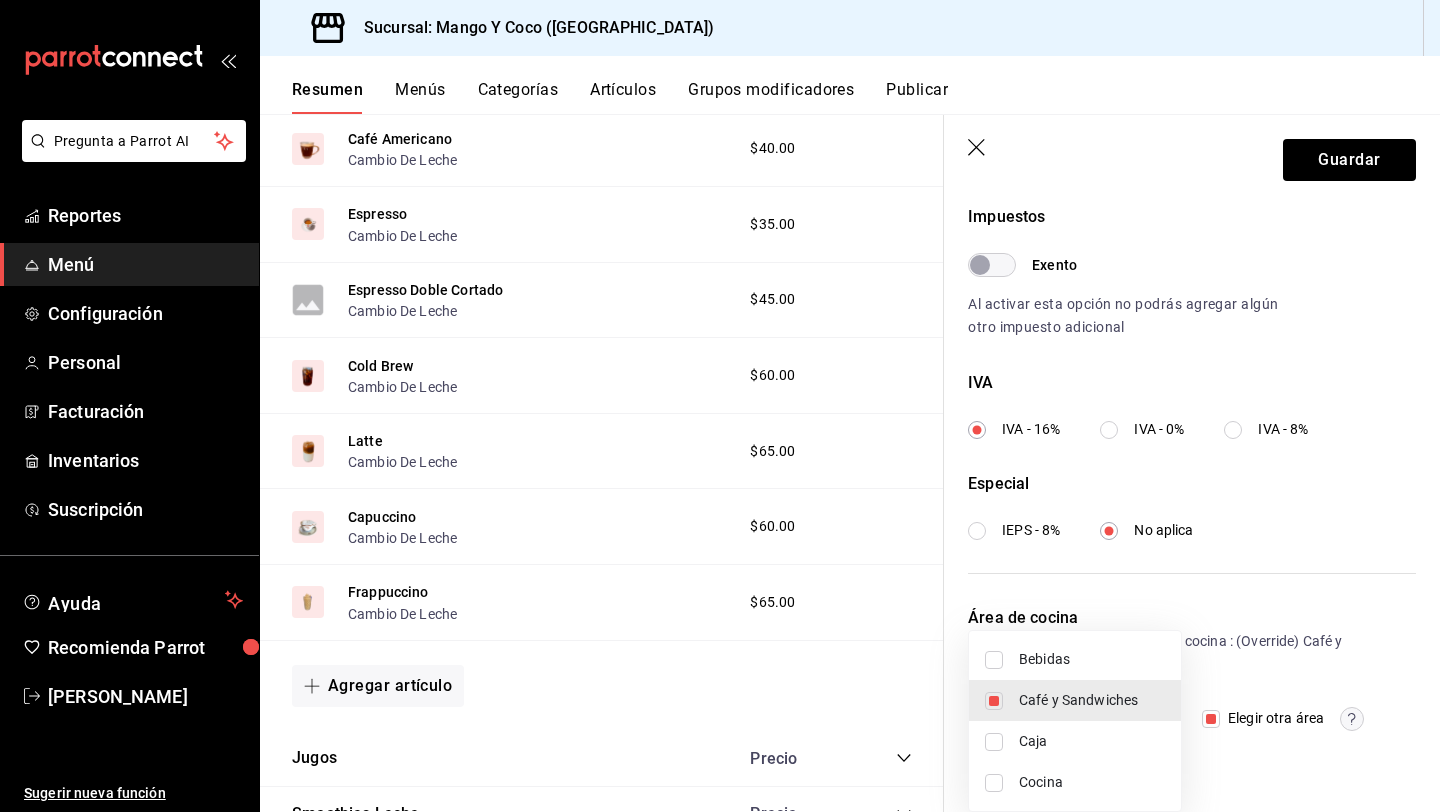 click at bounding box center [720, 406] 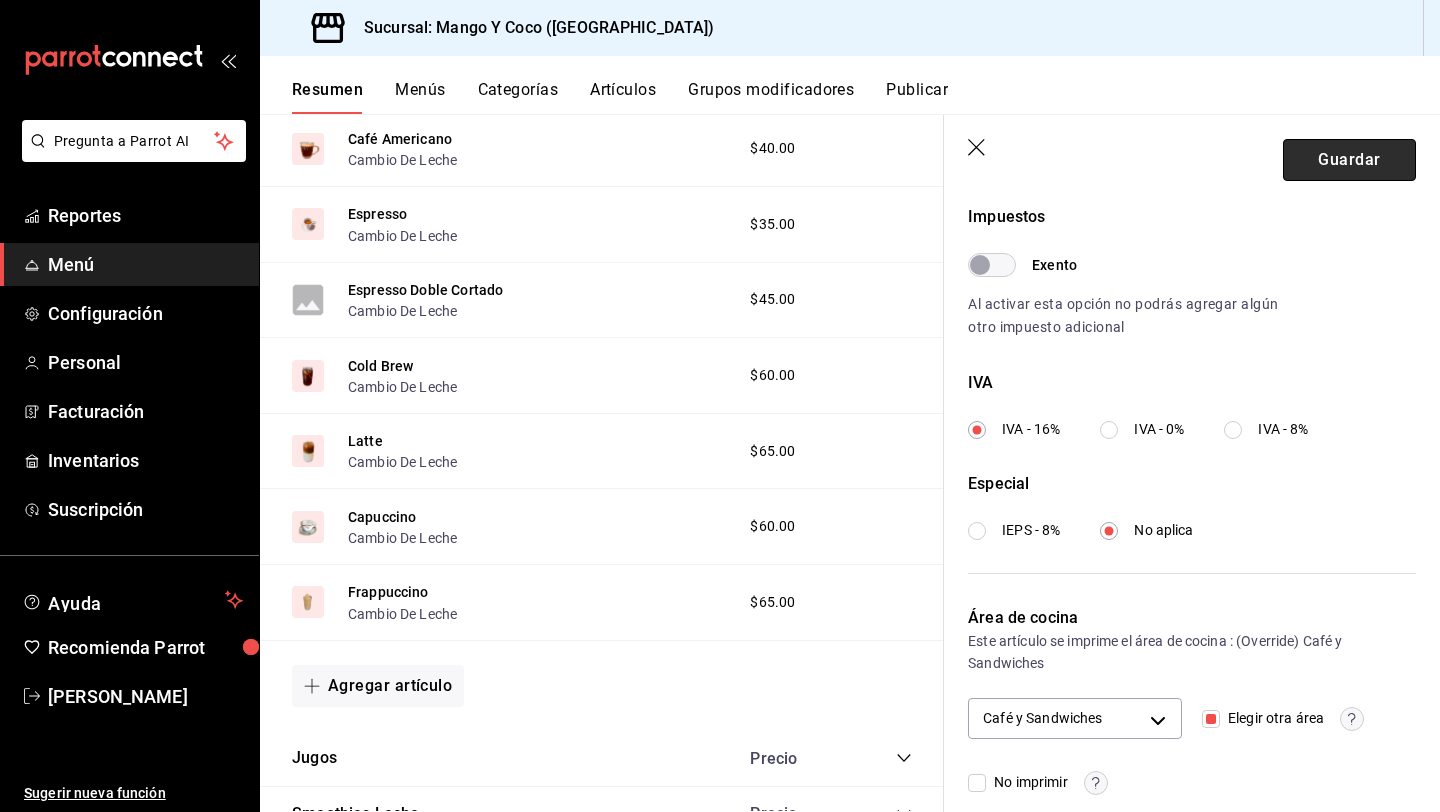 click on "Guardar" at bounding box center (1349, 160) 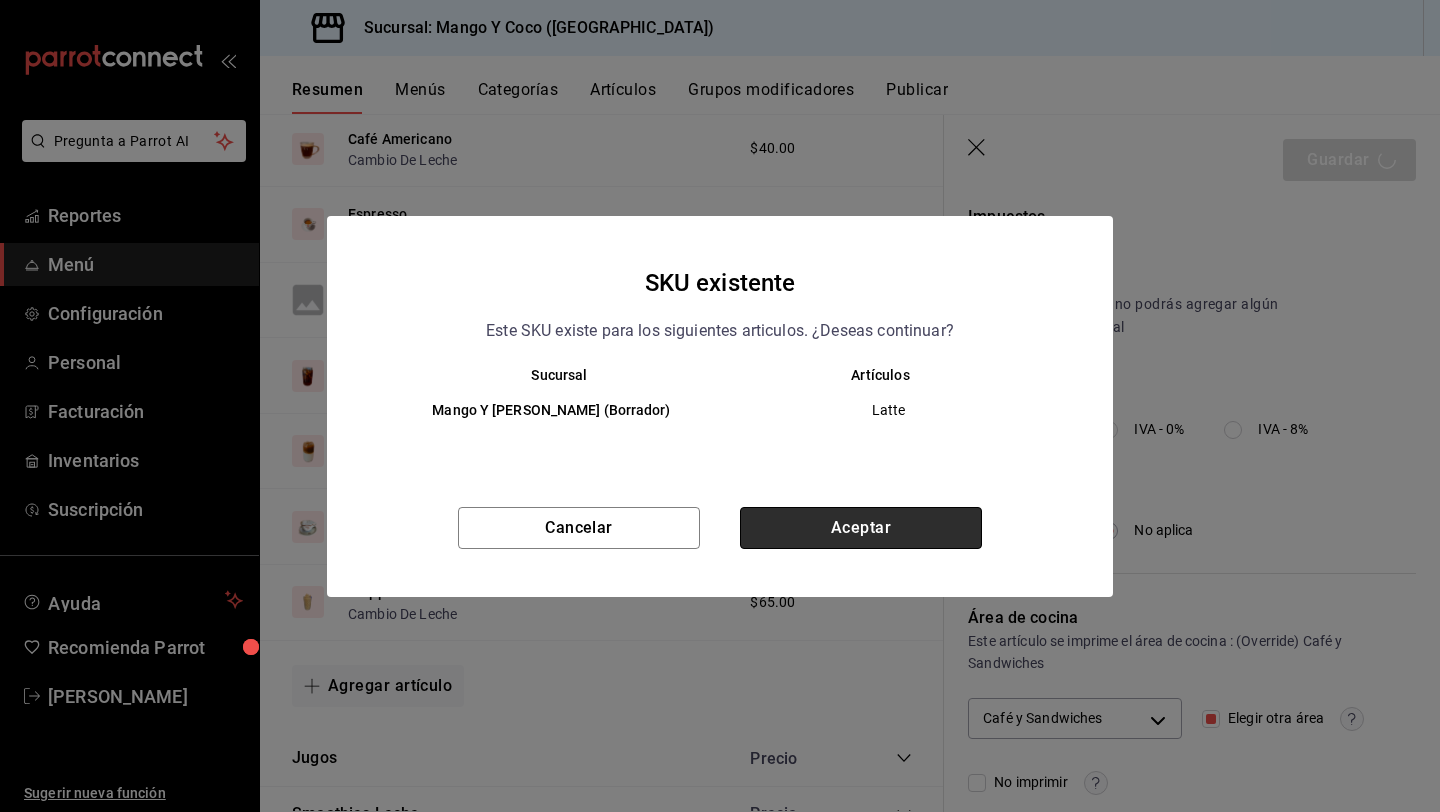 click on "Aceptar" at bounding box center [861, 528] 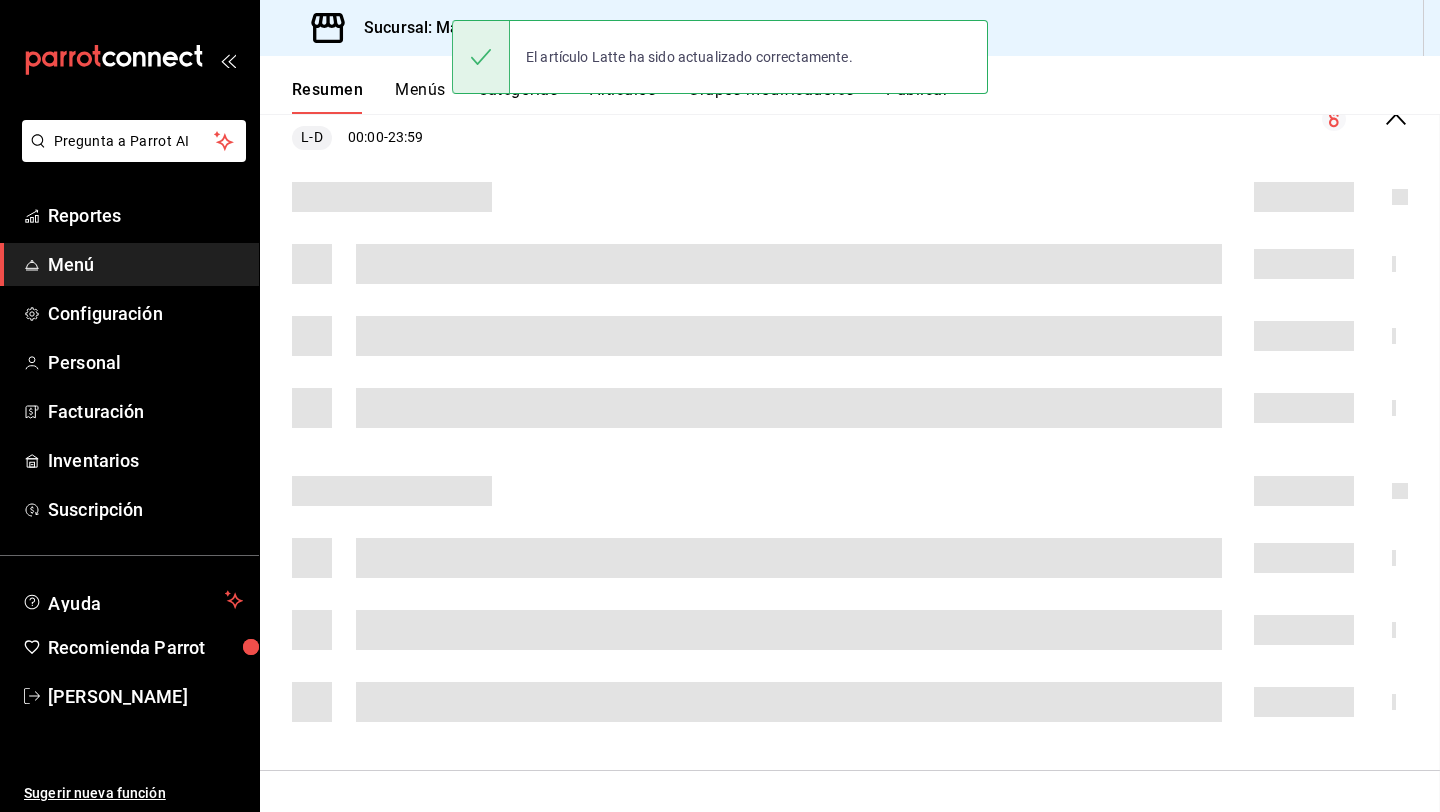 scroll, scrollTop: 0, scrollLeft: 0, axis: both 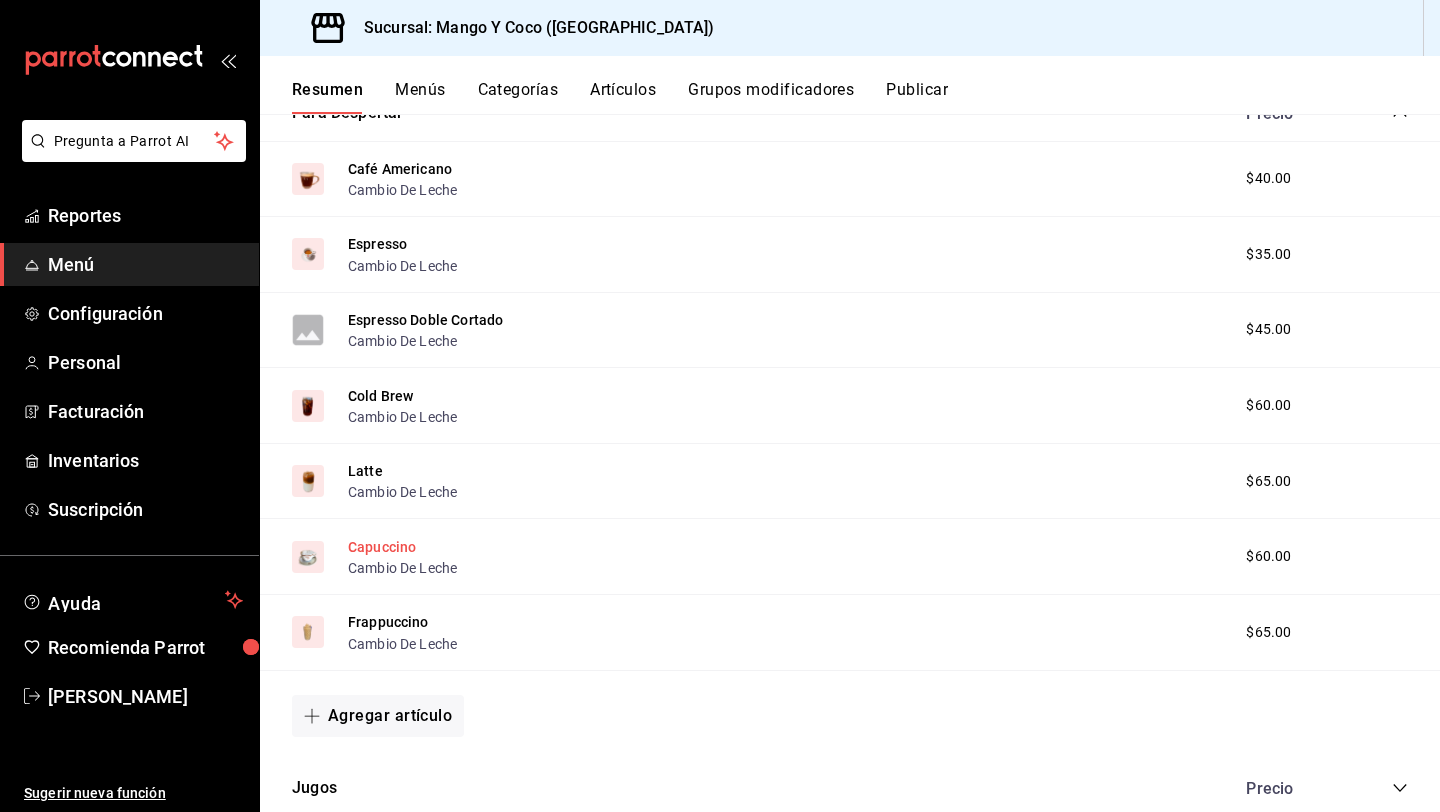 click on "Capuccino" at bounding box center [382, 547] 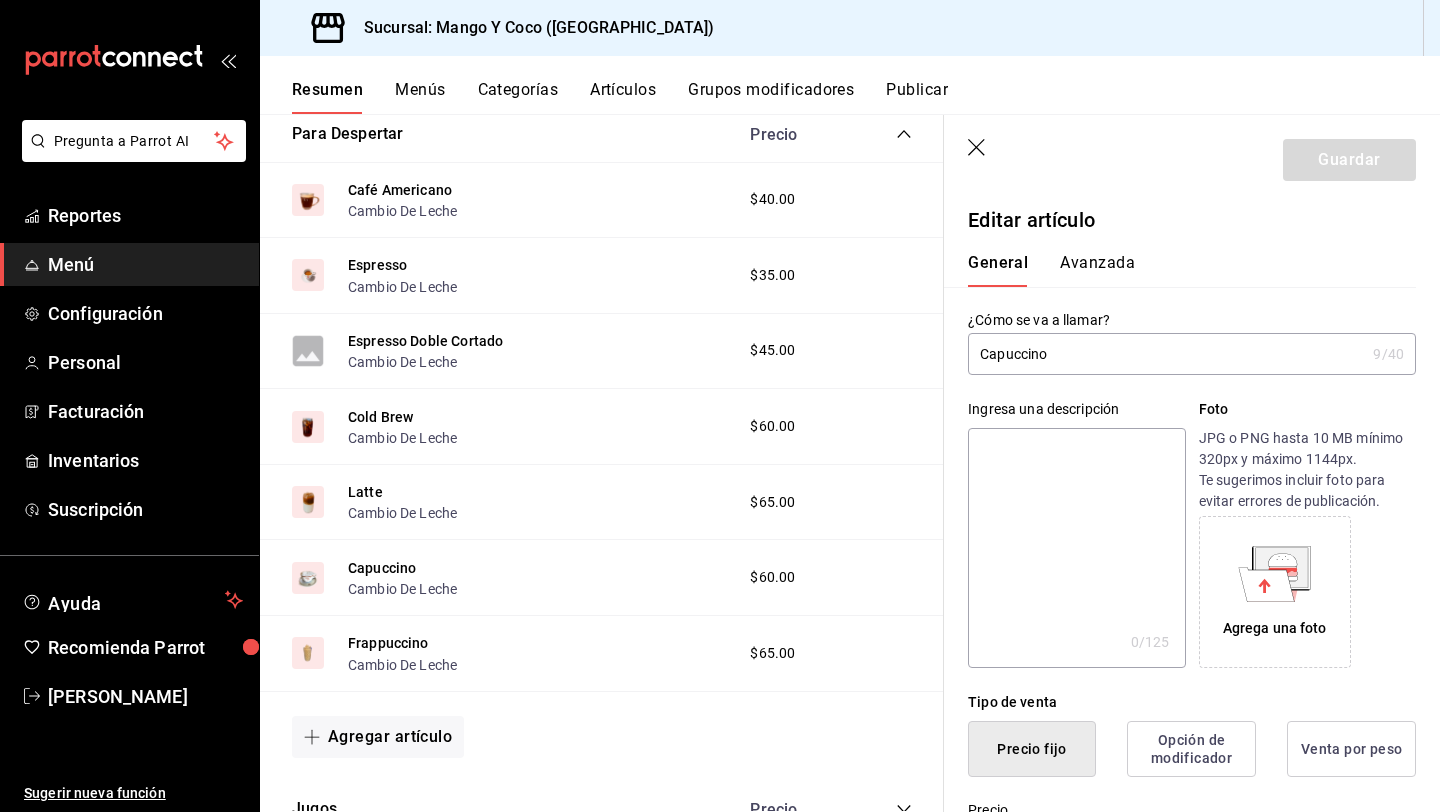 type on "$60.00" 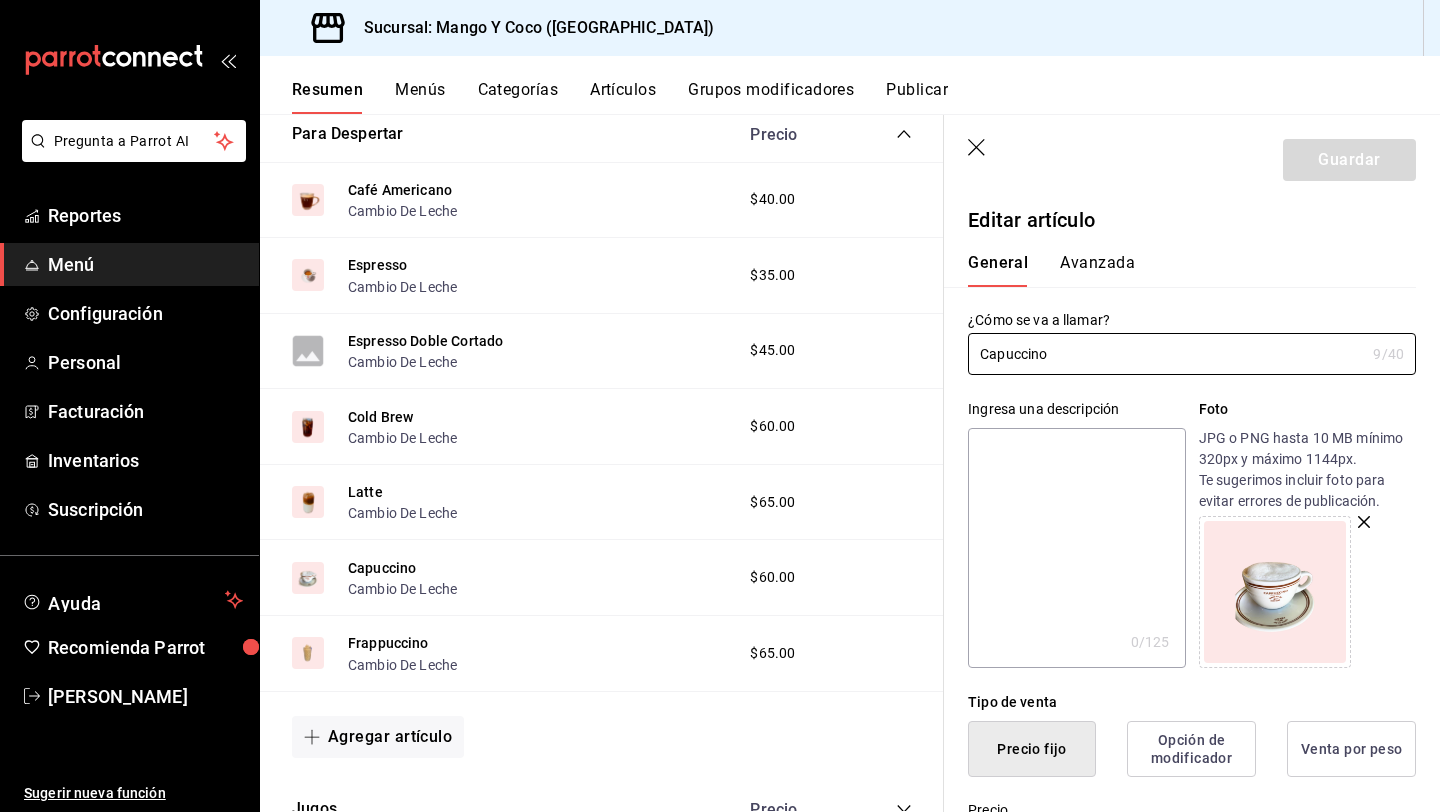 click on "Avanzada" at bounding box center (1097, 270) 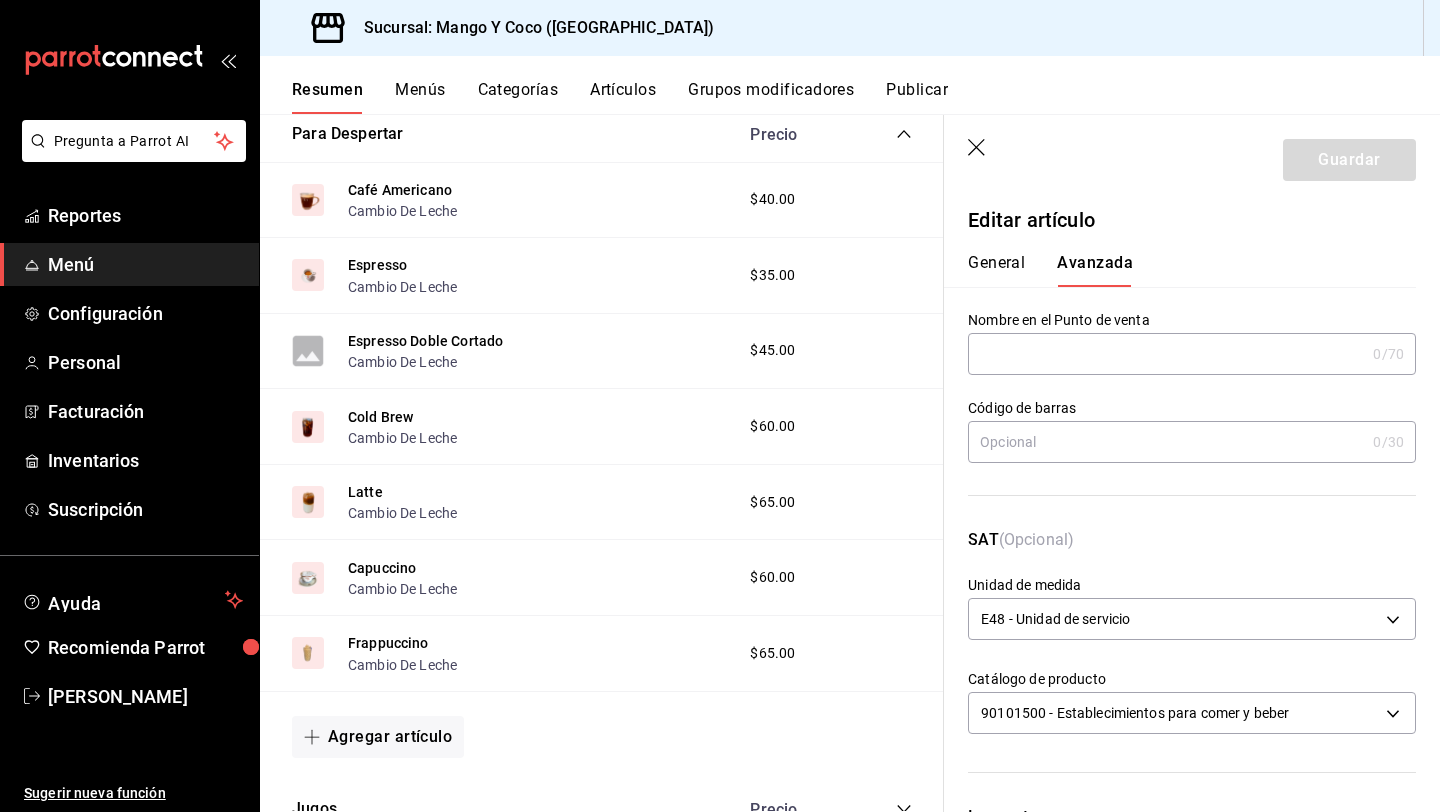 scroll, scrollTop: 600, scrollLeft: 0, axis: vertical 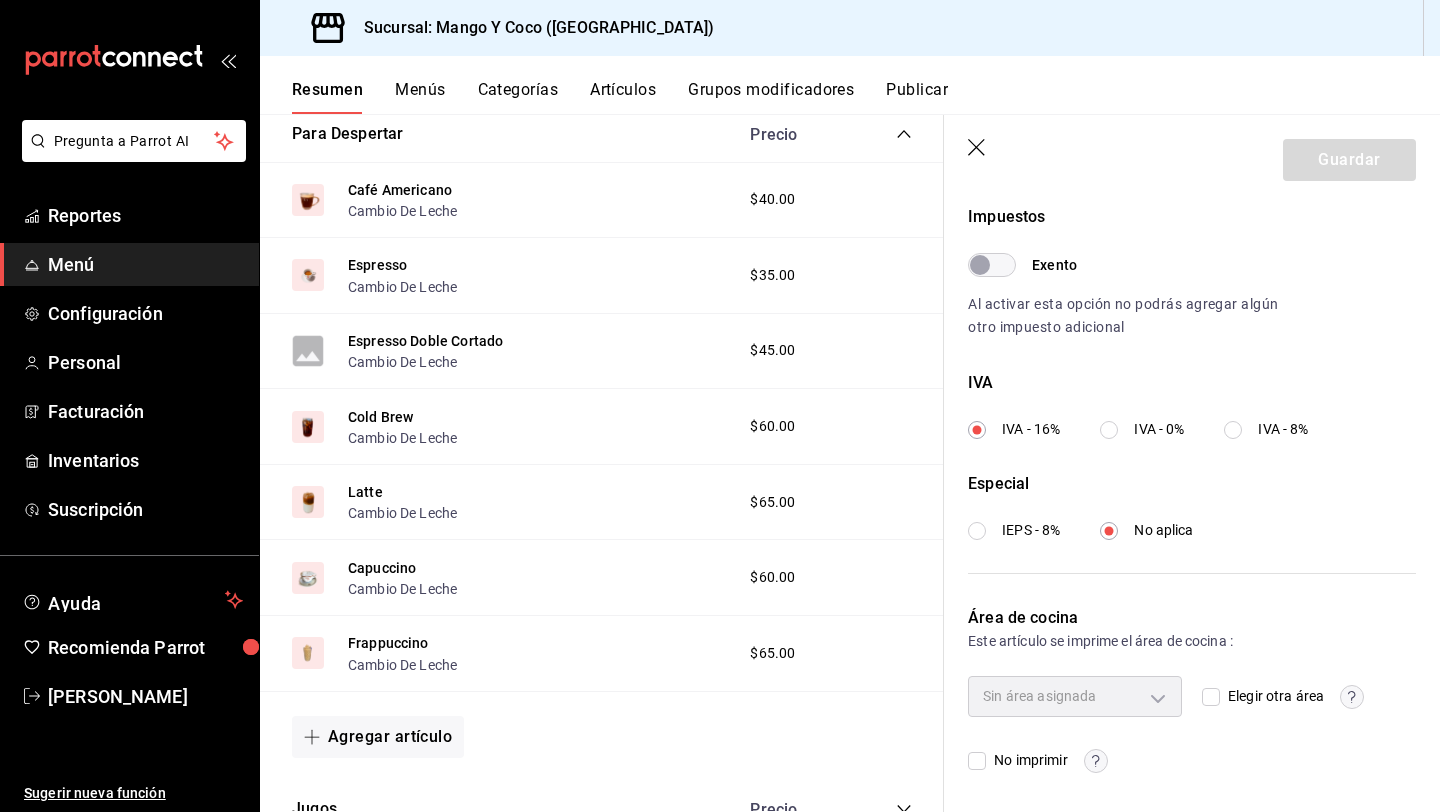 click on "Elegir otra área" at bounding box center (1211, 697) 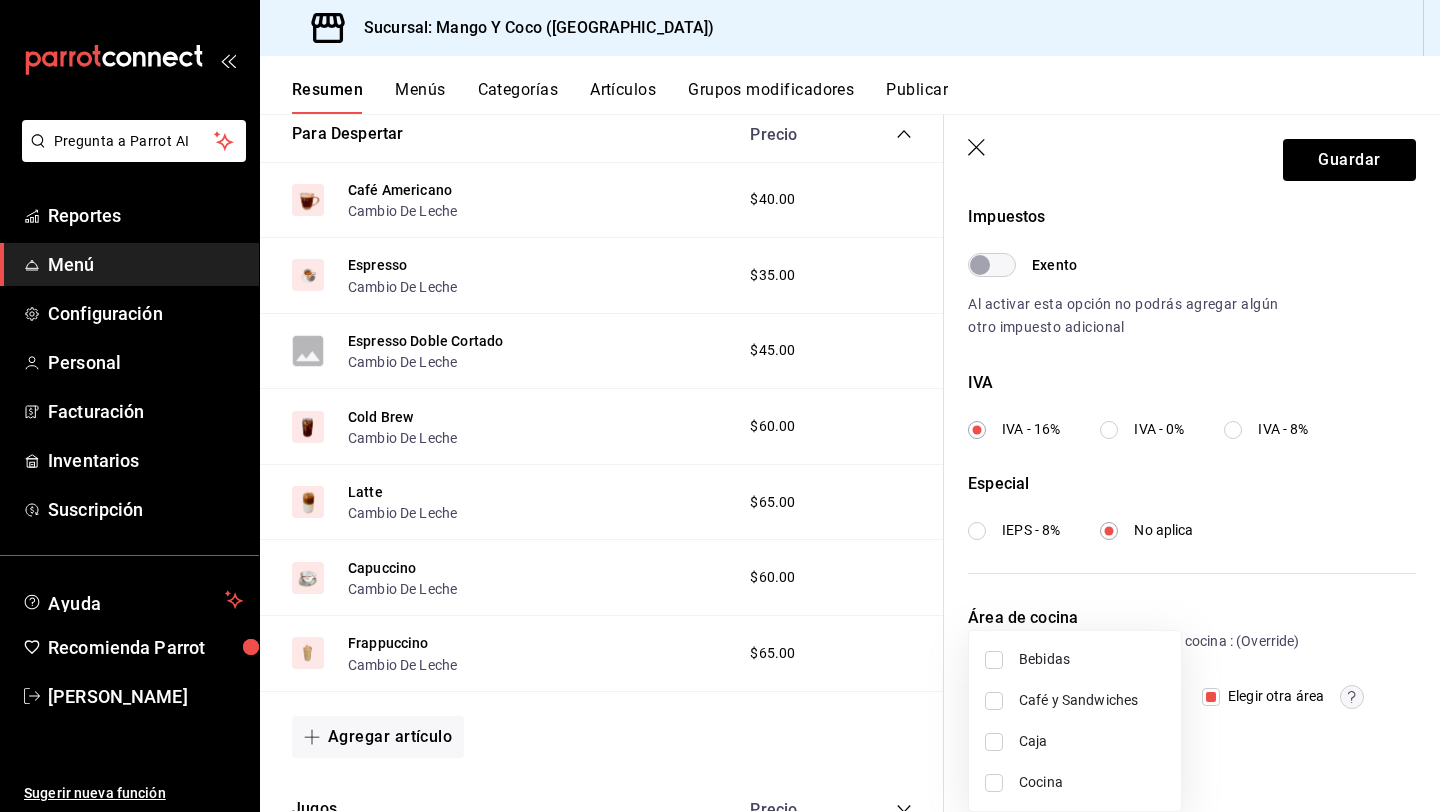 click on "Pregunta a Parrot AI Reportes   Menú   Configuración   Personal   Facturación   Inventarios   Suscripción   Ayuda Recomienda Parrot   Liz Gonzalez   Sugerir nueva función   Sucursal: Mango Y Coco (Mérida) Resumen Menús Categorías Artículos Grupos modificadores Publicar Resumen sucursal Si activas ‘Editar artículo por menú’, podrás  personalizar  los menús de esta sucursal.  Para cambios generales, ve a “Organización”. ​ ​ Mango Y Coco - Mérida Menú Principal L-D 00:00  -  23:59 Agregar categoría Desayunos Precio Sandwich Sandwich Extras Desayunos ,  Elige Tu Pan $55.00 Cuernito Deli Extras Desayunos ,  Elige Tu Pan $70.00 Cuernito De Huevo Extras Desayunos ,  Elige Tu Pan $75.00 Chisi Dwich Extras Desayunos ,  Elige Tu Pan $85.00 Atípico Sandwich Extras Desayunos ,  Elige Tu Pan $60.00 Huevos Y Tocino Extras Desayunos $120.00 Fruta Disfruta Extra Saludable $85.00 Agregar artículo Para Despertar Precio Café Americano Cambio De Leche $40.00 Espresso Cambio De Leche $35.00 $45.00" at bounding box center [720, 406] 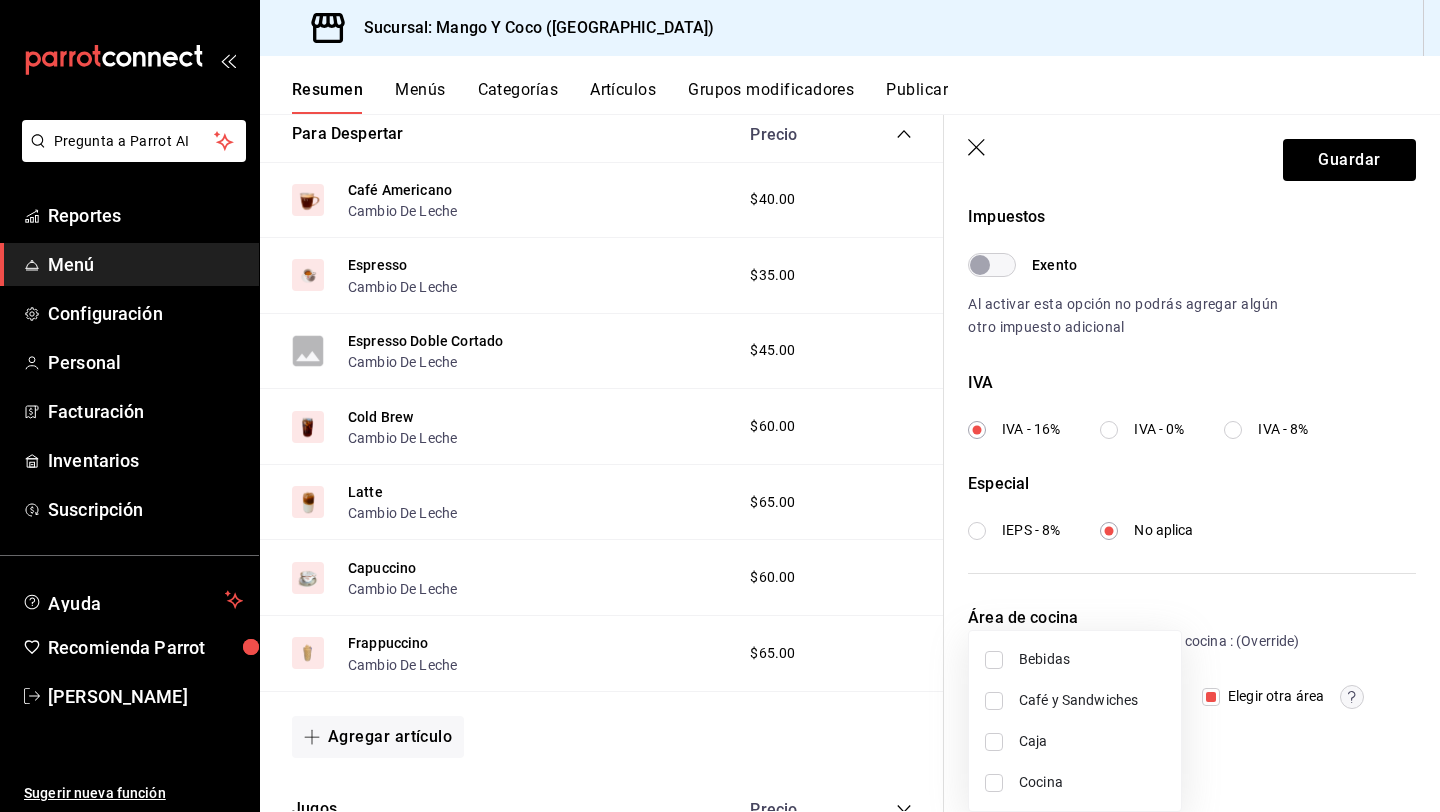 click on "Café y Sandwiches" at bounding box center [1092, 700] 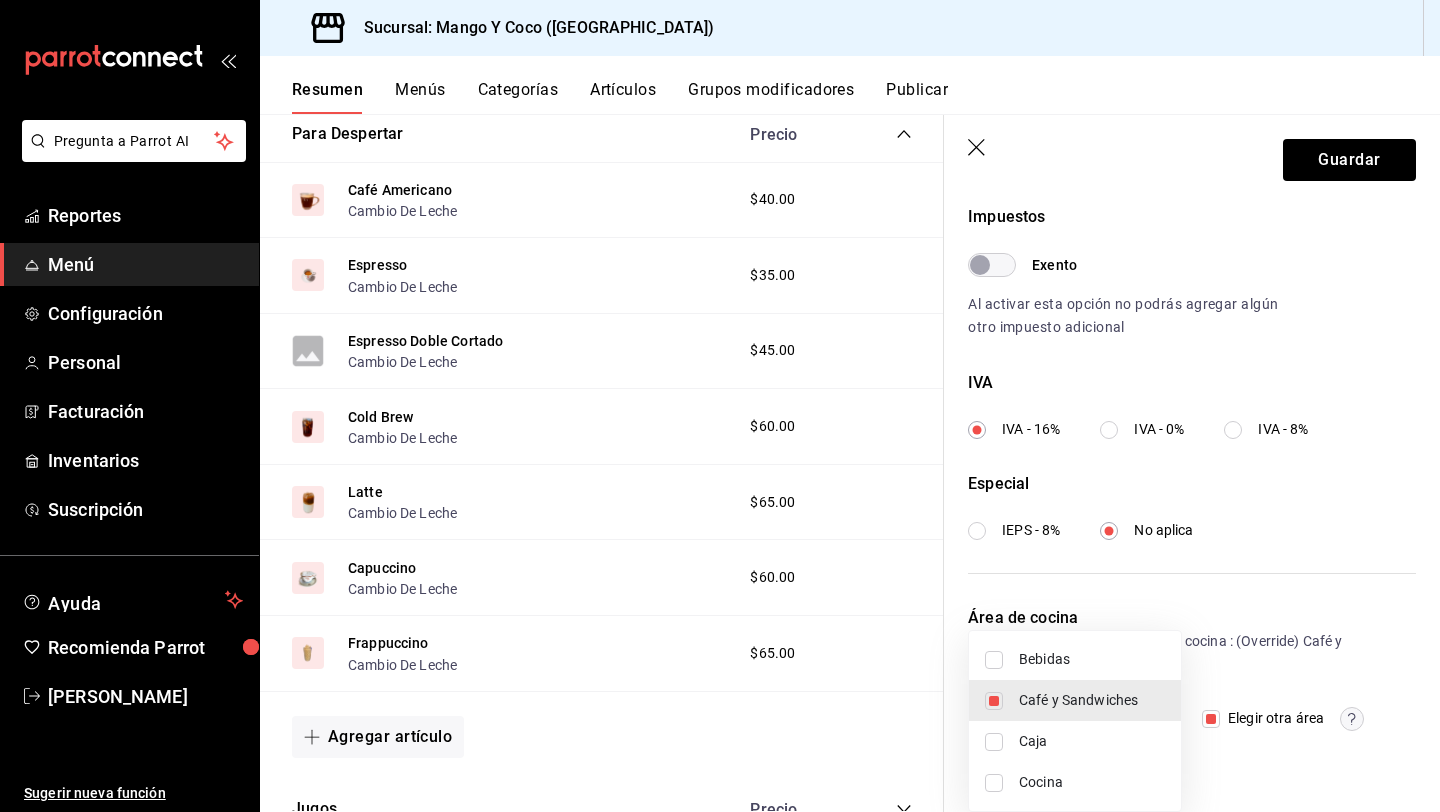click at bounding box center (720, 406) 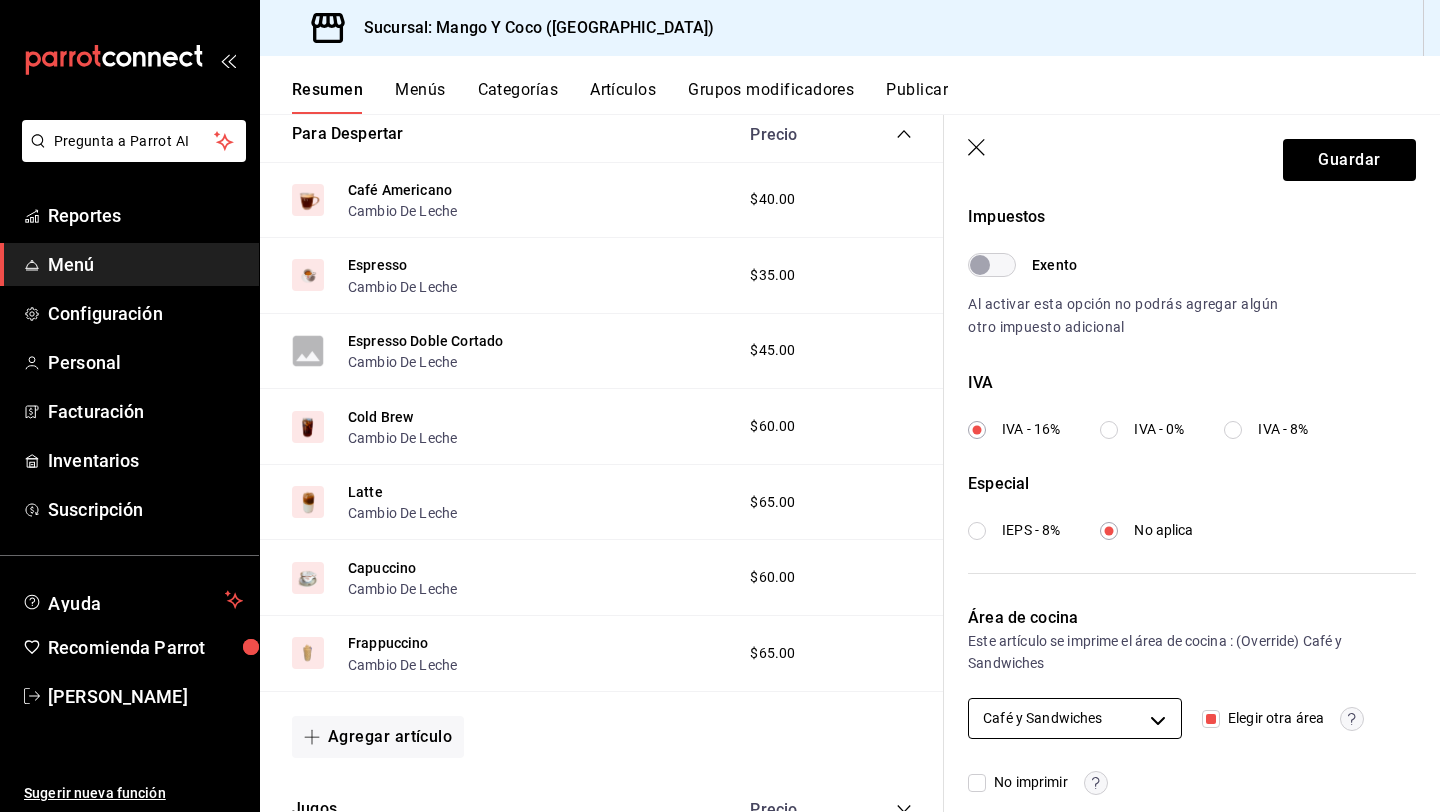 scroll, scrollTop: 622, scrollLeft: 0, axis: vertical 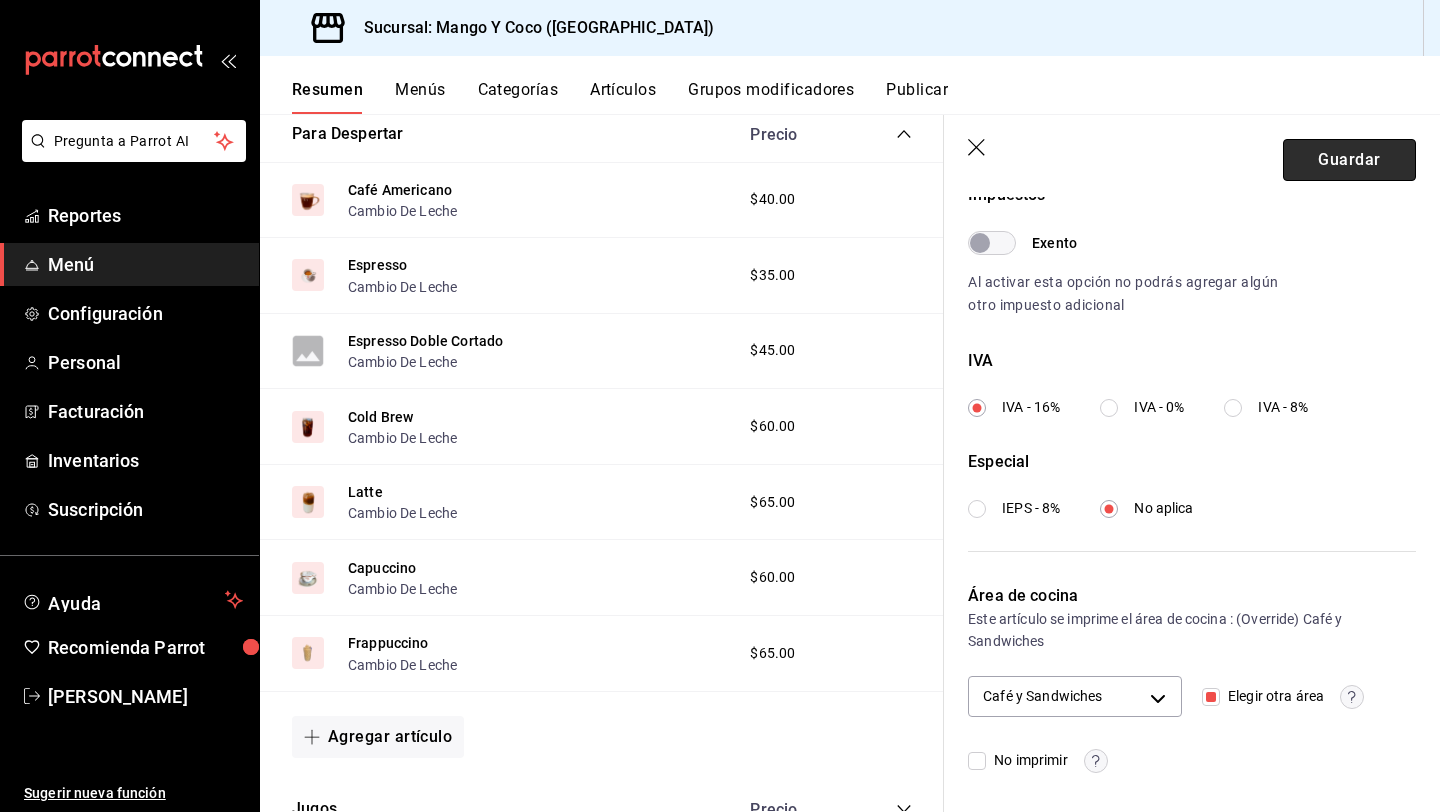 click on "Guardar" at bounding box center (1349, 160) 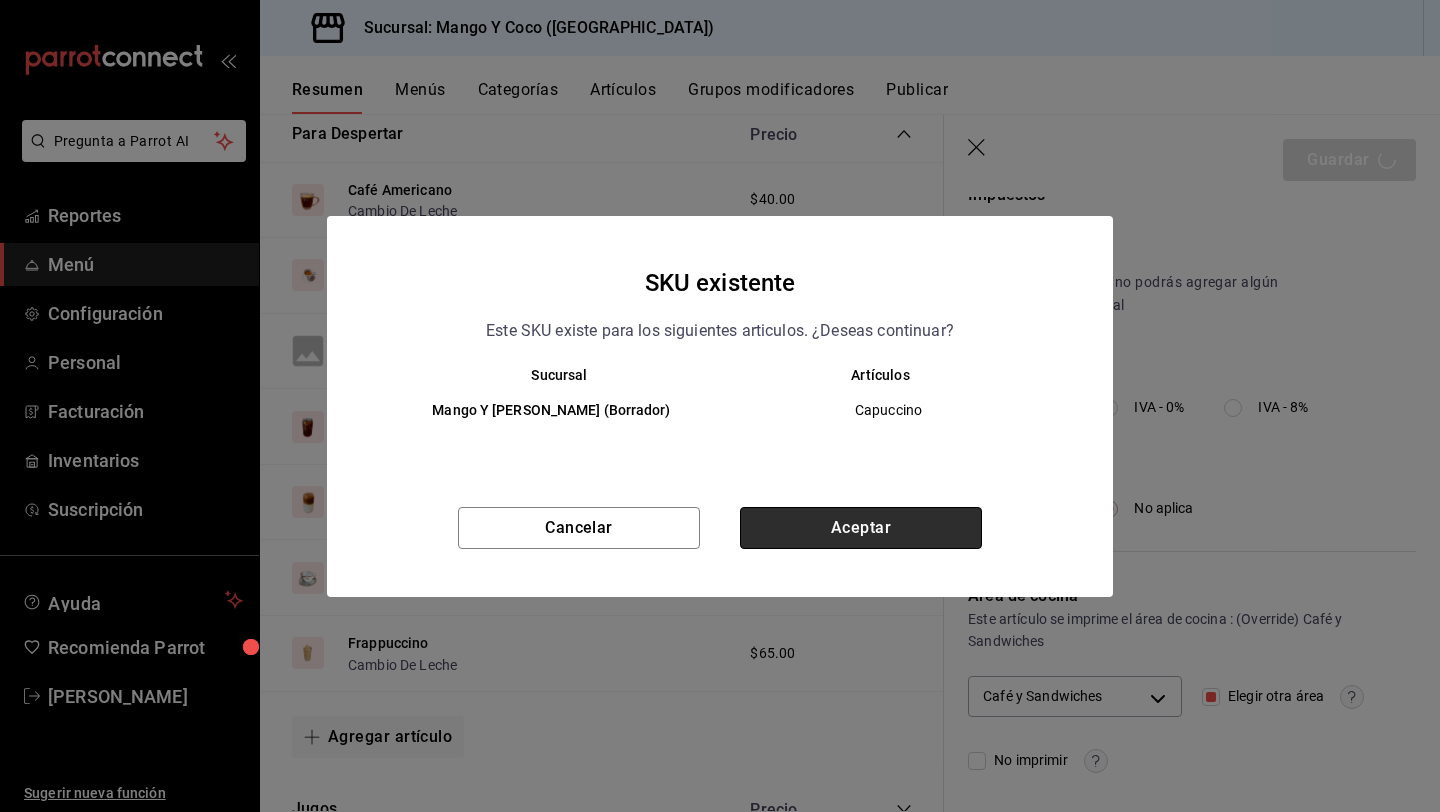 click on "Aceptar" at bounding box center (861, 528) 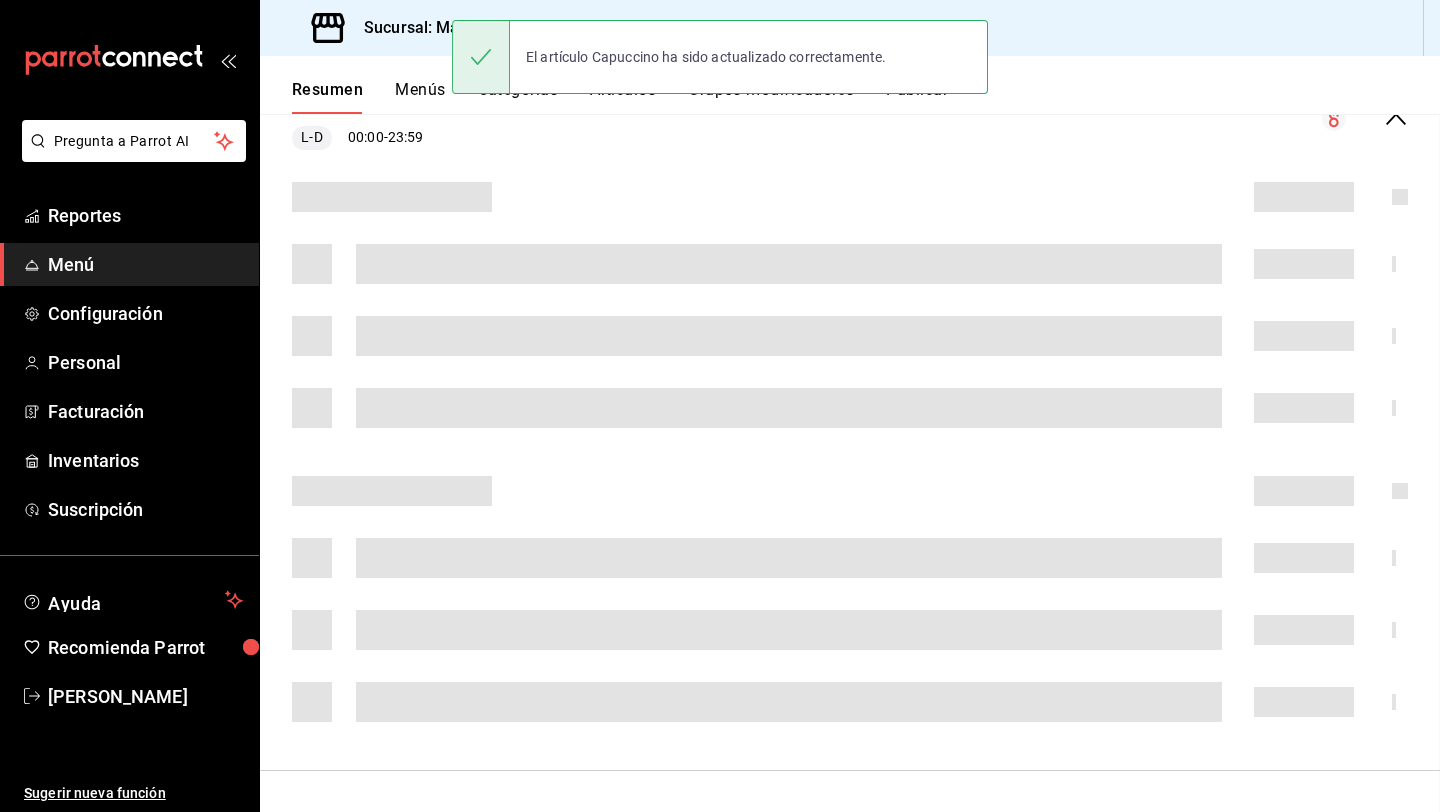 scroll, scrollTop: 0, scrollLeft: 0, axis: both 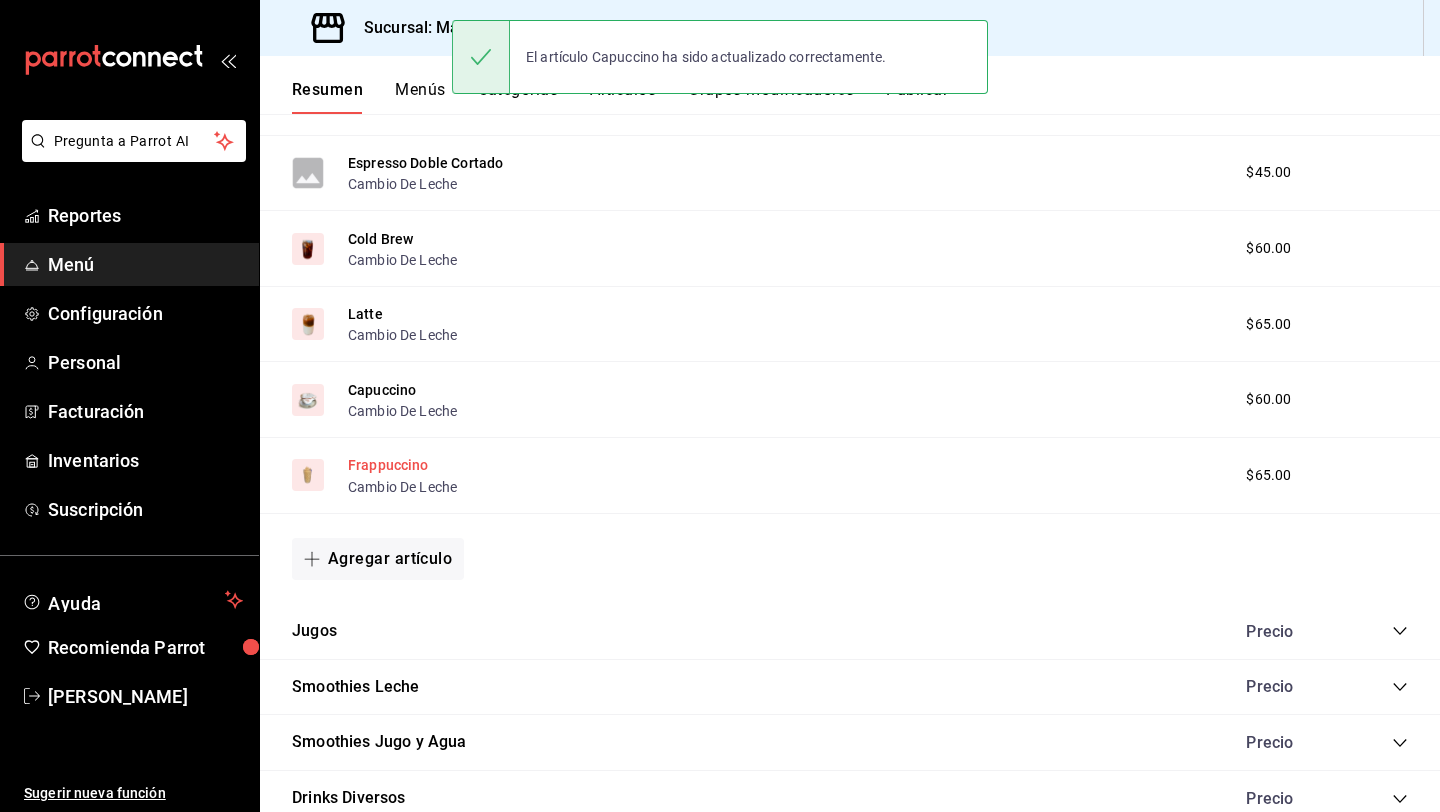 click on "Frappuccino" at bounding box center [388, 465] 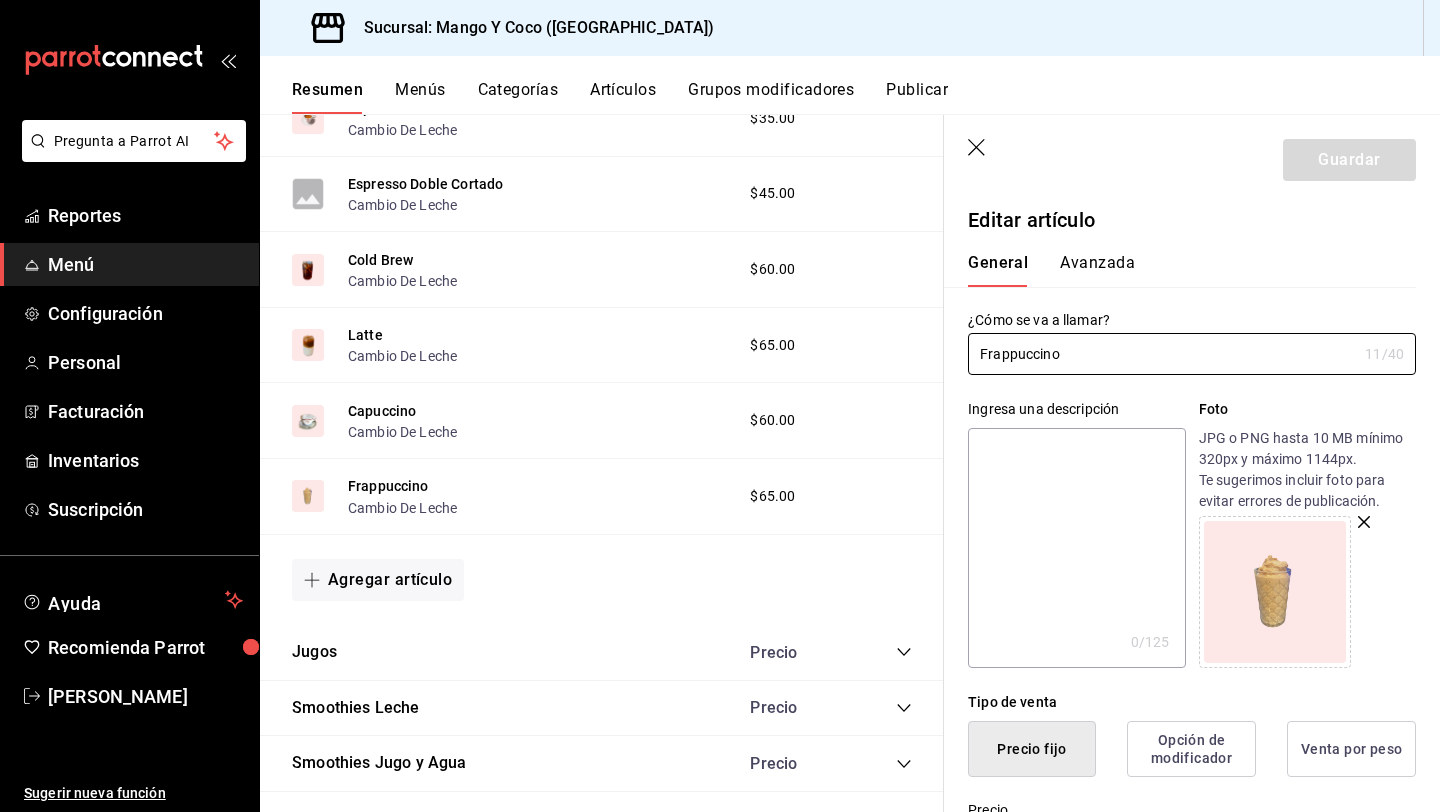 click on "Avanzada" at bounding box center (1097, 270) 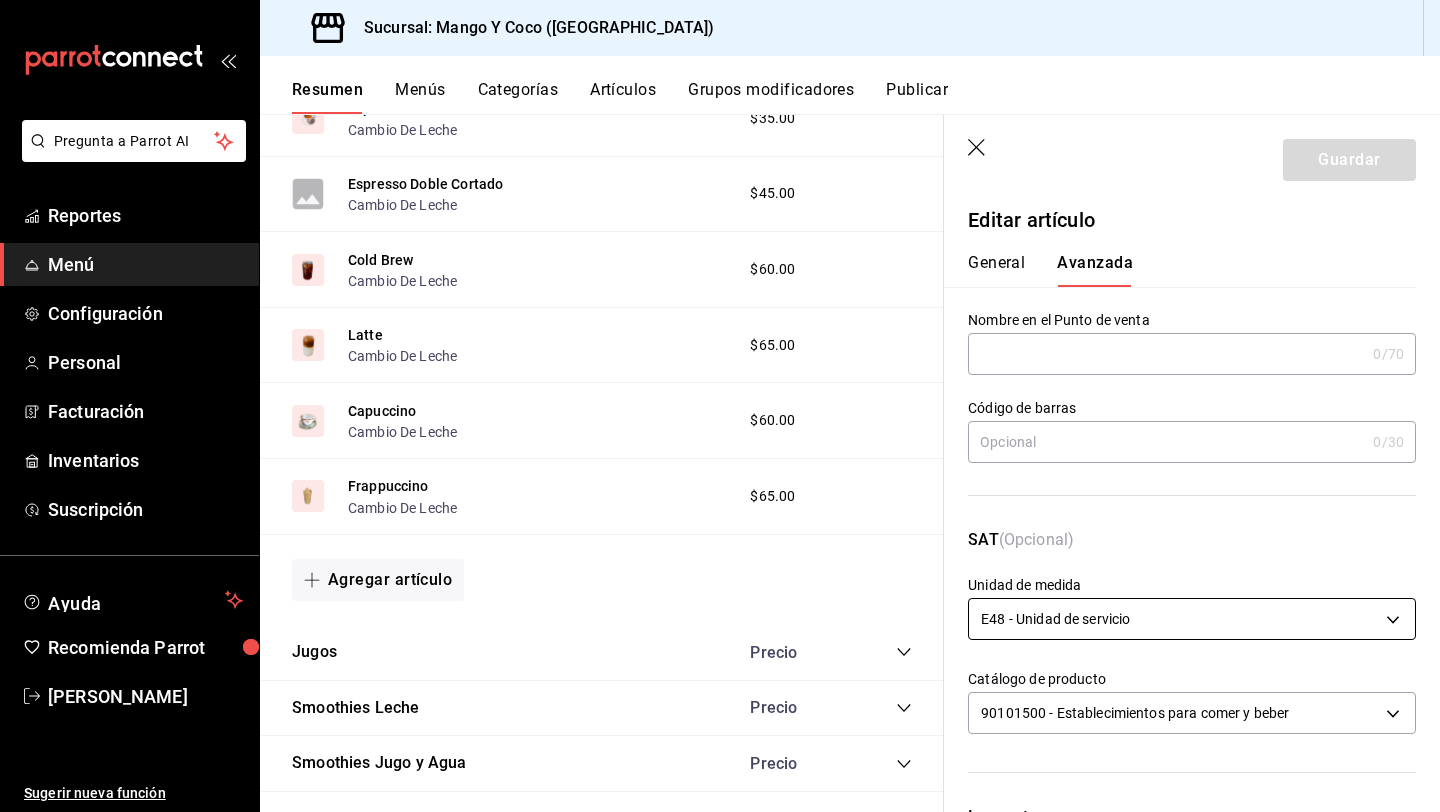 scroll, scrollTop: 600, scrollLeft: 0, axis: vertical 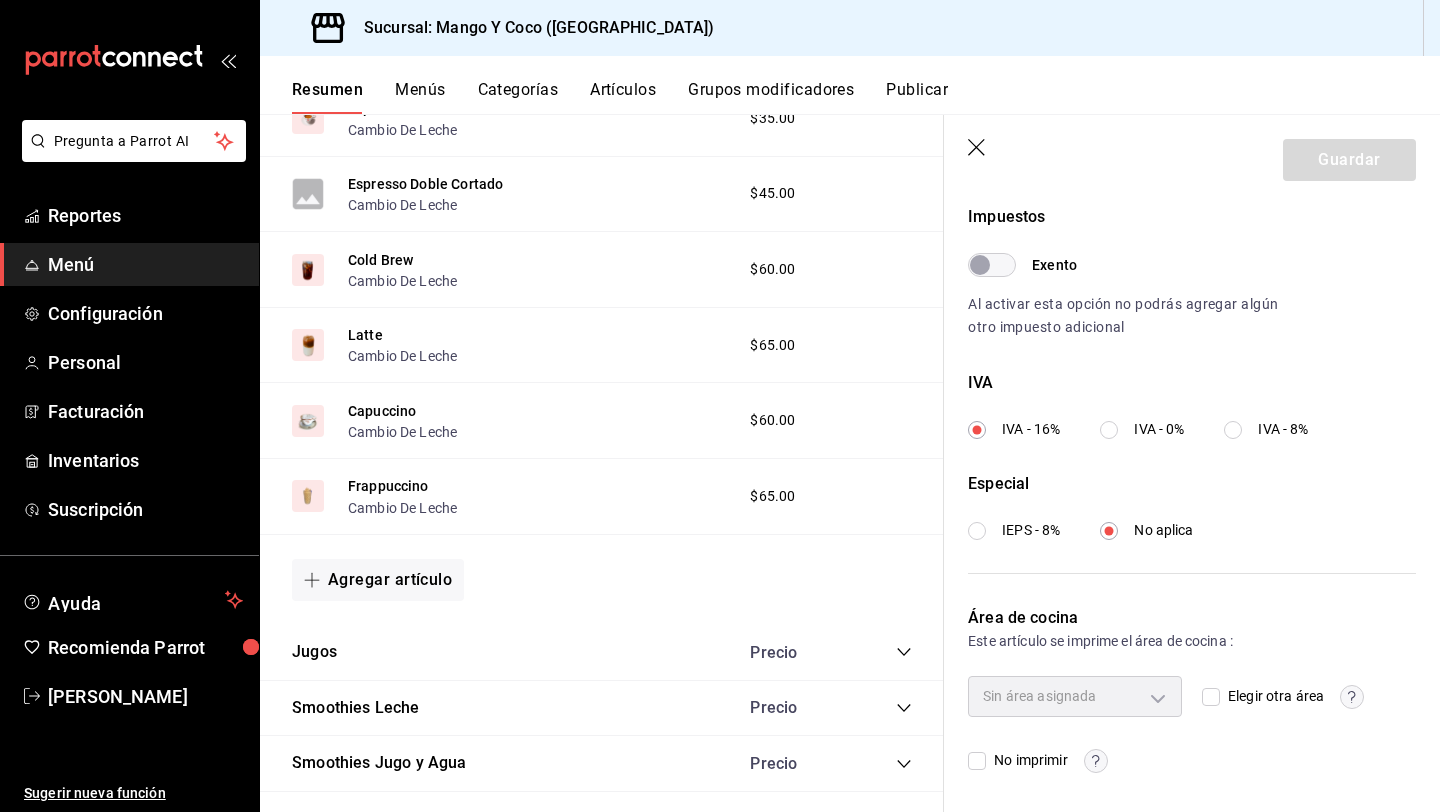 click on "Elegir otra área" at bounding box center [1272, 696] 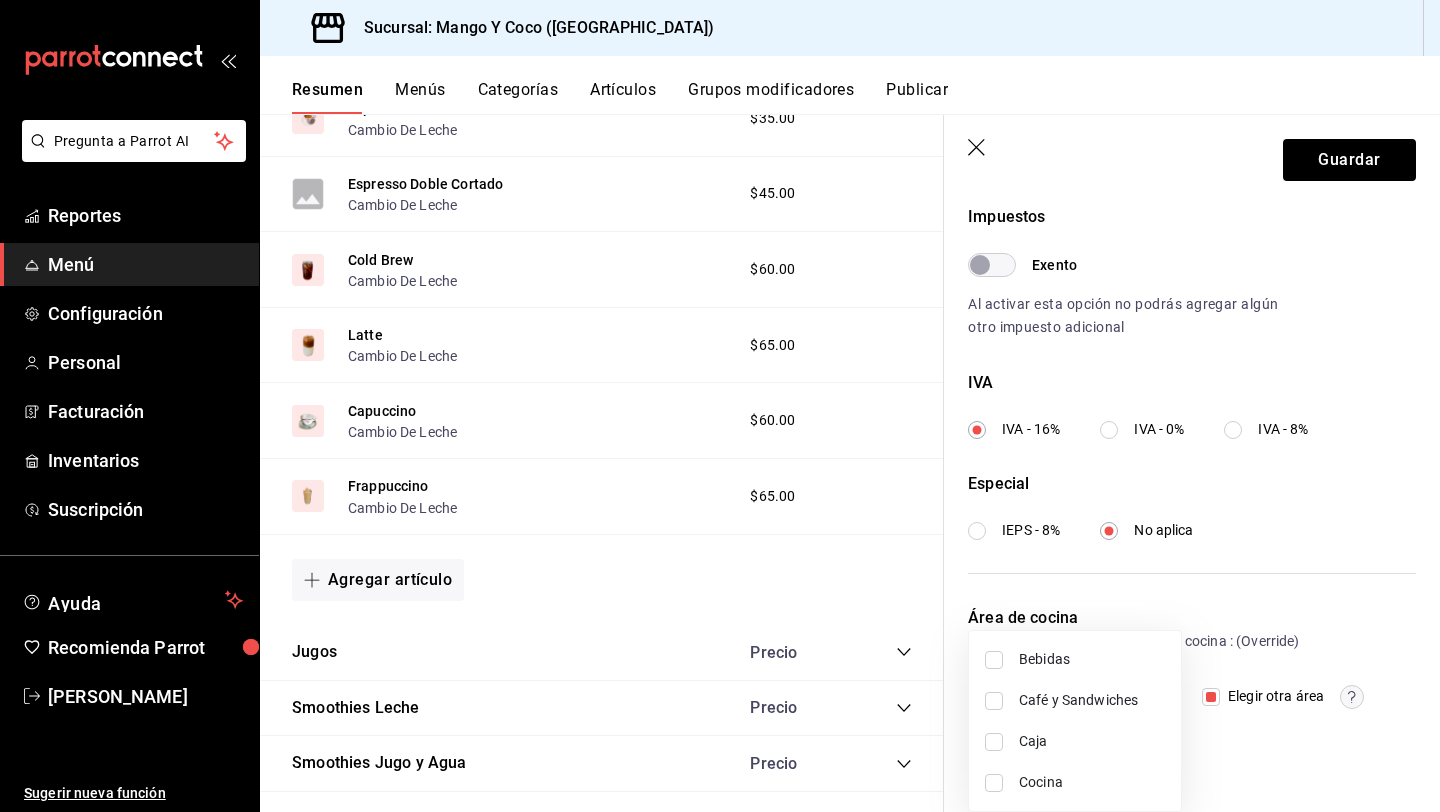 click on "Pregunta a Parrot AI Reportes   Menú   Configuración   Personal   Facturación   Inventarios   Suscripción   Ayuda Recomienda Parrot   Liz Gonzalez   Sugerir nueva función   Sucursal: Mango Y Coco (Mérida) Resumen Menús Categorías Artículos Grupos modificadores Publicar Resumen sucursal Si activas ‘Editar artículo por menú’, podrás  personalizar  los menús de esta sucursal.  Para cambios generales, ve a “Organización”. ​ ​ Mango Y Coco - Mérida Menú Principal L-D 00:00  -  23:59 Agregar categoría Desayunos Precio Sandwich Sandwich Extras Desayunos ,  Elige Tu Pan $55.00 Cuernito Deli Extras Desayunos ,  Elige Tu Pan $70.00 Cuernito De Huevo Extras Desayunos ,  Elige Tu Pan $75.00 Chisi Dwich Extras Desayunos ,  Elige Tu Pan $85.00 Atípico Sandwich Extras Desayunos ,  Elige Tu Pan $60.00 Huevos Y Tocino Extras Desayunos $120.00 Fruta Disfruta Extra Saludable $85.00 Agregar artículo Para Despertar Precio Café Americano Cambio De Leche $40.00 Espresso Cambio De Leche $35.00 $45.00" at bounding box center (720, 406) 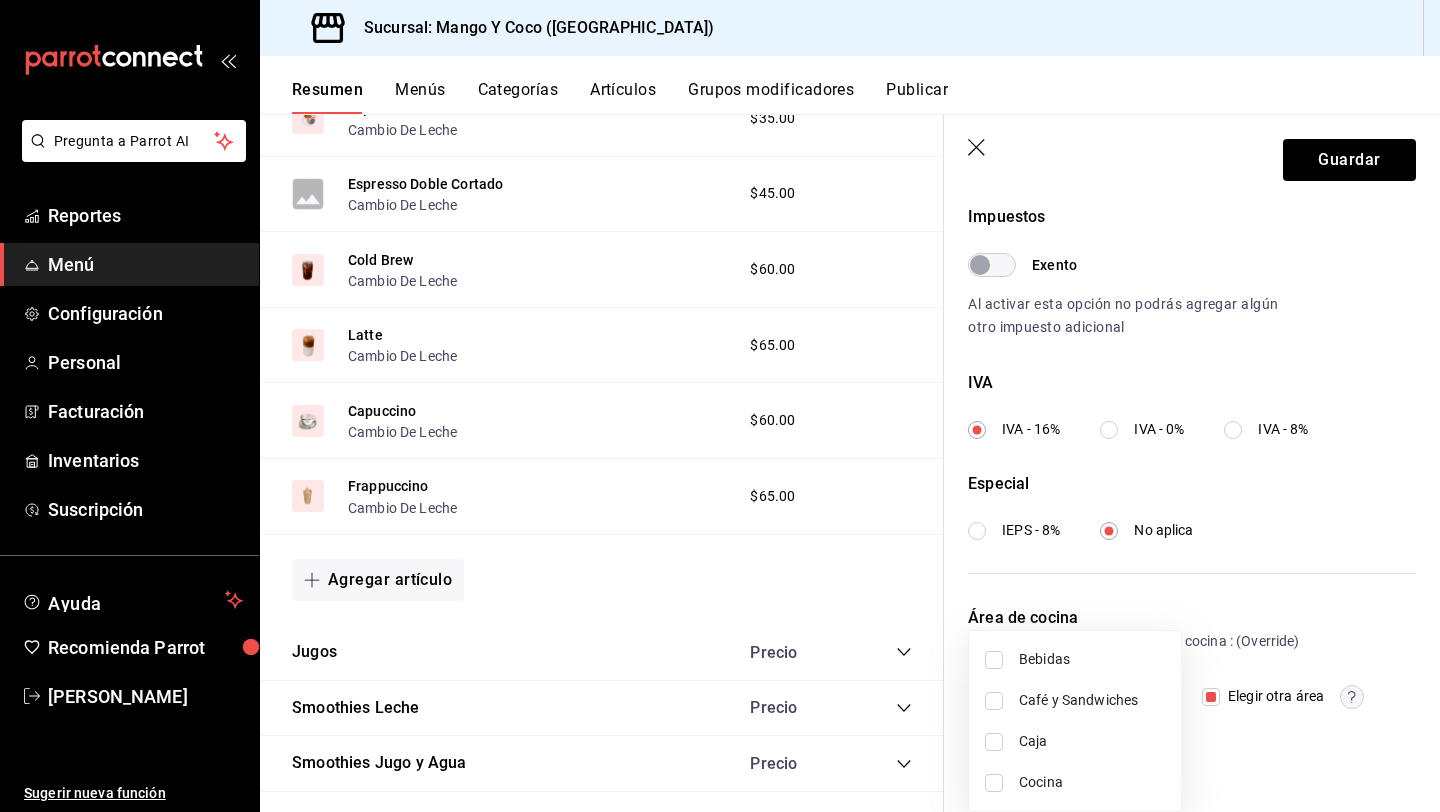 click on "Bebidas" at bounding box center [1092, 659] 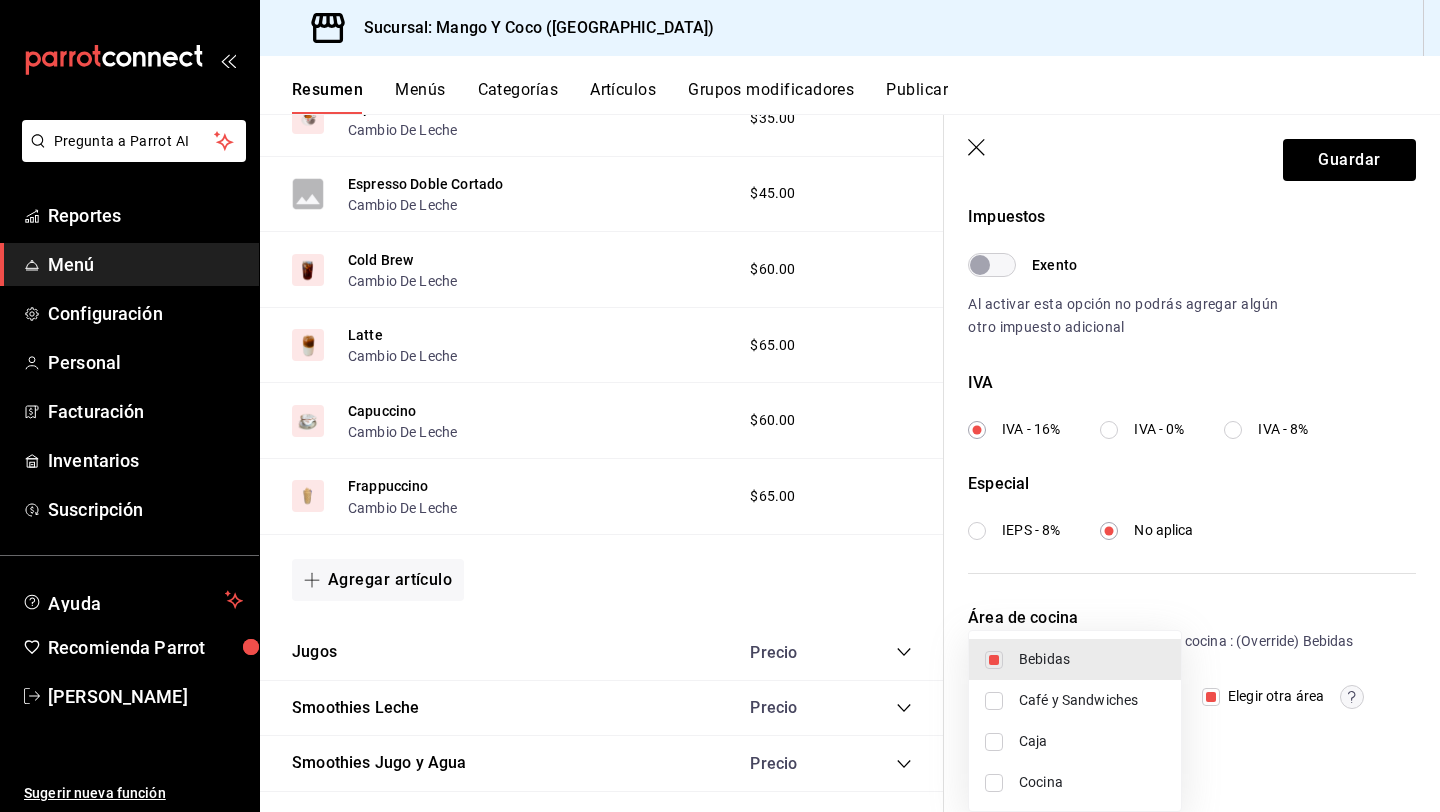 click at bounding box center (720, 406) 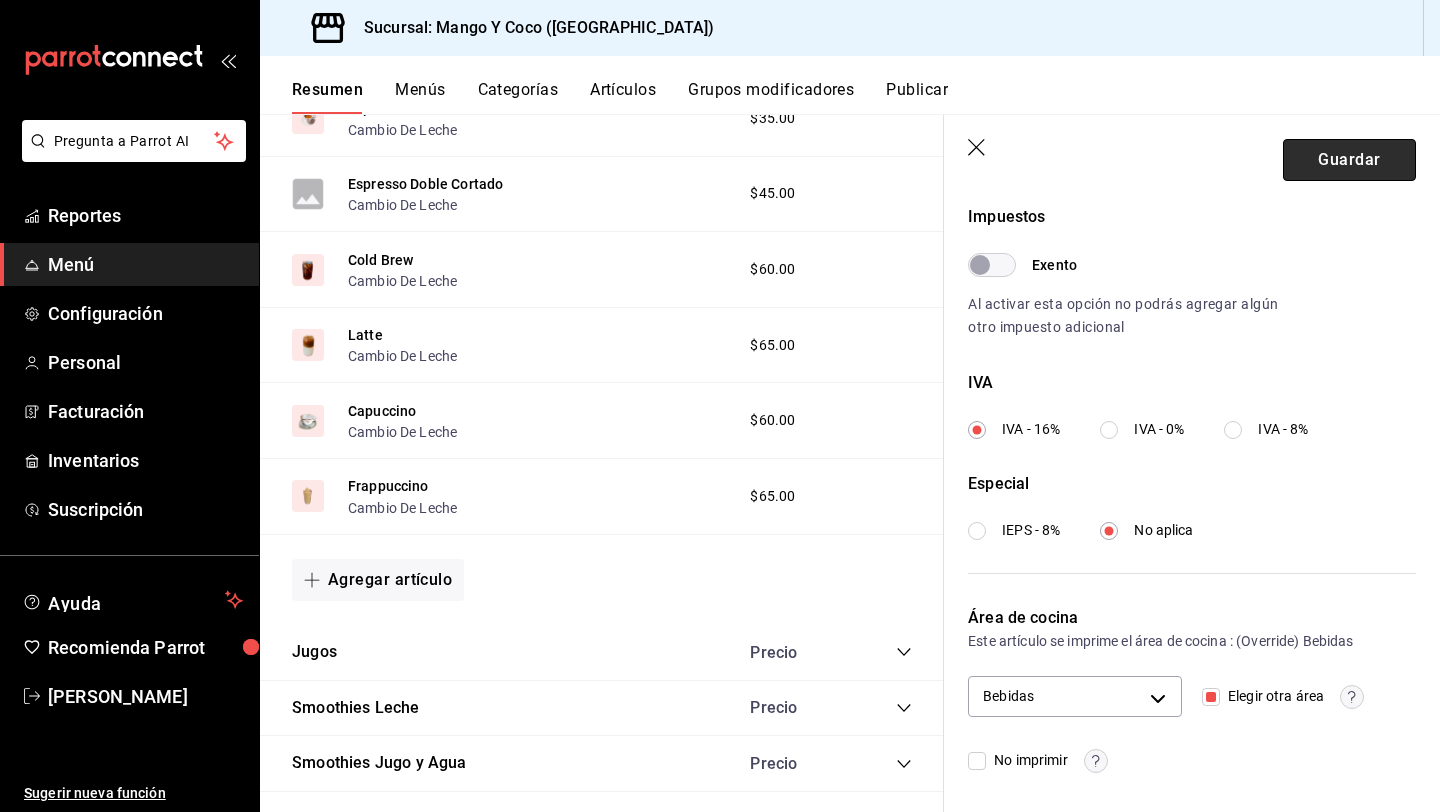 click on "Guardar" at bounding box center [1349, 160] 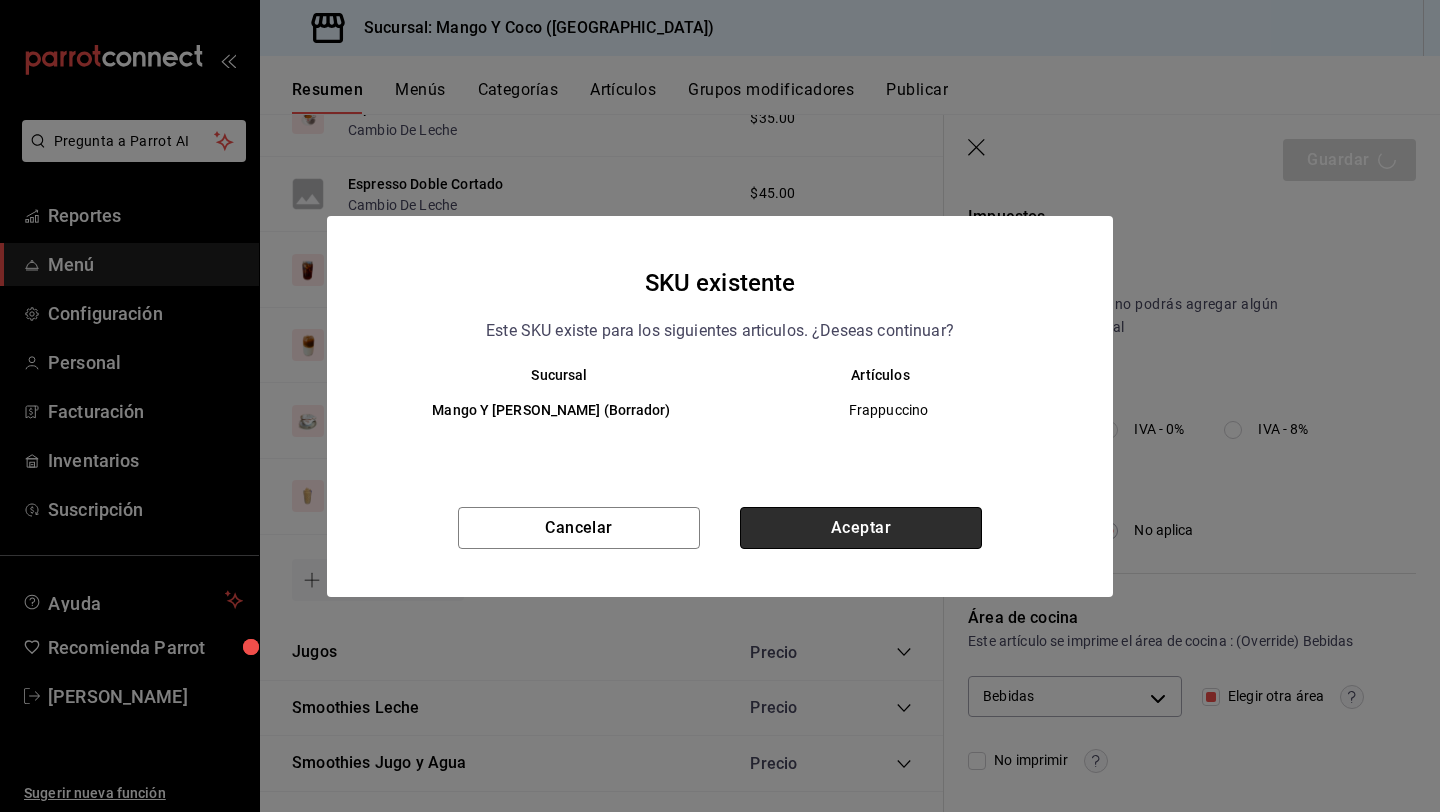 click on "Aceptar" at bounding box center (861, 528) 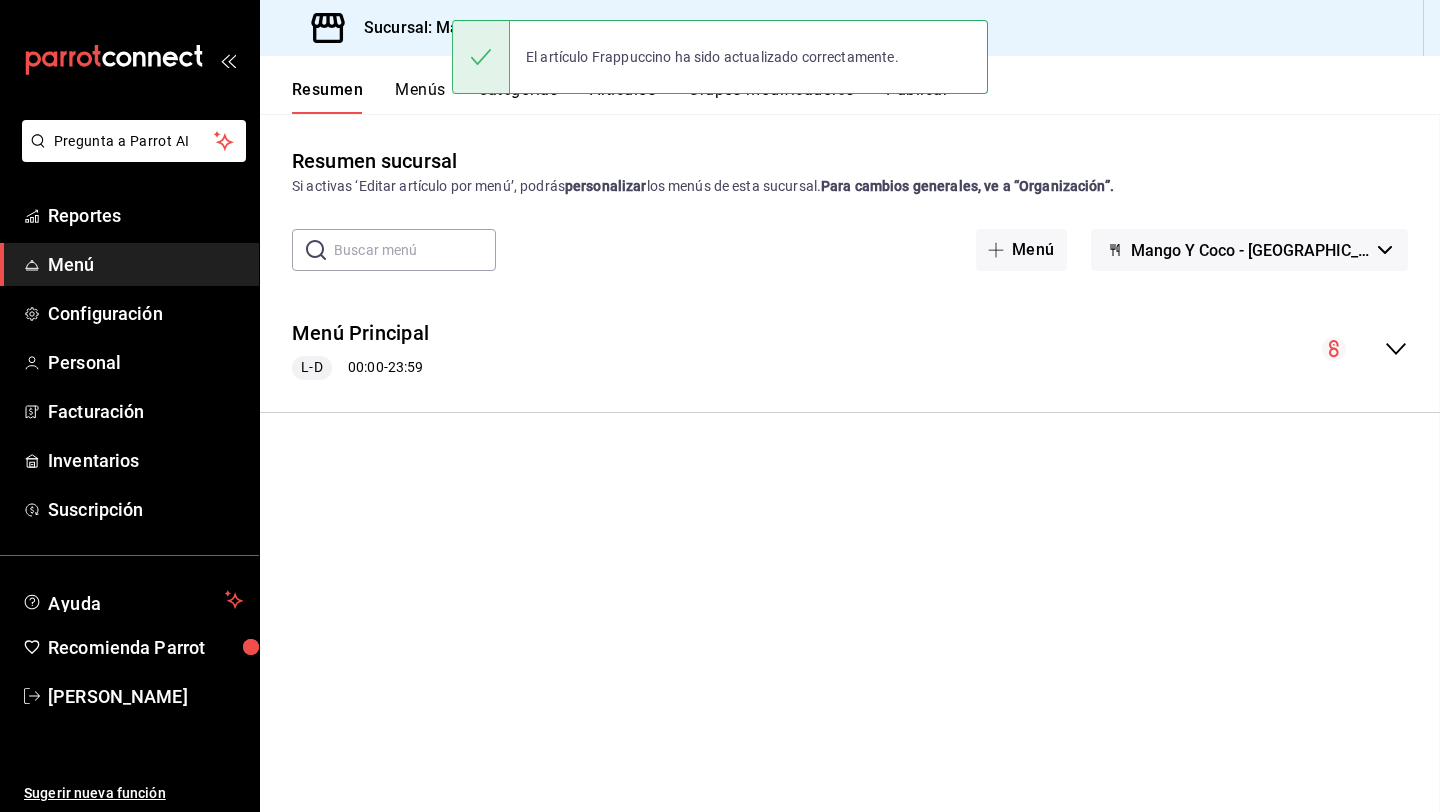 scroll, scrollTop: 0, scrollLeft: 0, axis: both 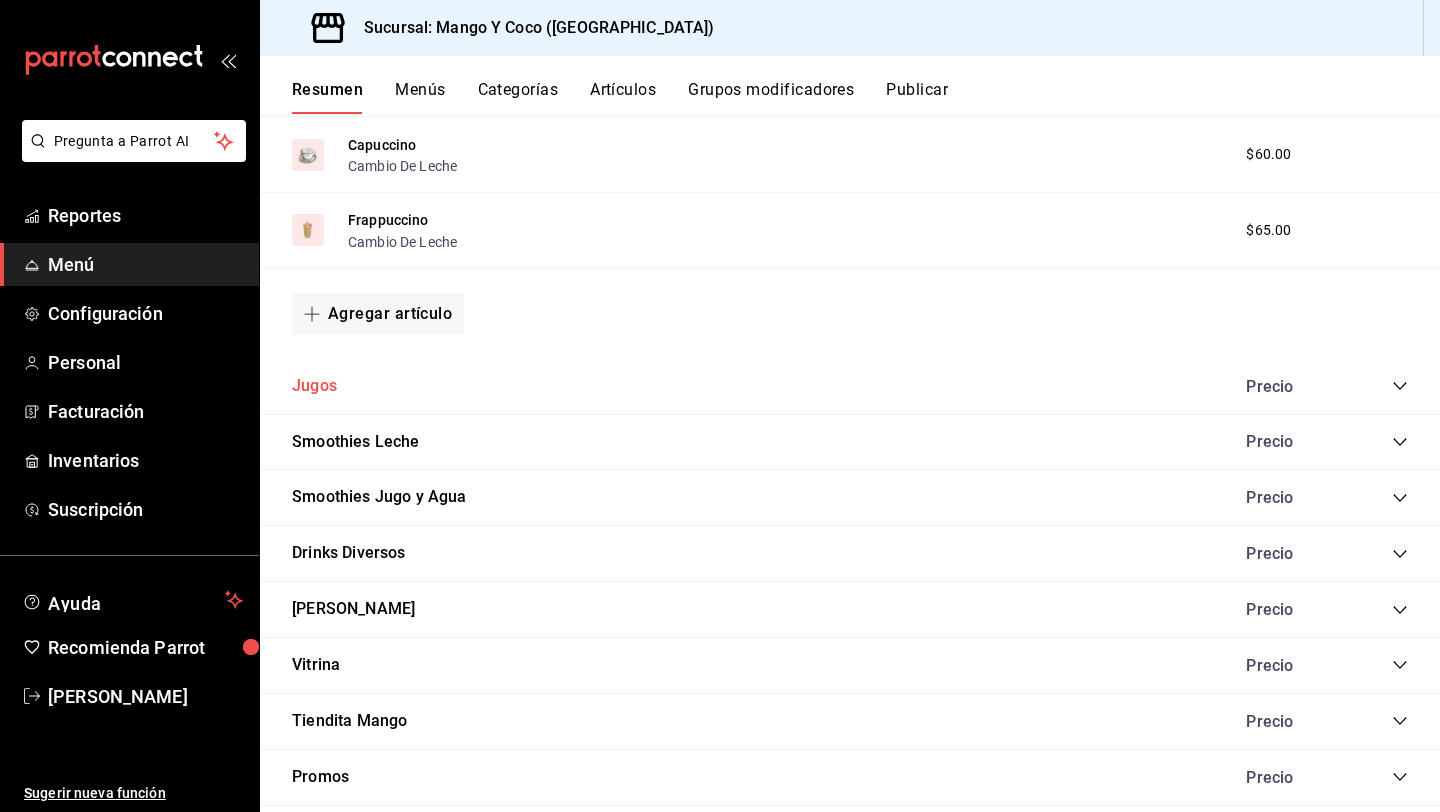click on "Jugos" at bounding box center [314, 386] 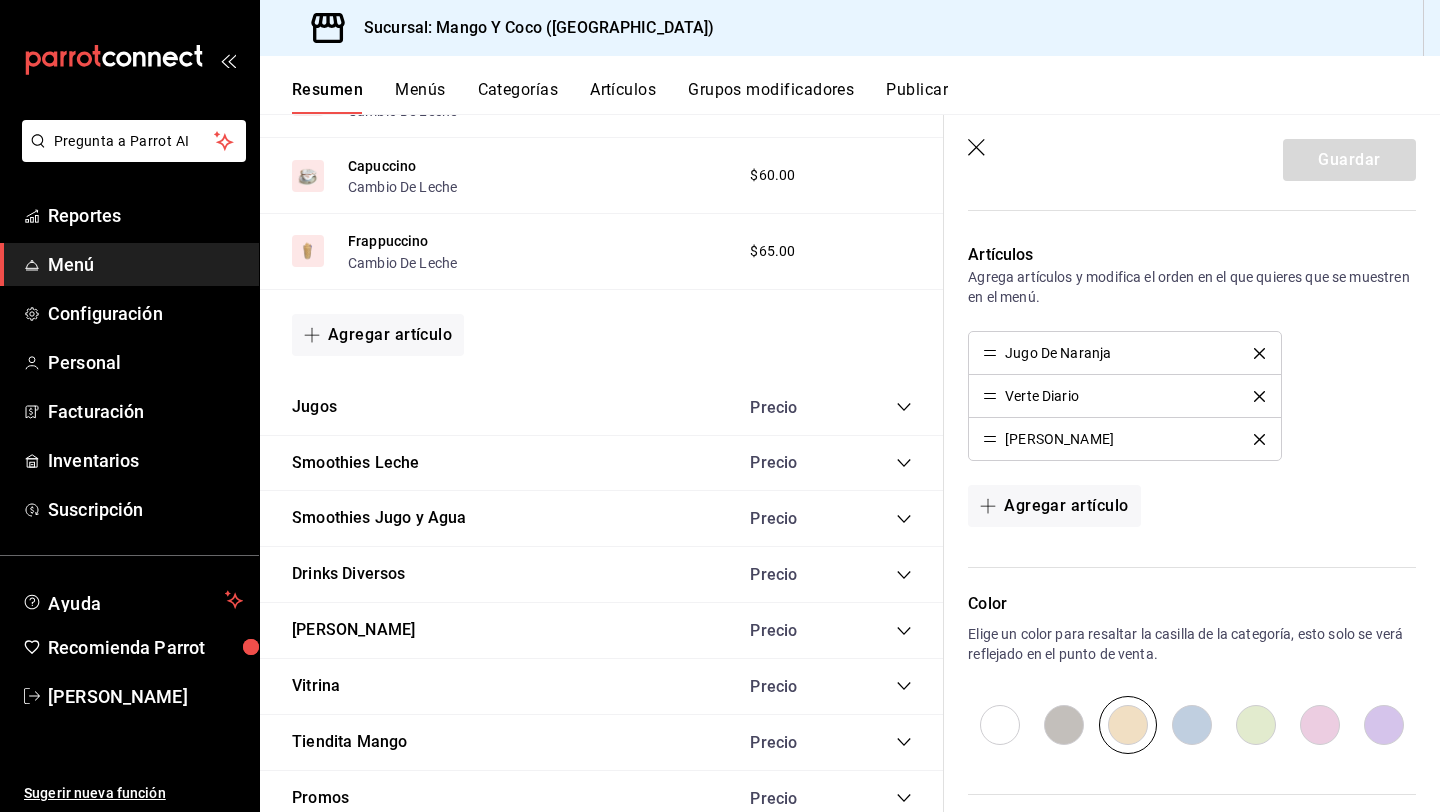 scroll, scrollTop: 0, scrollLeft: 0, axis: both 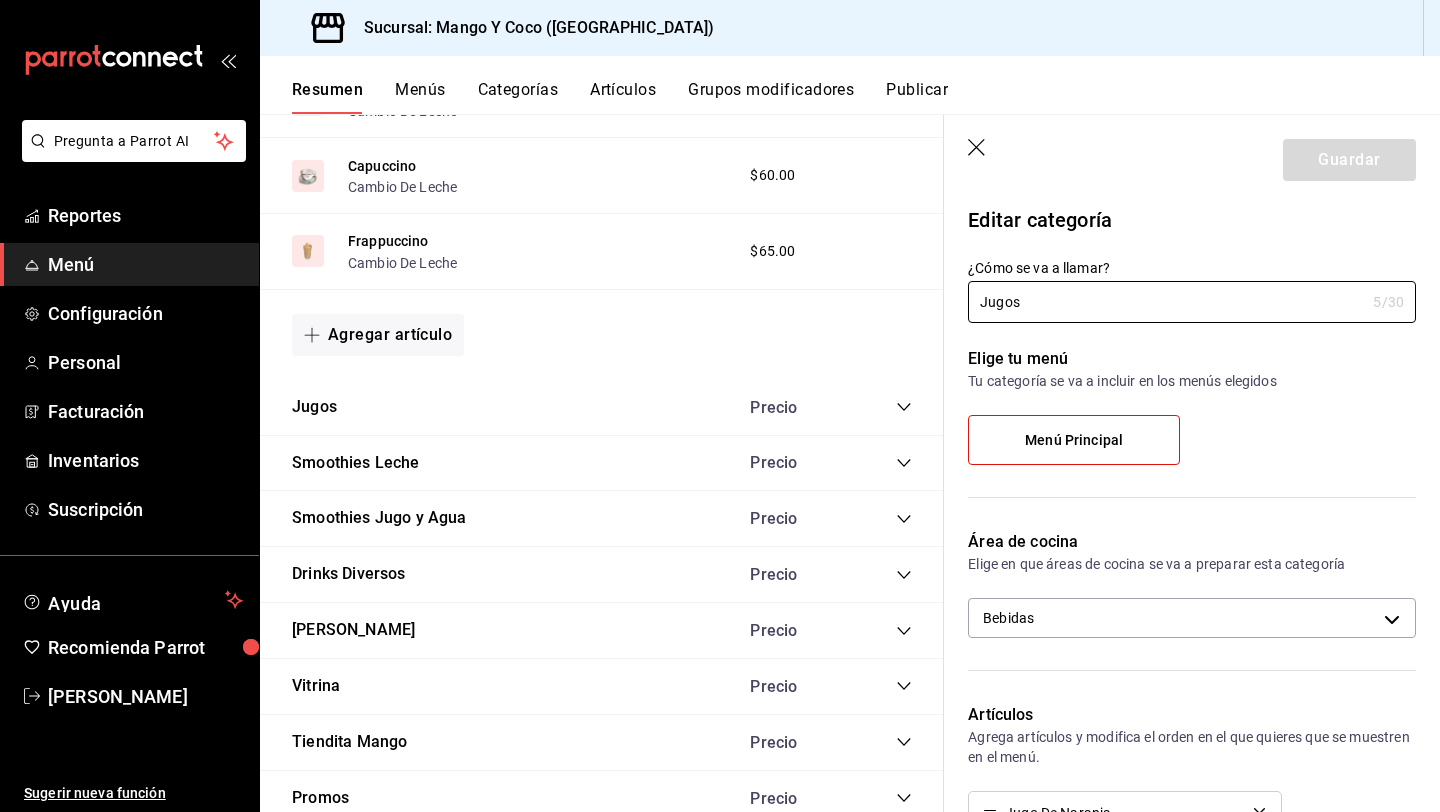 click 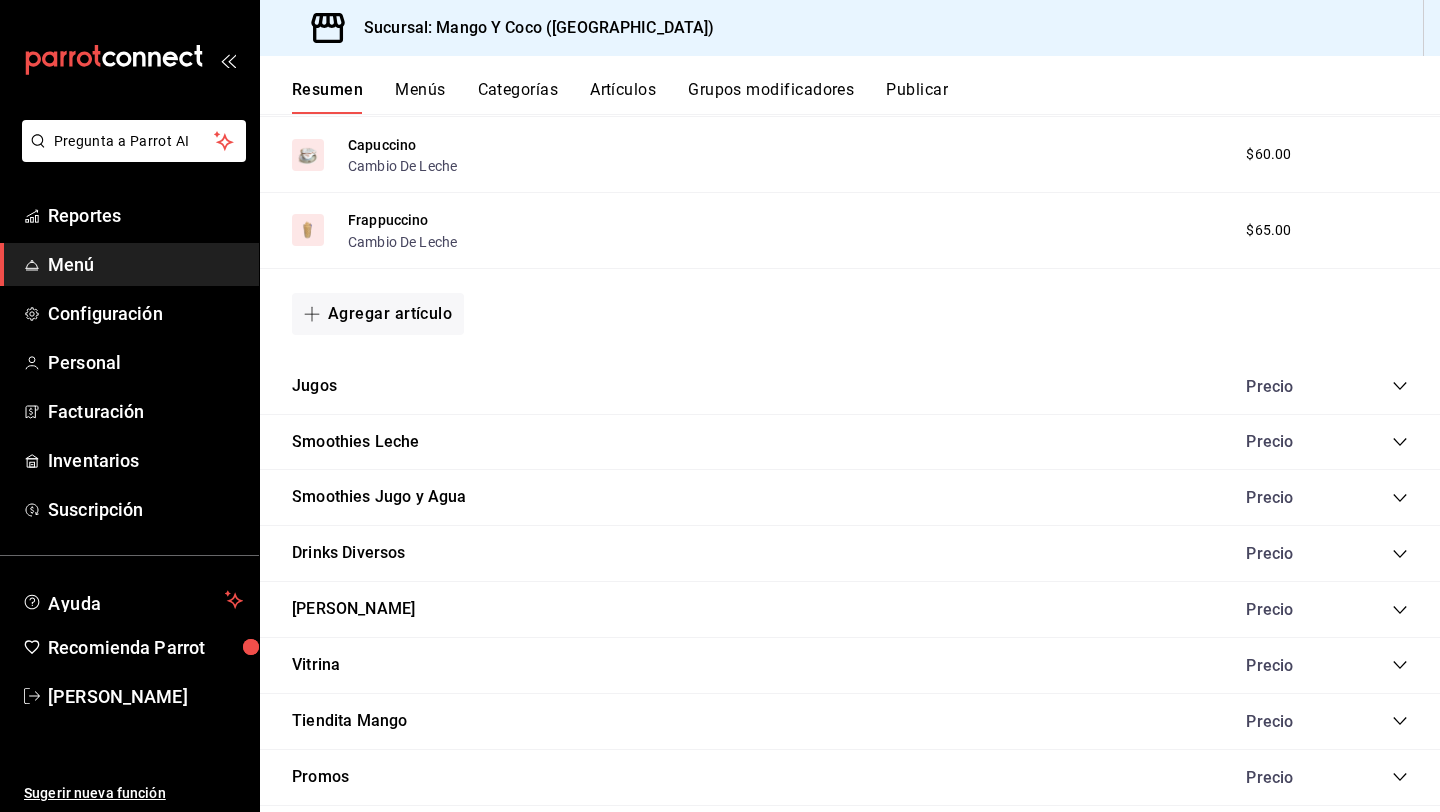 click on "Jugos Precio" at bounding box center [850, 387] 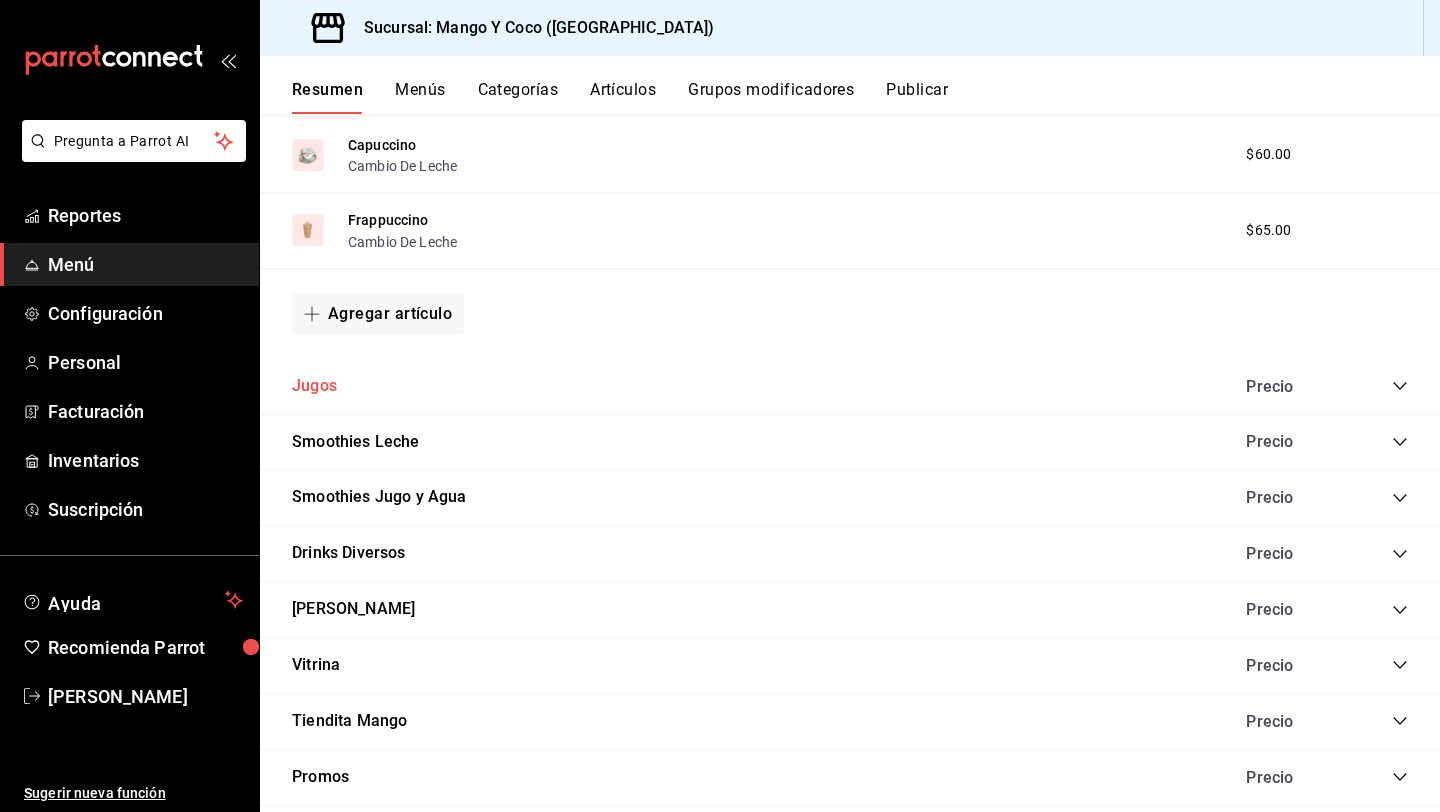 click on "Jugos" at bounding box center (314, 386) 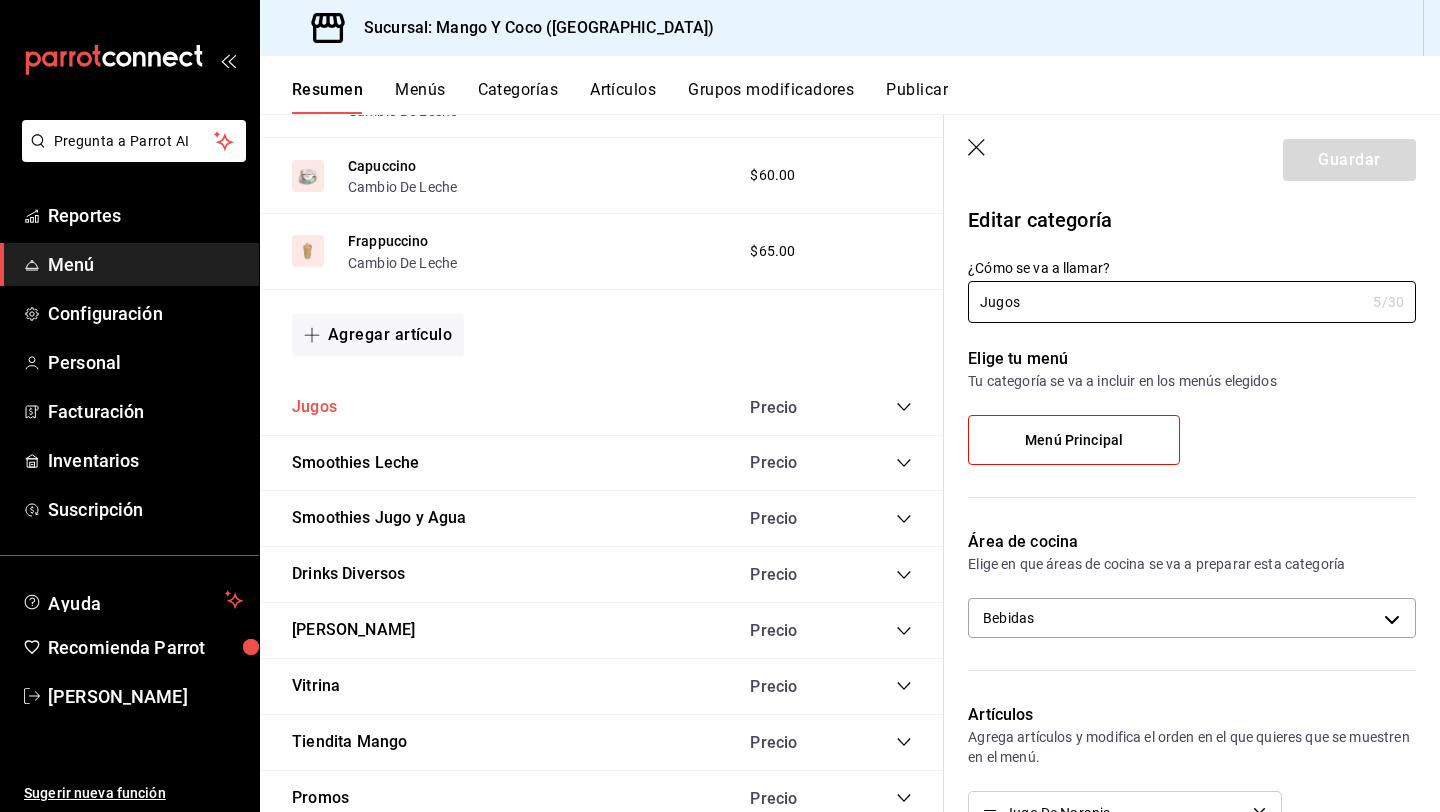 click on "Jugos" at bounding box center (314, 407) 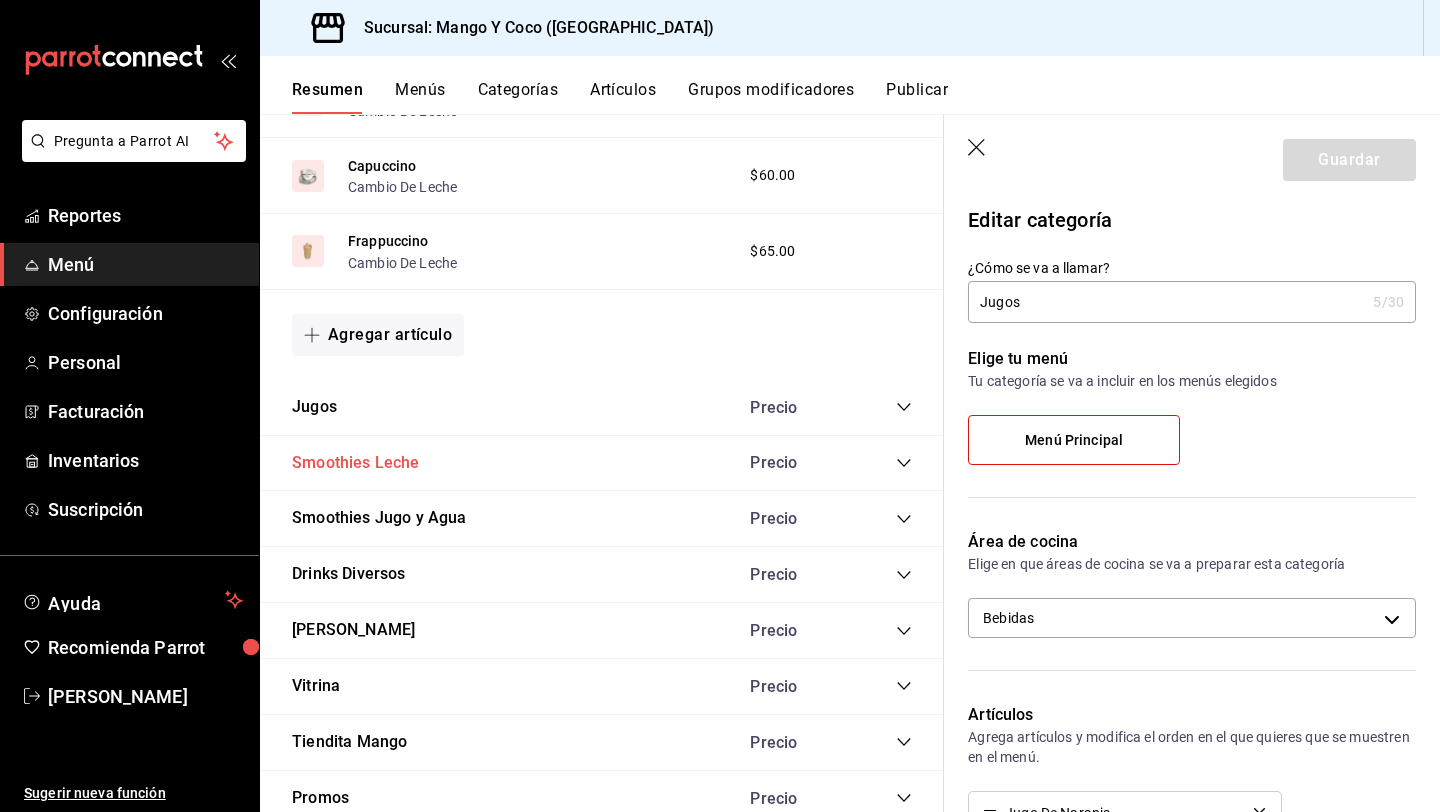 click on "Smoothies Leche" at bounding box center [356, 463] 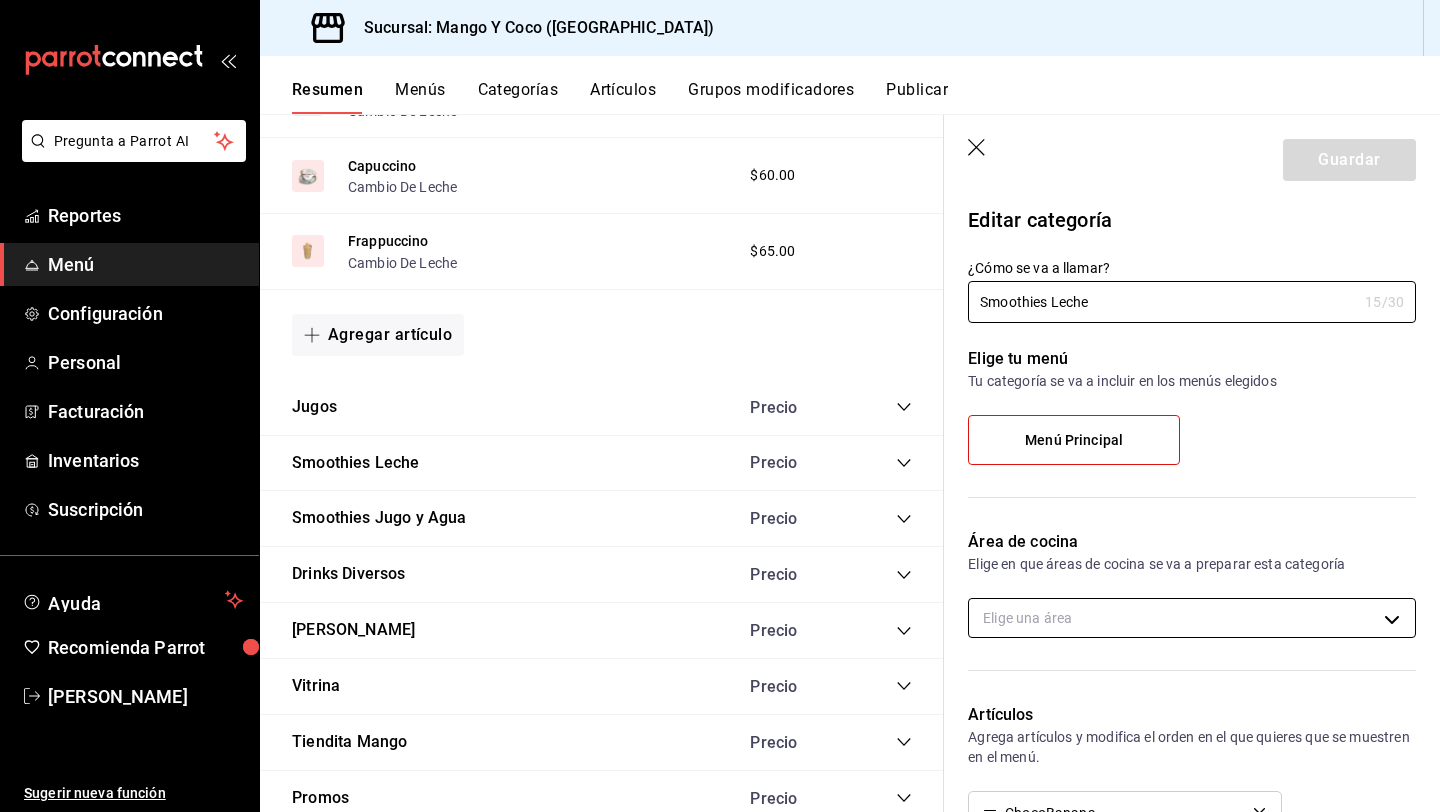 click on "Pregunta a Parrot AI Reportes   Menú   Configuración   Personal   Facturación   Inventarios   Suscripción   Ayuda Recomienda Parrot   Liz Gonzalez   Sugerir nueva función   Sucursal: Mango Y Coco (Mérida) Resumen Menús Categorías Artículos Grupos modificadores Publicar Resumen sucursal Si activas ‘Editar artículo por menú’, podrás  personalizar  los menús de esta sucursal.  Para cambios generales, ve a “Organización”. ​ ​ Mango Y Coco - Mérida Menú Principal L-D 00:00  -  23:59 Agregar categoría Desayunos Precio Sandwich Sandwich Extras Desayunos ,  Elige Tu Pan $55.00 Cuernito Deli Extras Desayunos ,  Elige Tu Pan $70.00 Cuernito De Huevo Extras Desayunos ,  Elige Tu Pan $75.00 Chisi Dwich Extras Desayunos ,  Elige Tu Pan $85.00 Atípico Sandwich Extras Desayunos ,  Elige Tu Pan $60.00 Huevos Y Tocino Extras Desayunos $120.00 Fruta Disfruta Extra Saludable $85.00 Agregar artículo Para Despertar Precio Café Americano Cambio De Leche $40.00 Espresso Cambio De Leche $35.00 $45.00" at bounding box center [720, 406] 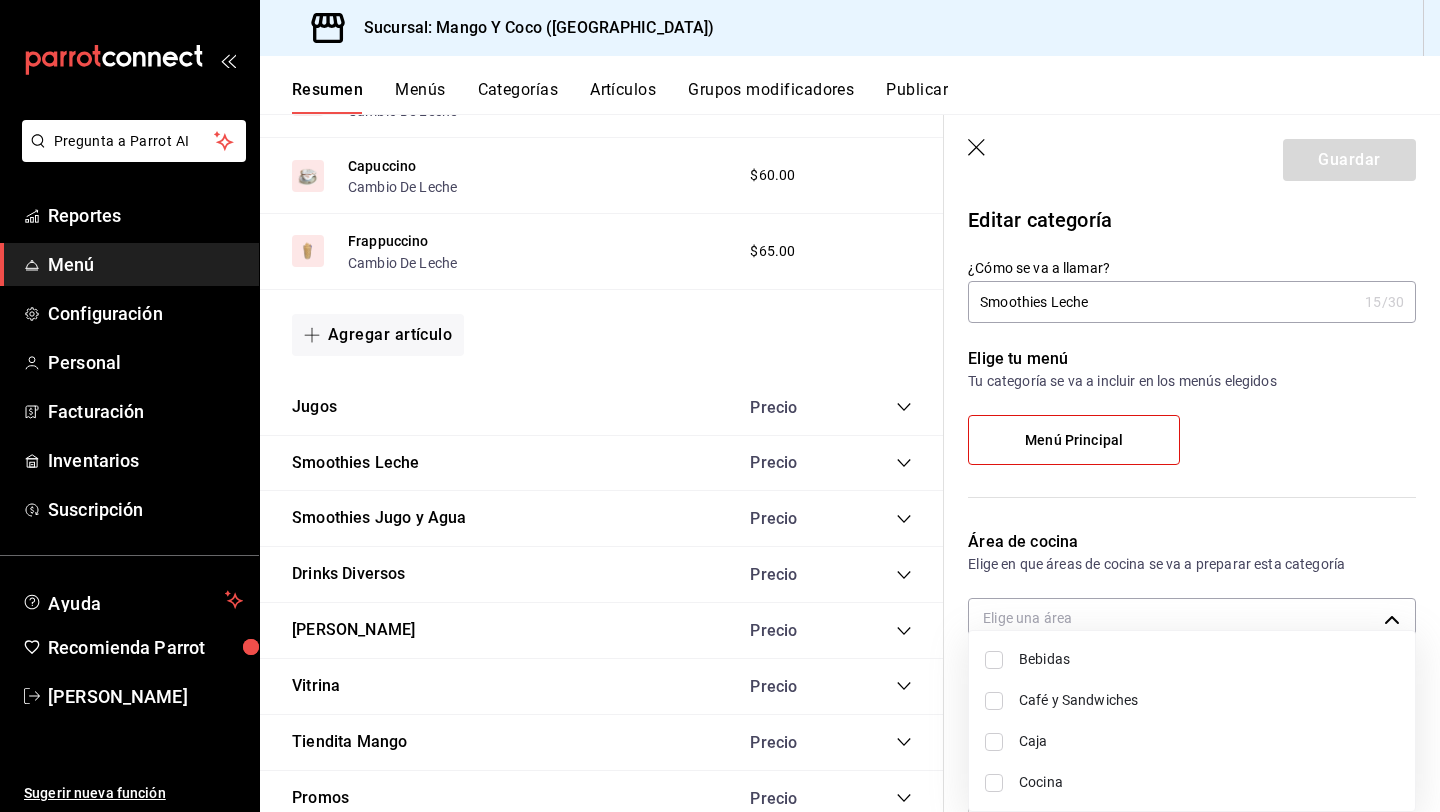 click on "Bebidas" at bounding box center [1209, 659] 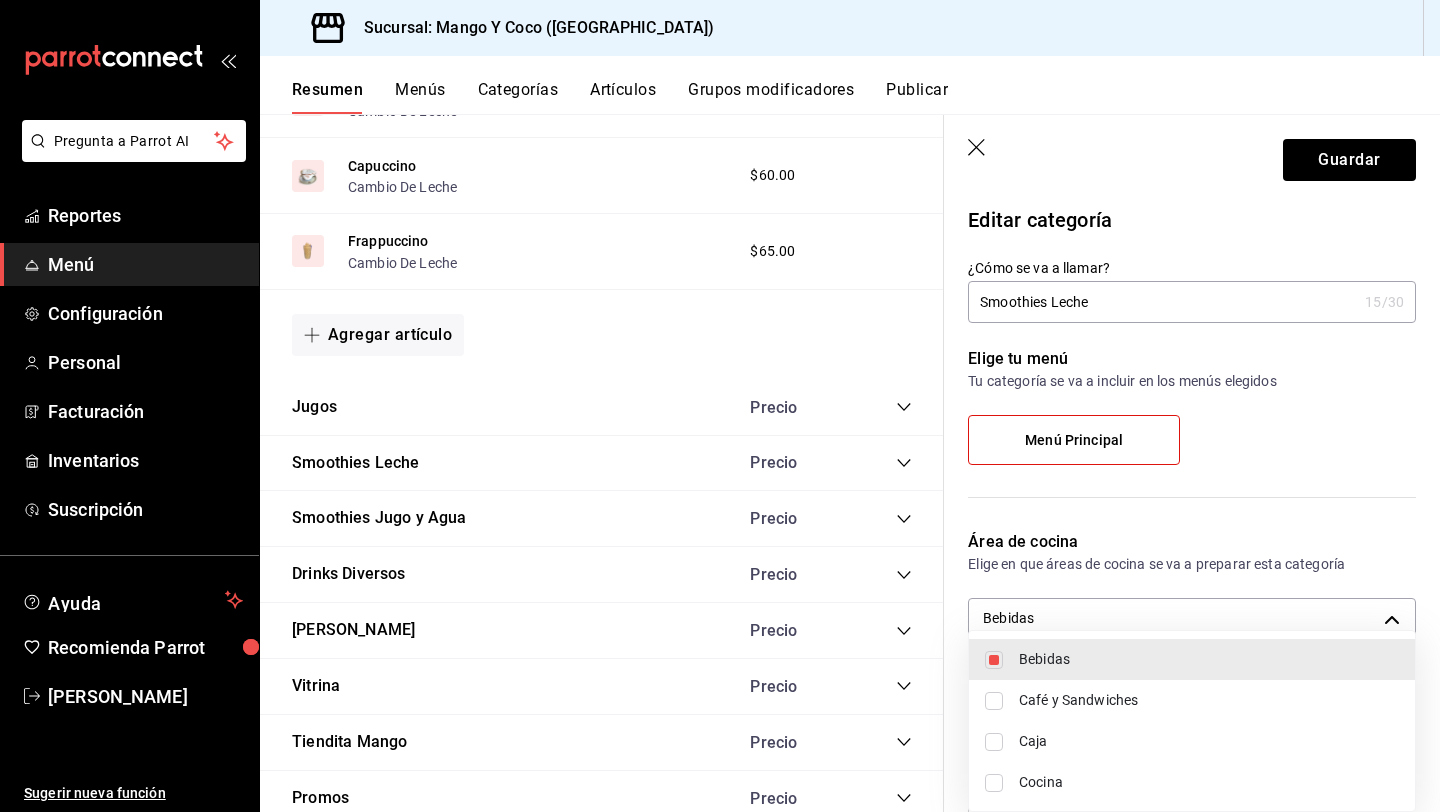 click at bounding box center (720, 406) 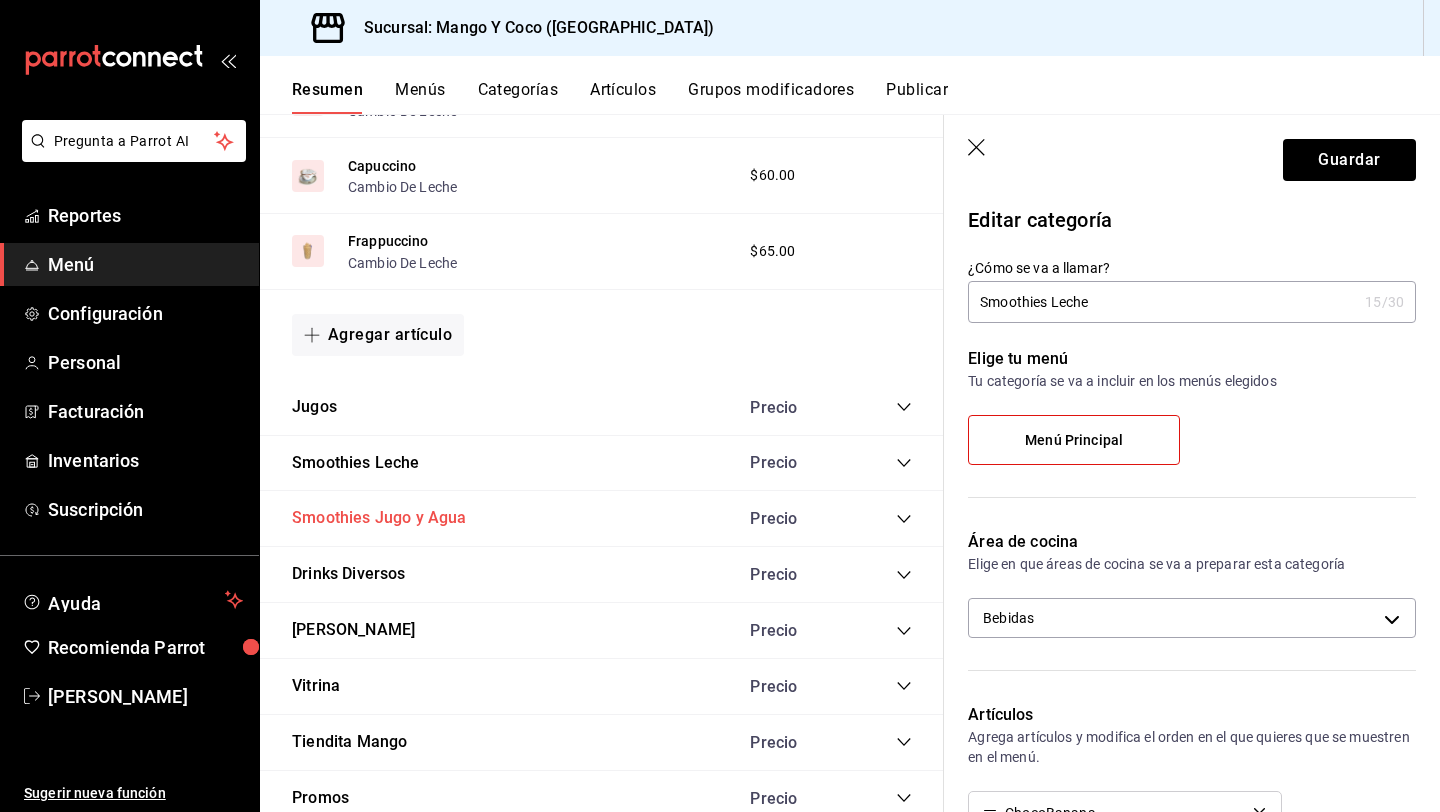 click on "Smoothies Jugo y Agua" at bounding box center [379, 518] 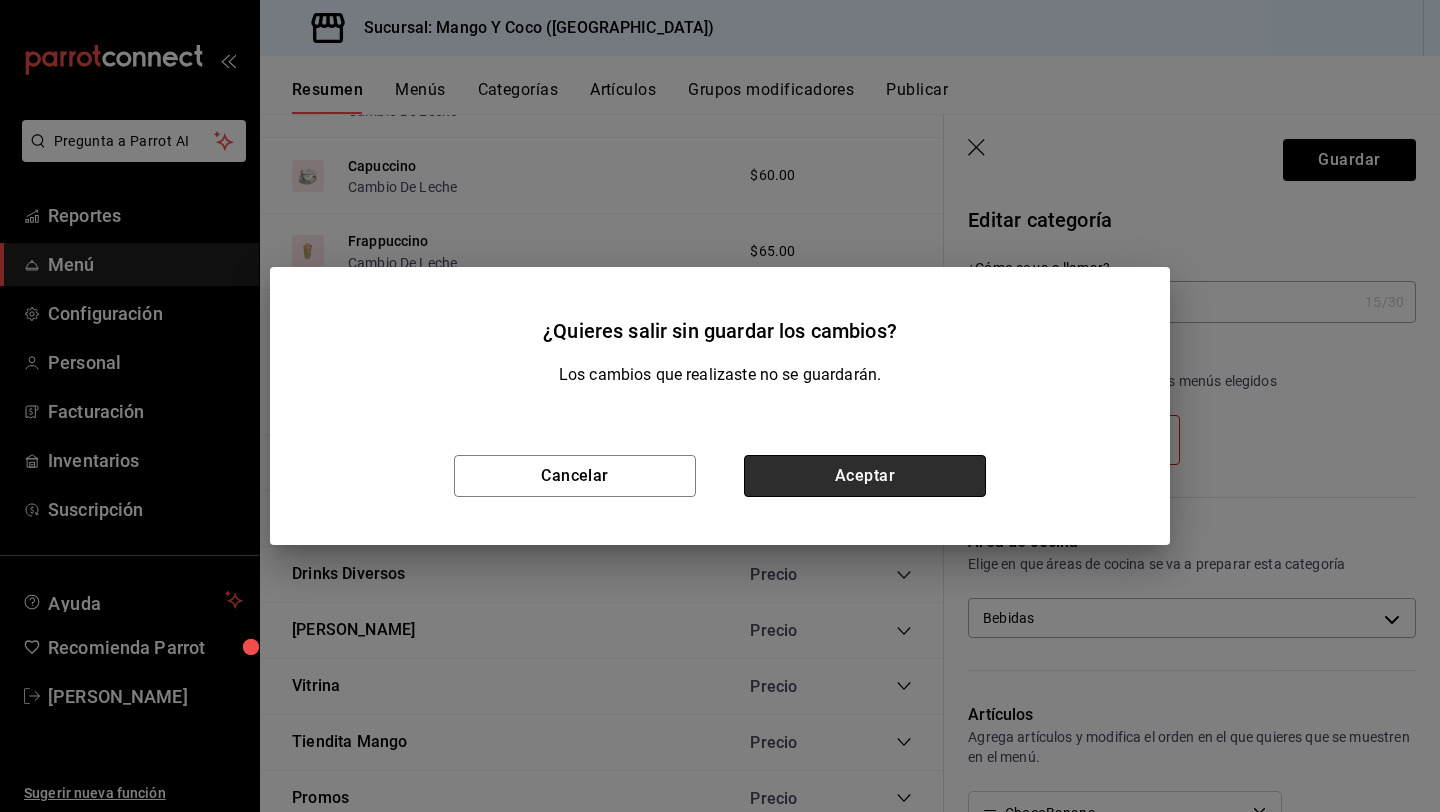 click on "Aceptar" at bounding box center (865, 476) 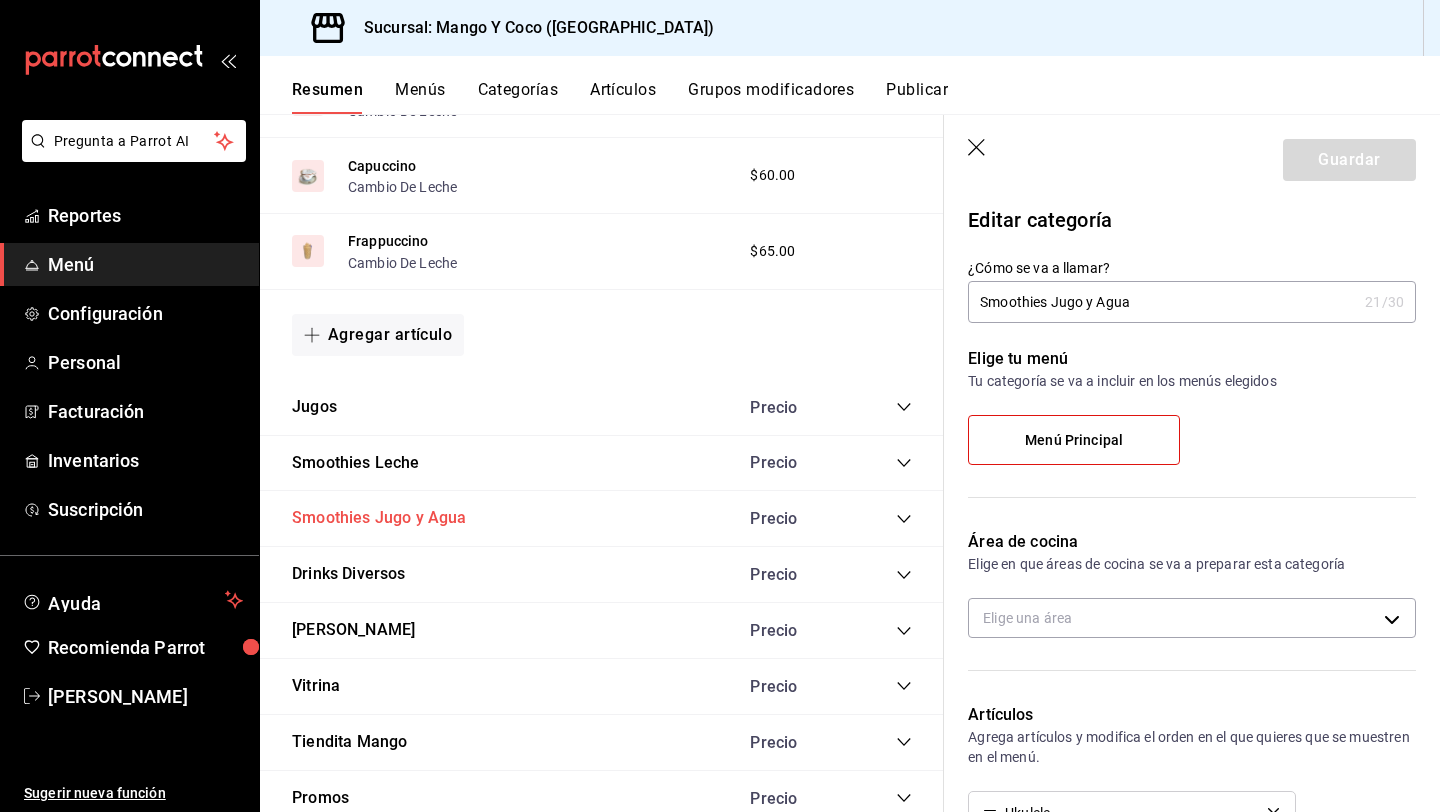 click on "Smoothies Jugo y Agua" at bounding box center (379, 518) 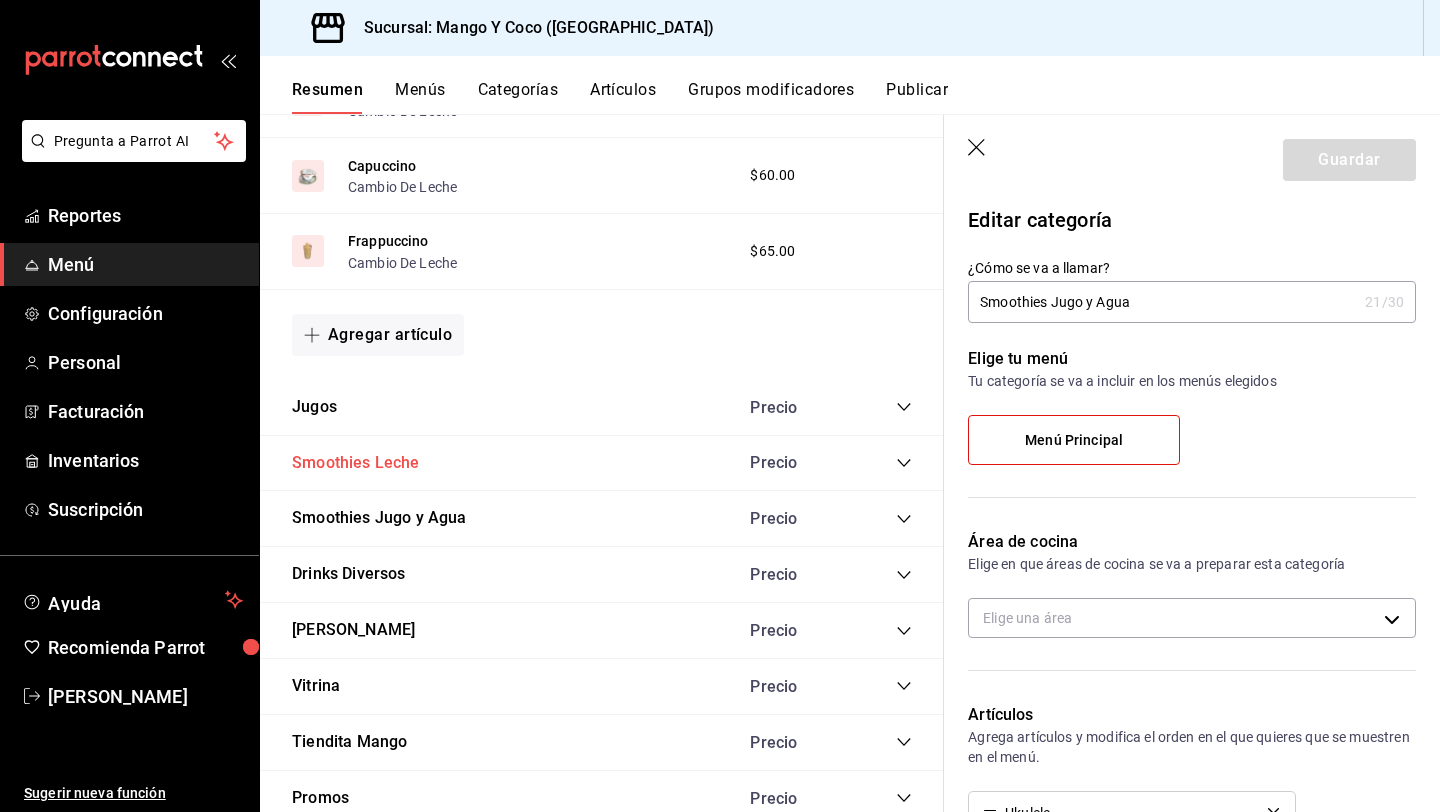 click on "Smoothies Leche" at bounding box center [356, 463] 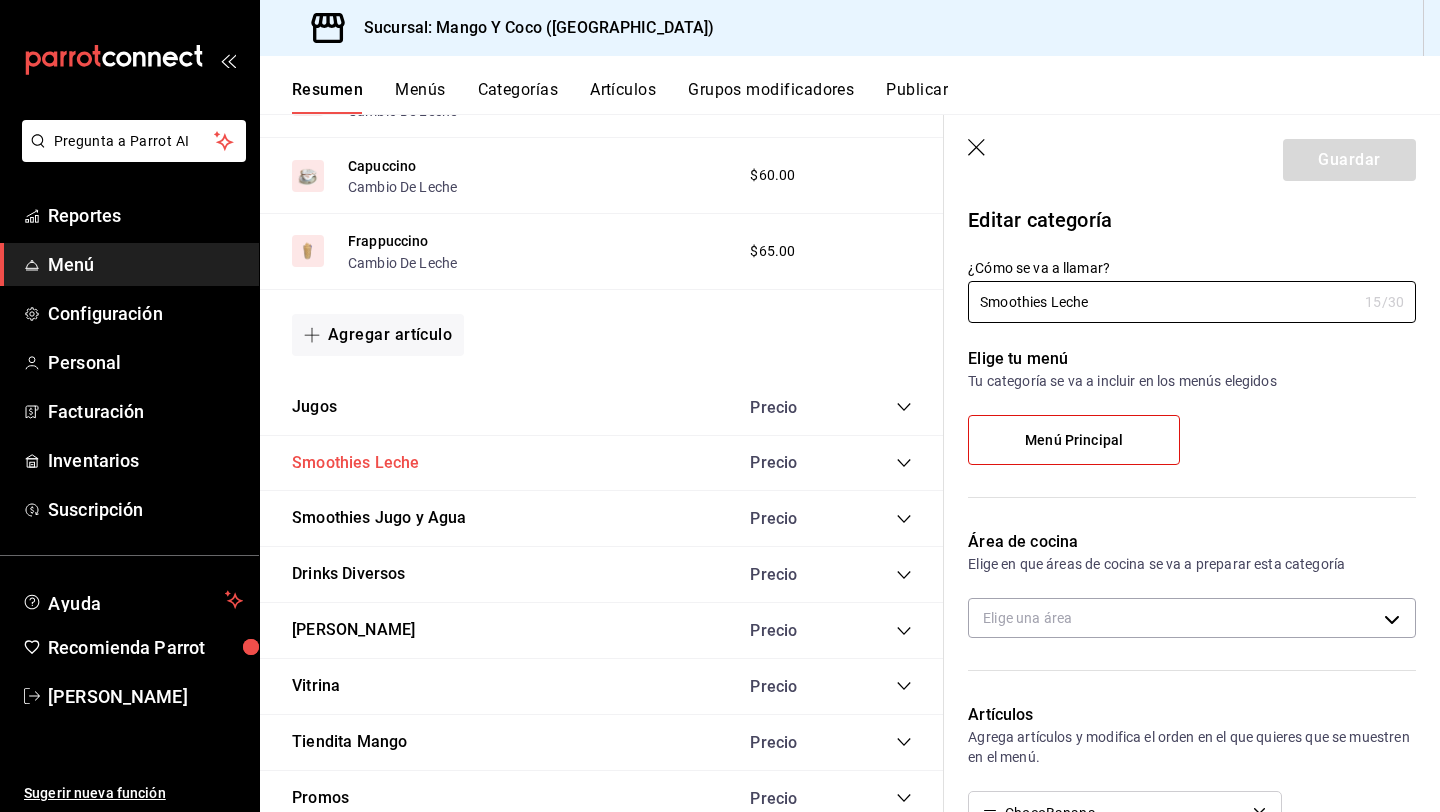 radio on "false" 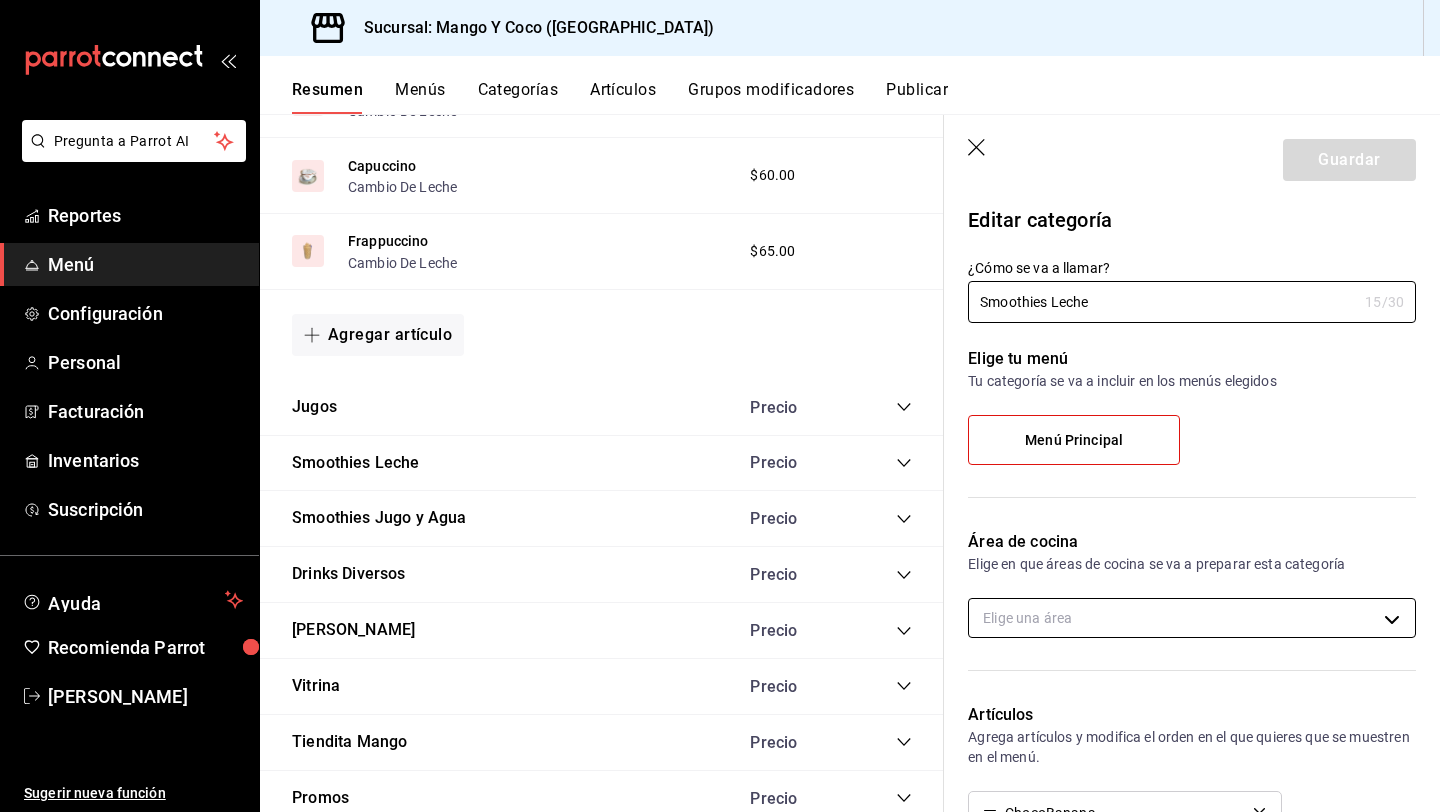 click on "Pregunta a Parrot AI Reportes   Menú   Configuración   Personal   Facturación   Inventarios   Suscripción   Ayuda Recomienda Parrot   Liz Gonzalez   Sugerir nueva función   Sucursal: Mango Y Coco (Mérida) Resumen Menús Categorías Artículos Grupos modificadores Publicar Resumen sucursal Si activas ‘Editar artículo por menú’, podrás  personalizar  los menús de esta sucursal.  Para cambios generales, ve a “Organización”. ​ ​ Mango Y Coco - Mérida Menú Principal L-D 00:00  -  23:59 Agregar categoría Desayunos Precio Sandwich Sandwich Extras Desayunos ,  Elige Tu Pan $55.00 Cuernito Deli Extras Desayunos ,  Elige Tu Pan $70.00 Cuernito De Huevo Extras Desayunos ,  Elige Tu Pan $75.00 Chisi Dwich Extras Desayunos ,  Elige Tu Pan $85.00 Atípico Sandwich Extras Desayunos ,  Elige Tu Pan $60.00 Huevos Y Tocino Extras Desayunos $120.00 Fruta Disfruta Extra Saludable $85.00 Agregar artículo Para Despertar Precio Café Americano Cambio De Leche $40.00 Espresso Cambio De Leche $35.00 $45.00" at bounding box center (720, 406) 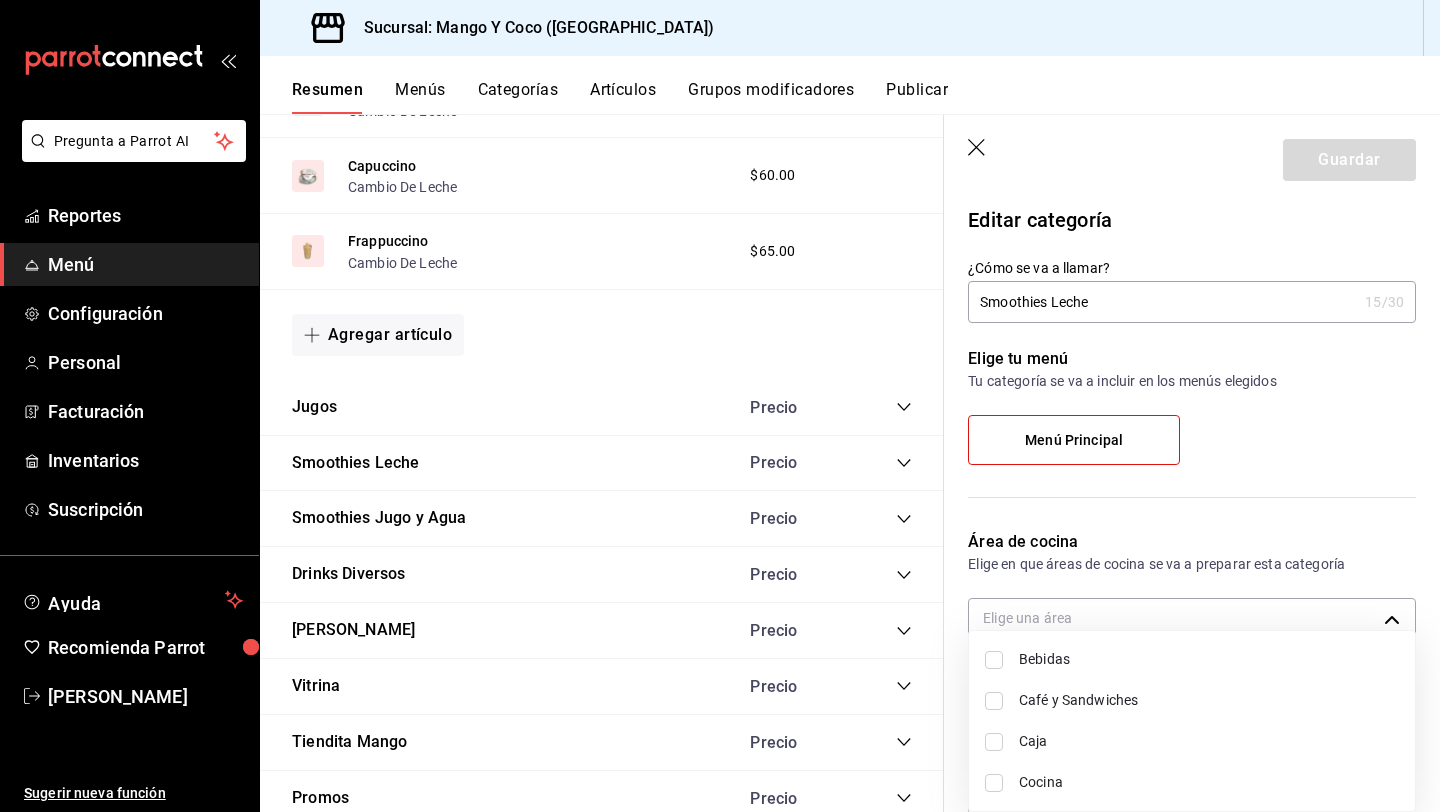 click on "Bebidas" at bounding box center (1209, 659) 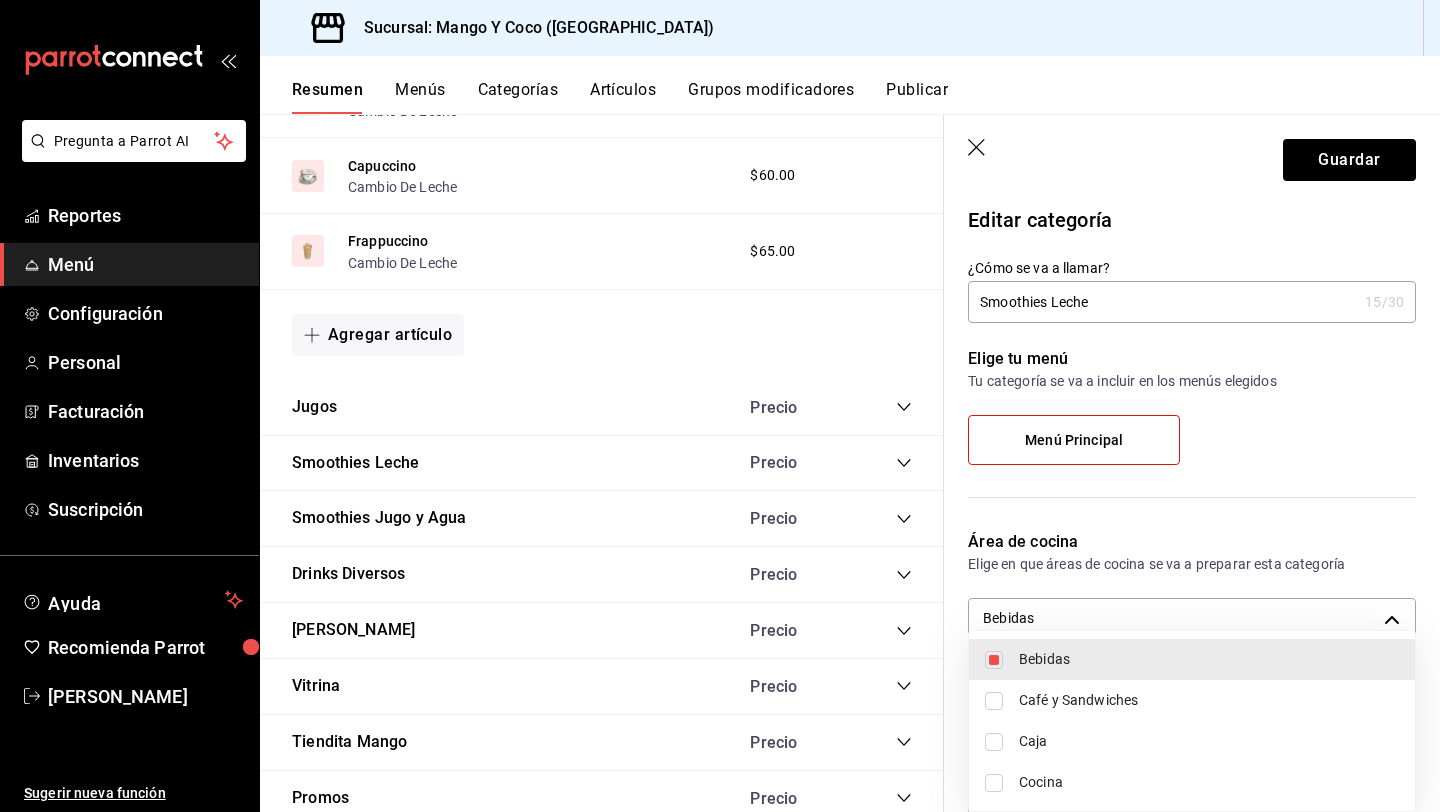 click at bounding box center (720, 406) 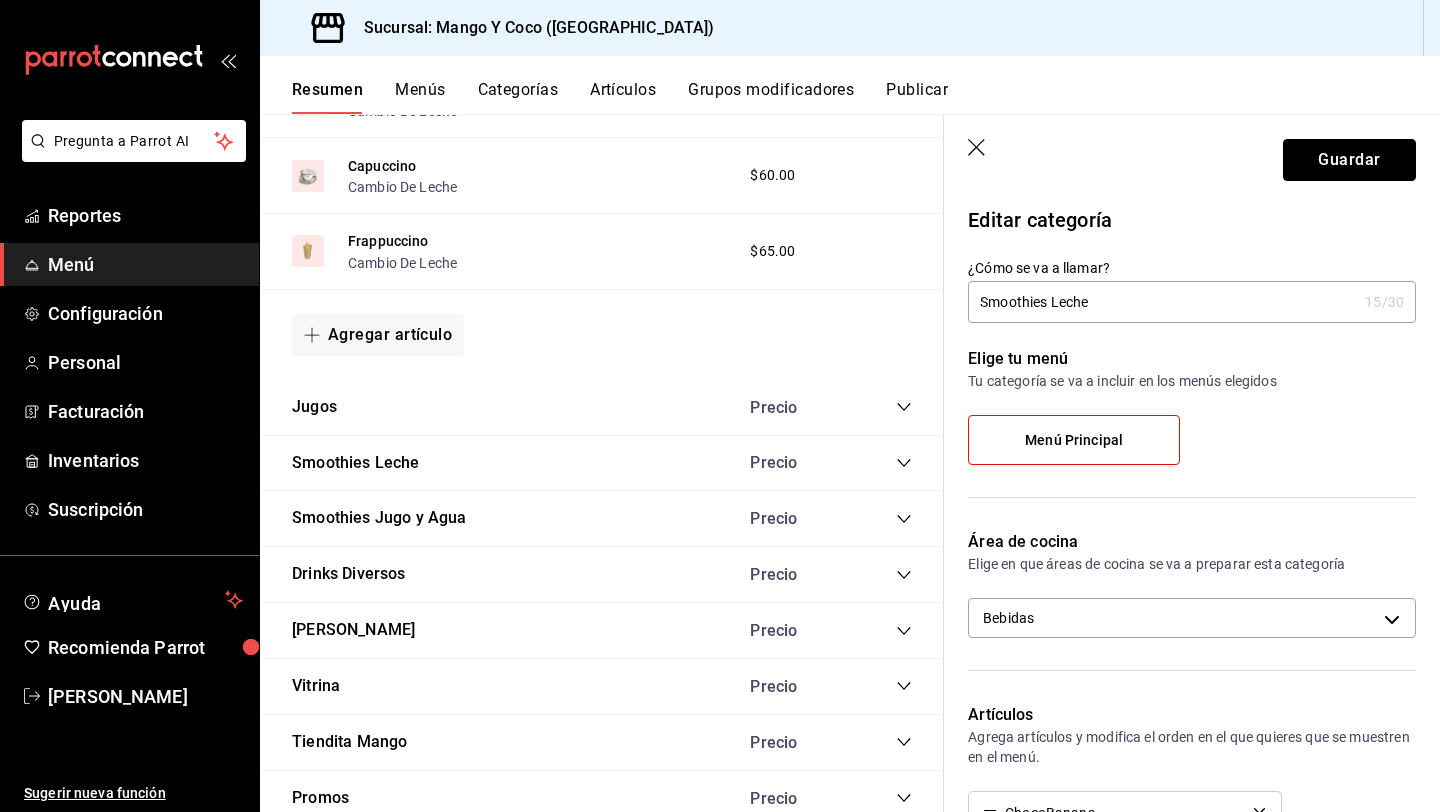 click on "Guardar" at bounding box center (1349, 160) 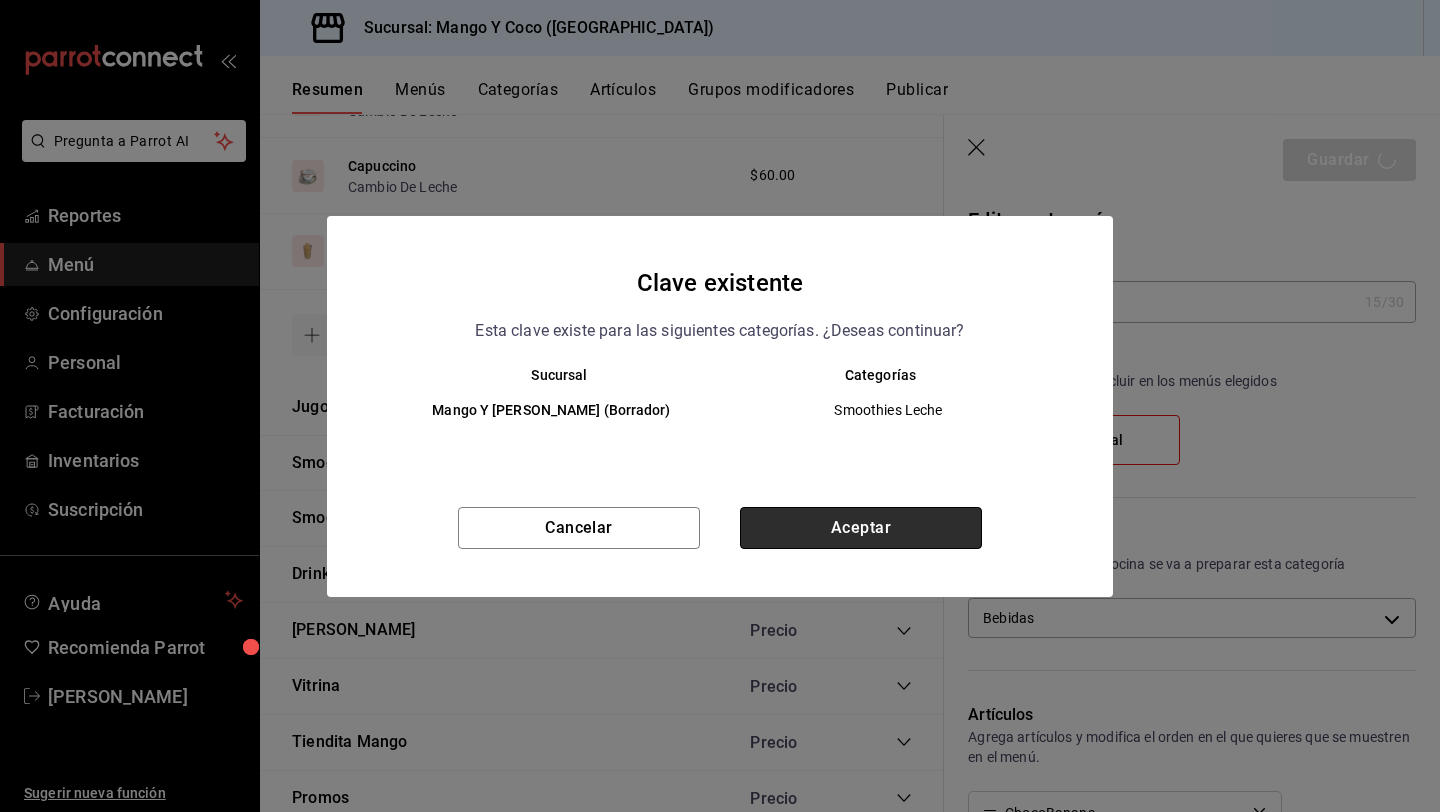 click on "Aceptar" at bounding box center (861, 528) 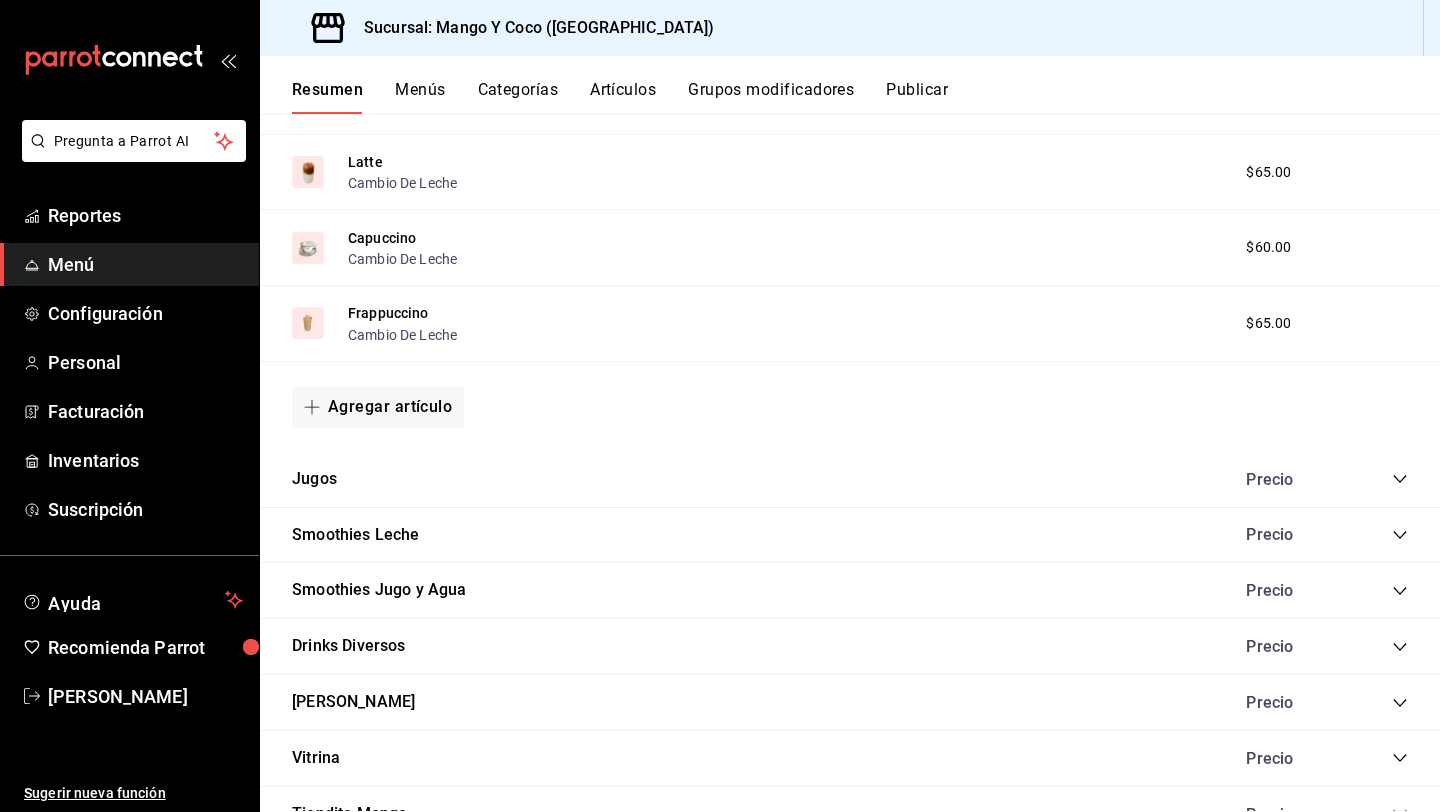 scroll, scrollTop: 1358, scrollLeft: 0, axis: vertical 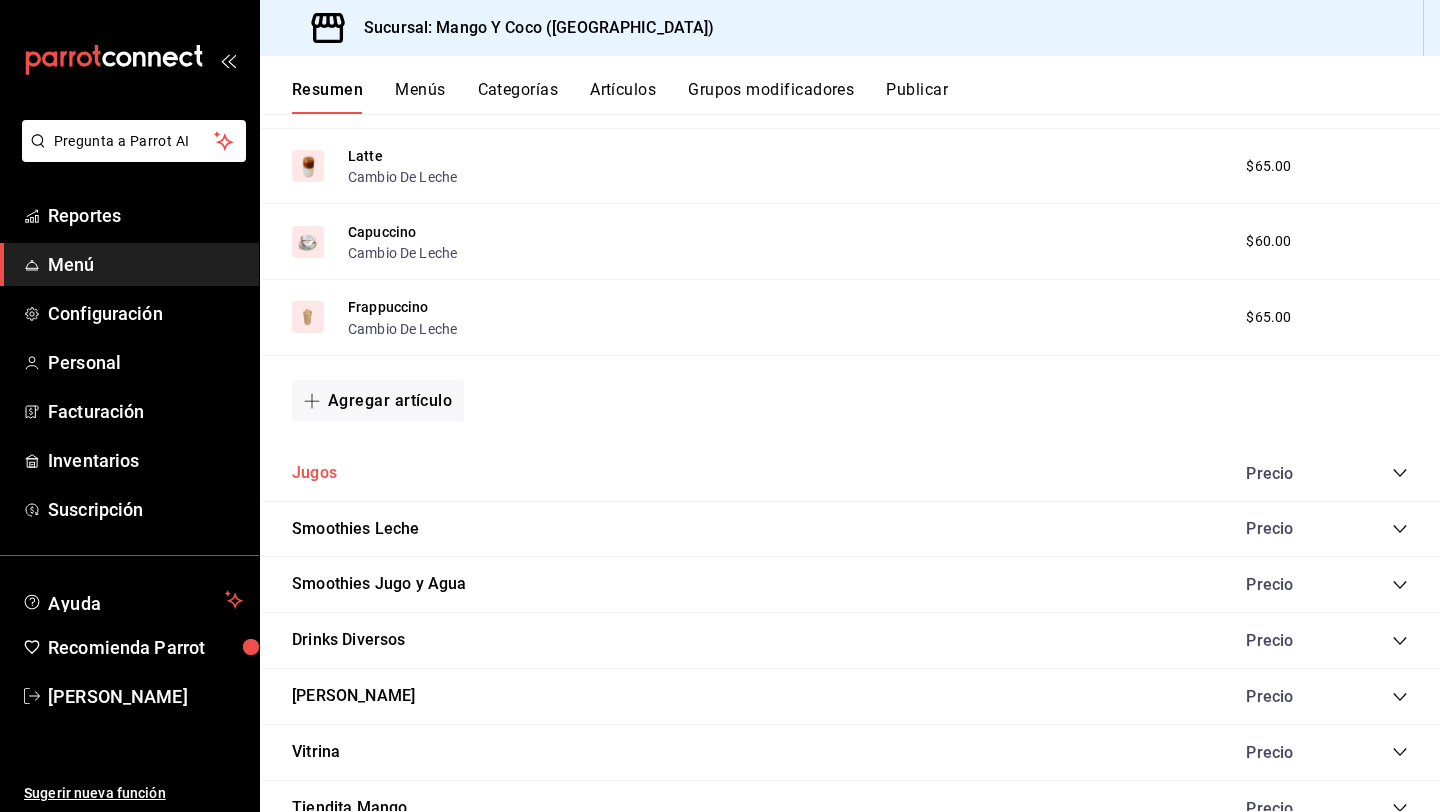 click on "Jugos" at bounding box center (314, 473) 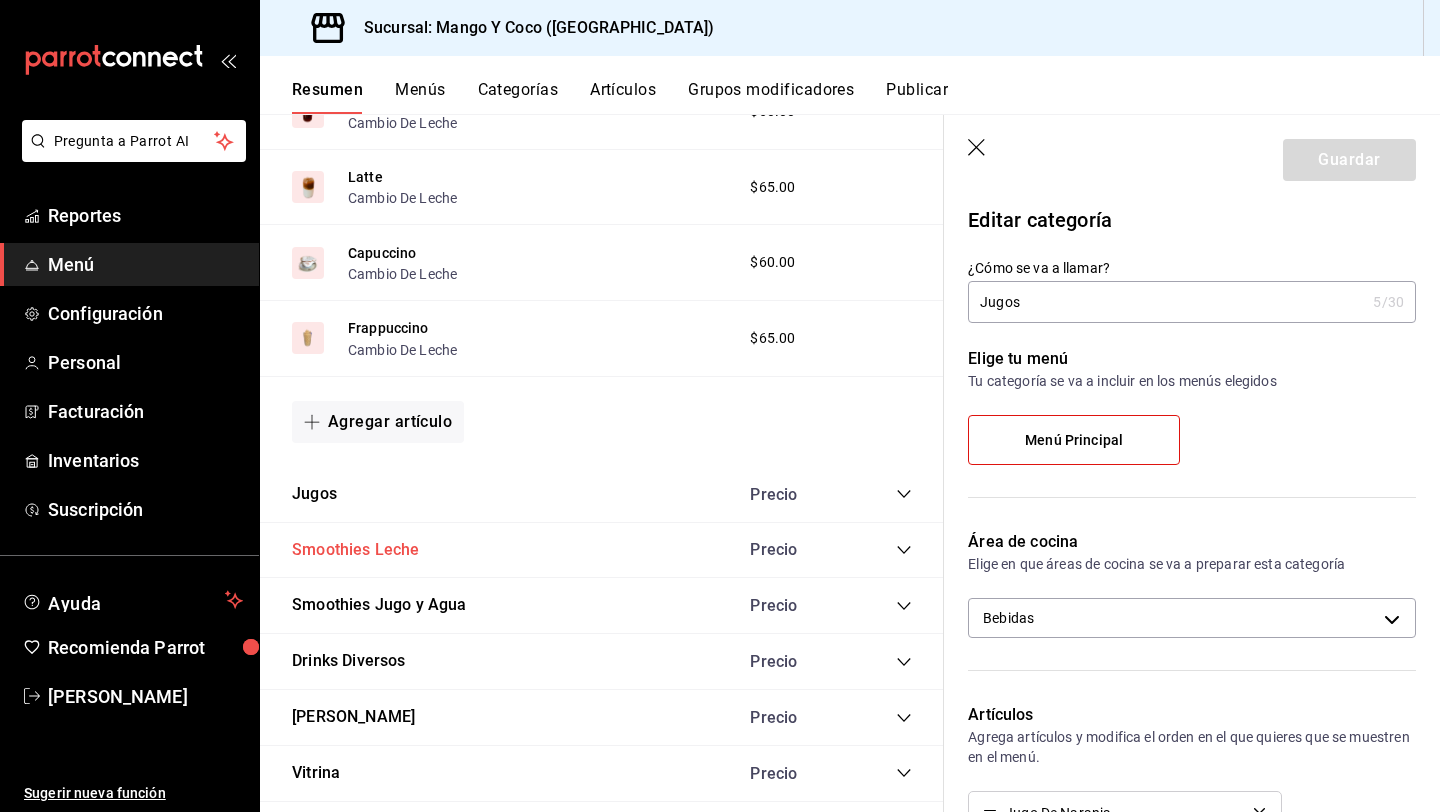 click on "Smoothies Leche" at bounding box center [356, 550] 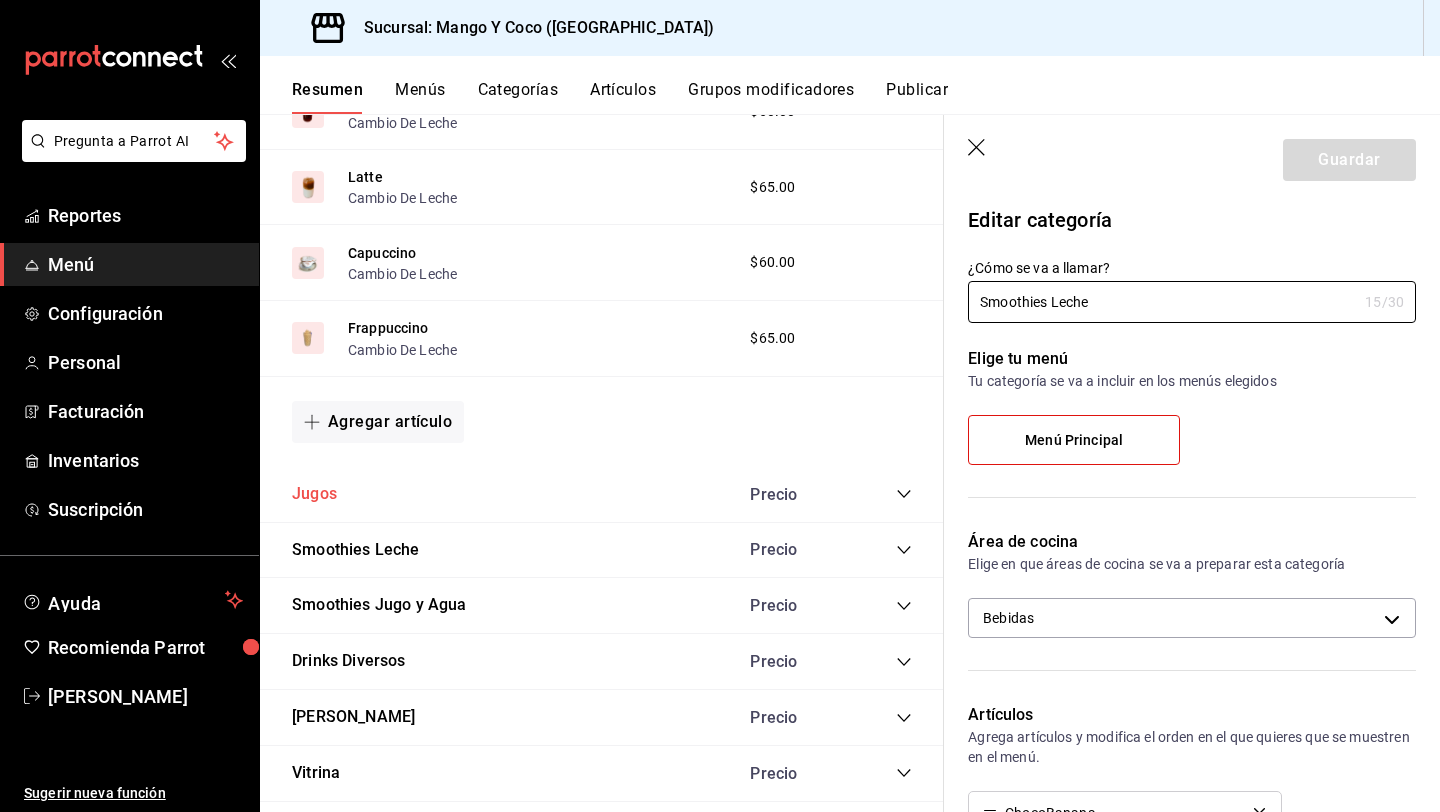 click on "Jugos" at bounding box center (314, 494) 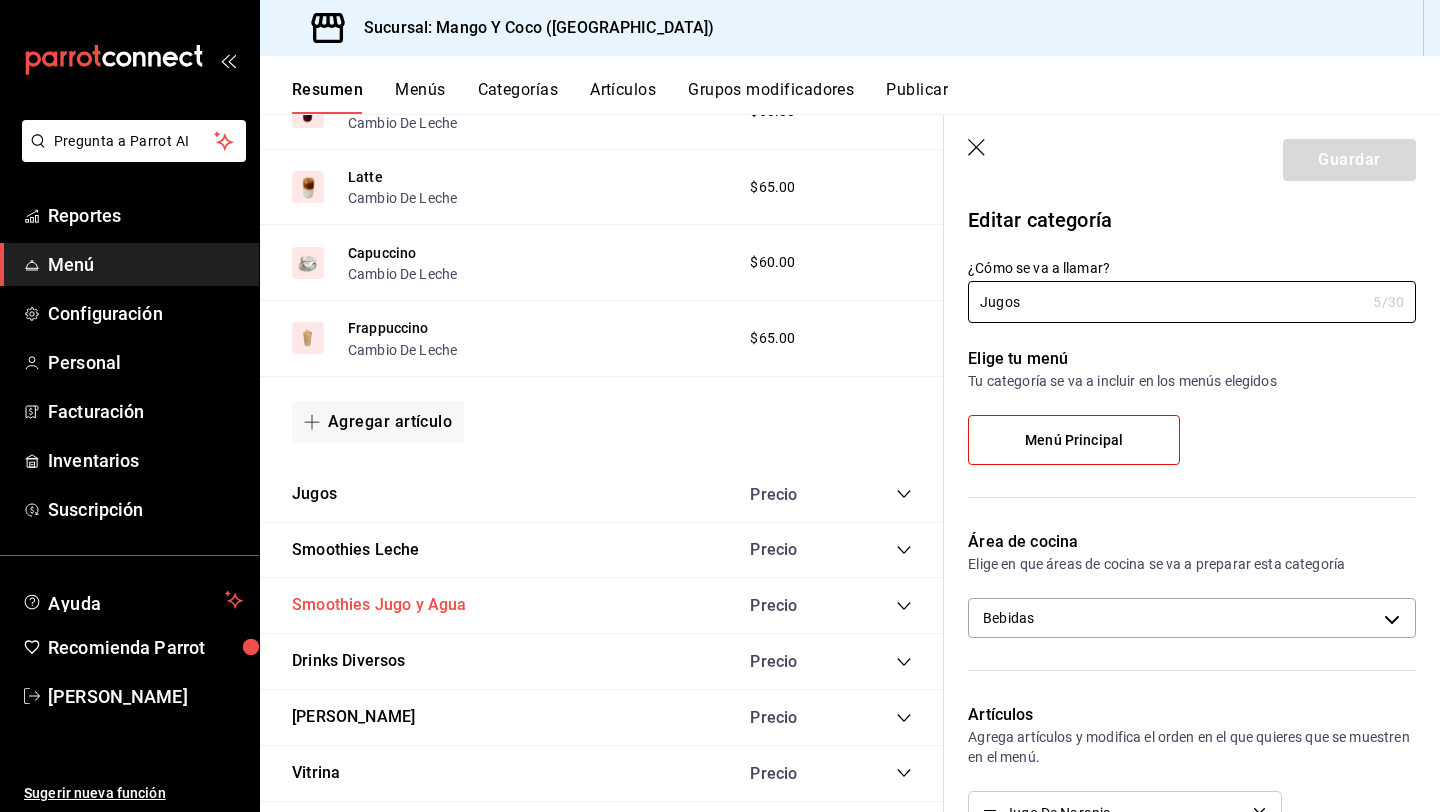 click on "Smoothies Jugo y Agua" at bounding box center (379, 605) 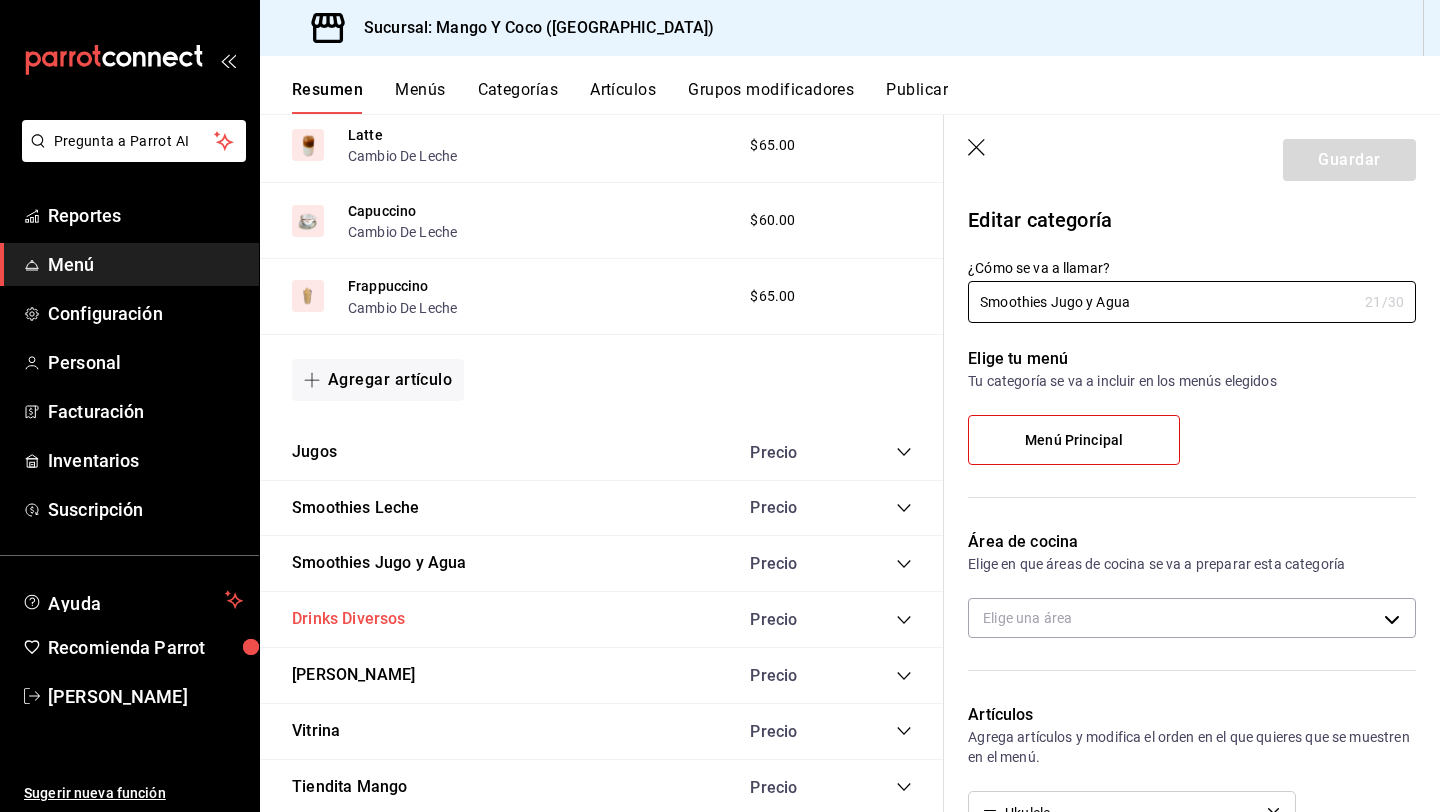 scroll, scrollTop: 1425, scrollLeft: 0, axis: vertical 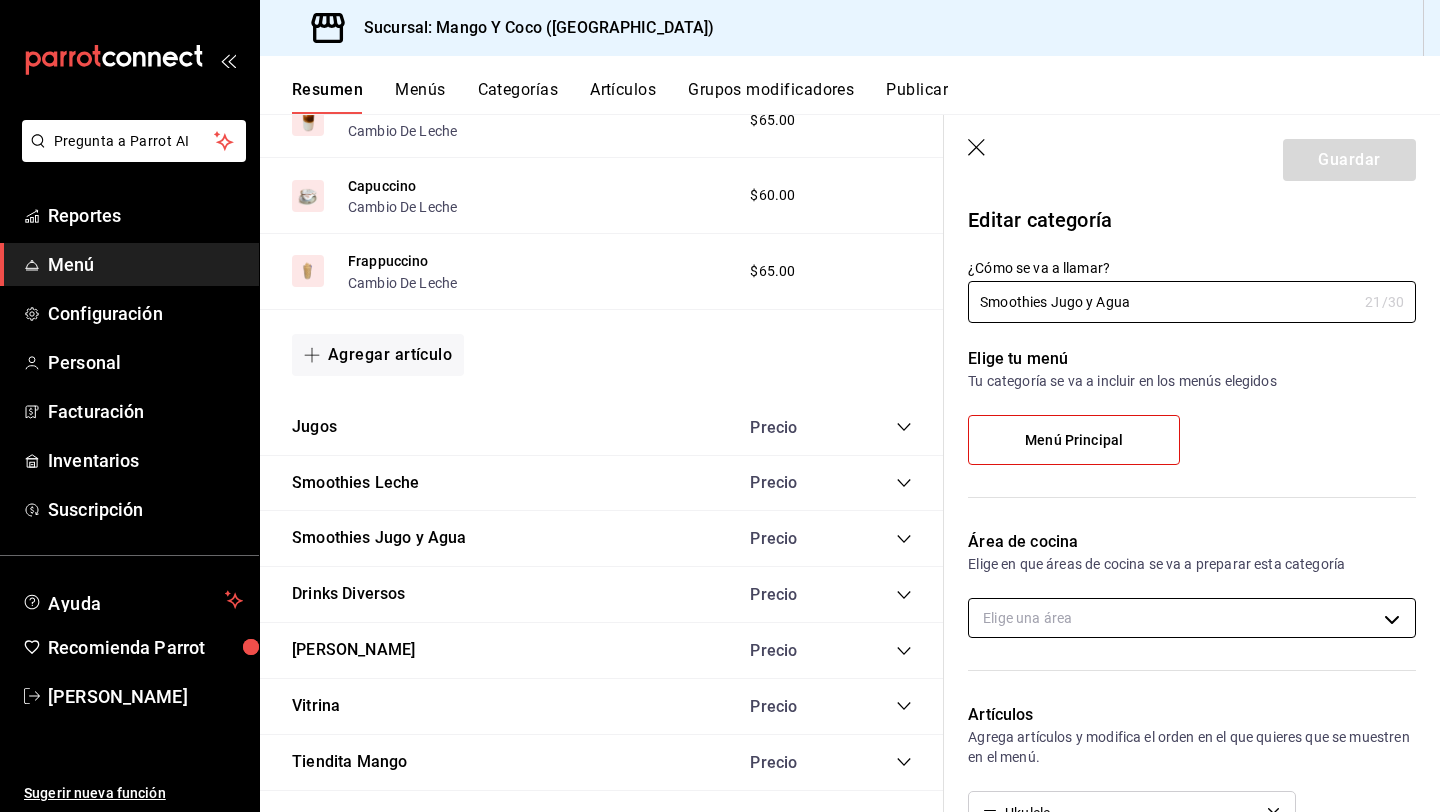 click on "Pregunta a Parrot AI Reportes   Menú   Configuración   Personal   Facturación   Inventarios   Suscripción   Ayuda Recomienda Parrot   Liz Gonzalez   Sugerir nueva función   Sucursal: Mango Y Coco (Mérida) Resumen Menús Categorías Artículos Grupos modificadores Publicar Resumen sucursal Si activas ‘Editar artículo por menú’, podrás  personalizar  los menús de esta sucursal.  Para cambios generales, ve a “Organización”. ​ ​ Mango Y Coco - Mérida Menú Principal L-D 00:00  -  23:59 Agregar categoría Desayunos Precio Sandwich Sandwich Extras Desayunos ,  Elige Tu Pan $55.00 Cuernito Deli Extras Desayunos ,  Elige Tu Pan $70.00 Cuernito De Huevo Extras Desayunos ,  Elige Tu Pan $75.00 Chisi Dwich Extras Desayunos ,  Elige Tu Pan $85.00 Atípico Sandwich Extras Desayunos ,  Elige Tu Pan $60.00 Huevos Y Tocino Extras Desayunos $120.00 Fruta Disfruta Extra Saludable $85.00 Agregar artículo Para Despertar Precio Café Americano Cambio De Leche $40.00 Espresso Cambio De Leche $35.00 $45.00" at bounding box center [720, 406] 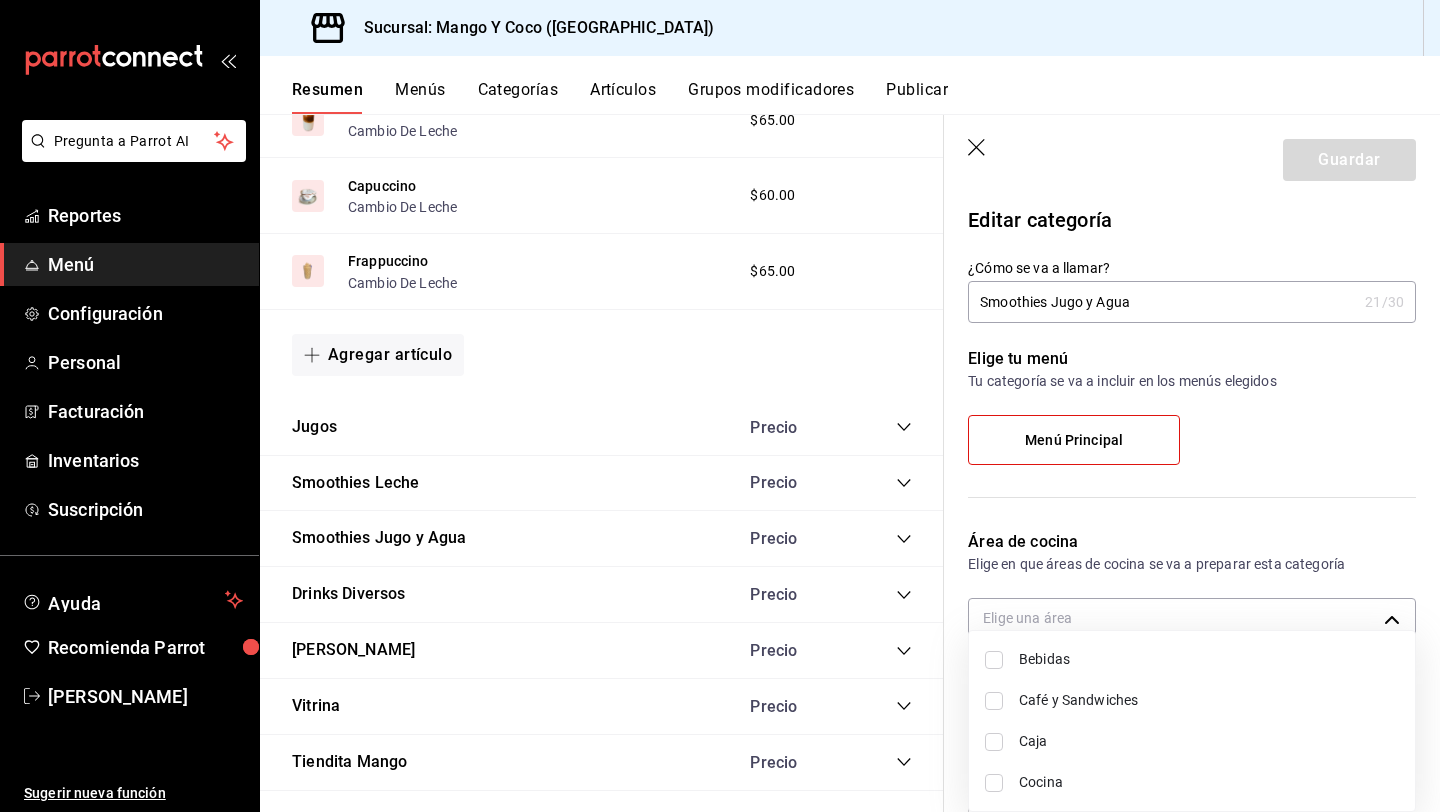 click on "Bebidas" at bounding box center (1209, 659) 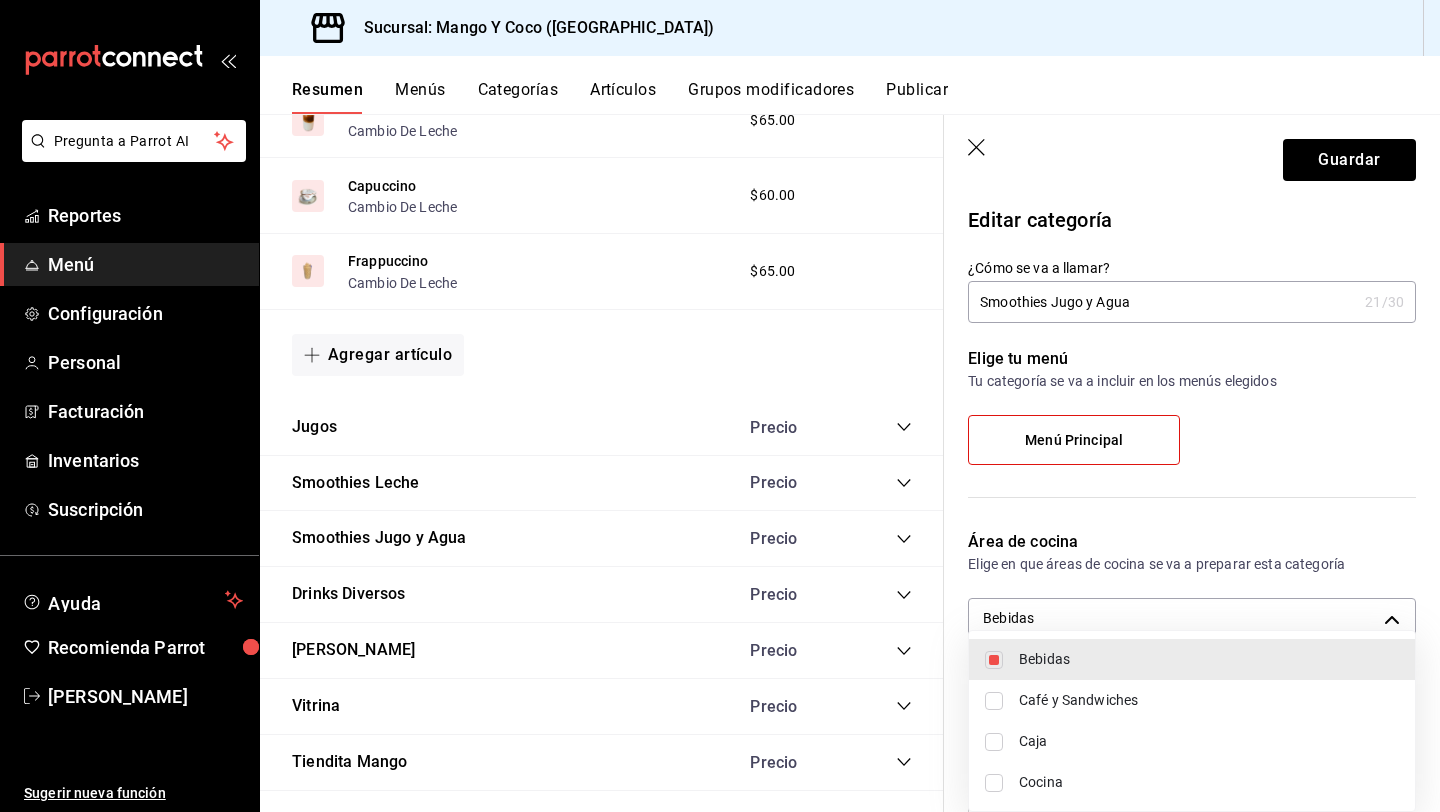 click at bounding box center [720, 406] 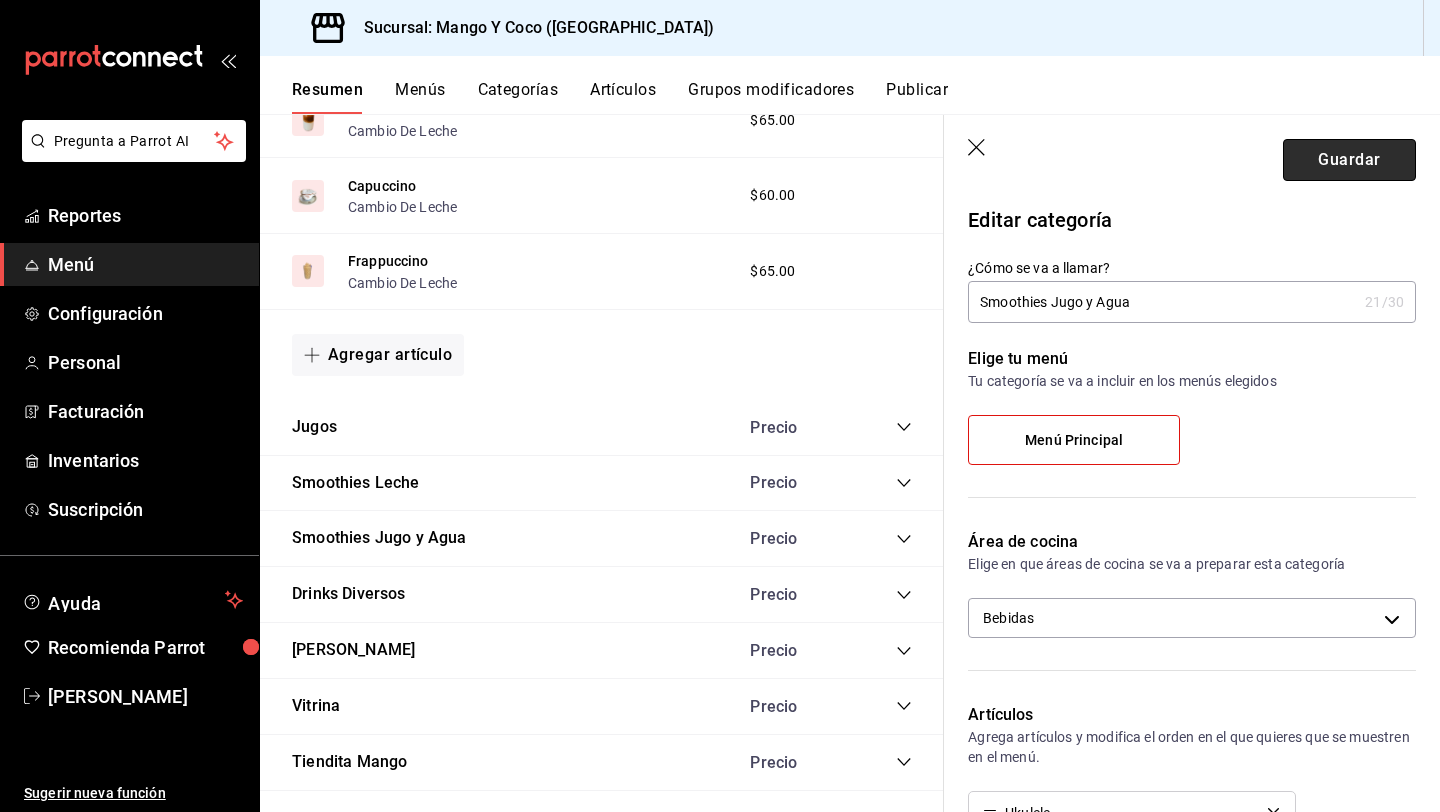 click on "Guardar" at bounding box center [1349, 160] 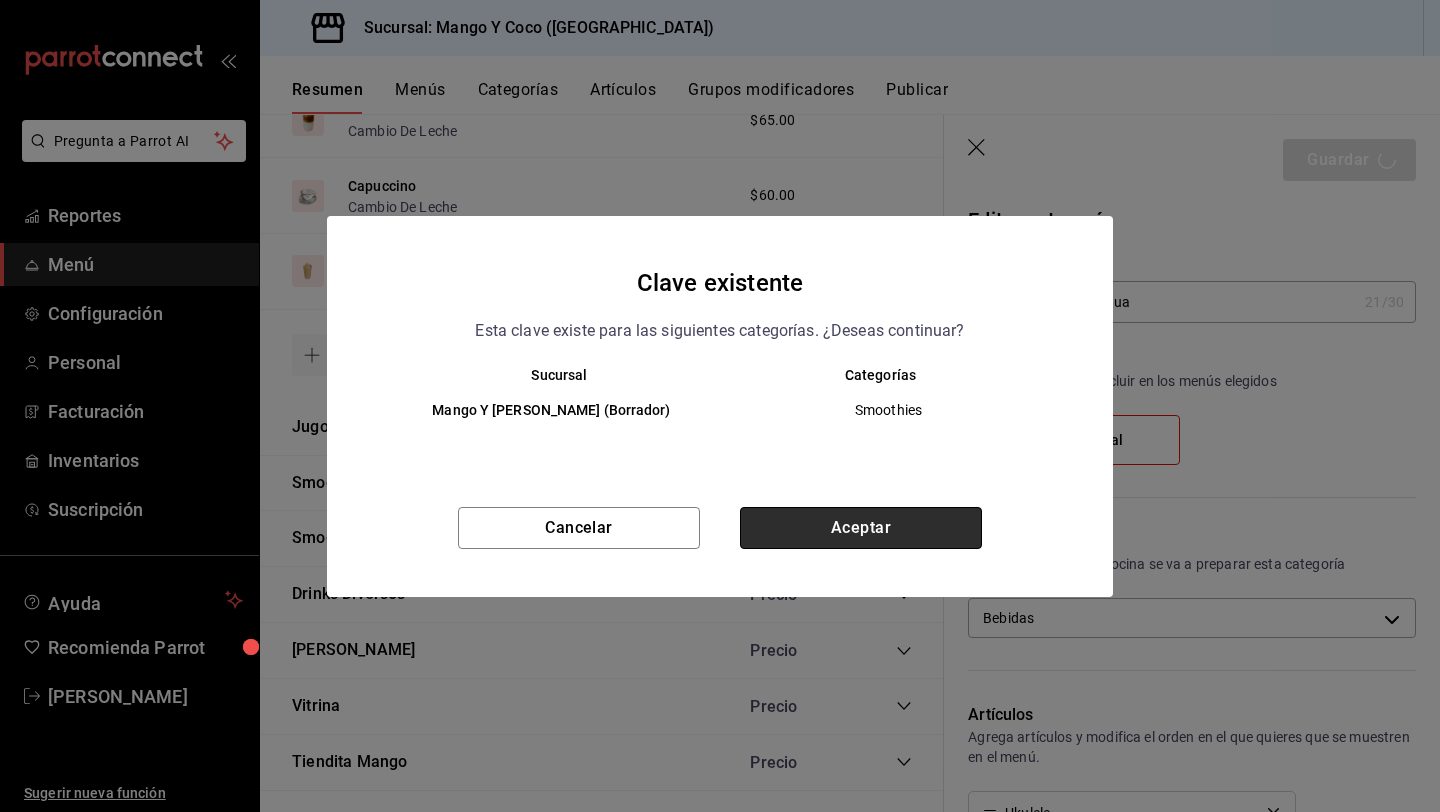 click on "Aceptar" at bounding box center (861, 528) 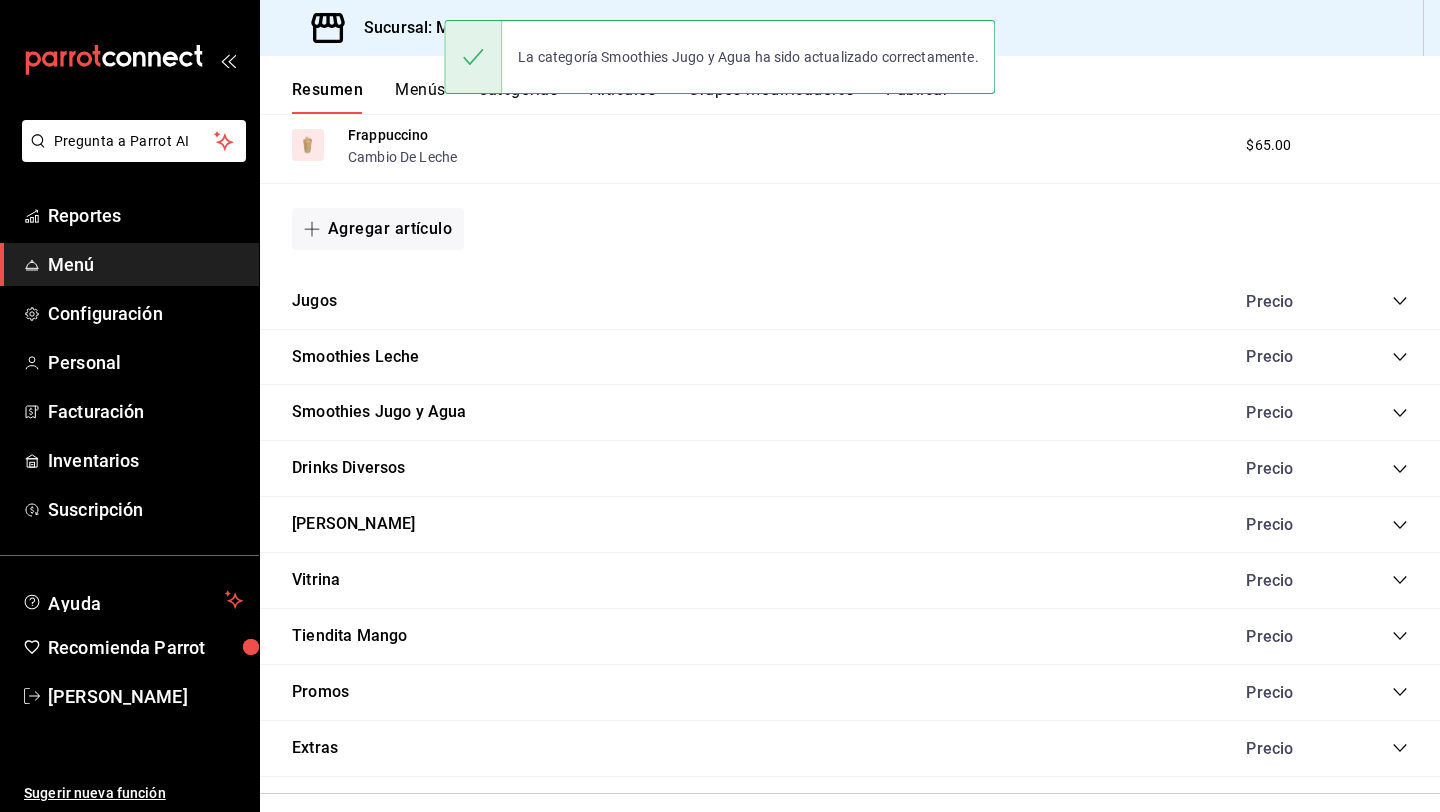 scroll, scrollTop: 1528, scrollLeft: 0, axis: vertical 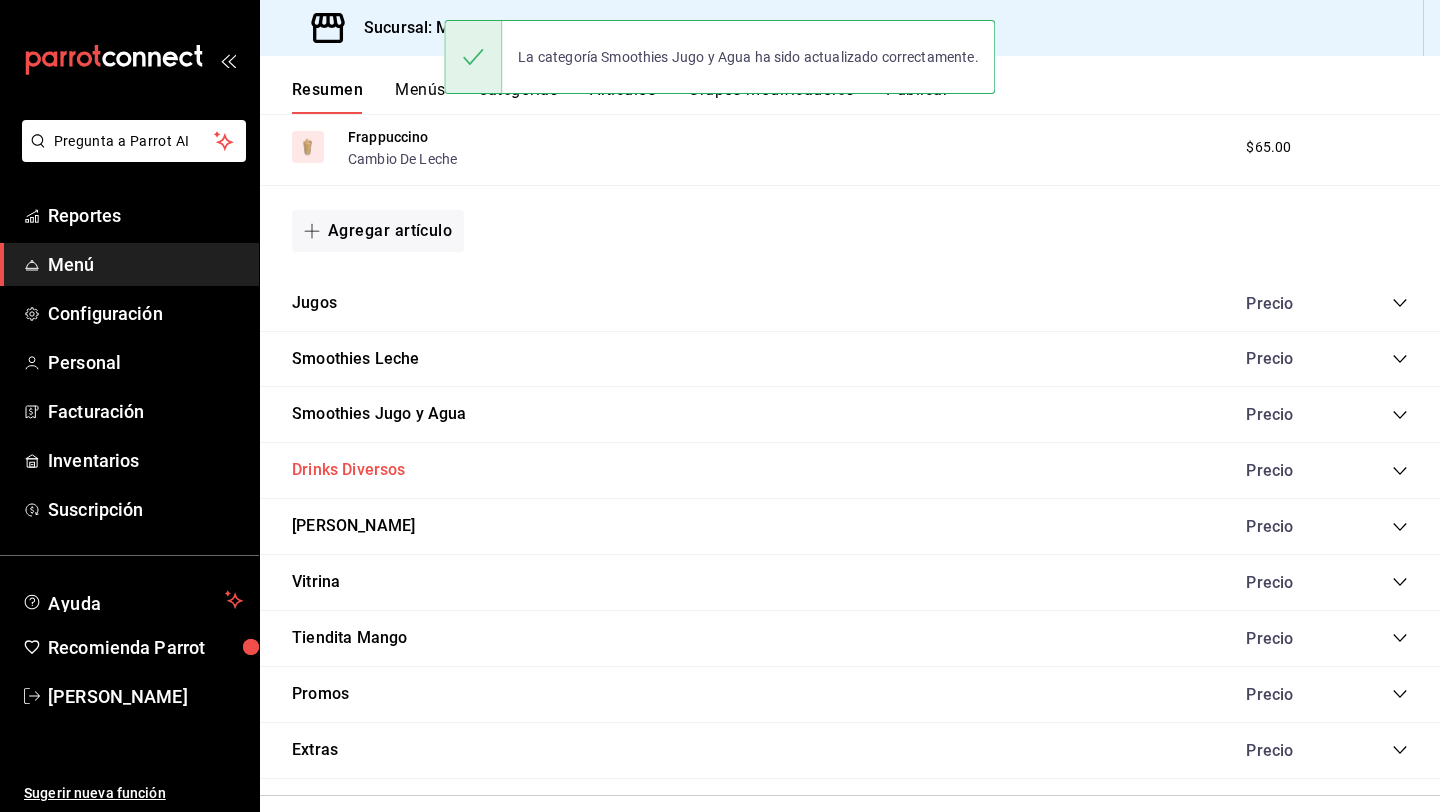 click on "Drinks Diversos" at bounding box center [349, 470] 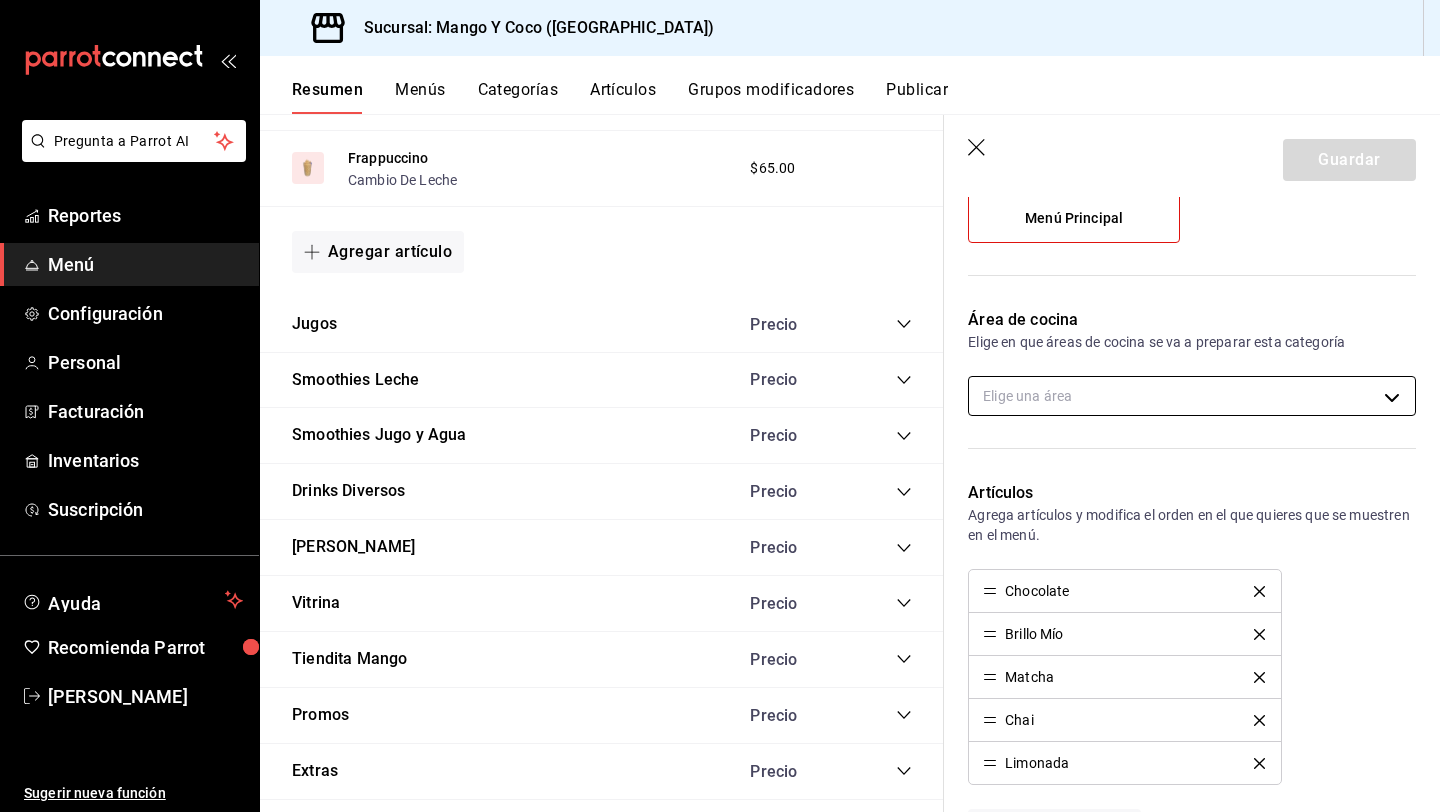 scroll, scrollTop: 210, scrollLeft: 0, axis: vertical 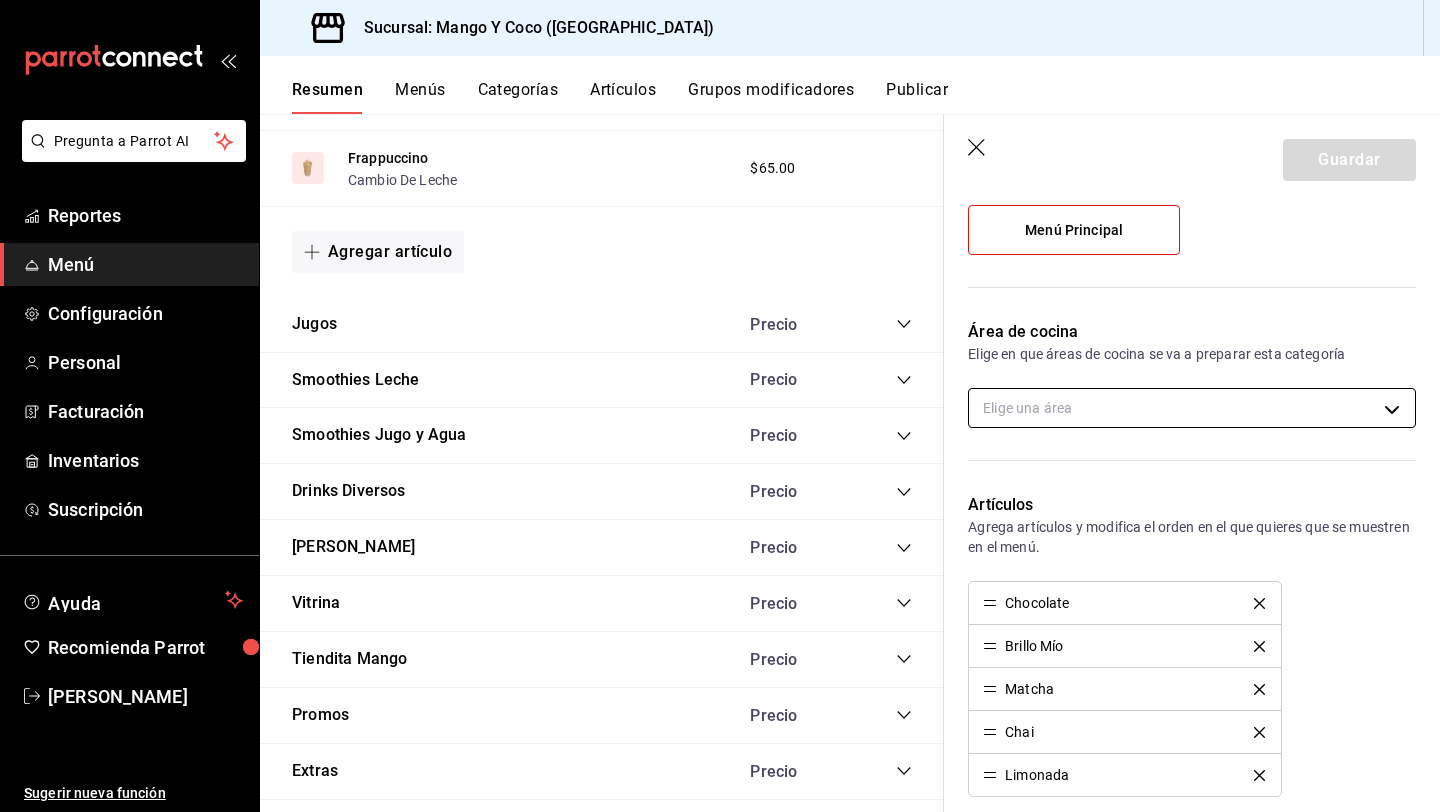 click on "Pregunta a Parrot AI Reportes   Menú   Configuración   Personal   Facturación   Inventarios   Suscripción   Ayuda Recomienda Parrot   Liz Gonzalez   Sugerir nueva función   Sucursal: Mango Y Coco (Mérida) Resumen Menús Categorías Artículos Grupos modificadores Publicar Resumen sucursal Si activas ‘Editar artículo por menú’, podrás  personalizar  los menús de esta sucursal.  Para cambios generales, ve a “Organización”. ​ ​ Mango Y Coco - Mérida Menú Principal L-D 00:00  -  23:59 Agregar categoría Desayunos Precio Sandwich Sandwich Extras Desayunos ,  Elige Tu Pan $55.00 Cuernito Deli Extras Desayunos ,  Elige Tu Pan $70.00 Cuernito De Huevo Extras Desayunos ,  Elige Tu Pan $75.00 Chisi Dwich Extras Desayunos ,  Elige Tu Pan $85.00 Atípico Sandwich Extras Desayunos ,  Elige Tu Pan $60.00 Huevos Y Tocino Extras Desayunos $120.00 Fruta Disfruta Extra Saludable $85.00 Agregar artículo Para Despertar Precio Café Americano Cambio De Leche $40.00 Espresso Cambio De Leche $35.00 $45.00" at bounding box center [720, 406] 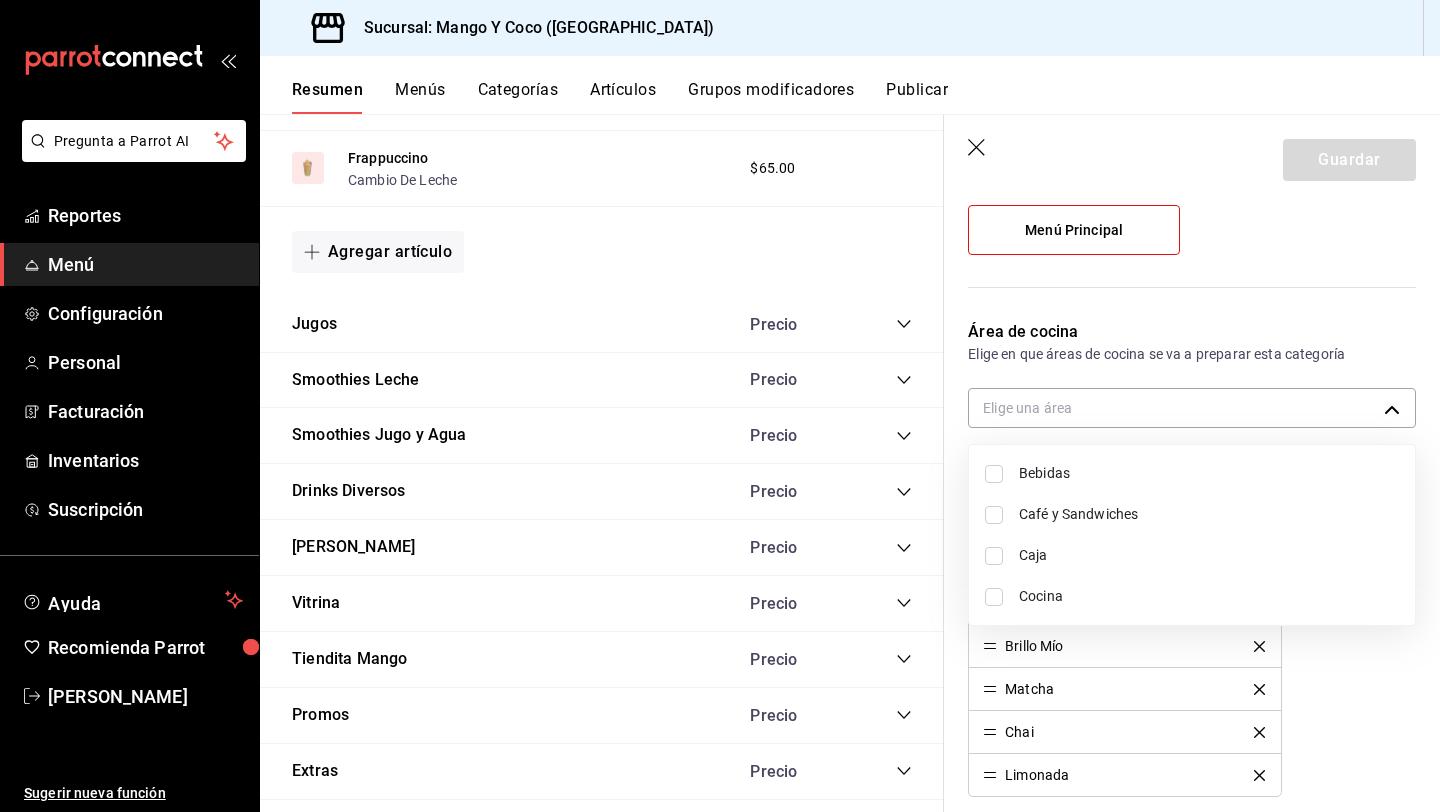 click at bounding box center (994, 474) 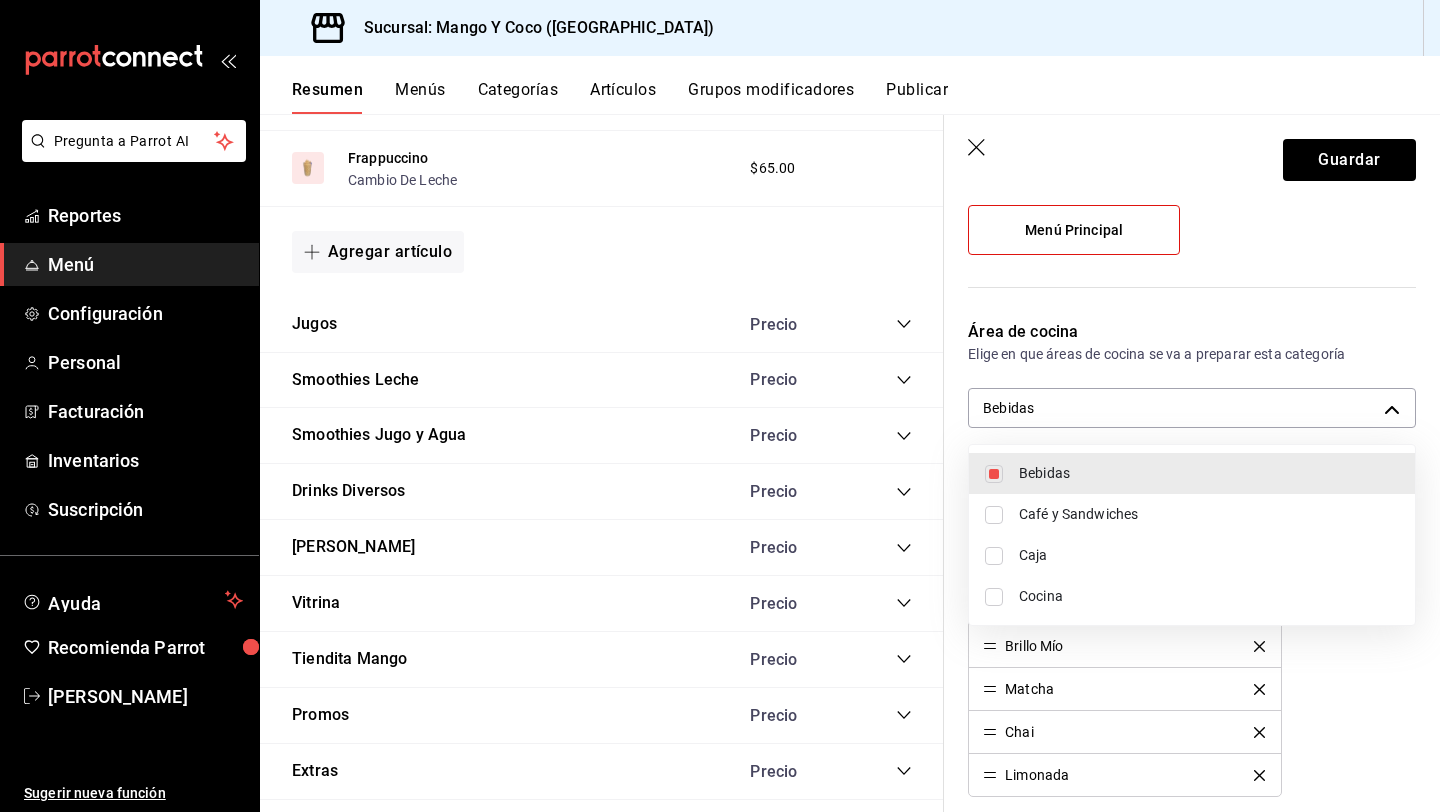 click at bounding box center [994, 515] 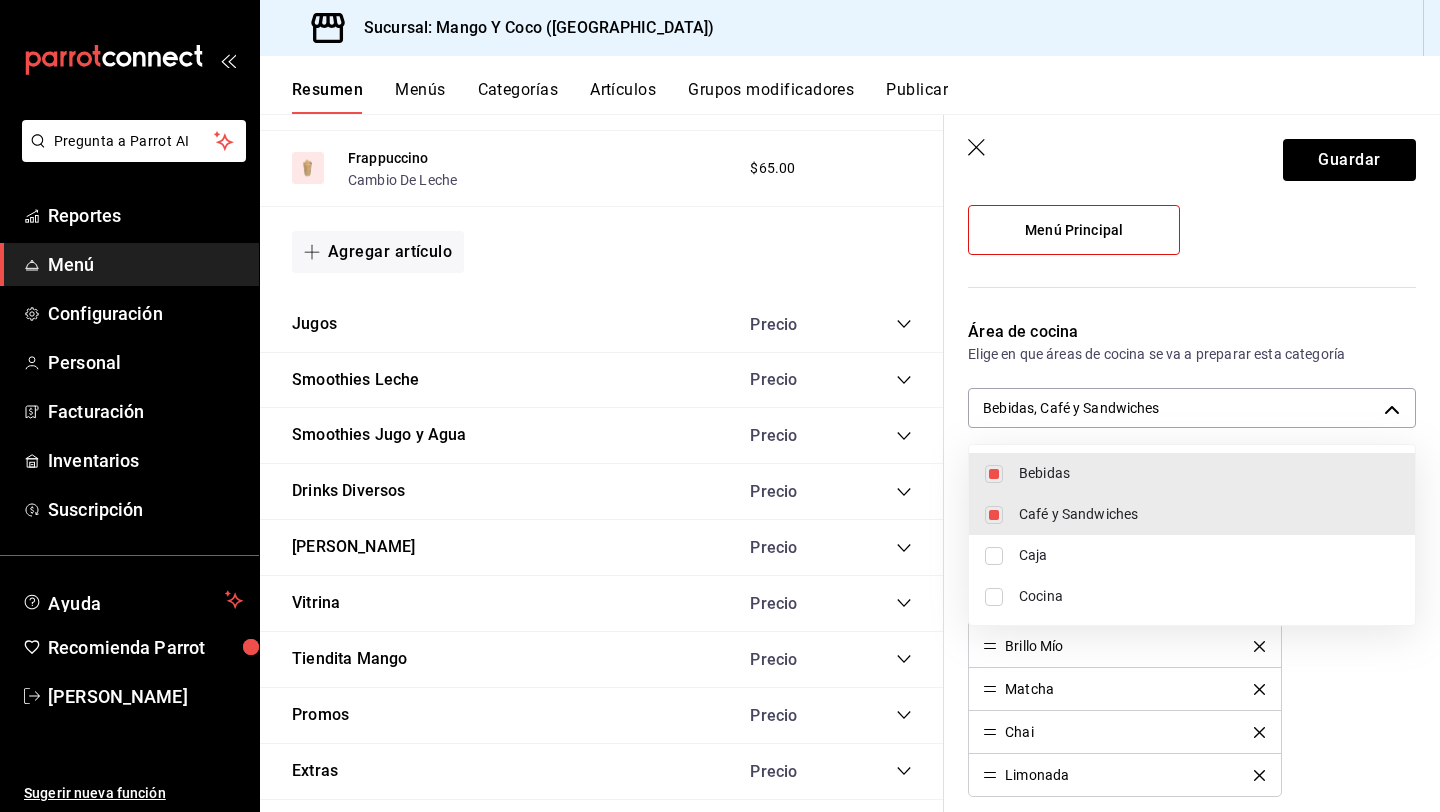 click at bounding box center (720, 406) 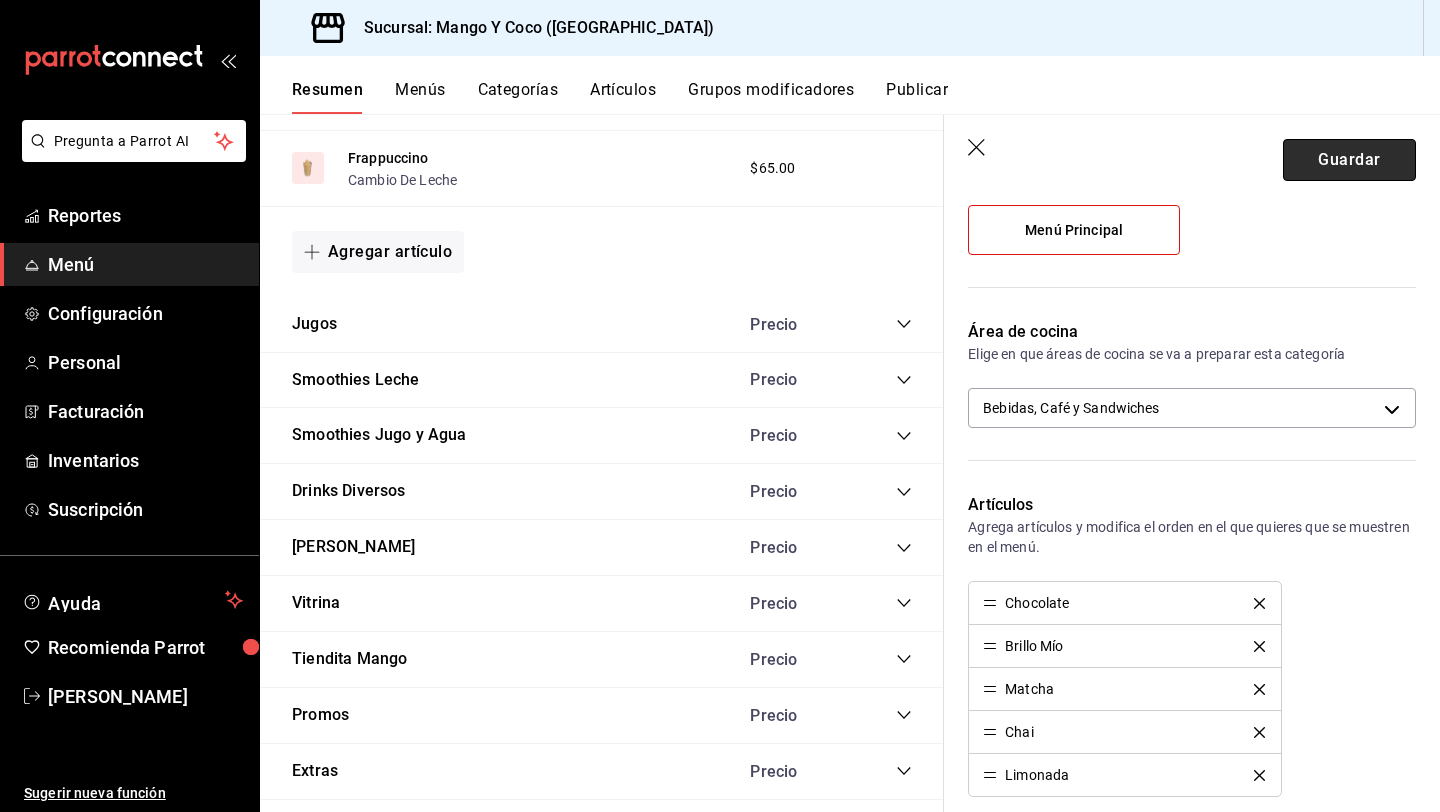 click on "Guardar" at bounding box center [1349, 160] 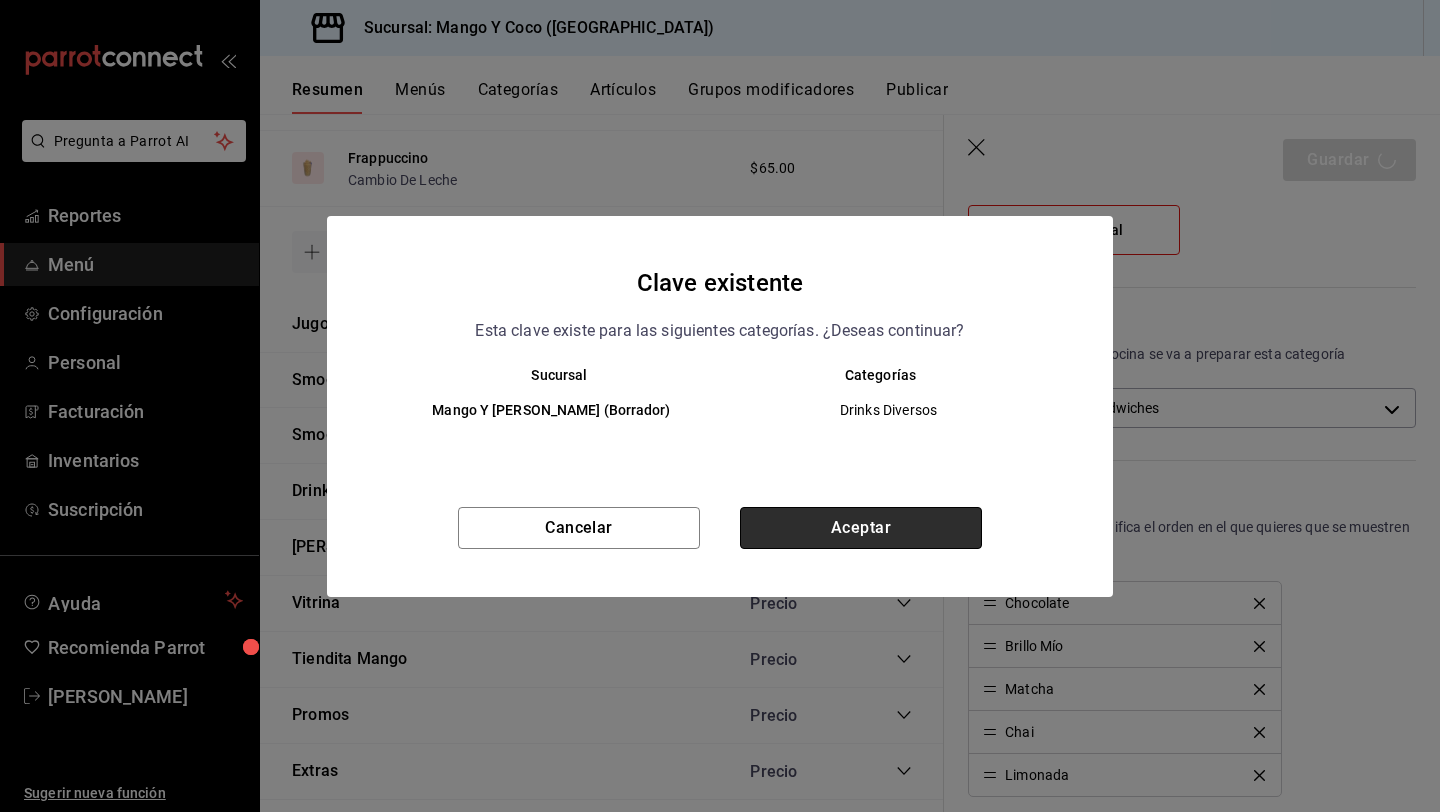 click on "Aceptar" at bounding box center [861, 528] 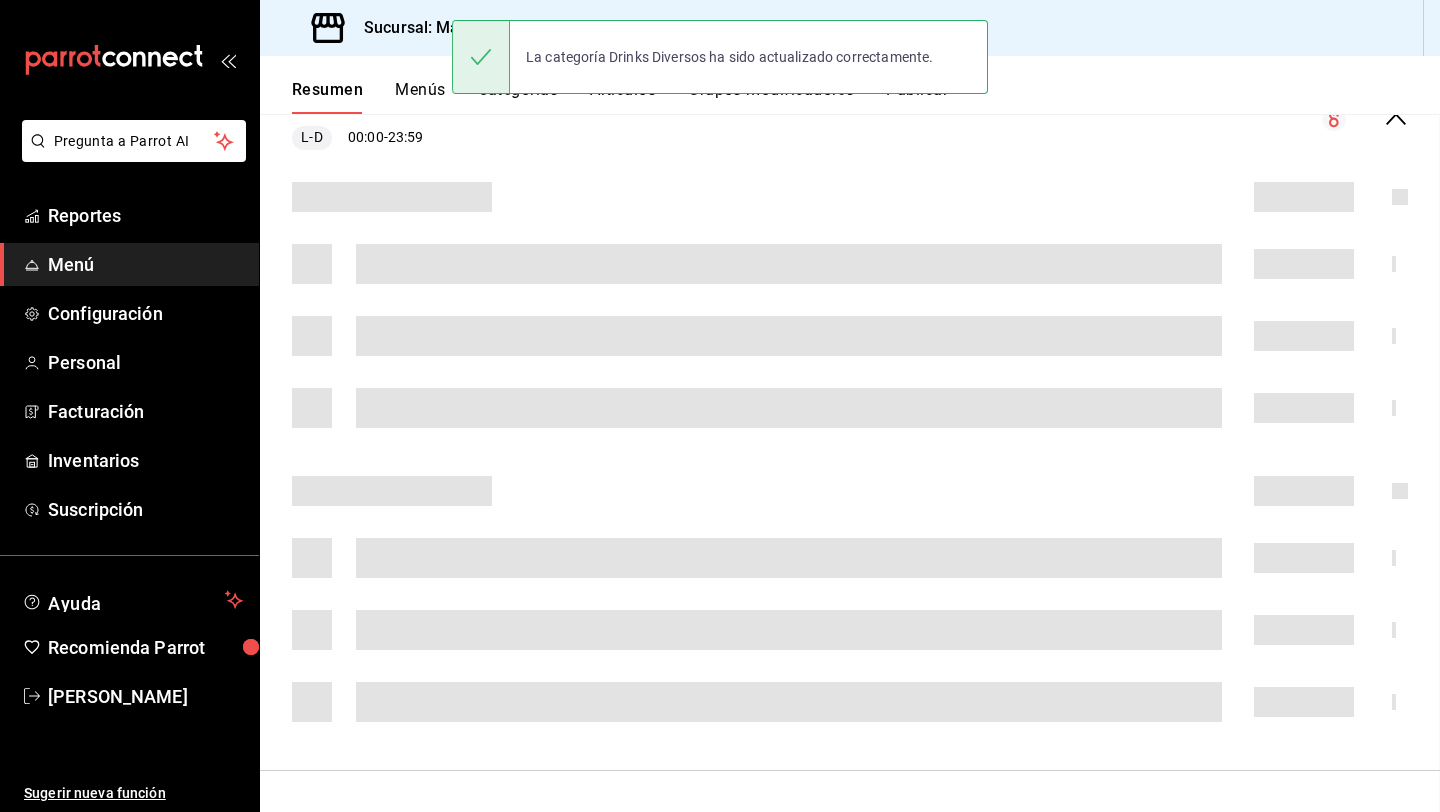 scroll, scrollTop: 0, scrollLeft: 0, axis: both 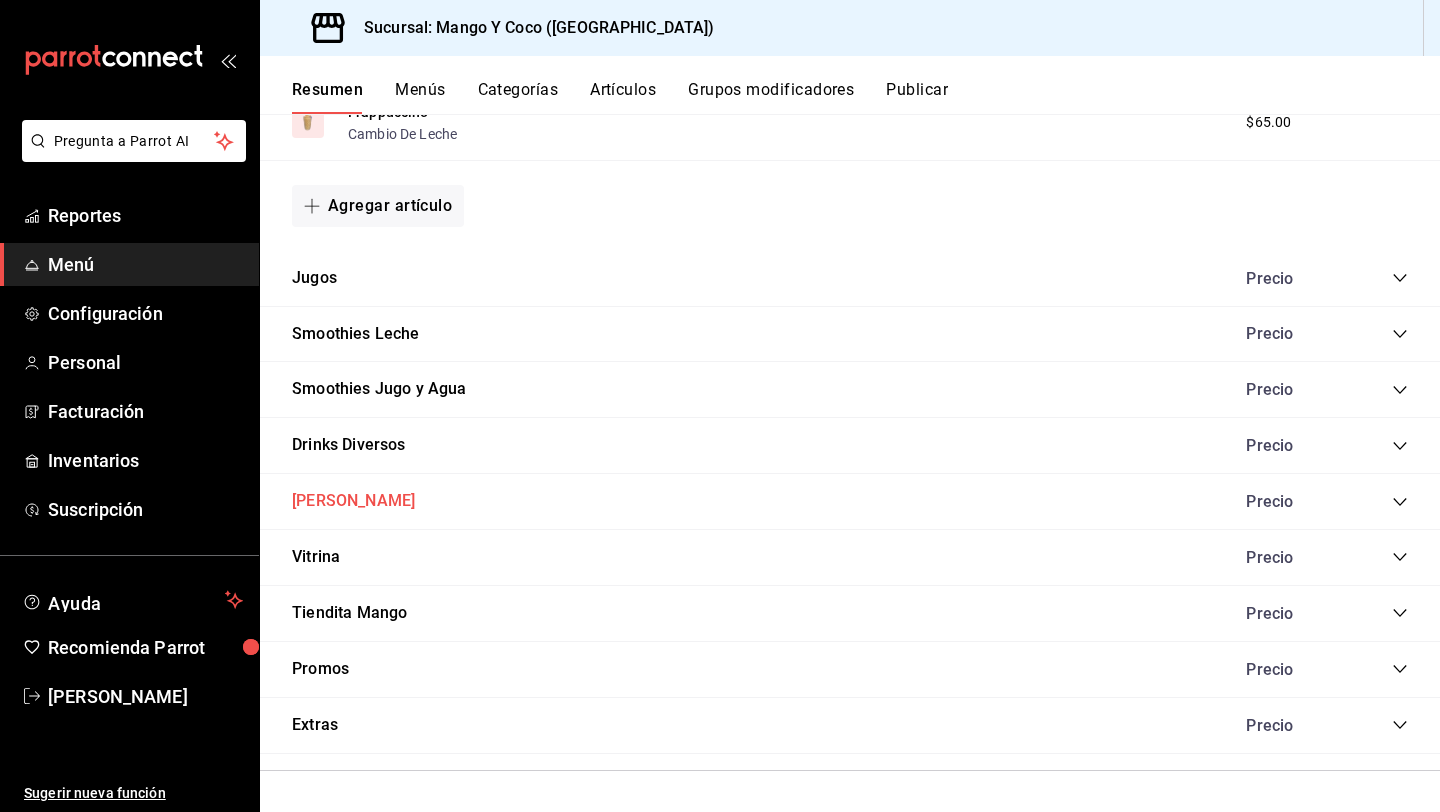 click on "Algo Dulce" at bounding box center [353, 501] 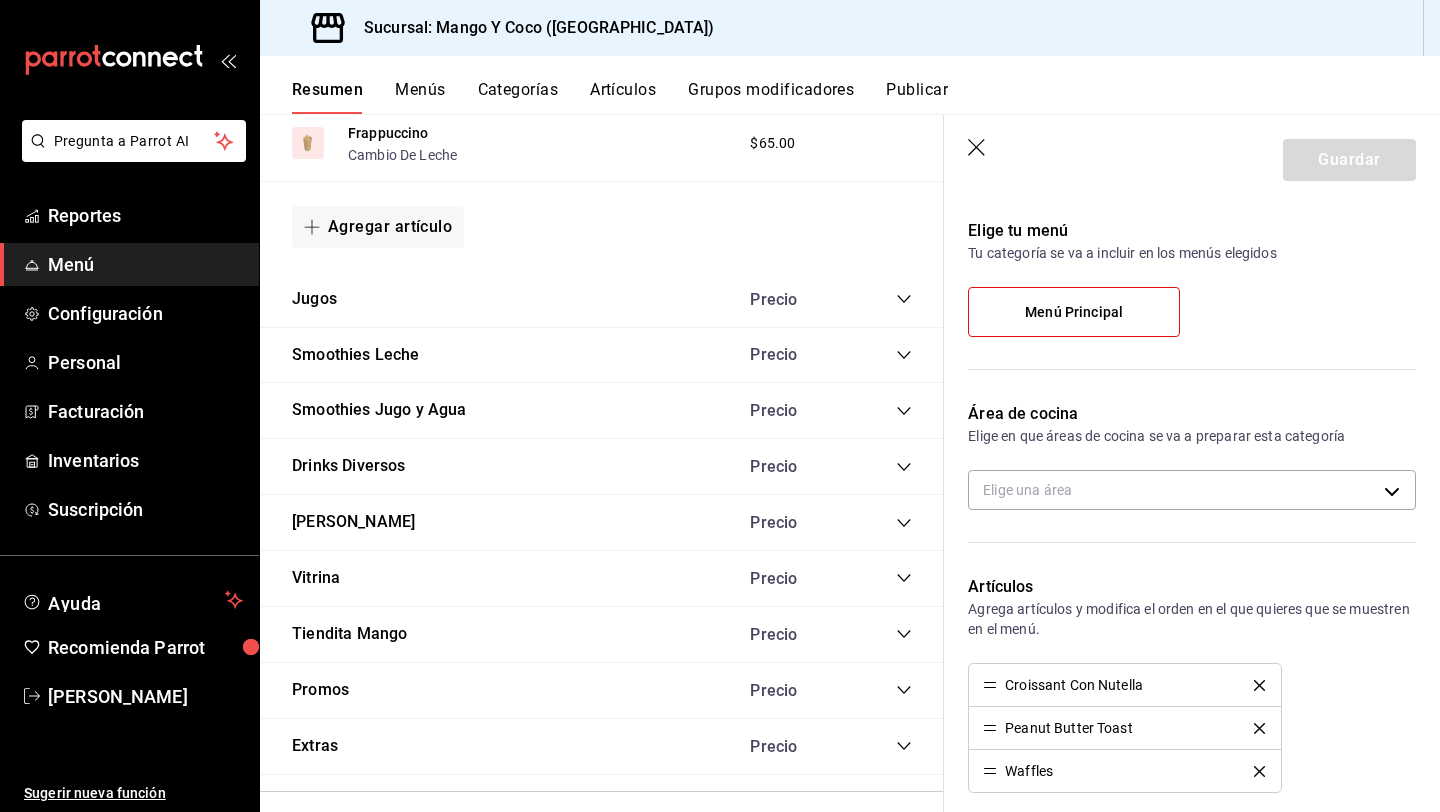 scroll, scrollTop: 157, scrollLeft: 0, axis: vertical 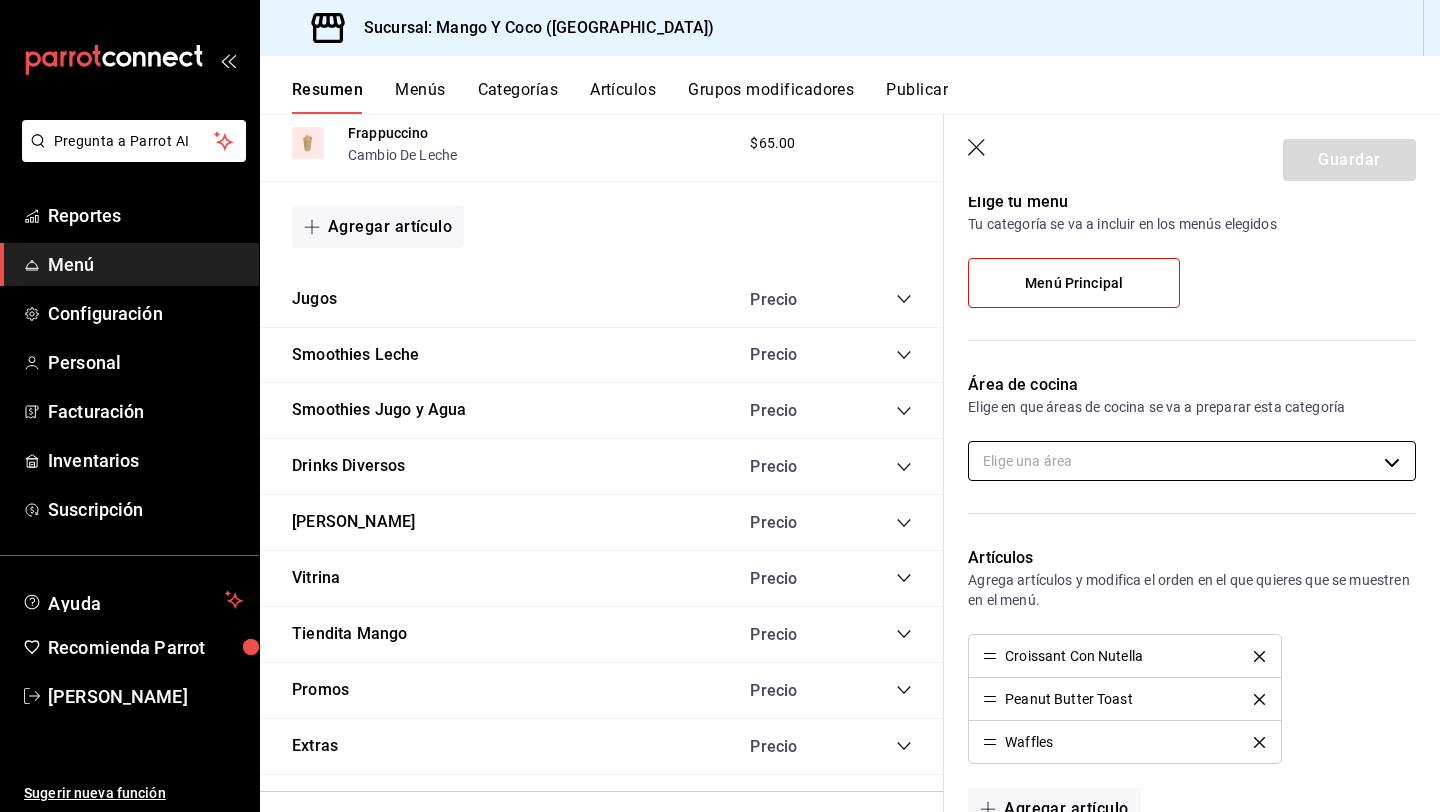click on "Pregunta a Parrot AI Reportes   Menú   Configuración   Personal   Facturación   Inventarios   Suscripción   Ayuda Recomienda Parrot   Liz Gonzalez   Sugerir nueva función   Sucursal: Mango Y Coco (Mérida) Resumen Menús Categorías Artículos Grupos modificadores Publicar Resumen sucursal Si activas ‘Editar artículo por menú’, podrás  personalizar  los menús de esta sucursal.  Para cambios generales, ve a “Organización”. ​ ​ Mango Y Coco - Mérida Menú Principal L-D 00:00  -  23:59 Agregar categoría Desayunos Precio Sandwich Sandwich Extras Desayunos ,  Elige Tu Pan $55.00 Cuernito Deli Extras Desayunos ,  Elige Tu Pan $70.00 Cuernito De Huevo Extras Desayunos ,  Elige Tu Pan $75.00 Chisi Dwich Extras Desayunos ,  Elige Tu Pan $85.00 Atípico Sandwich Extras Desayunos ,  Elige Tu Pan $60.00 Huevos Y Tocino Extras Desayunos $120.00 Fruta Disfruta Extra Saludable $85.00 Agregar artículo Para Despertar Precio Café Americano Cambio De Leche $40.00 Espresso Cambio De Leche $35.00 $45.00" at bounding box center [720, 406] 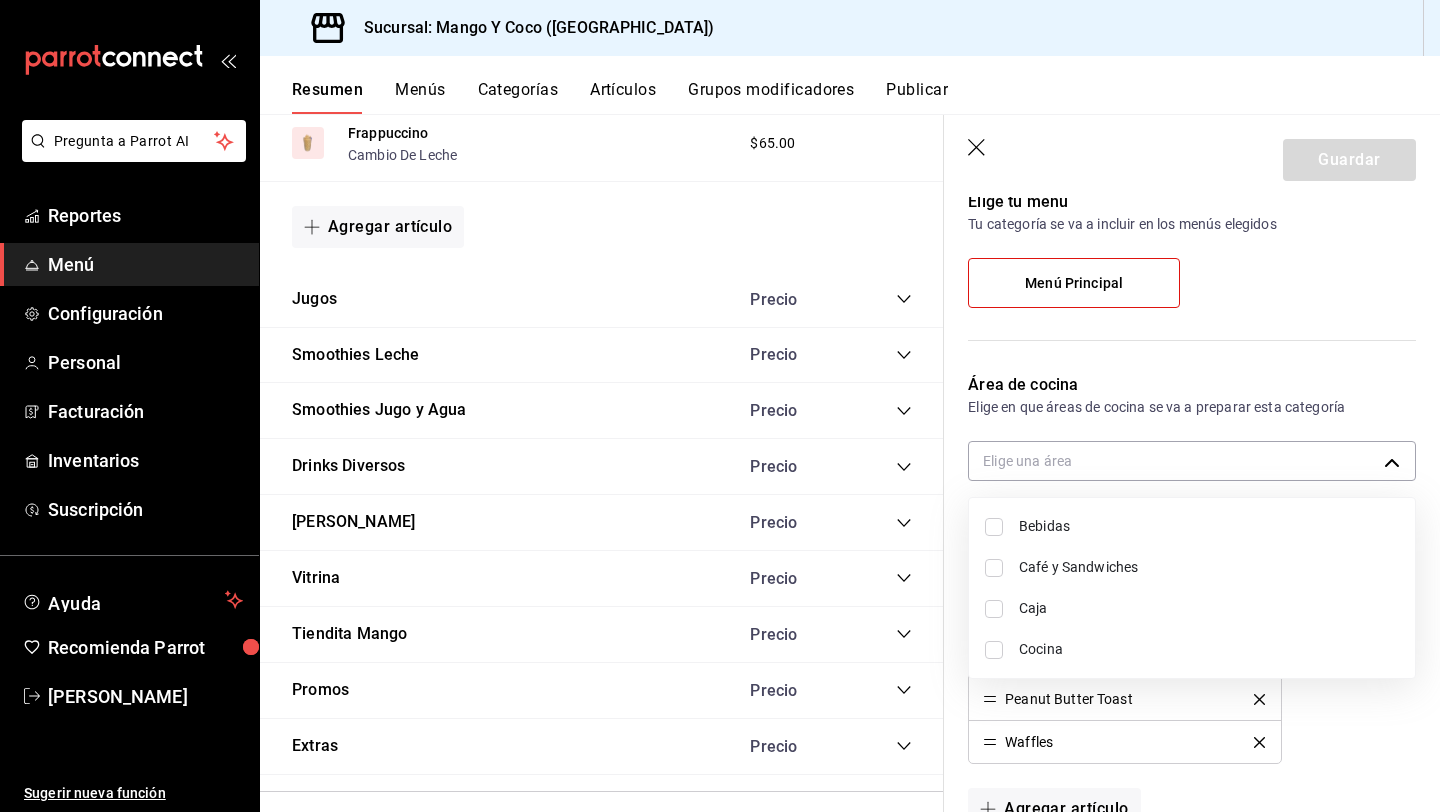 click on "Café y Sandwiches" at bounding box center [1209, 567] 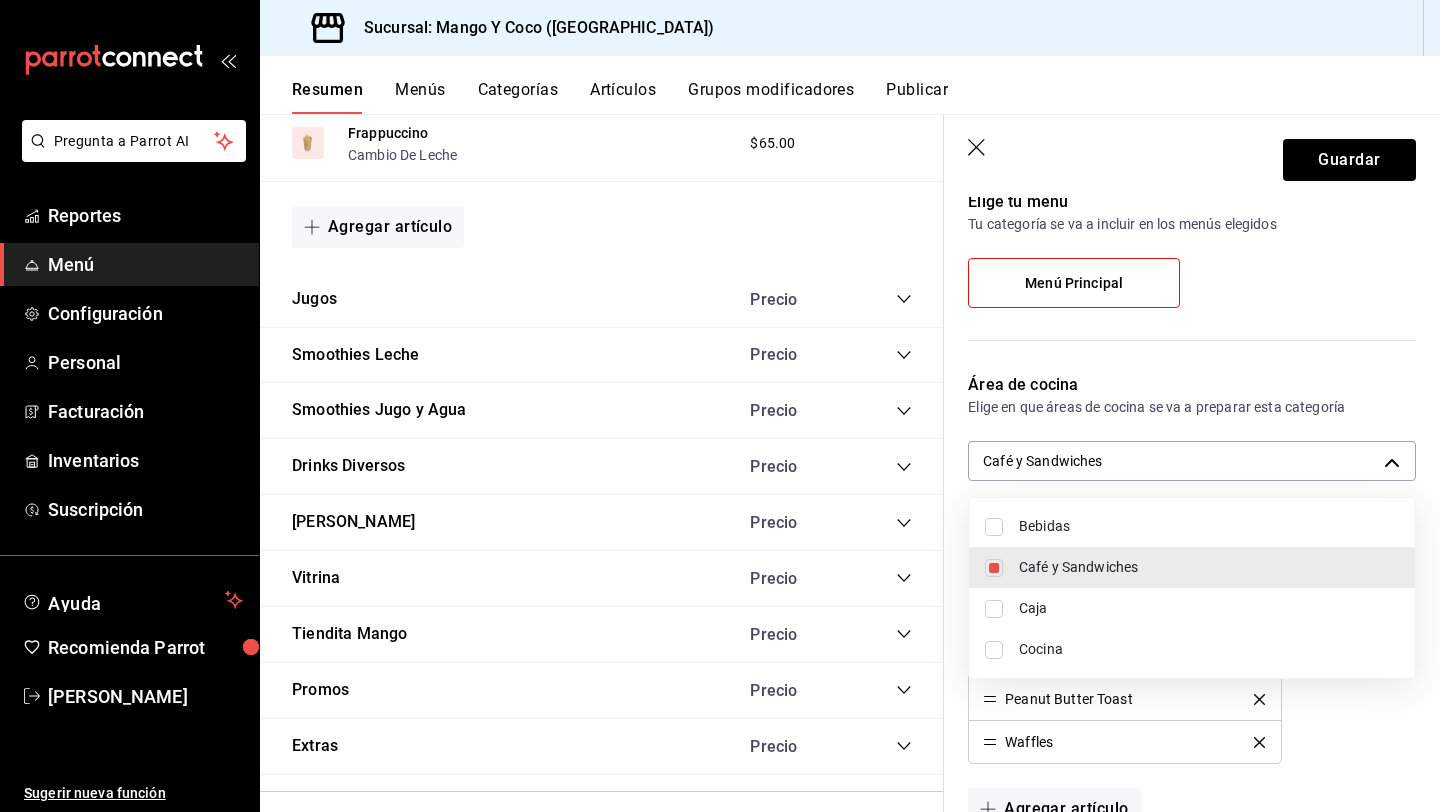 click at bounding box center [720, 406] 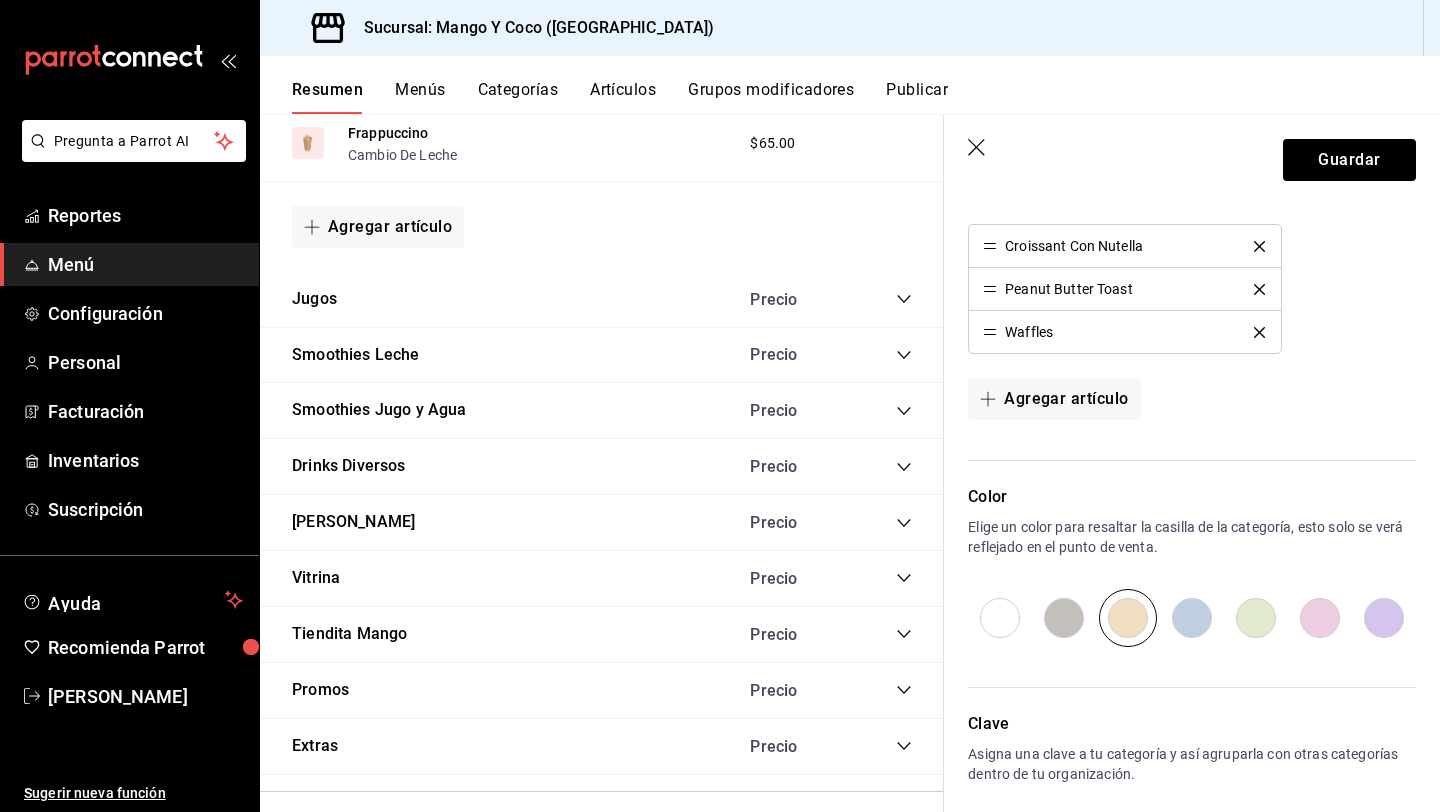 scroll, scrollTop: 514, scrollLeft: 0, axis: vertical 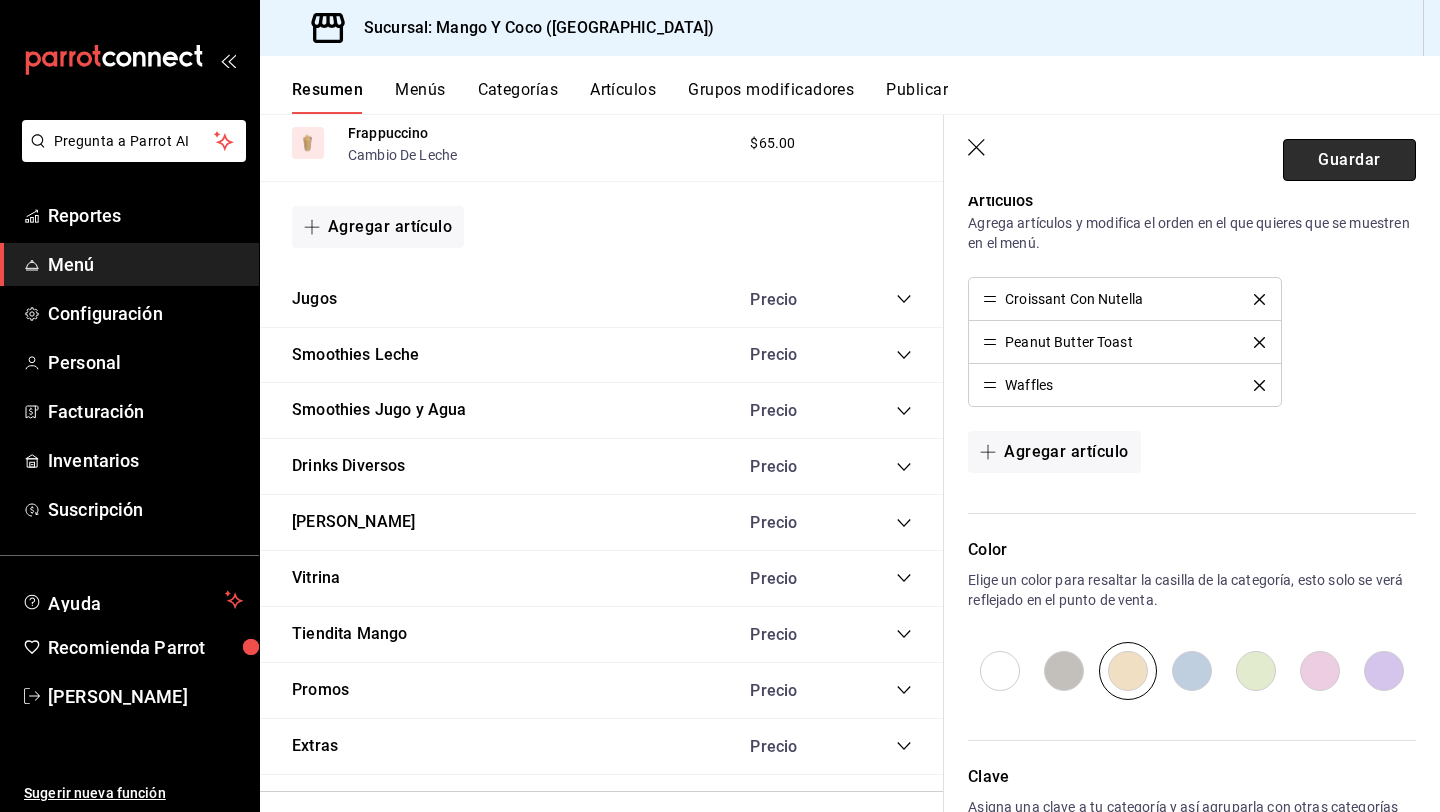 click on "Guardar" at bounding box center [1349, 160] 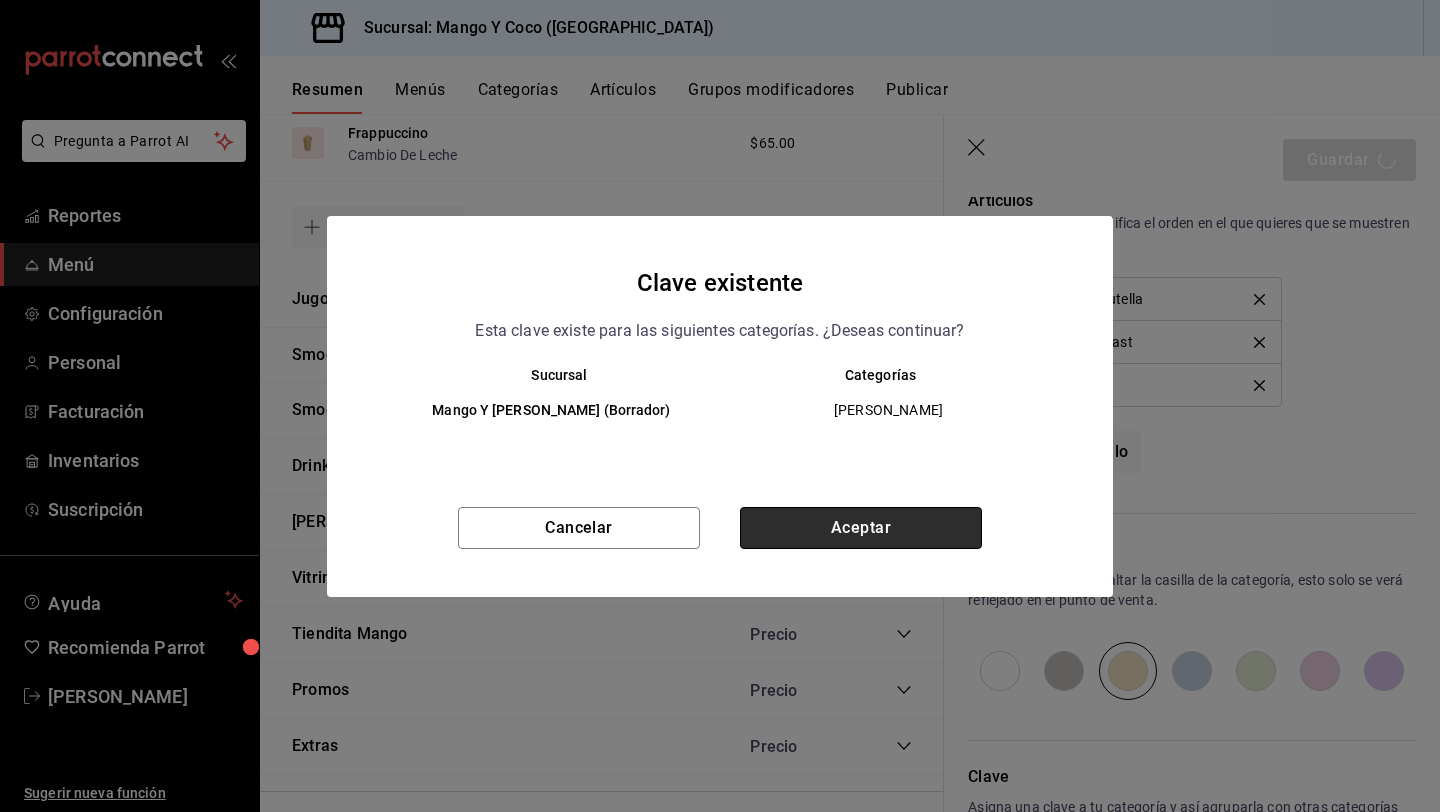 click on "Aceptar" at bounding box center [861, 528] 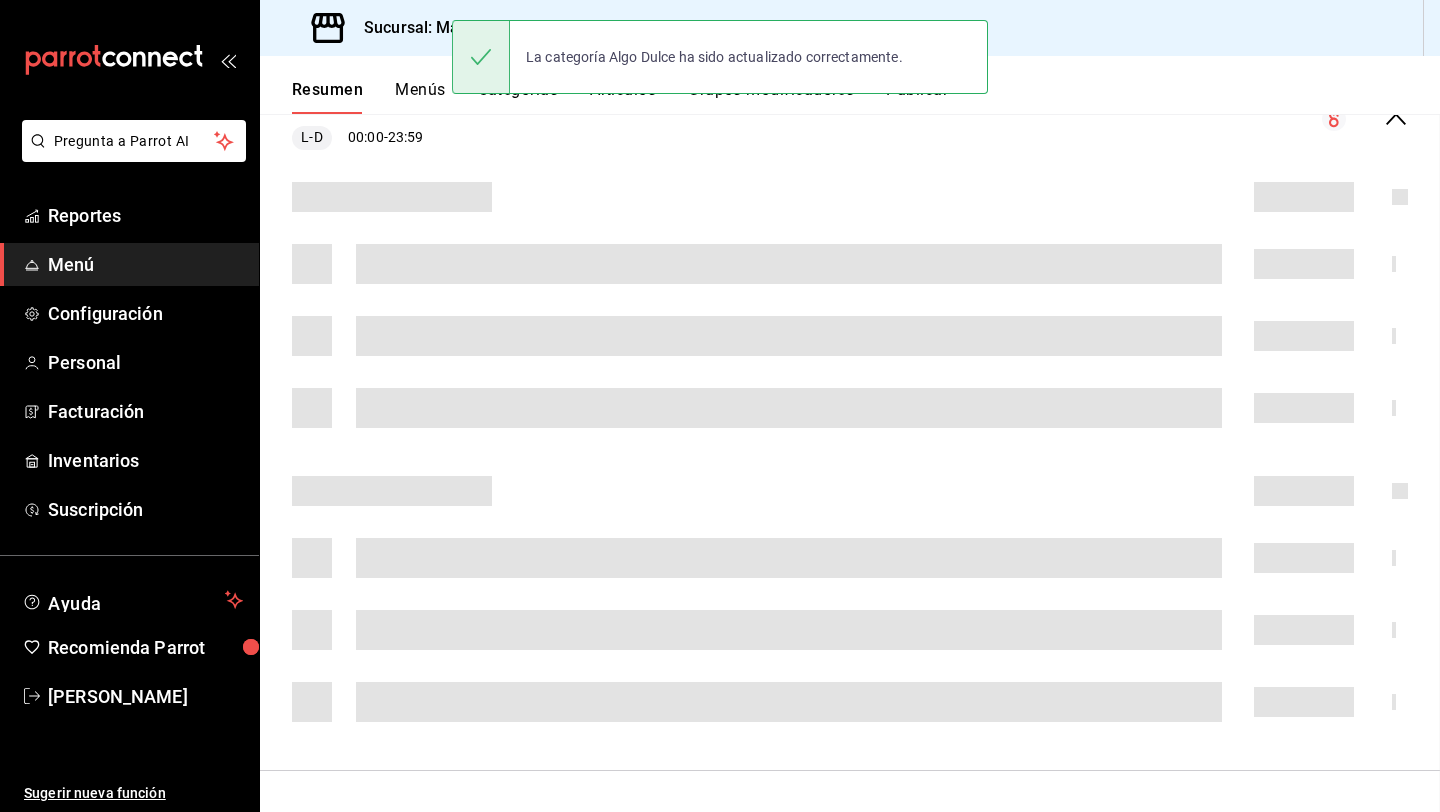scroll, scrollTop: 0, scrollLeft: 0, axis: both 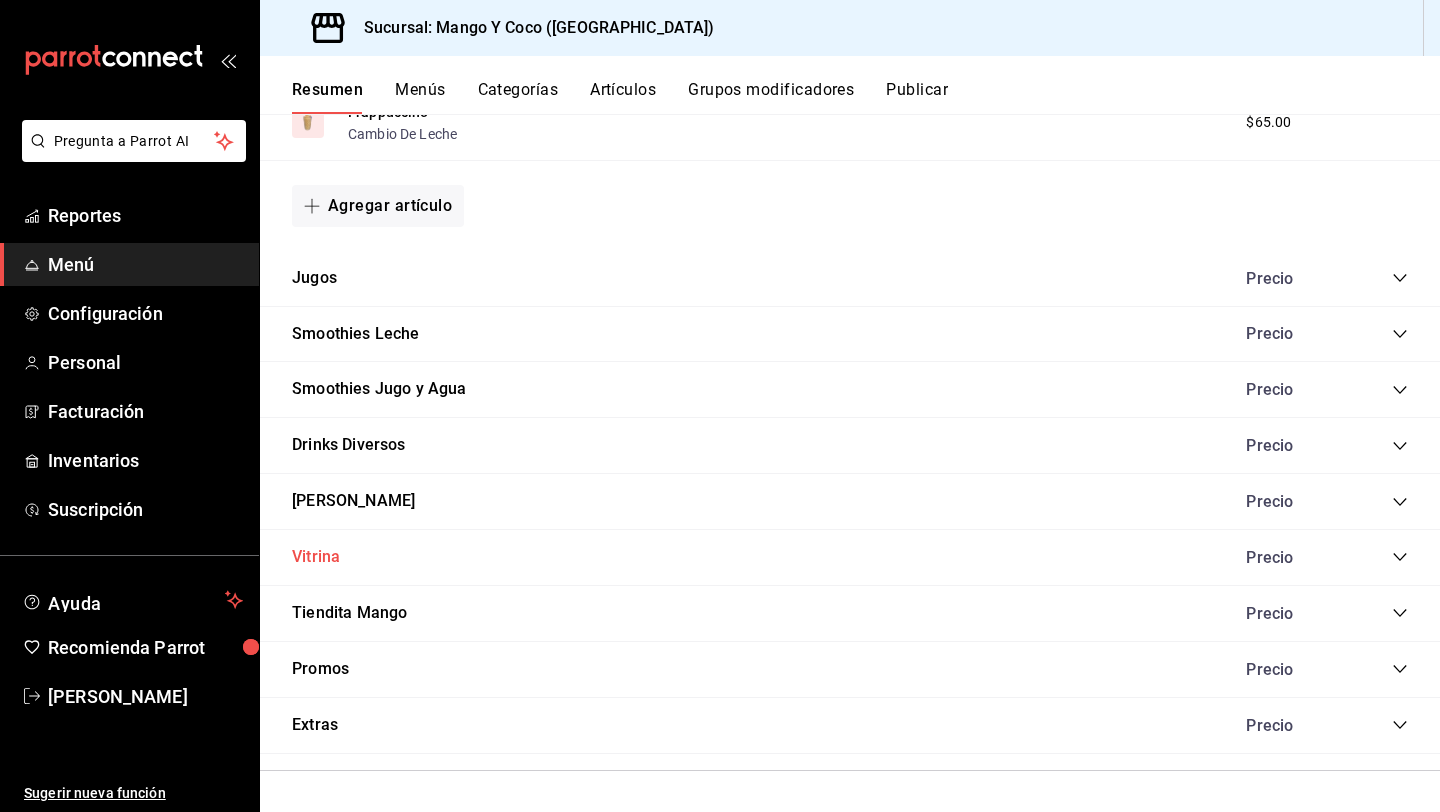 click on "Vitrina" at bounding box center (316, 557) 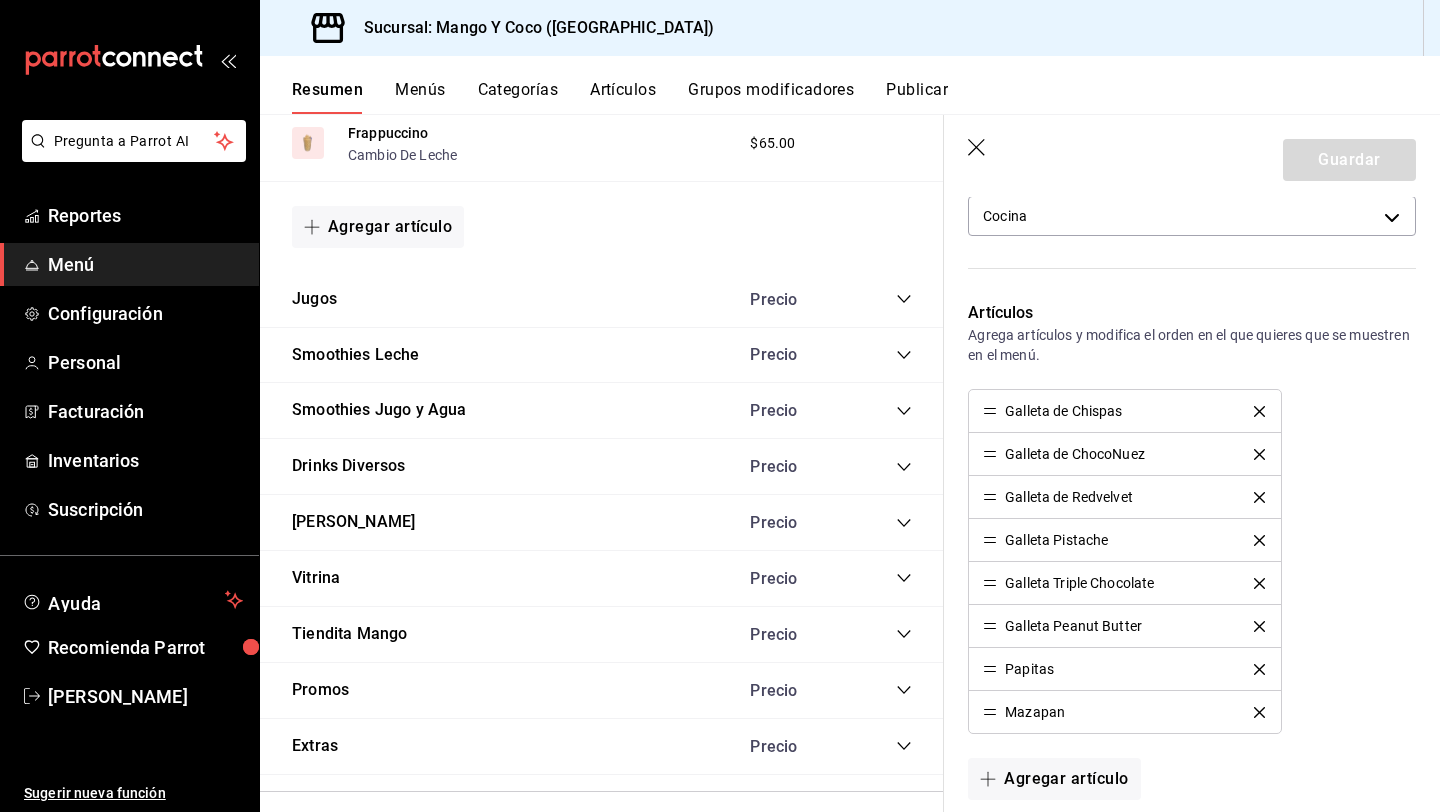 scroll, scrollTop: 334, scrollLeft: 0, axis: vertical 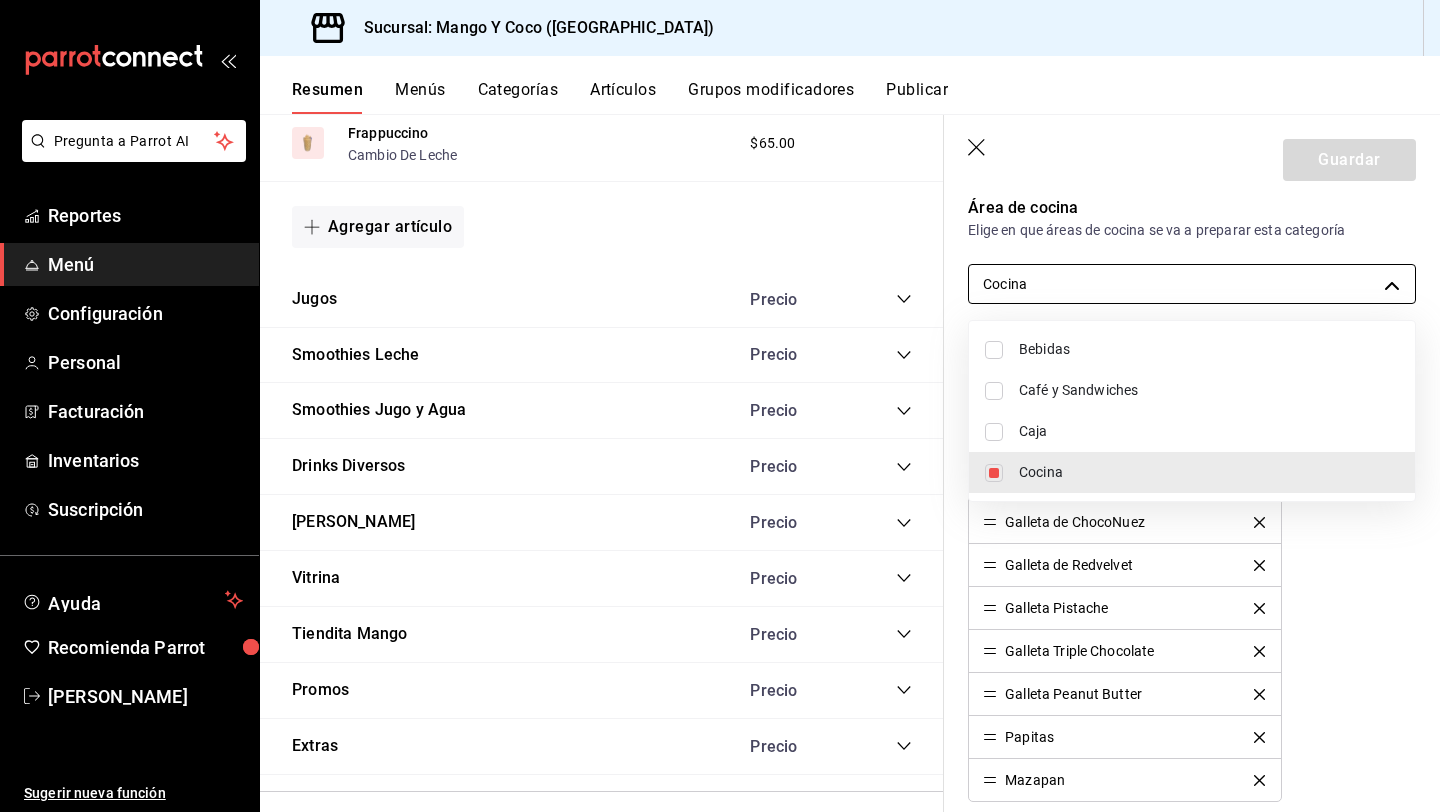 click on "Pregunta a Parrot AI Reportes   Menú   Configuración   Personal   Facturación   Inventarios   Suscripción   Ayuda Recomienda Parrot   Liz Gonzalez   Sugerir nueva función   Sucursal: Mango Y Coco (Mérida) Resumen Menús Categorías Artículos Grupos modificadores Publicar Resumen sucursal Si activas ‘Editar artículo por menú’, podrás  personalizar  los menús de esta sucursal.  Para cambios generales, ve a “Organización”. ​ ​ Mango Y Coco - Mérida Menú Principal L-D 00:00  -  23:59 Agregar categoría Desayunos Precio Sandwich Sandwich Extras Desayunos ,  Elige Tu Pan $55.00 Cuernito Deli Extras Desayunos ,  Elige Tu Pan $70.00 Cuernito De Huevo Extras Desayunos ,  Elige Tu Pan $75.00 Chisi Dwich Extras Desayunos ,  Elige Tu Pan $85.00 Atípico Sandwich Extras Desayunos ,  Elige Tu Pan $60.00 Huevos Y Tocino Extras Desayunos $120.00 Fruta Disfruta Extra Saludable $85.00 Agregar artículo Para Despertar Precio Café Americano Cambio De Leche $40.00 Espresso Cambio De Leche $35.00 $45.00" at bounding box center (720, 406) 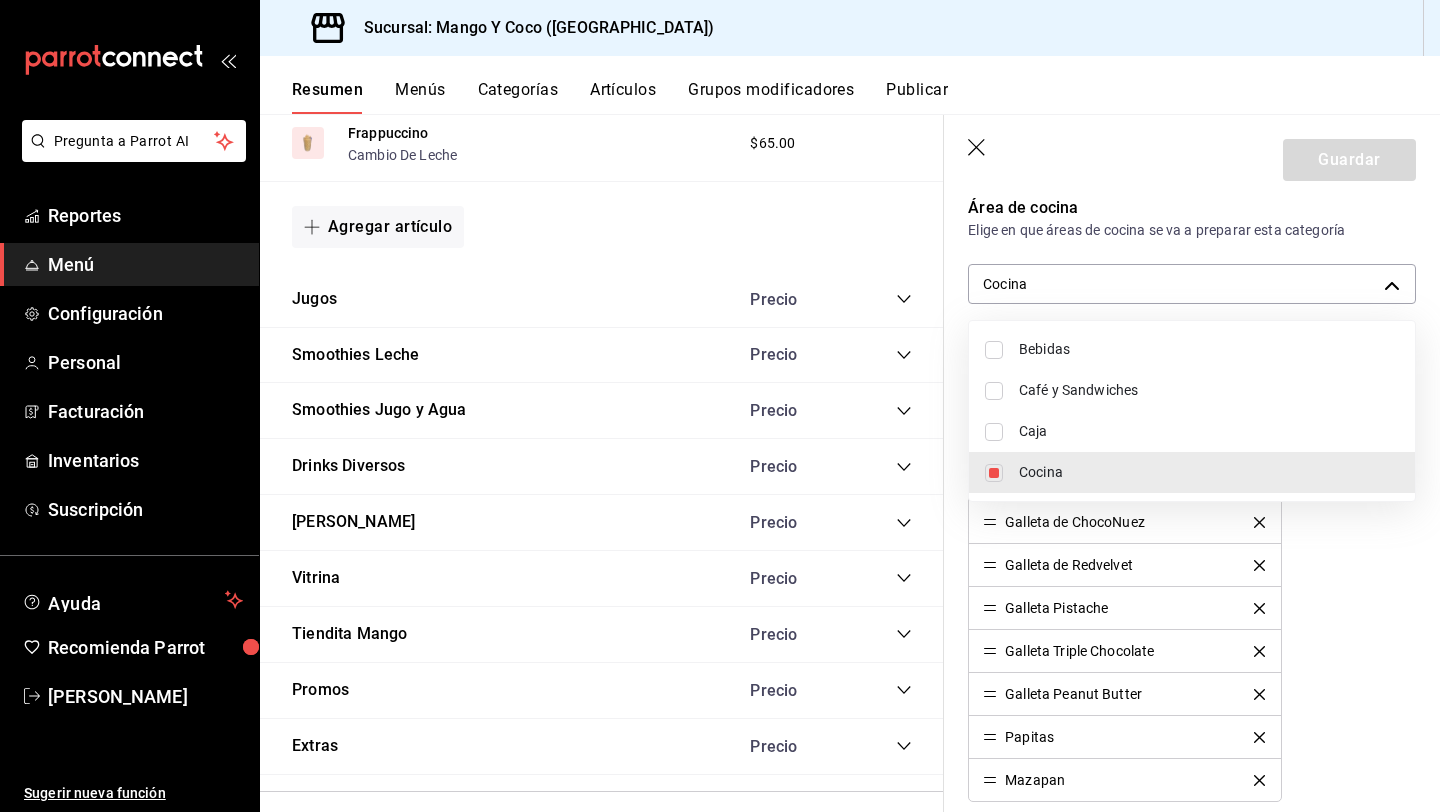 click on "Café y Sandwiches" at bounding box center [1209, 390] 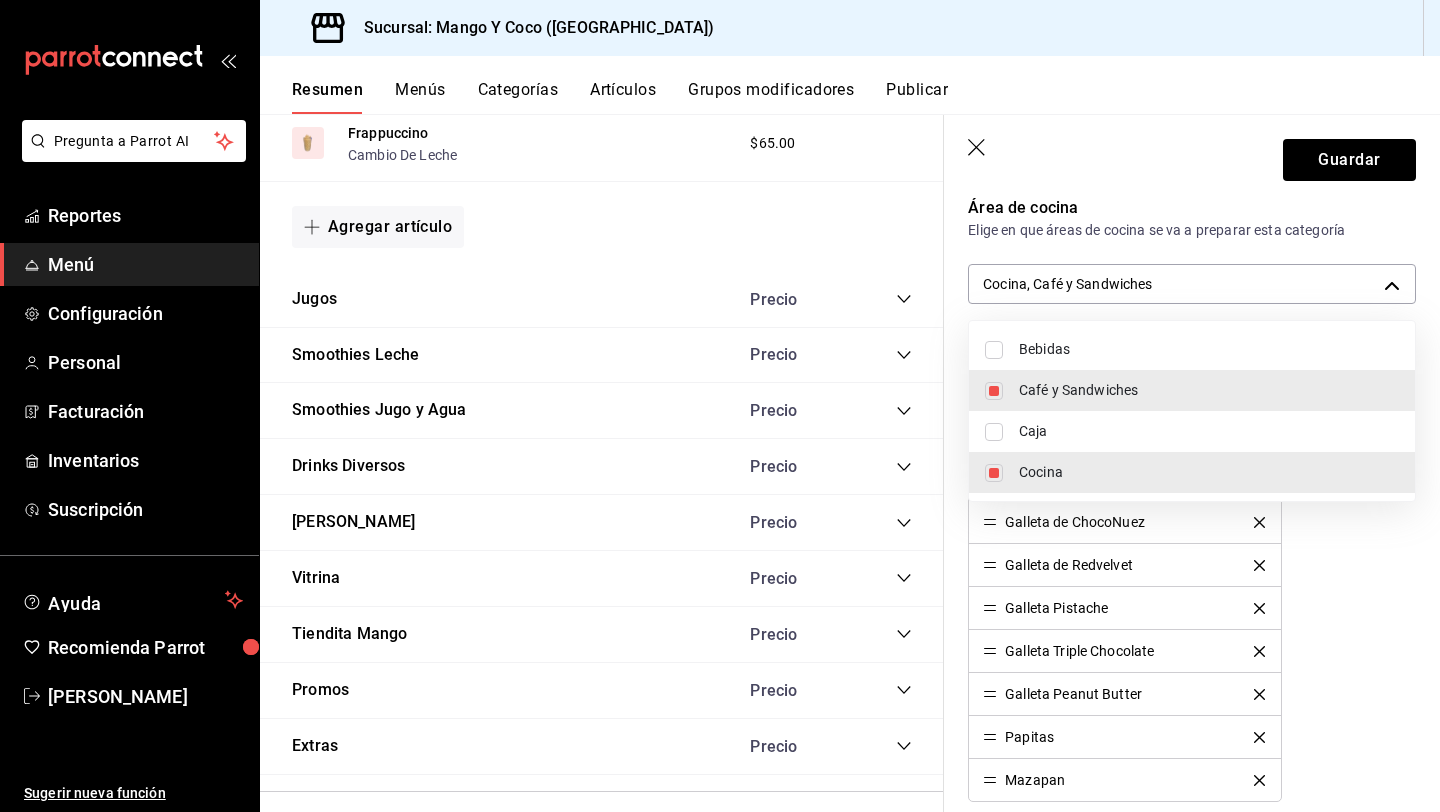 click on "Cocina" at bounding box center [1192, 472] 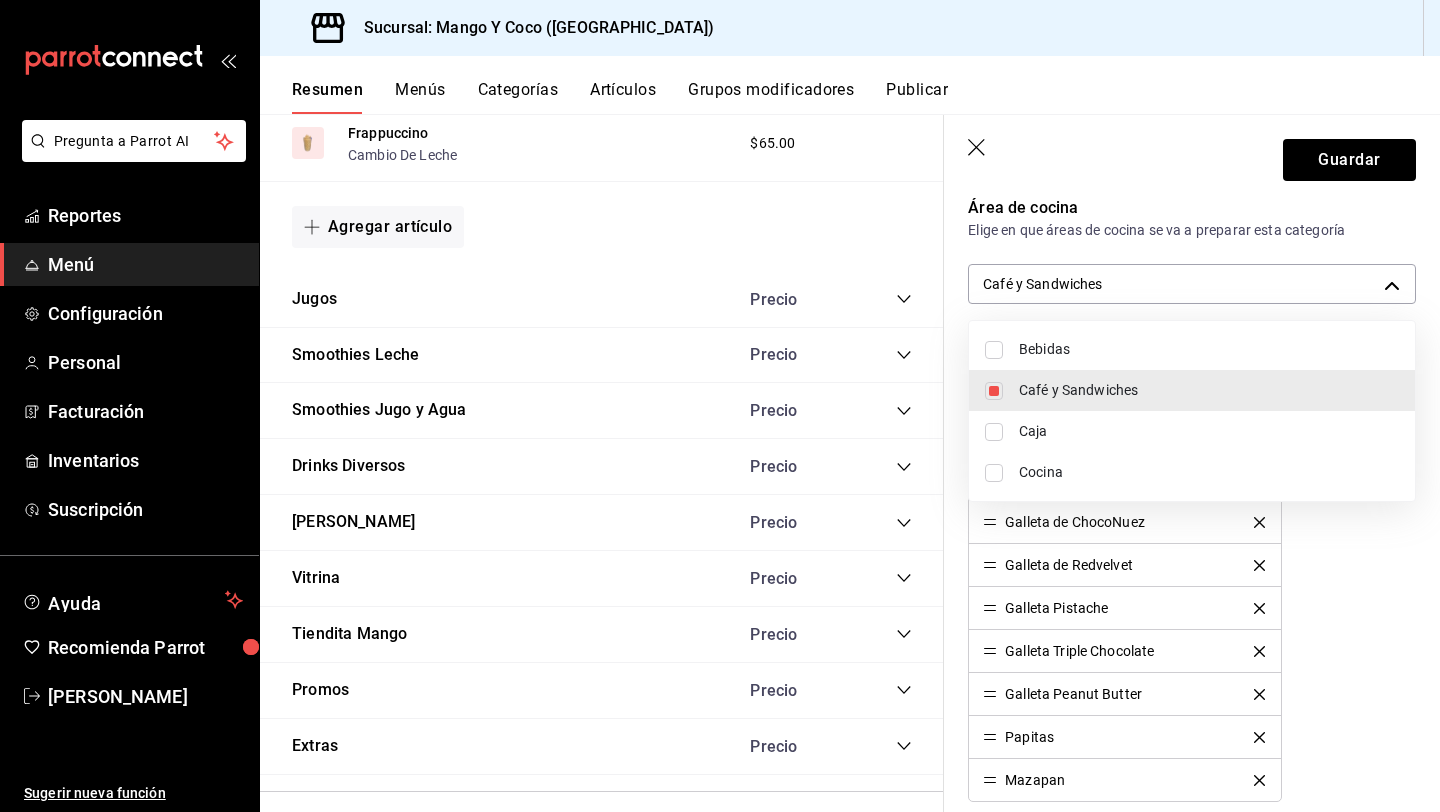 click at bounding box center (720, 406) 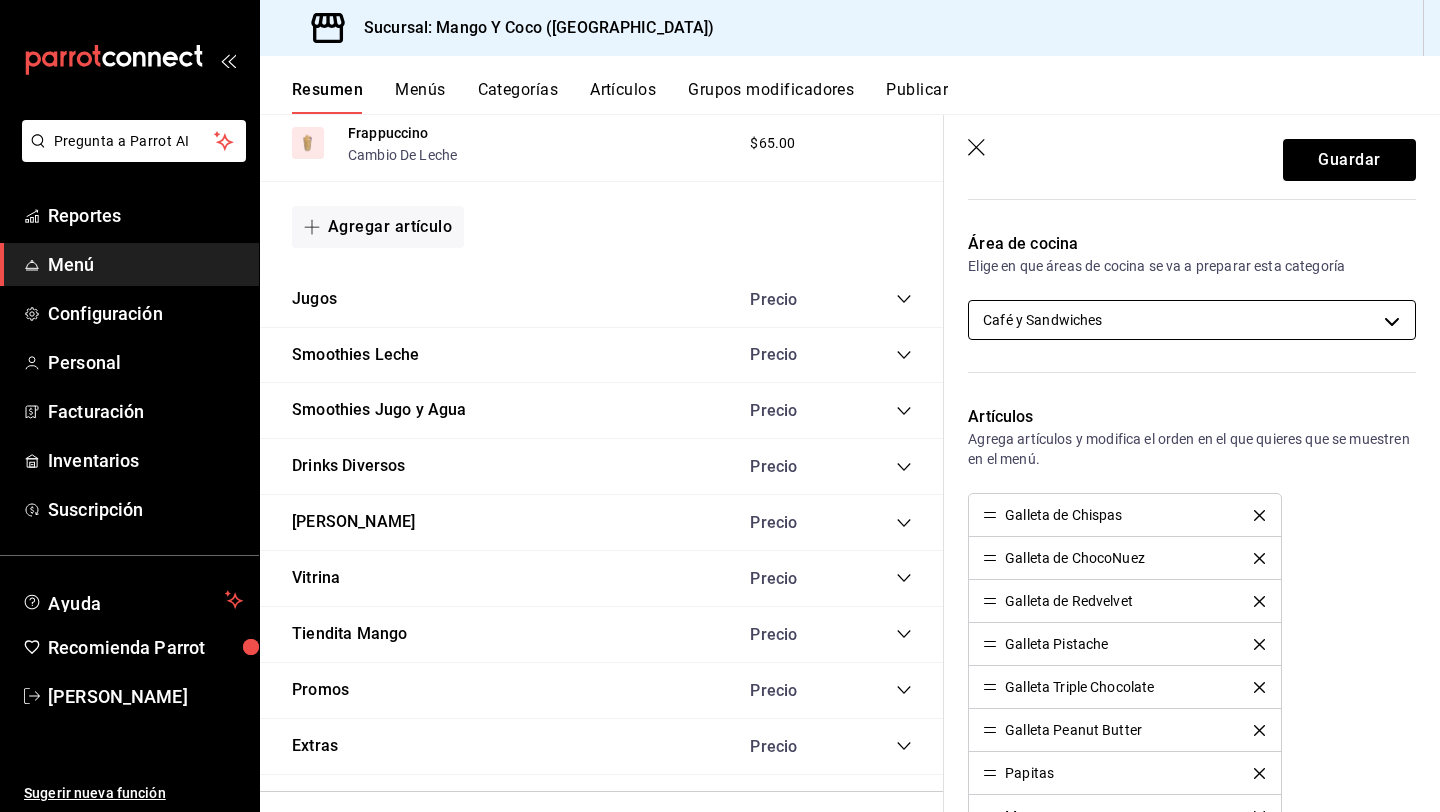 scroll, scrollTop: 266, scrollLeft: 0, axis: vertical 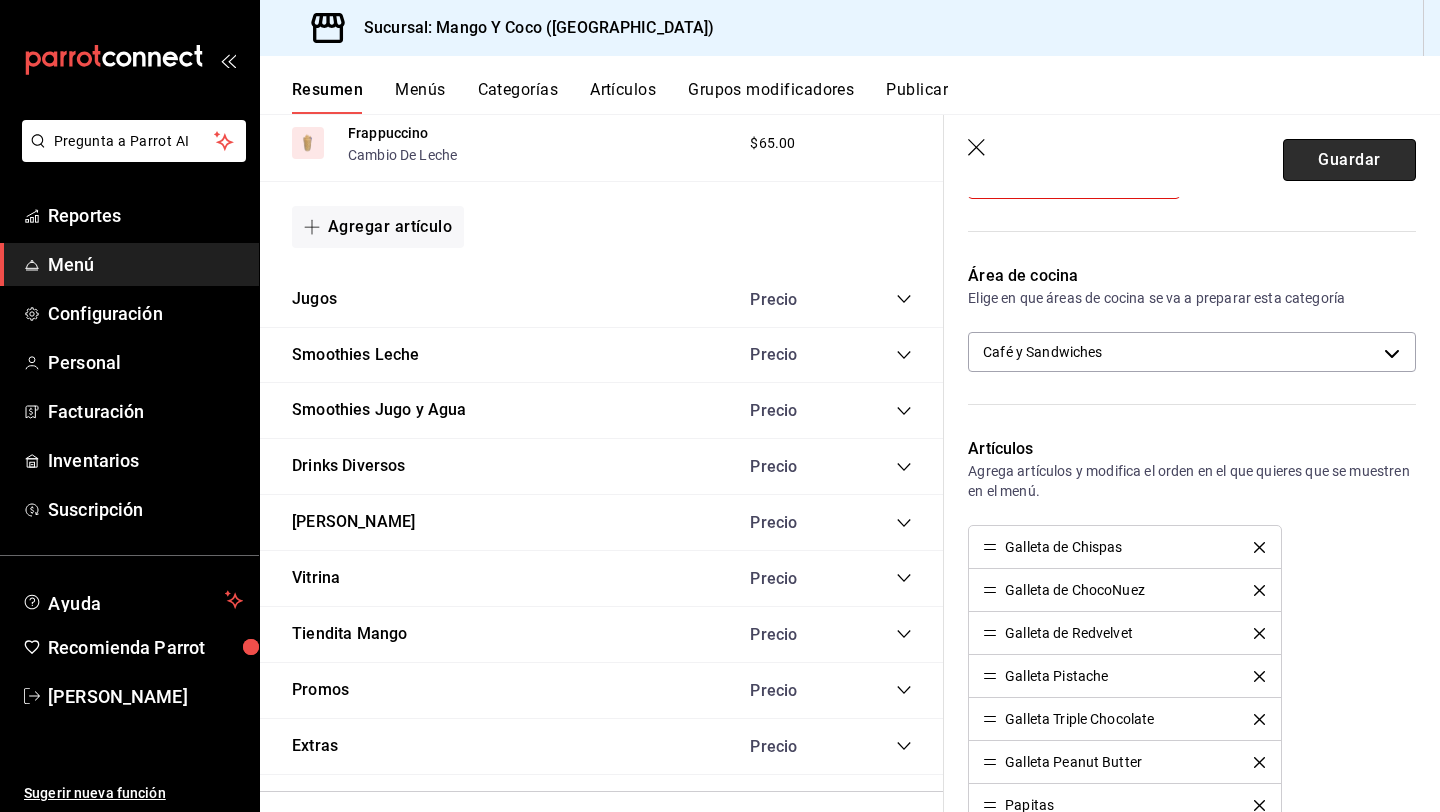 click on "Guardar" at bounding box center [1349, 160] 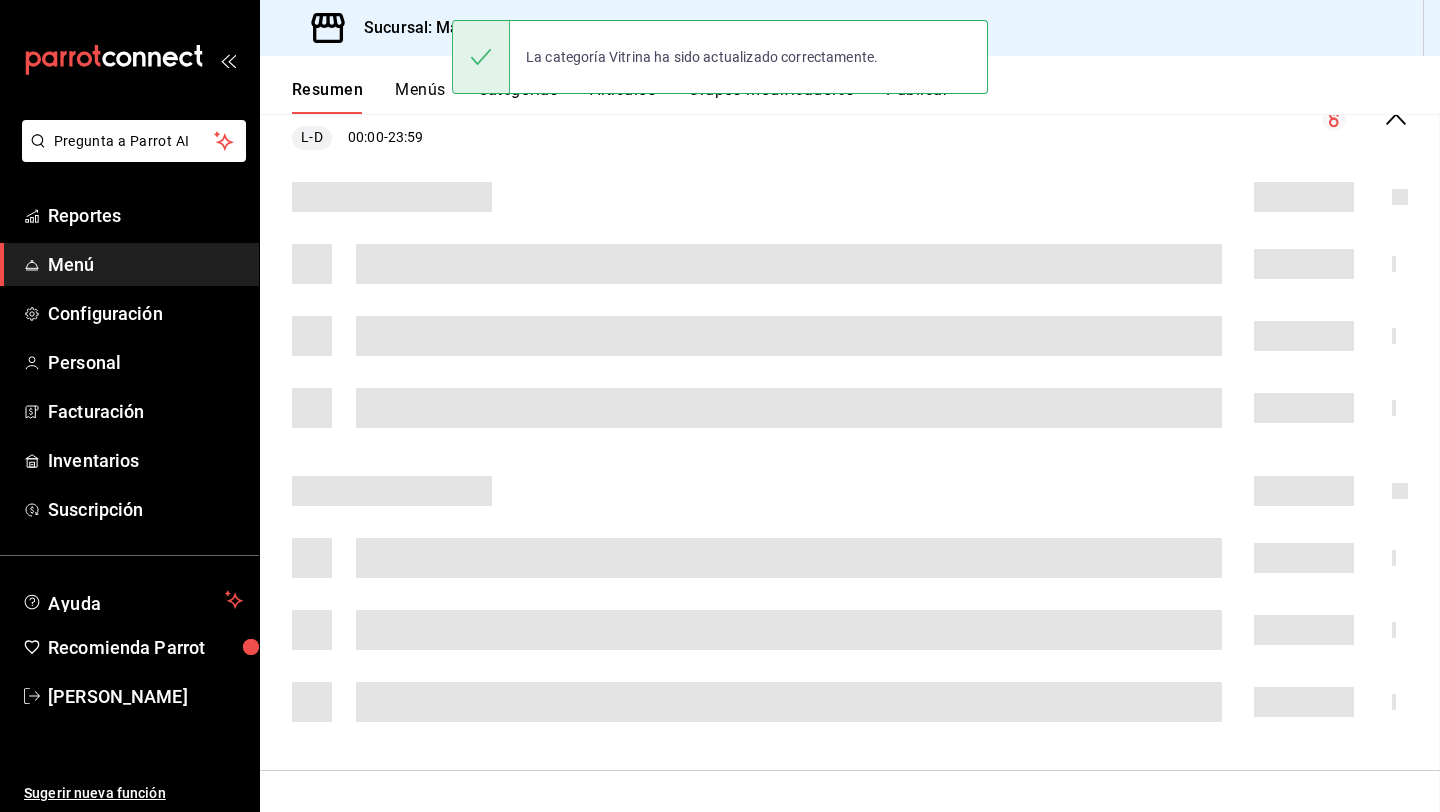 scroll, scrollTop: 947, scrollLeft: 0, axis: vertical 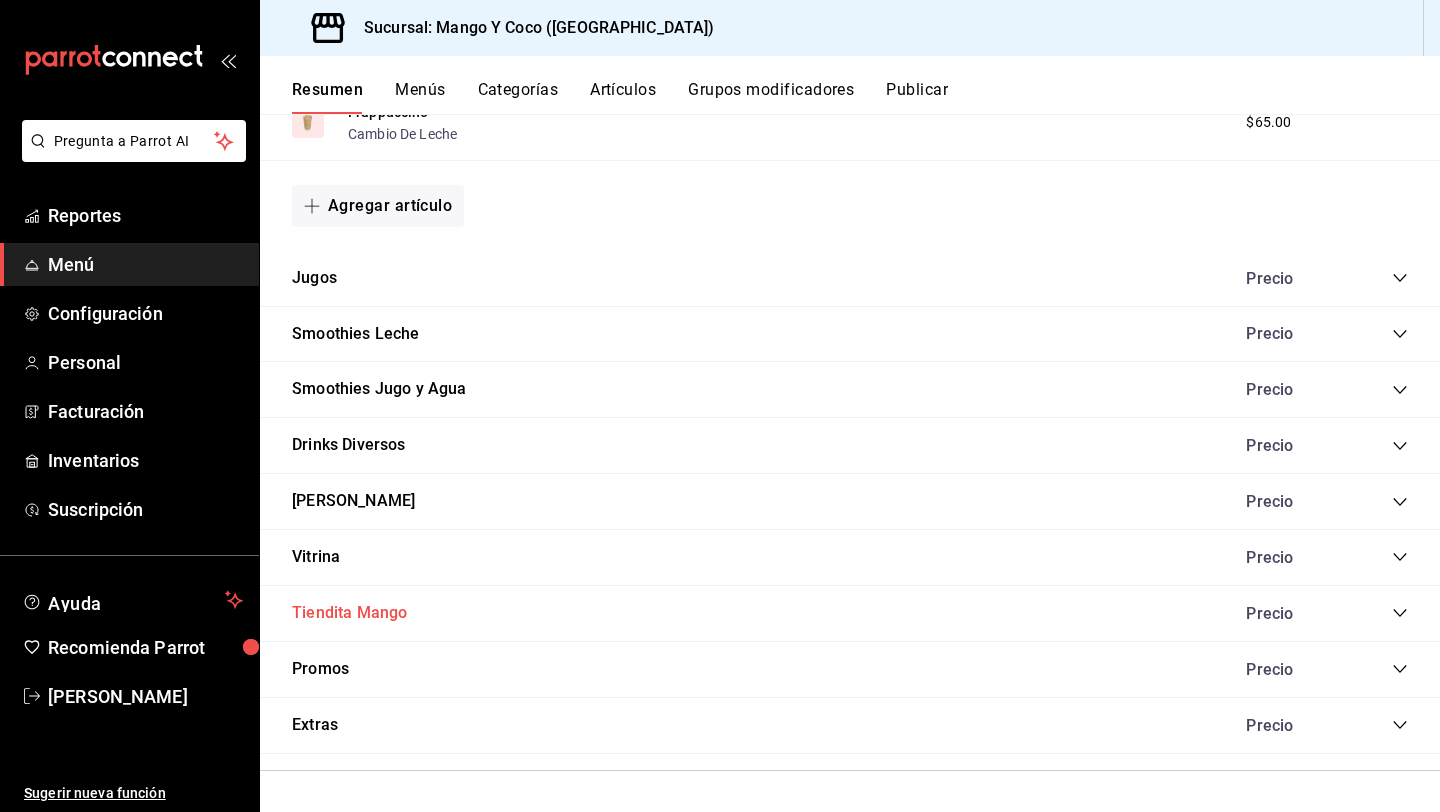 click on "Tiendita Mango" at bounding box center (349, 613) 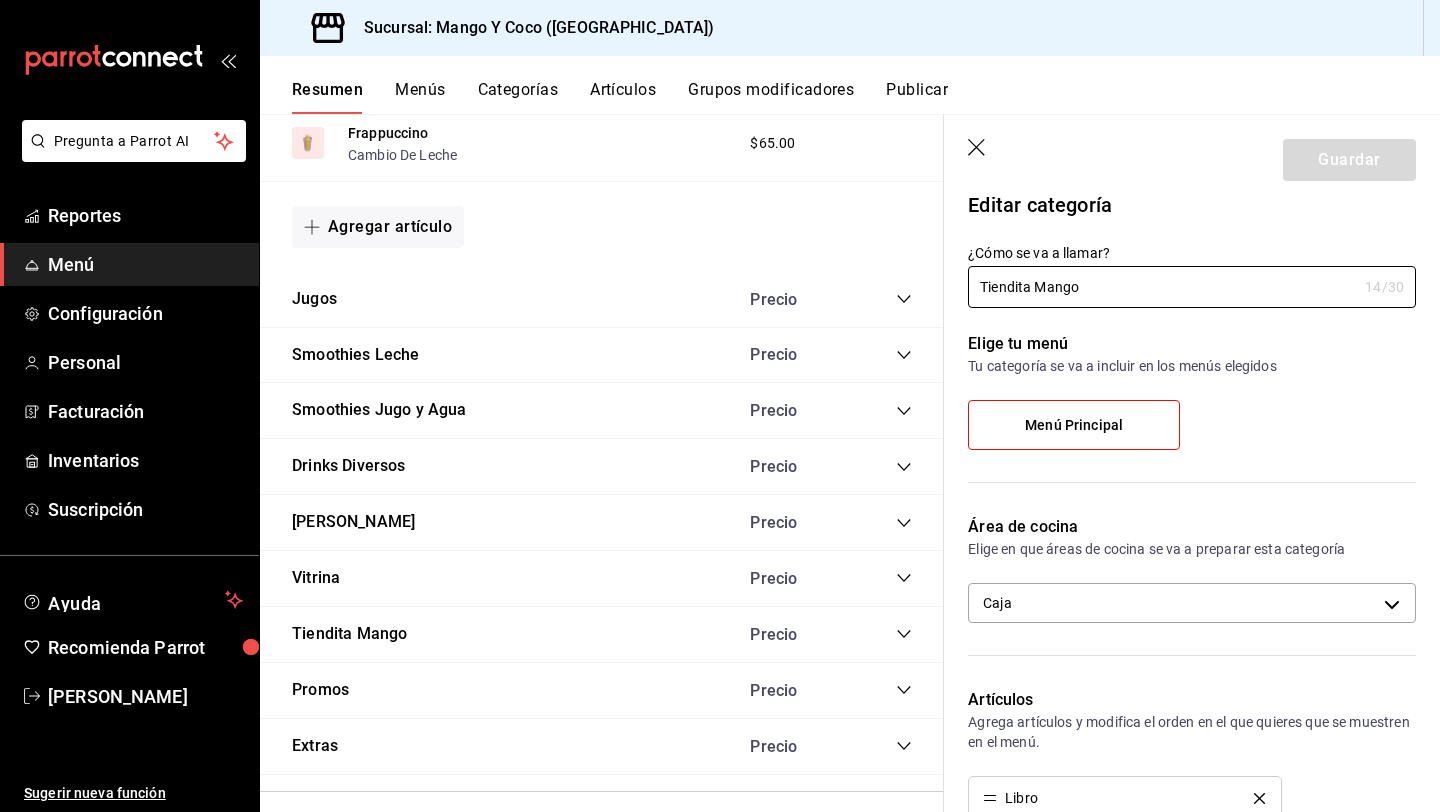 scroll, scrollTop: 18, scrollLeft: 0, axis: vertical 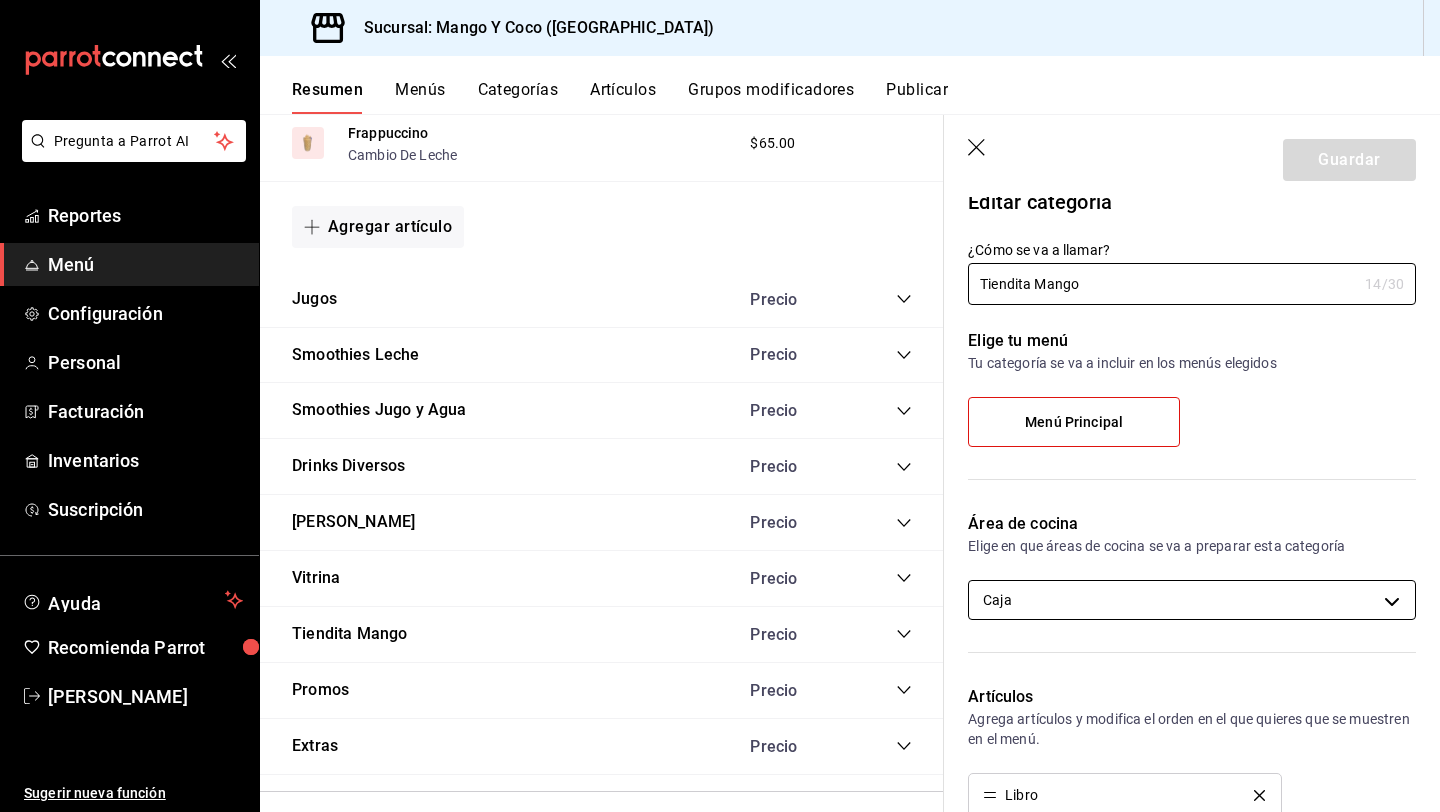 click on "Pregunta a Parrot AI Reportes   Menú   Configuración   Personal   Facturación   Inventarios   Suscripción   Ayuda Recomienda Parrot   Liz Gonzalez   Sugerir nueva función   Sucursal: Mango Y Coco (Mérida) Resumen Menús Categorías Artículos Grupos modificadores Publicar Resumen sucursal Si activas ‘Editar artículo por menú’, podrás  personalizar  los menús de esta sucursal.  Para cambios generales, ve a “Organización”. ​ ​ Mango Y Coco - Mérida Menú Principal L-D 00:00  -  23:59 Agregar categoría Desayunos Precio Sandwich Sandwich Extras Desayunos ,  Elige Tu Pan $55.00 Cuernito Deli Extras Desayunos ,  Elige Tu Pan $70.00 Cuernito De Huevo Extras Desayunos ,  Elige Tu Pan $75.00 Chisi Dwich Extras Desayunos ,  Elige Tu Pan $85.00 Atípico Sandwich Extras Desayunos ,  Elige Tu Pan $60.00 Huevos Y Tocino Extras Desayunos $120.00 Fruta Disfruta Extra Saludable $85.00 Agregar artículo Para Despertar Precio Café Americano Cambio De Leche $40.00 Espresso Cambio De Leche $35.00 $45.00" at bounding box center (720, 406) 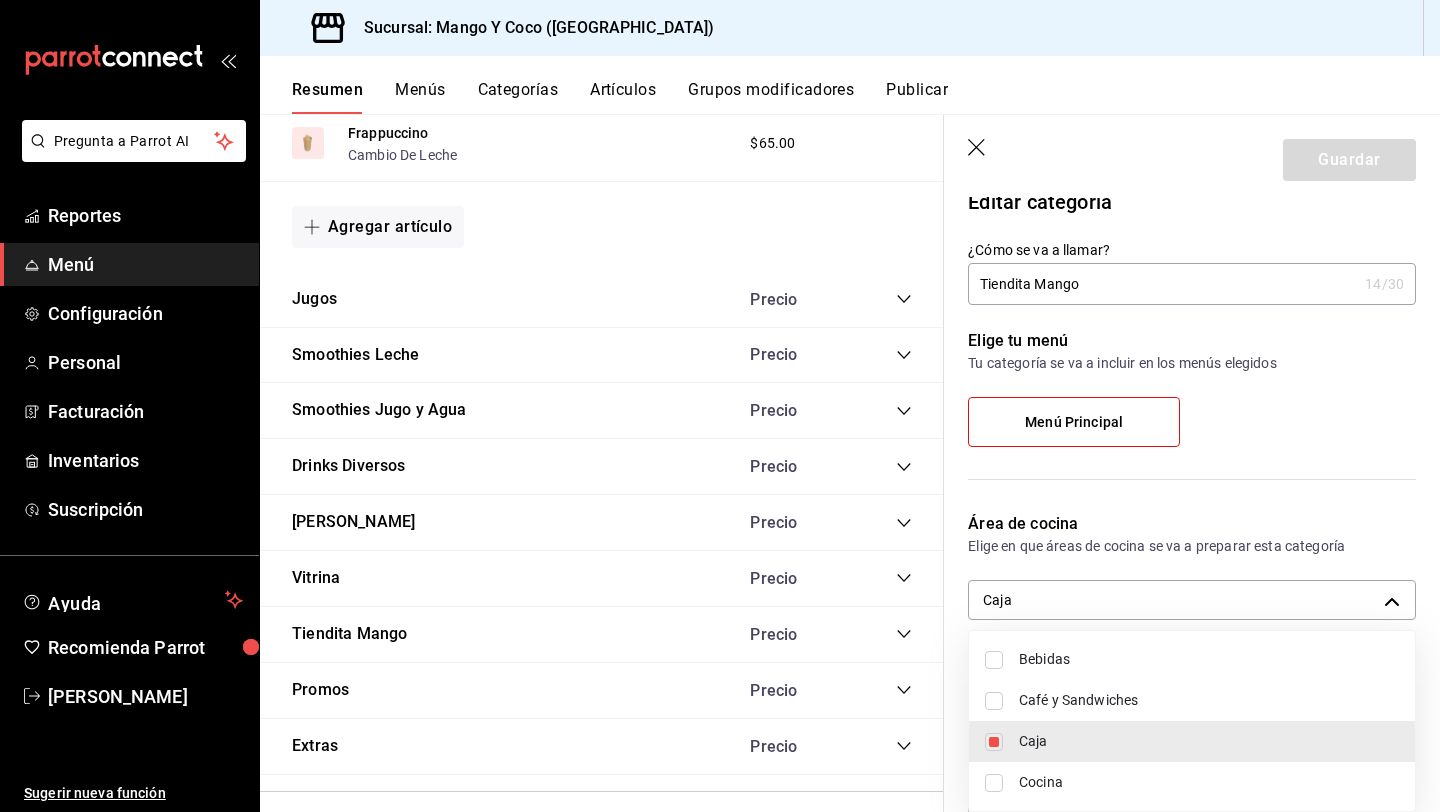 click on "Café y Sandwiches" at bounding box center (1209, 700) 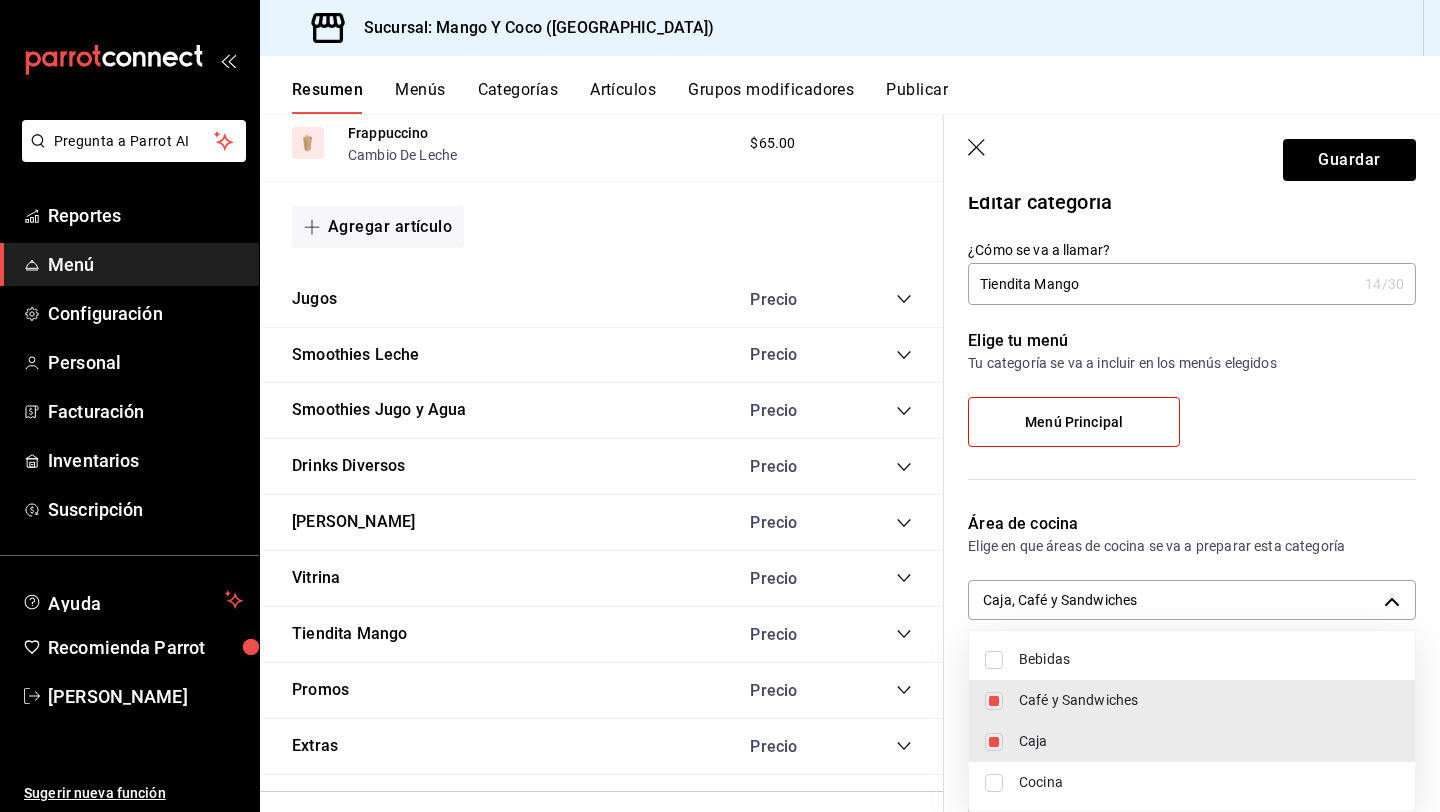 click at bounding box center [994, 742] 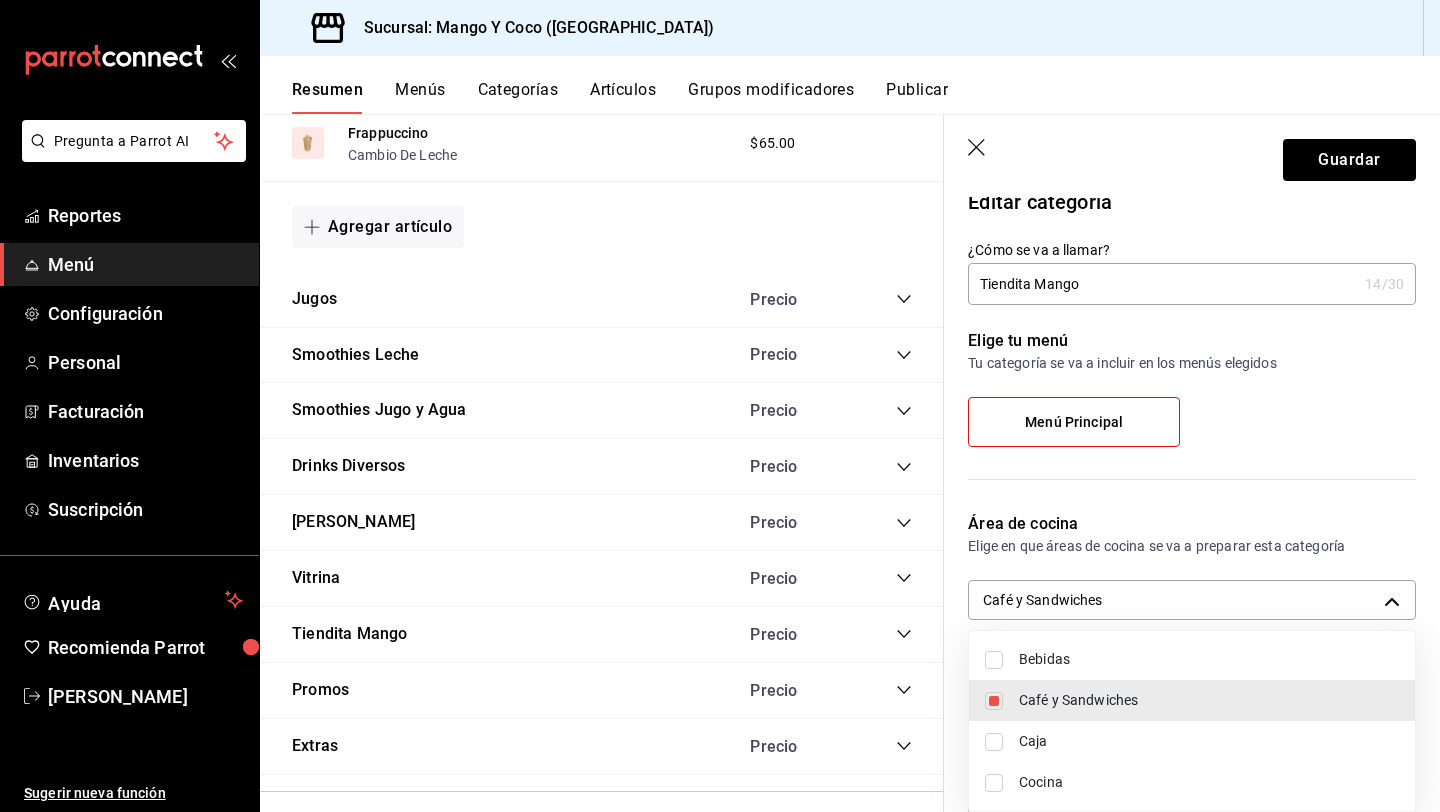 click at bounding box center (720, 406) 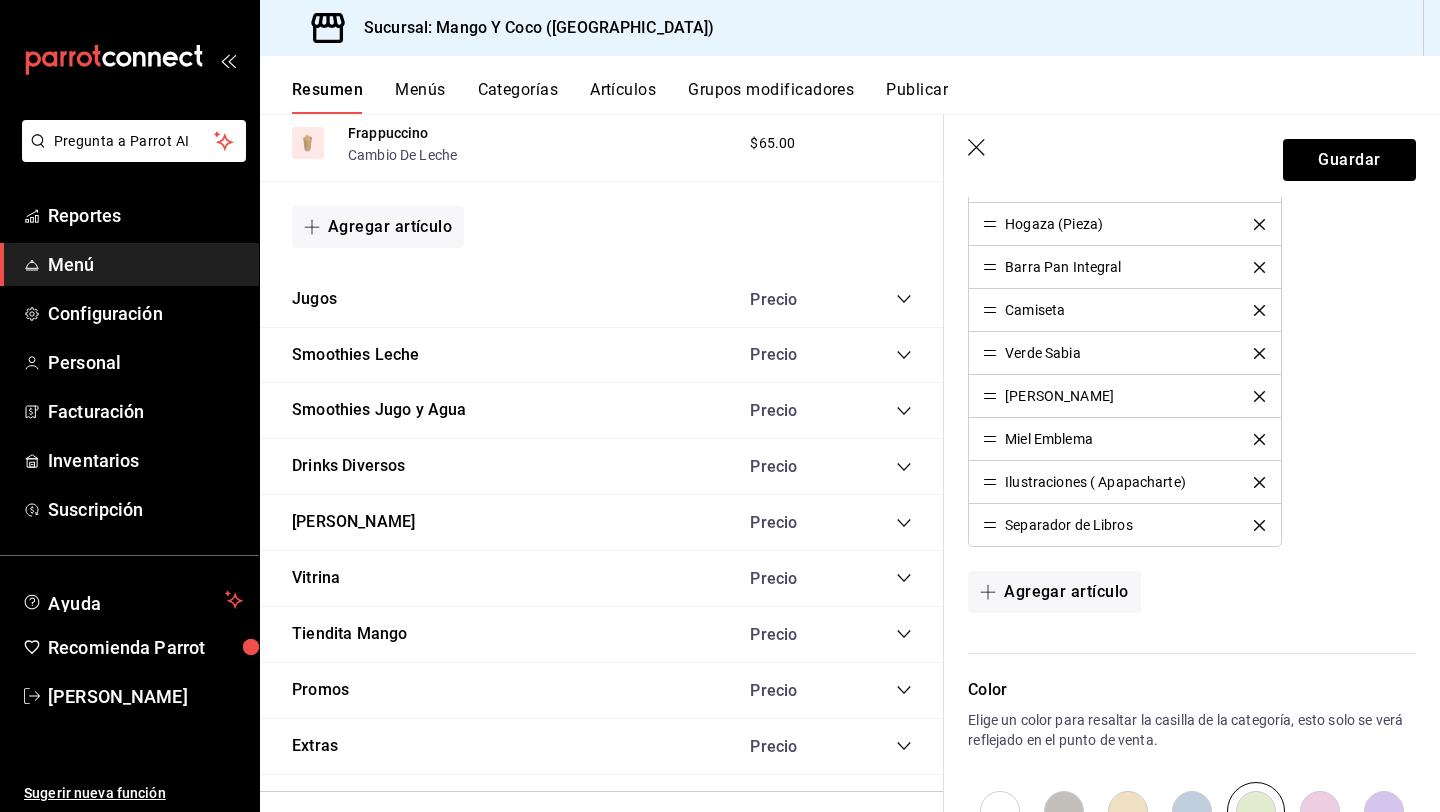 scroll, scrollTop: 0, scrollLeft: 0, axis: both 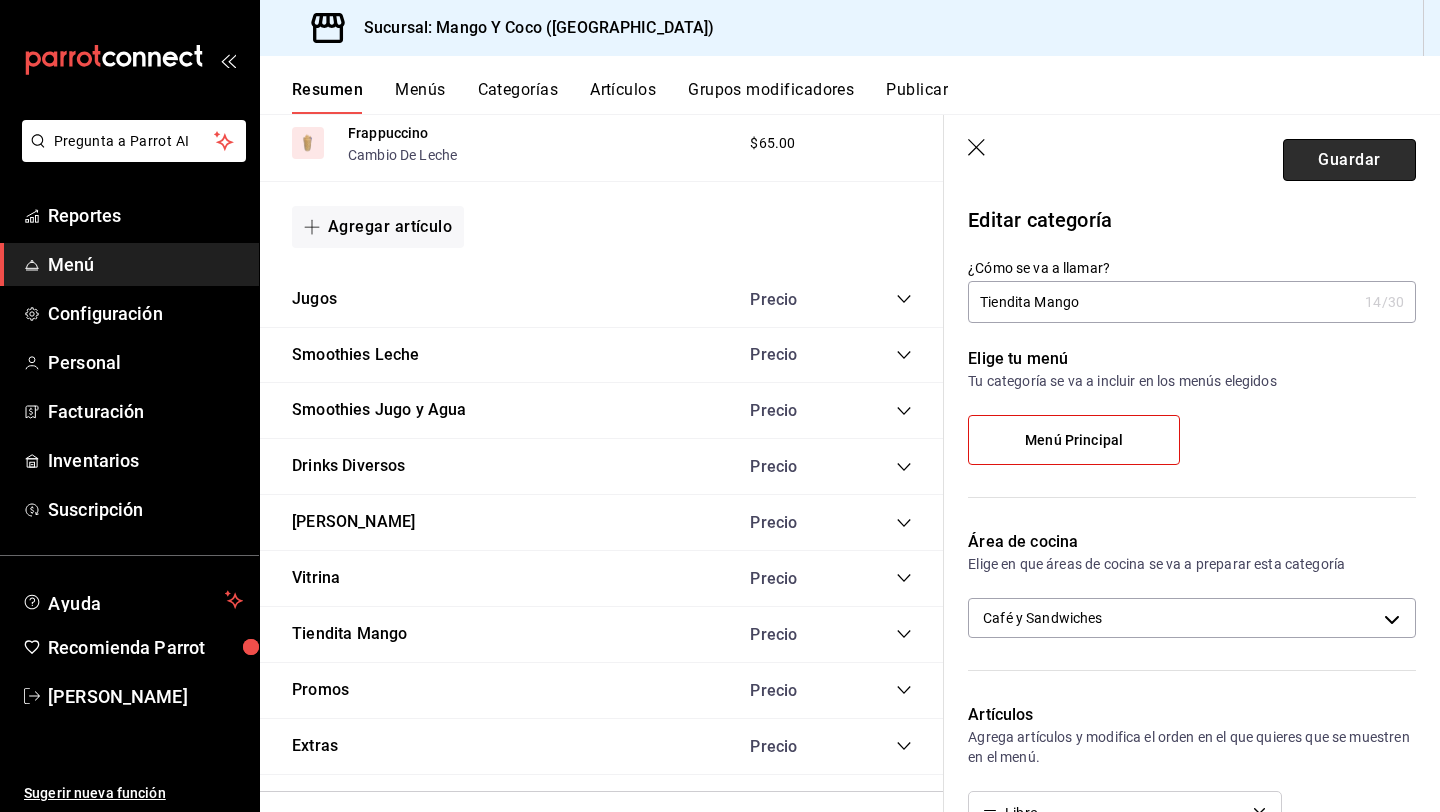 click on "Guardar" at bounding box center [1349, 160] 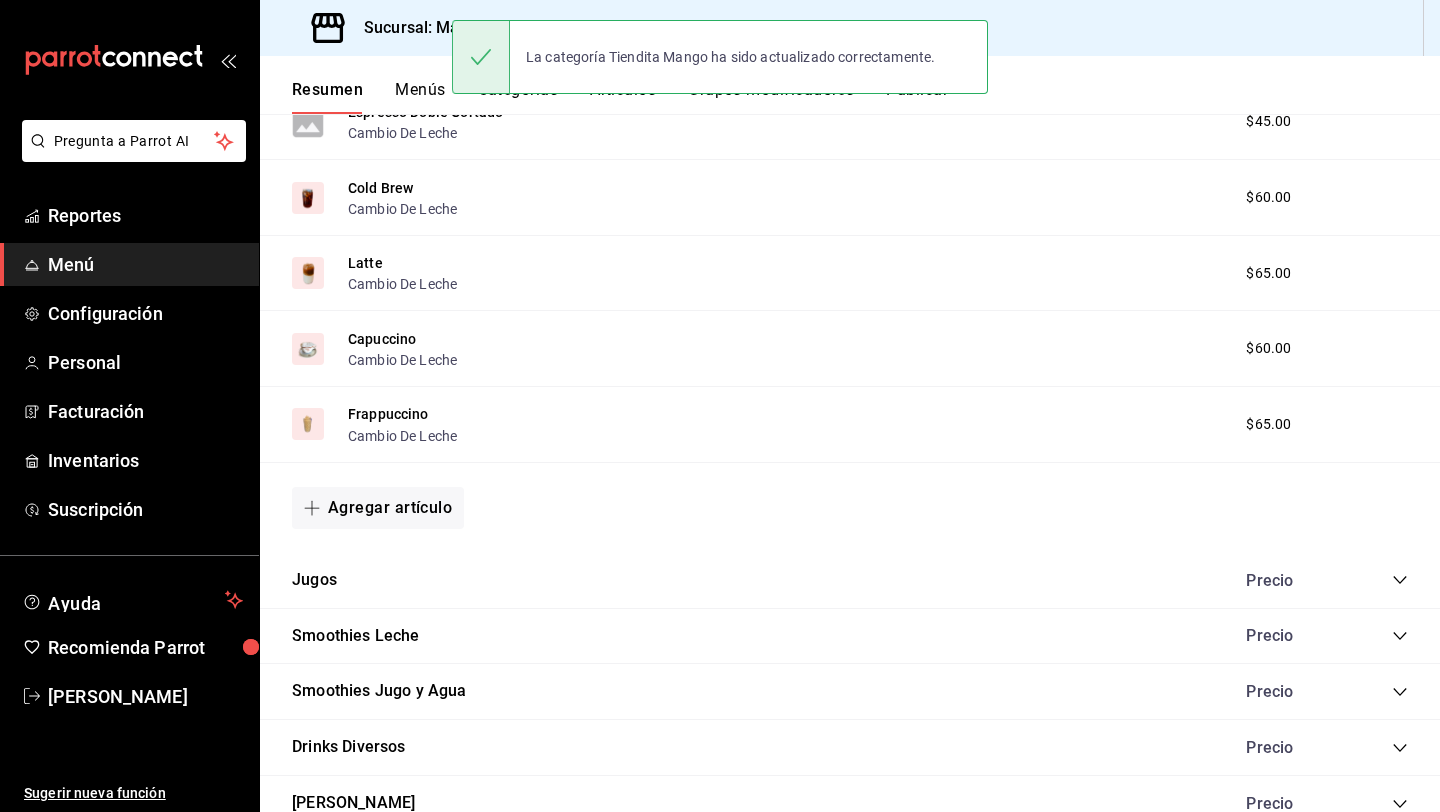 scroll, scrollTop: 1553, scrollLeft: 0, axis: vertical 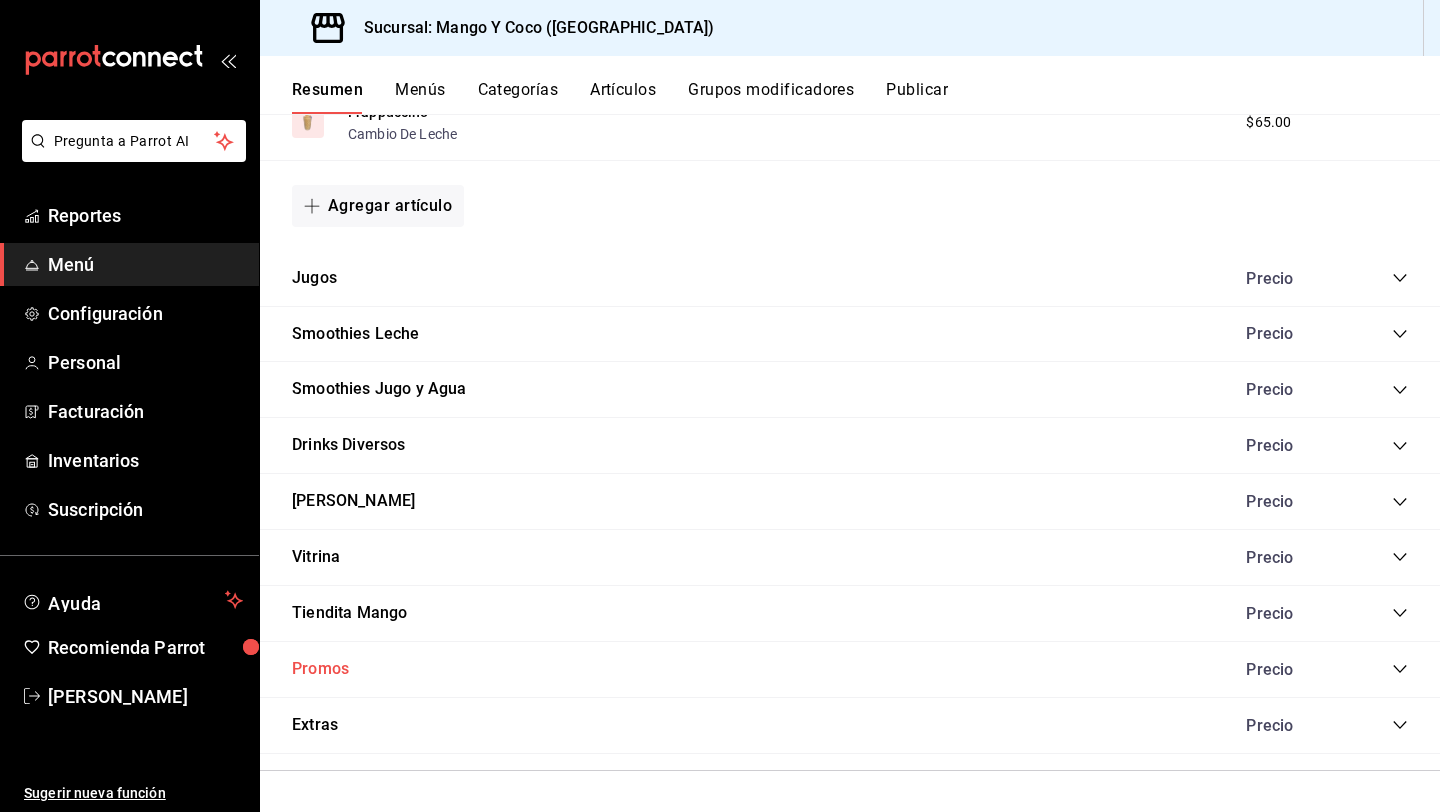 click on "Promos" at bounding box center [320, 669] 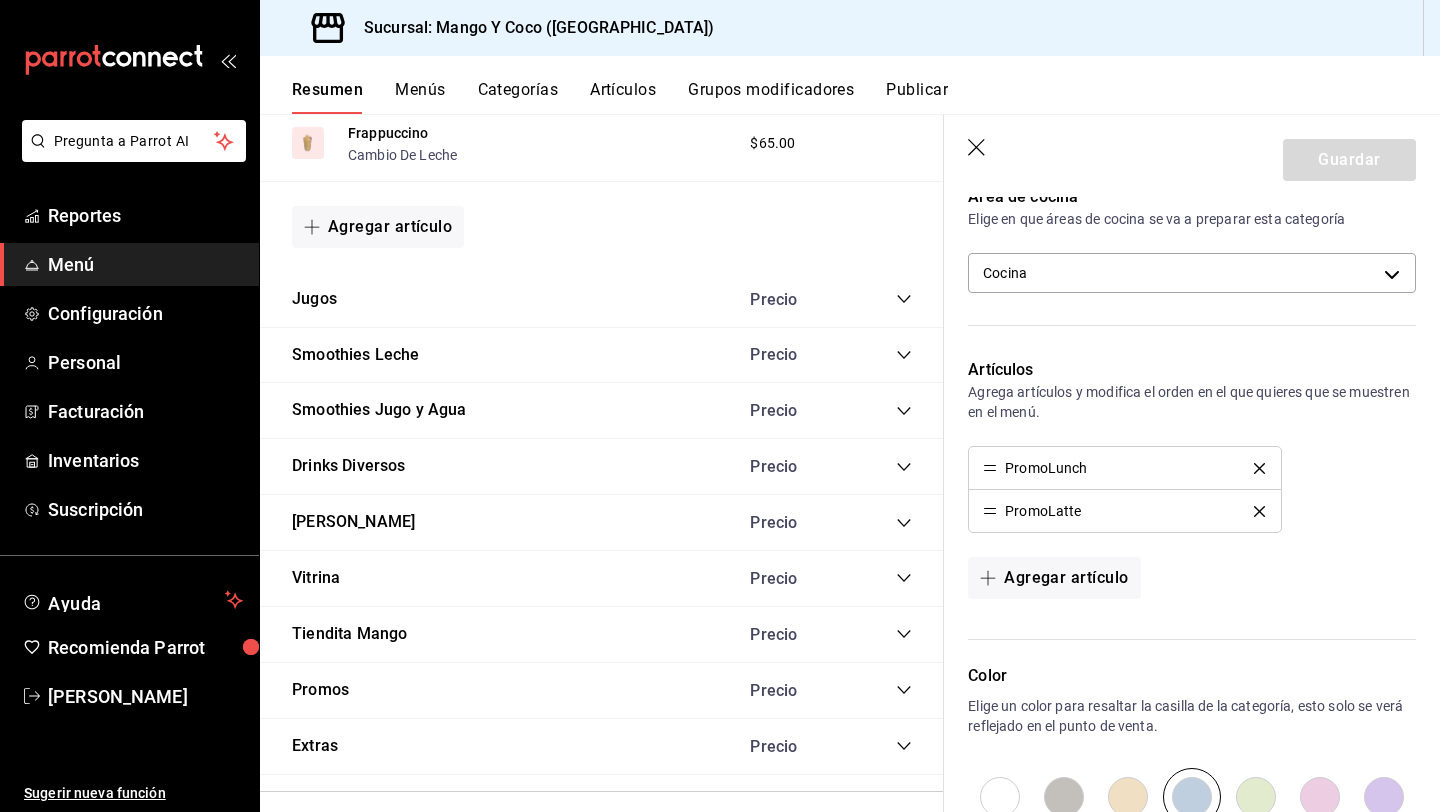 scroll, scrollTop: 333, scrollLeft: 0, axis: vertical 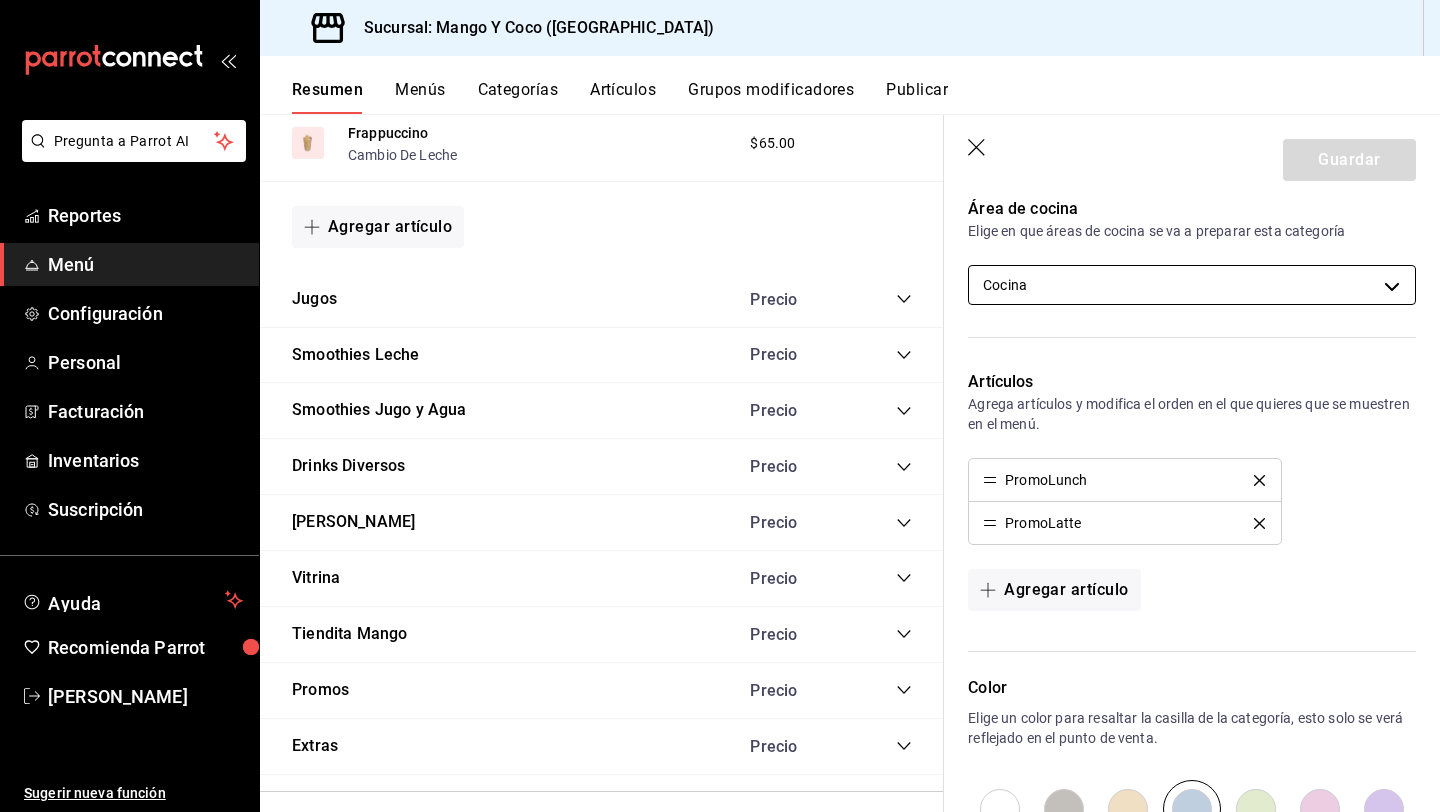 click on "Pregunta a Parrot AI Reportes   Menú   Configuración   Personal   Facturación   Inventarios   Suscripción   Ayuda Recomienda Parrot   Liz Gonzalez   Sugerir nueva función   Sucursal: Mango Y Coco (Mérida) Resumen Menús Categorías Artículos Grupos modificadores Publicar Resumen sucursal Si activas ‘Editar artículo por menú’, podrás  personalizar  los menús de esta sucursal.  Para cambios generales, ve a “Organización”. ​ ​ Mango Y Coco - Mérida Menú Principal L-D 00:00  -  23:59 Agregar categoría Desayunos Precio Sandwich Sandwich Extras Desayunos ,  Elige Tu Pan $55.00 Cuernito Deli Extras Desayunos ,  Elige Tu Pan $70.00 Cuernito De Huevo Extras Desayunos ,  Elige Tu Pan $75.00 Chisi Dwich Extras Desayunos ,  Elige Tu Pan $85.00 Atípico Sandwich Extras Desayunos ,  Elige Tu Pan $60.00 Huevos Y Tocino Extras Desayunos $120.00 Fruta Disfruta Extra Saludable $85.00 Agregar artículo Para Despertar Precio Café Americano Cambio De Leche $40.00 Espresso Cambio De Leche $35.00 $45.00" at bounding box center (720, 406) 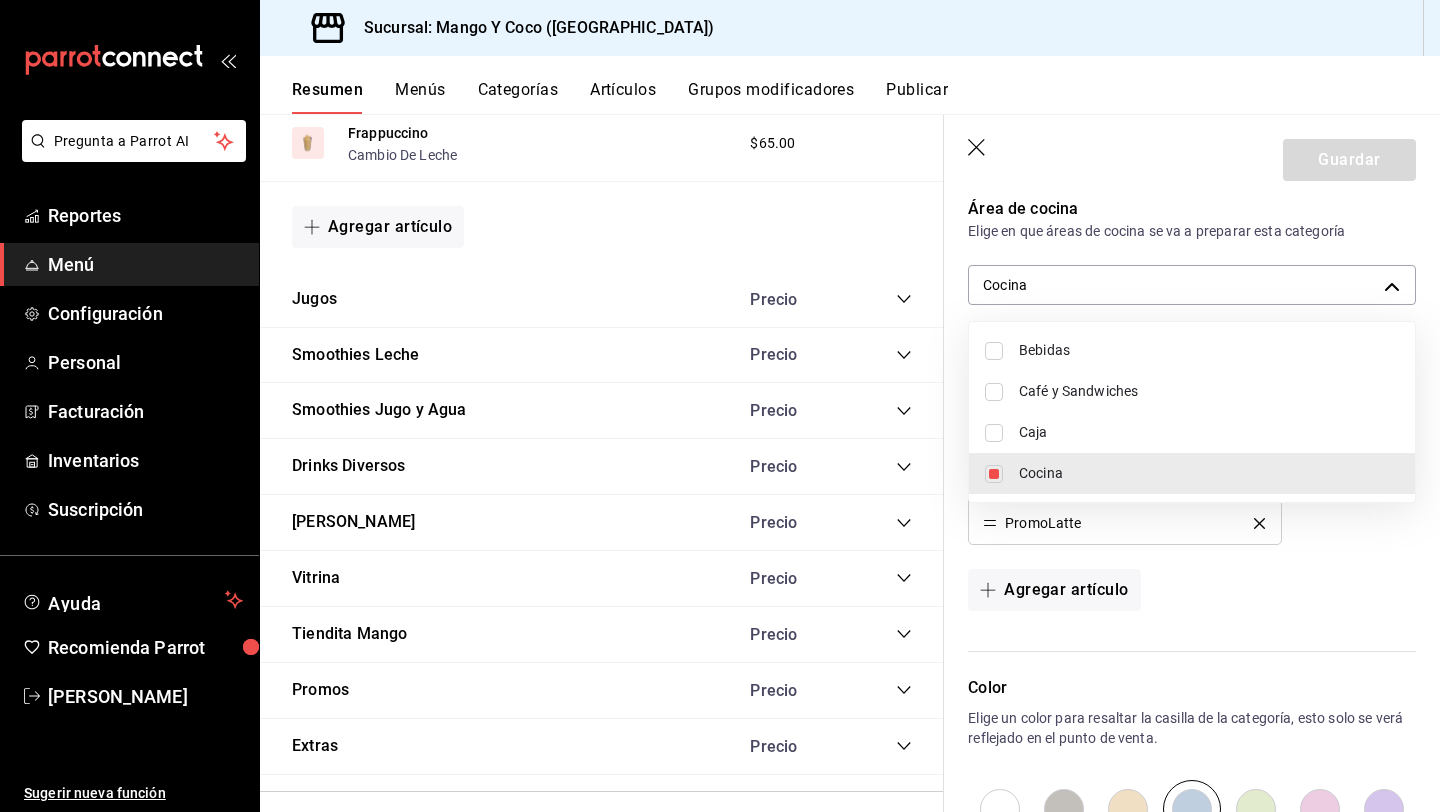 click on "Café y Sandwiches" at bounding box center [1209, 391] 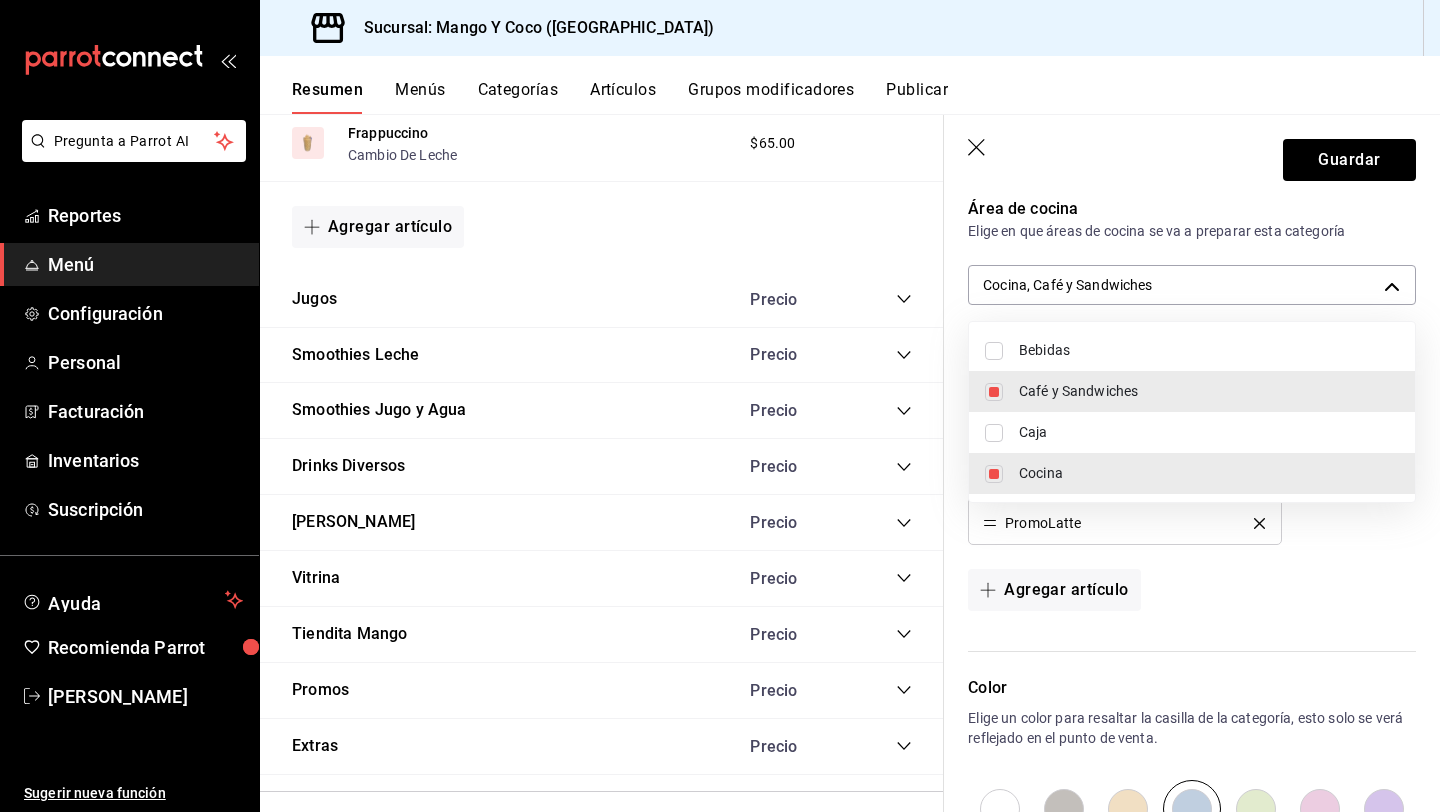 click on "Cocina" at bounding box center [1209, 473] 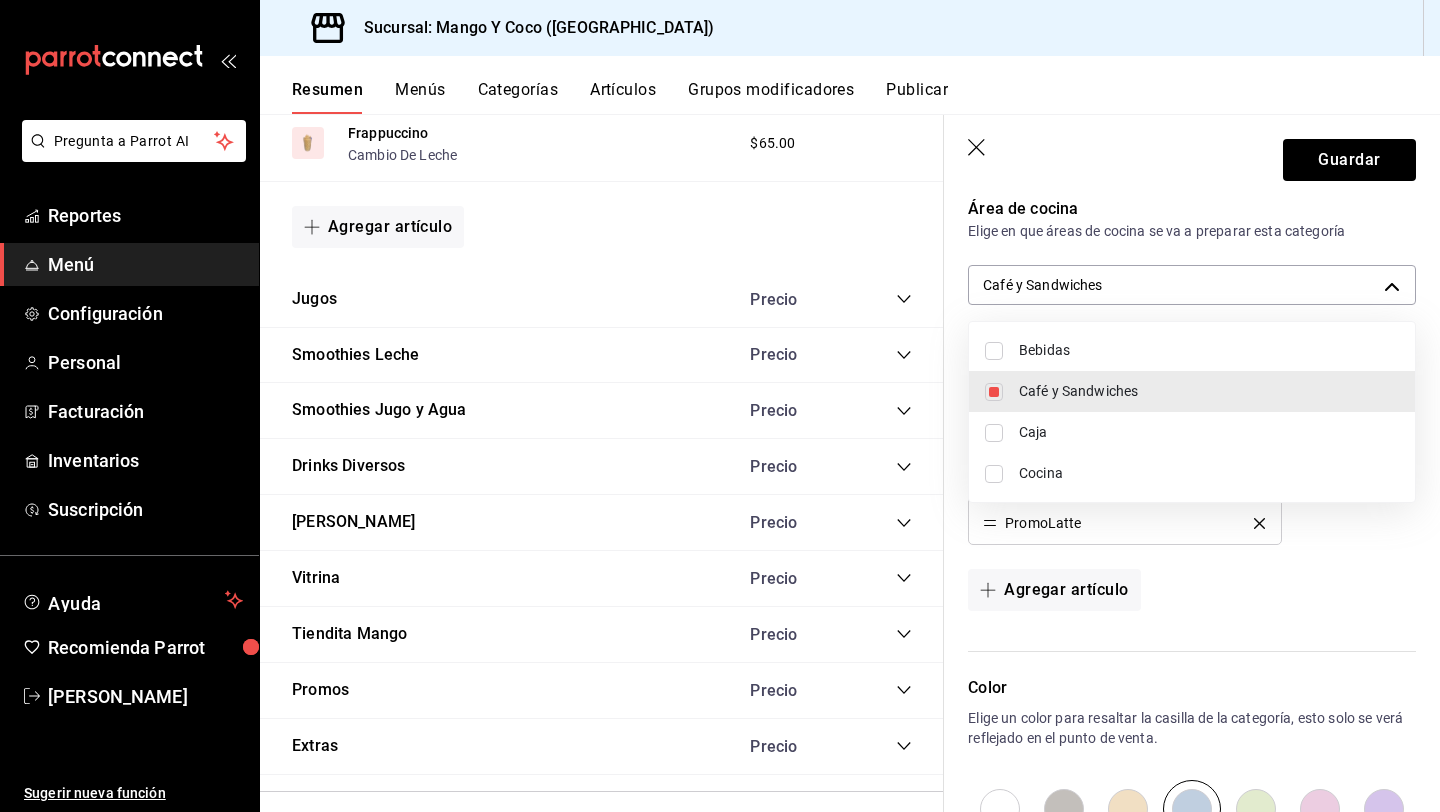 click at bounding box center (720, 406) 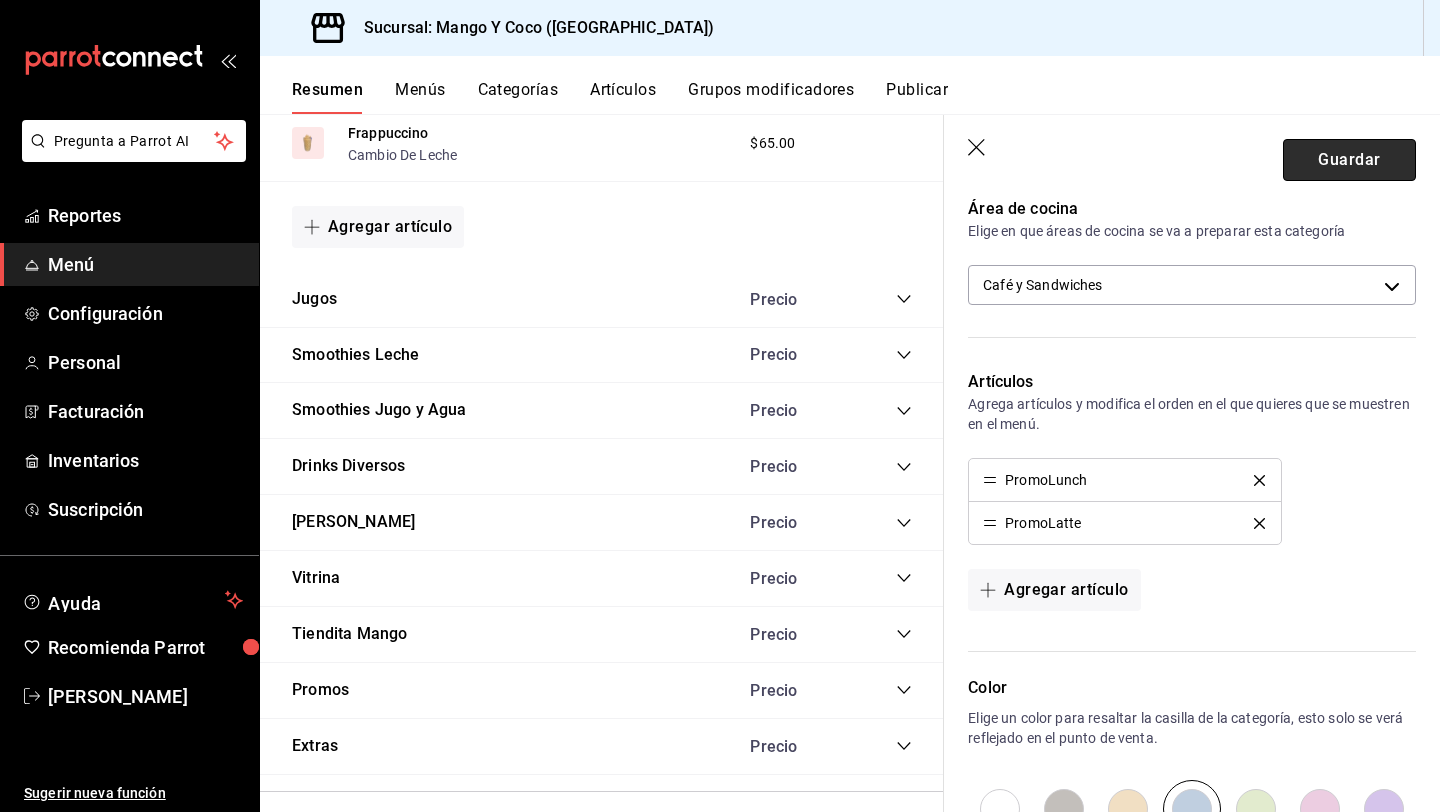 click on "Guardar" at bounding box center (1349, 160) 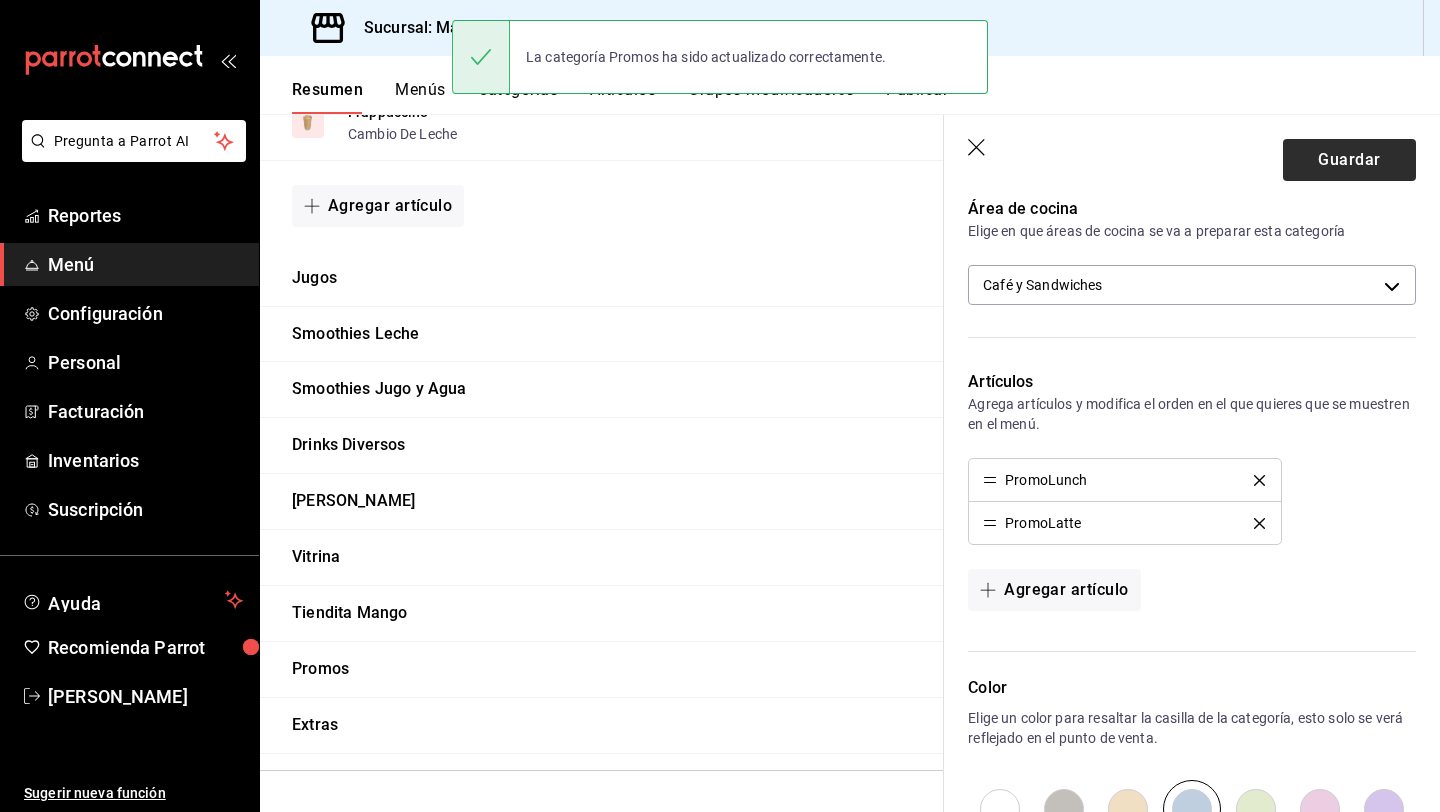 scroll, scrollTop: 947, scrollLeft: 0, axis: vertical 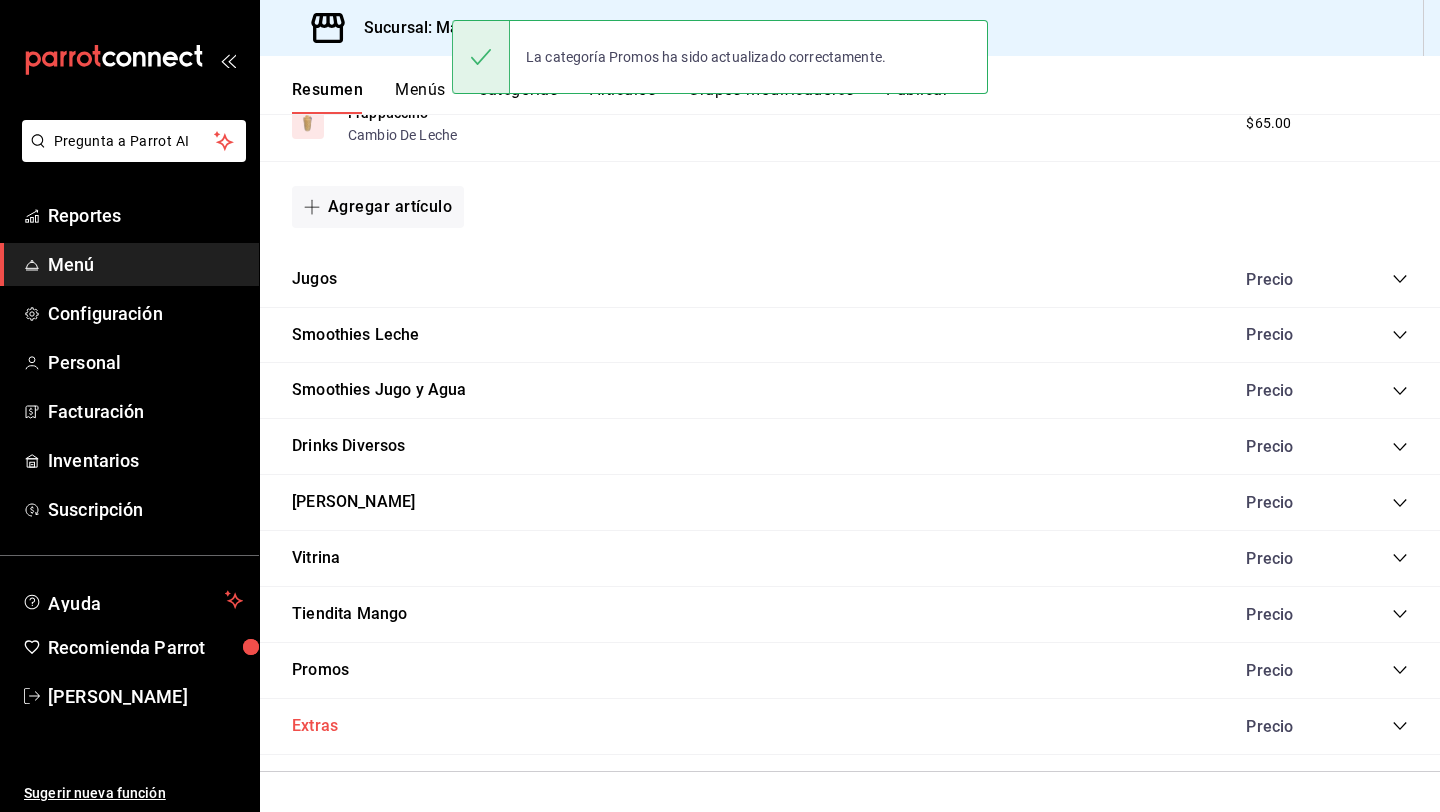 click on "Extras" at bounding box center (315, 726) 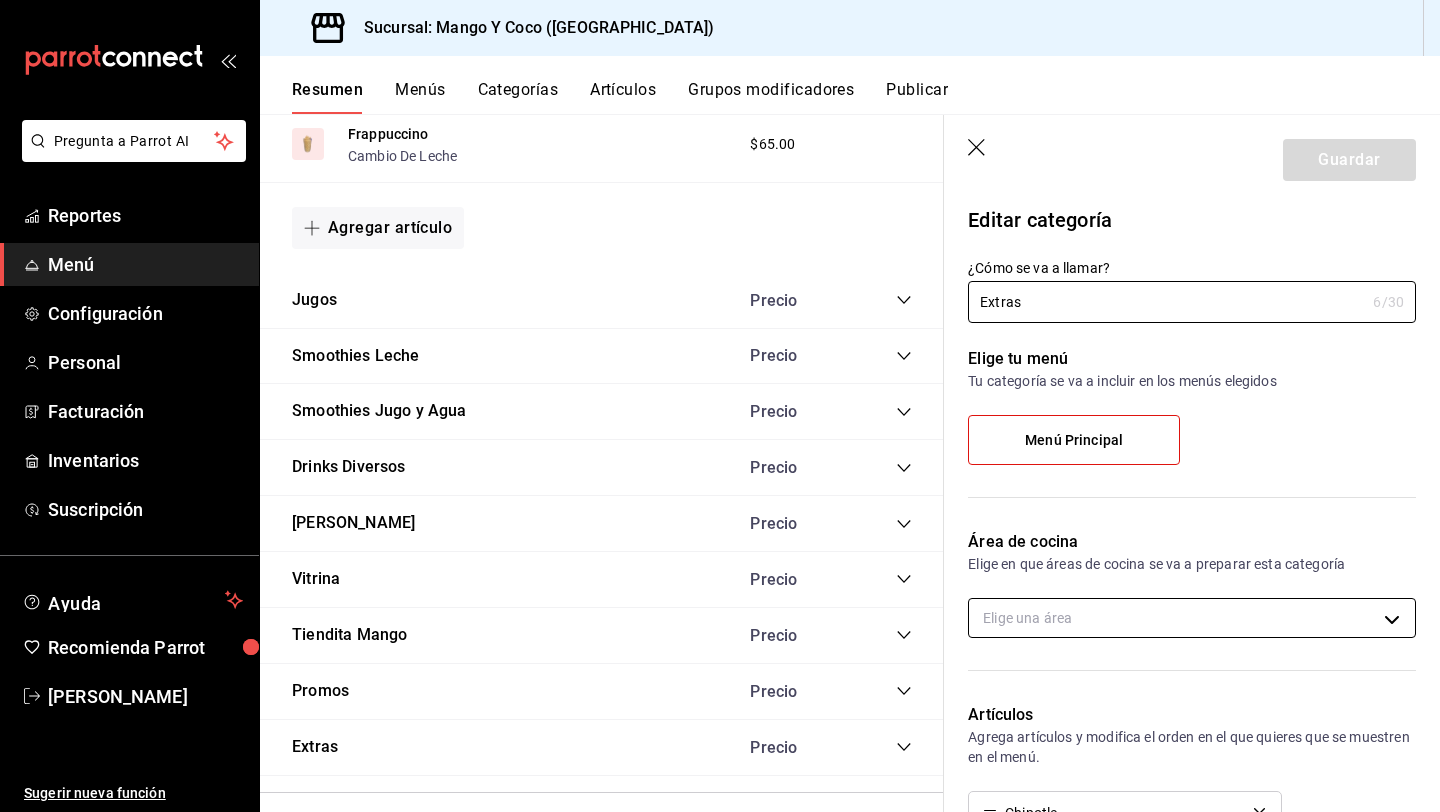 click on "Pregunta a Parrot AI Reportes   Menú   Configuración   Personal   Facturación   Inventarios   Suscripción   Ayuda Recomienda Parrot   Liz Gonzalez   Sugerir nueva función   Sucursal: Mango Y Coco (Mérida) Resumen Menús Categorías Artículos Grupos modificadores Publicar Resumen sucursal Si activas ‘Editar artículo por menú’, podrás  personalizar  los menús de esta sucursal.  Para cambios generales, ve a “Organización”. ​ ​ Mango Y Coco - Mérida Menú Principal L-D 00:00  -  23:59 Agregar categoría Desayunos Precio Sandwich Sandwich Extras Desayunos ,  Elige Tu Pan $55.00 Cuernito Deli Extras Desayunos ,  Elige Tu Pan $70.00 Cuernito De Huevo Extras Desayunos ,  Elige Tu Pan $75.00 Chisi Dwich Extras Desayunos ,  Elige Tu Pan $85.00 Atípico Sandwich Extras Desayunos ,  Elige Tu Pan $60.00 Huevos Y Tocino Extras Desayunos $120.00 Fruta Disfruta Extra Saludable $85.00 Agregar artículo Para Despertar Precio Café Americano Cambio De Leche $40.00 Espresso Cambio De Leche $35.00 $45.00" at bounding box center [720, 406] 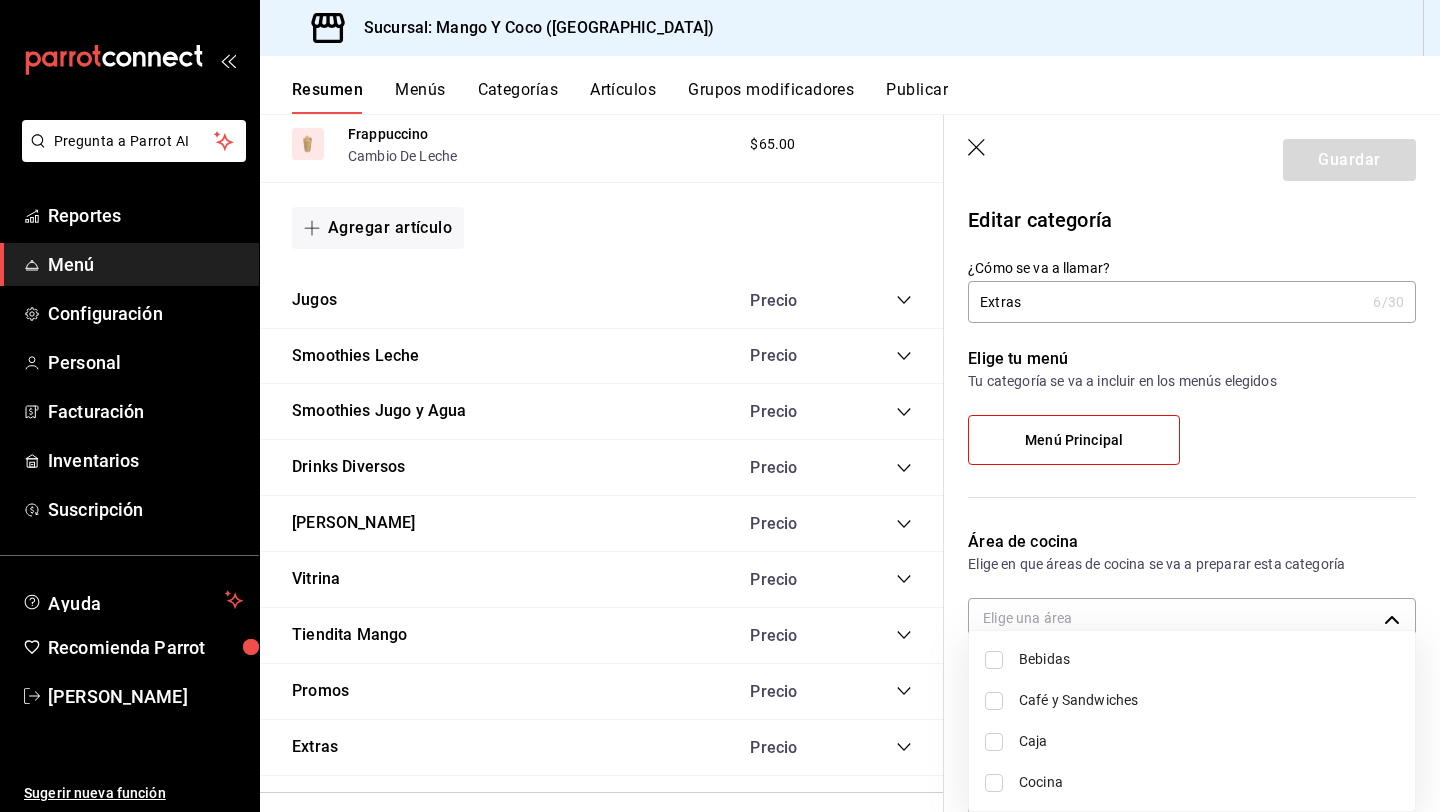click on "Cocina" at bounding box center [1209, 782] 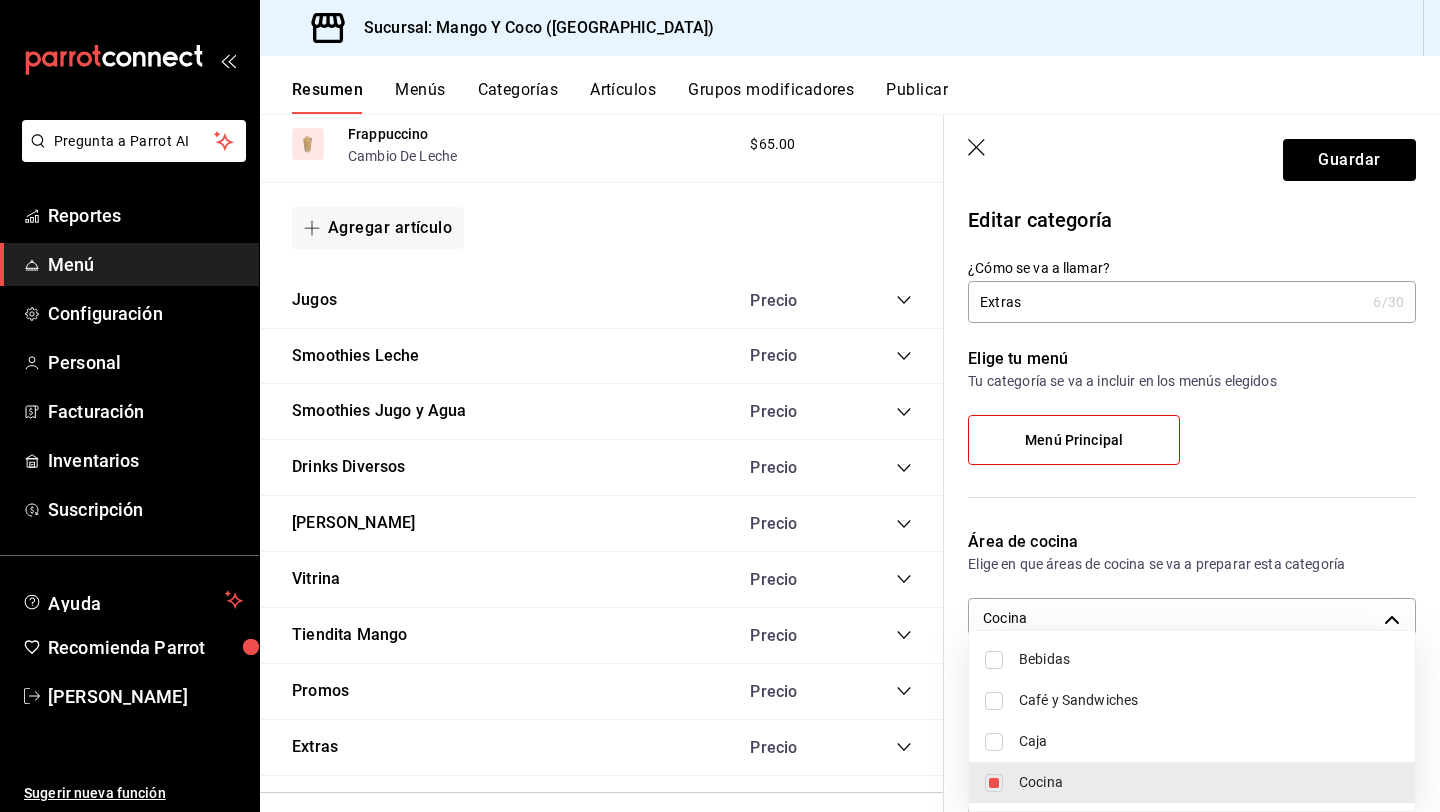click at bounding box center (720, 406) 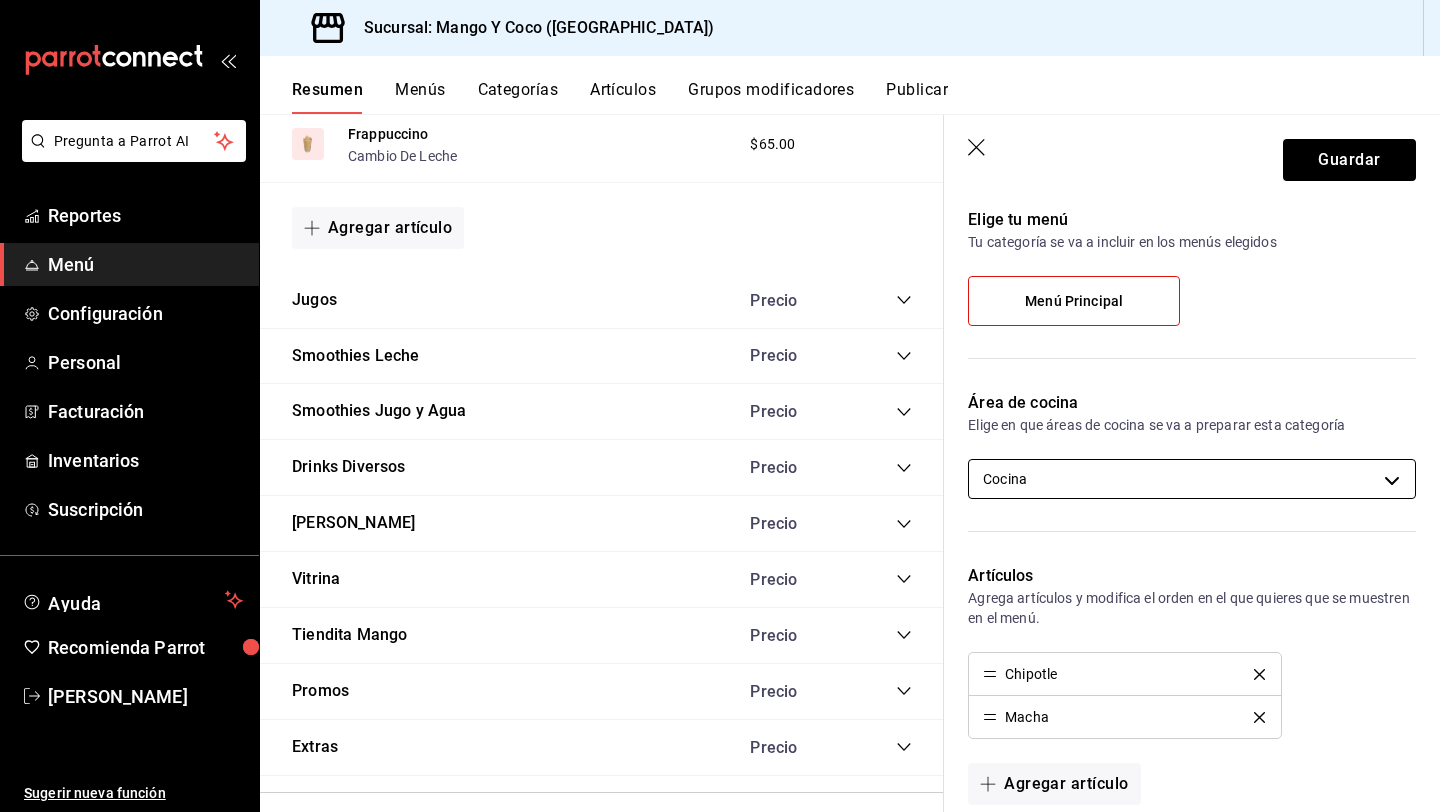 scroll, scrollTop: 0, scrollLeft: 0, axis: both 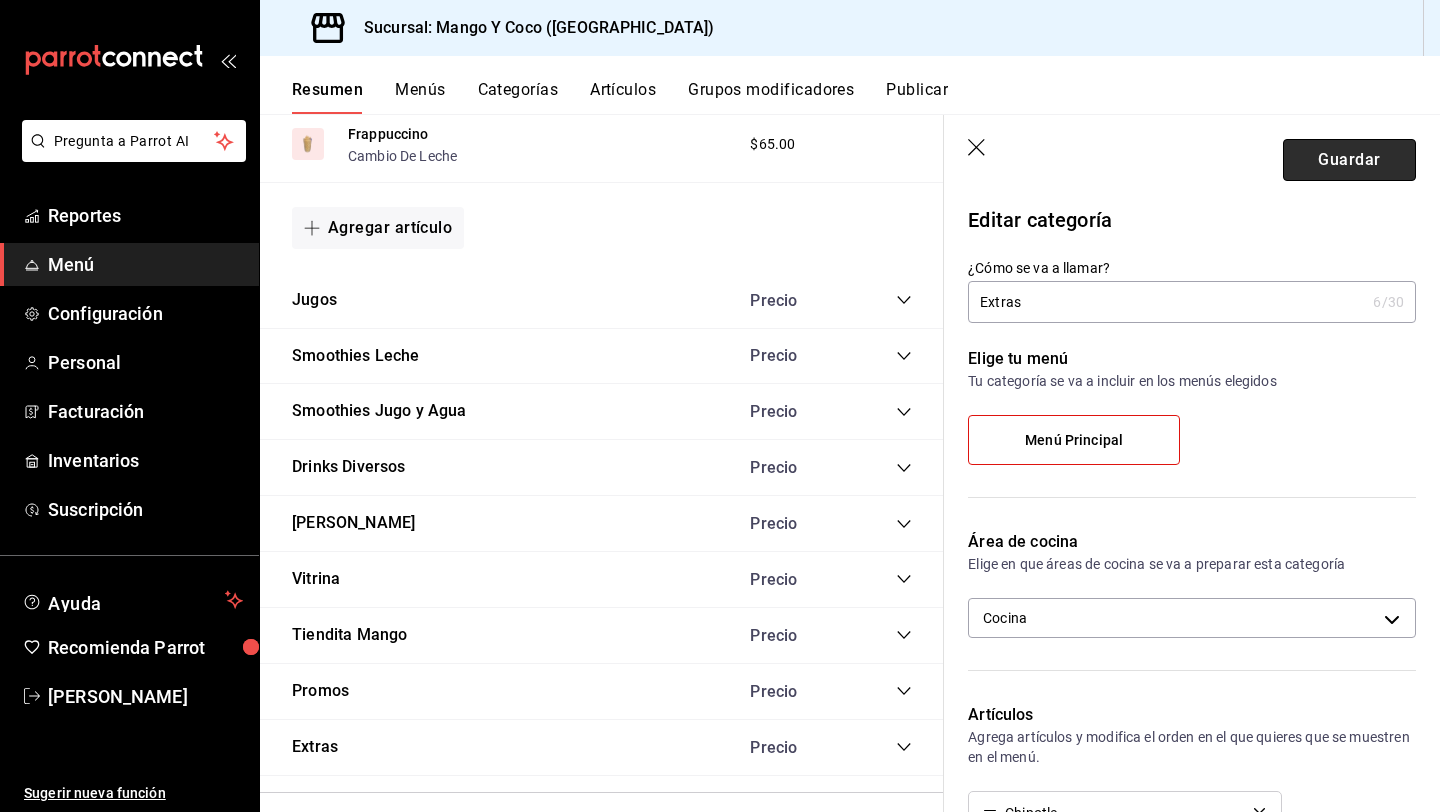 click on "Guardar" at bounding box center [1349, 160] 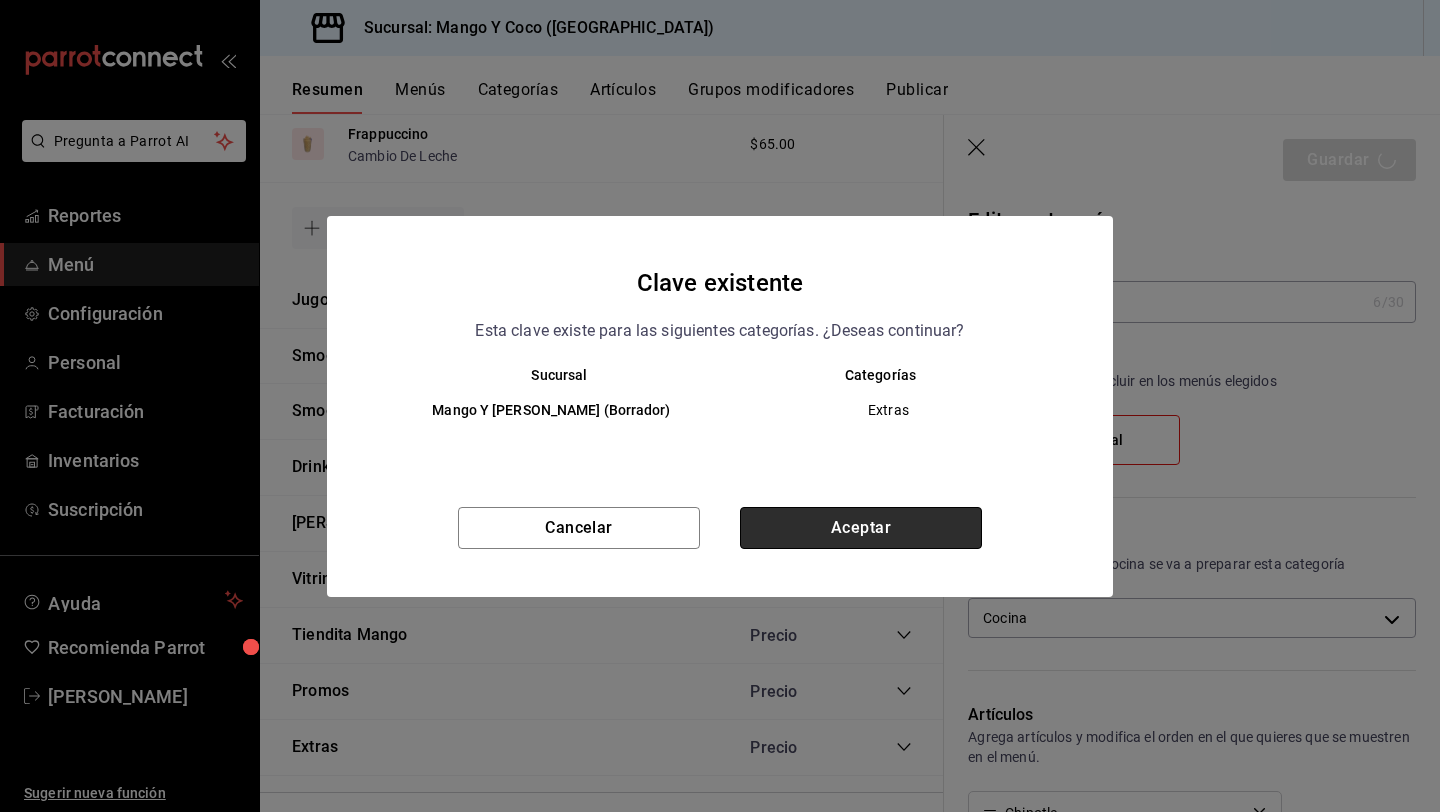 click on "Aceptar" at bounding box center [861, 528] 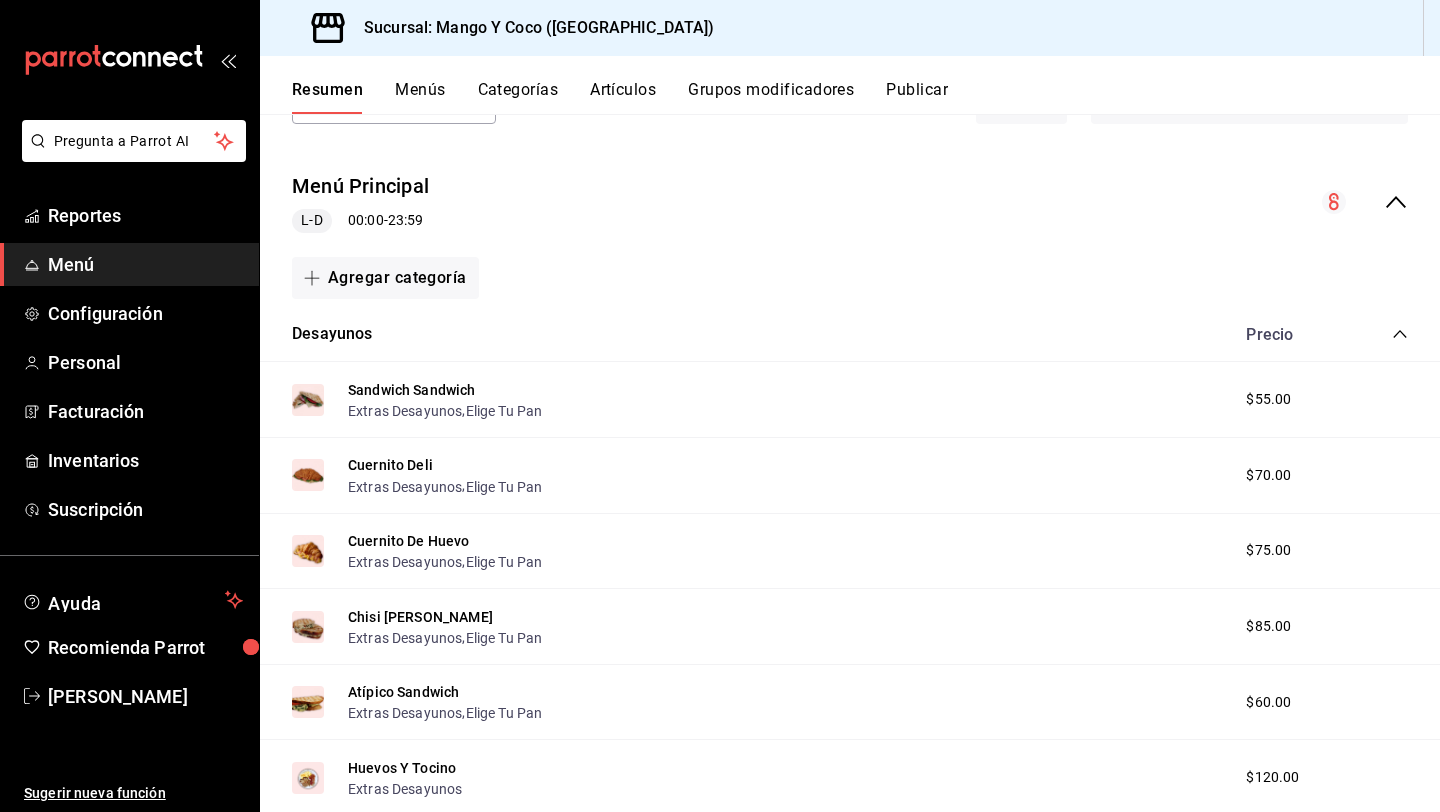 scroll, scrollTop: 0, scrollLeft: 0, axis: both 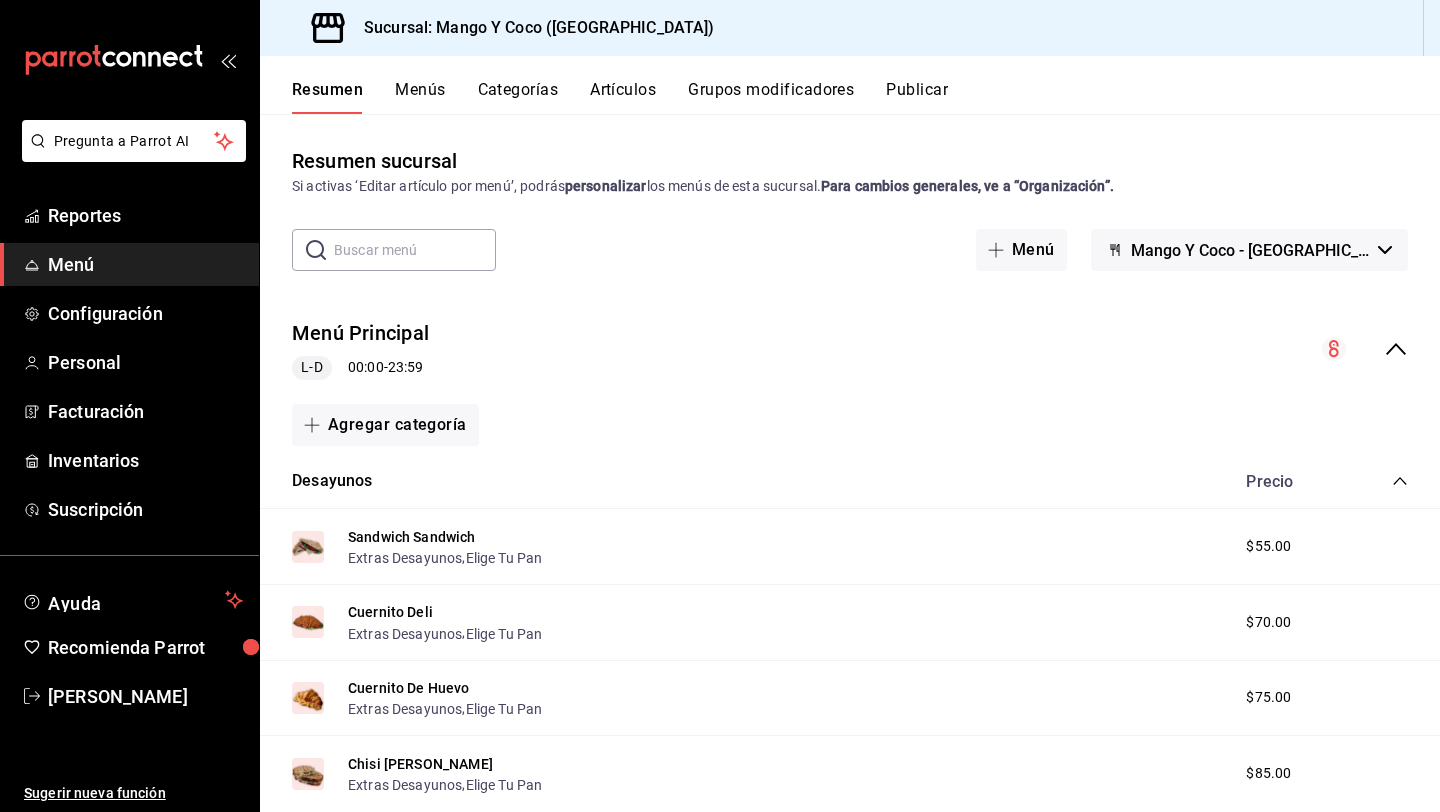 click on "Resumen Menús Categorías Artículos Grupos modificadores Publicar" at bounding box center [850, 85] 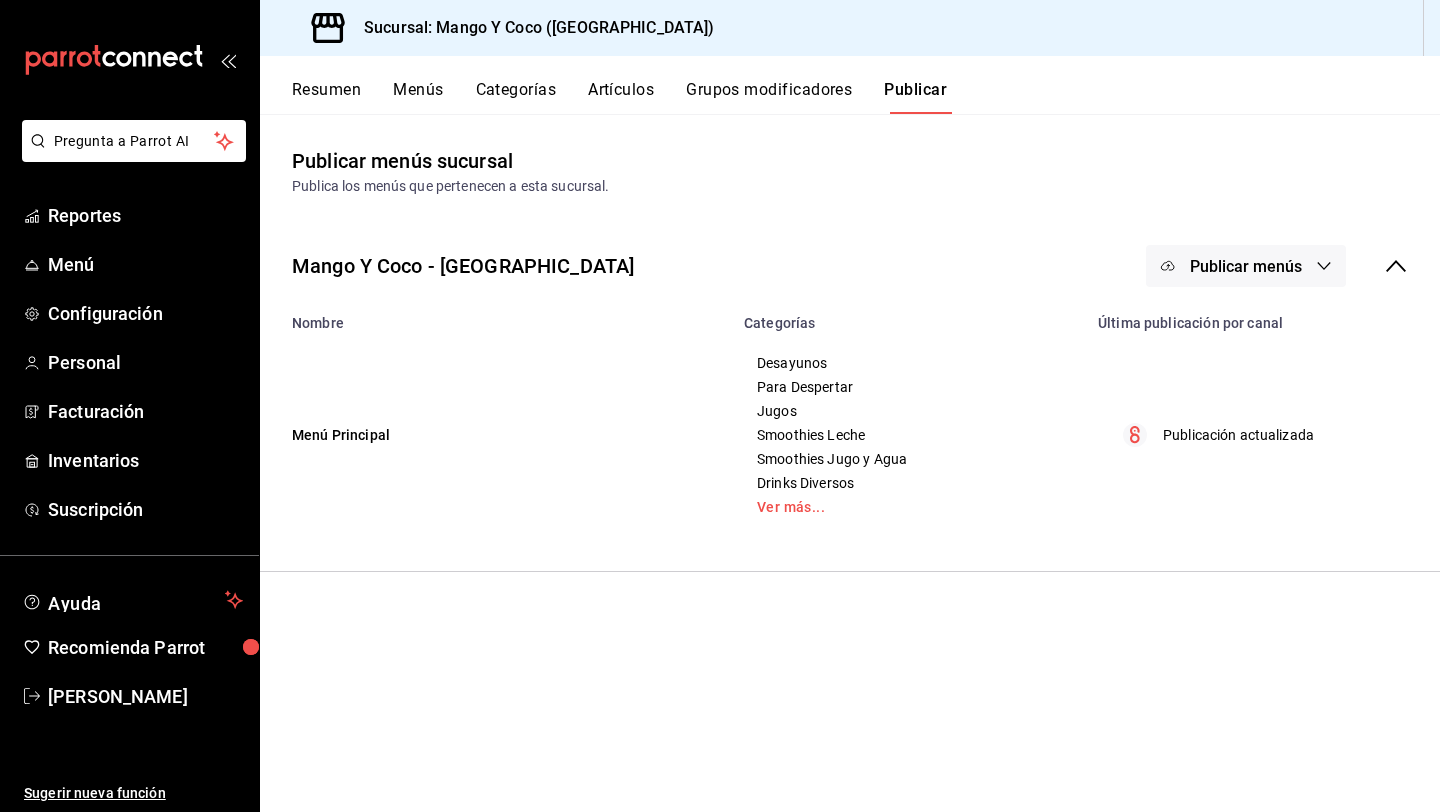 click on "Publicar menús" at bounding box center (1246, 266) 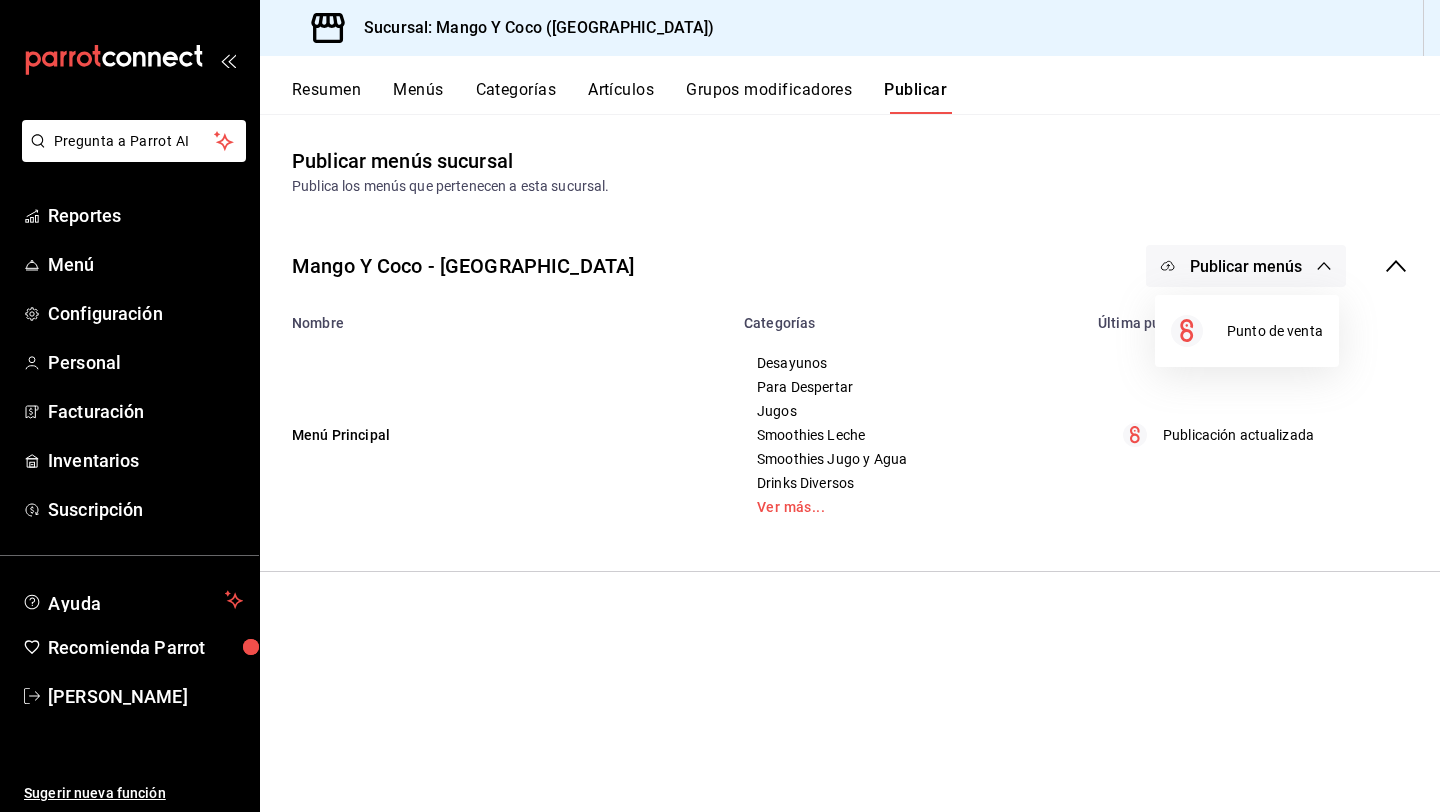 click at bounding box center (720, 406) 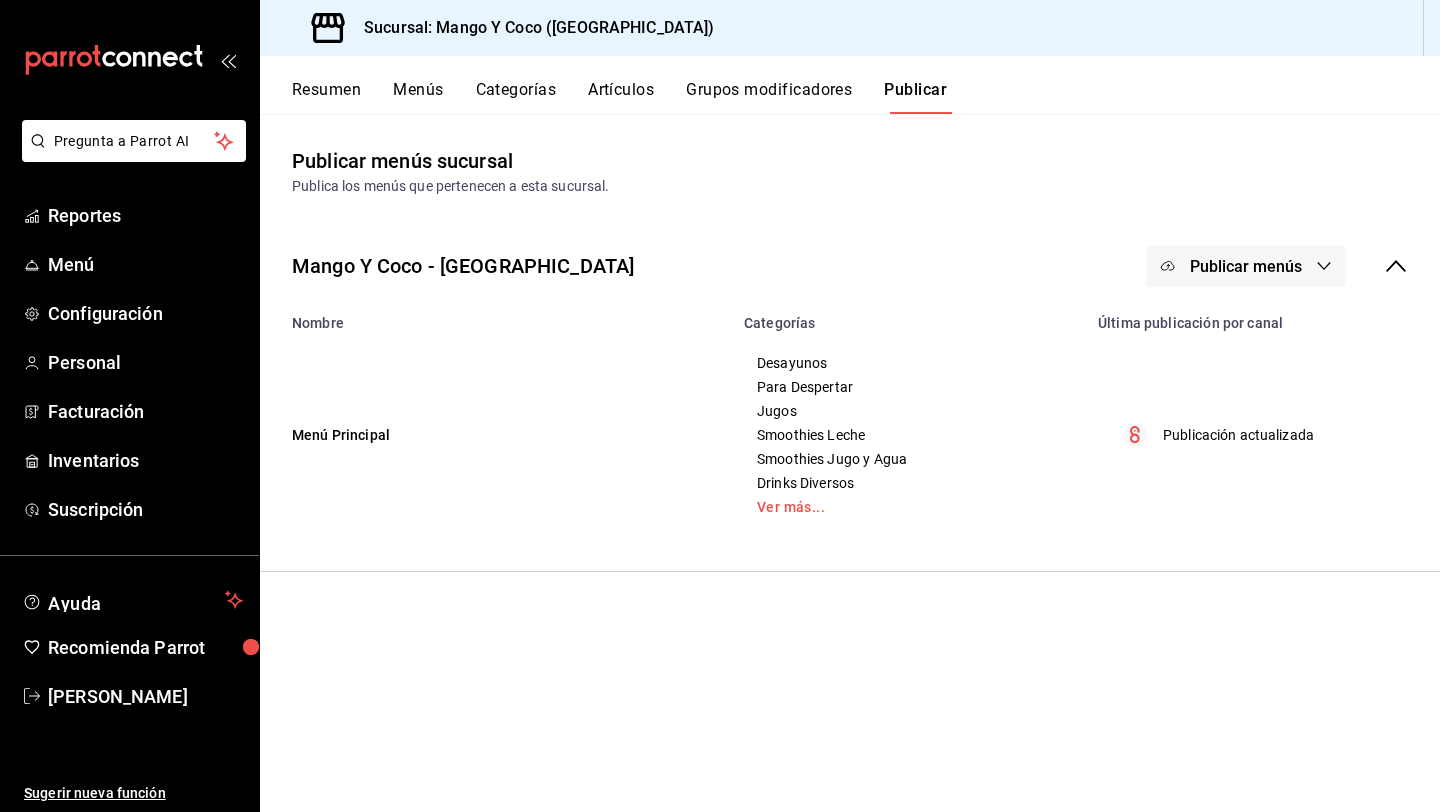 click on "Publicar menús" at bounding box center [1246, 266] 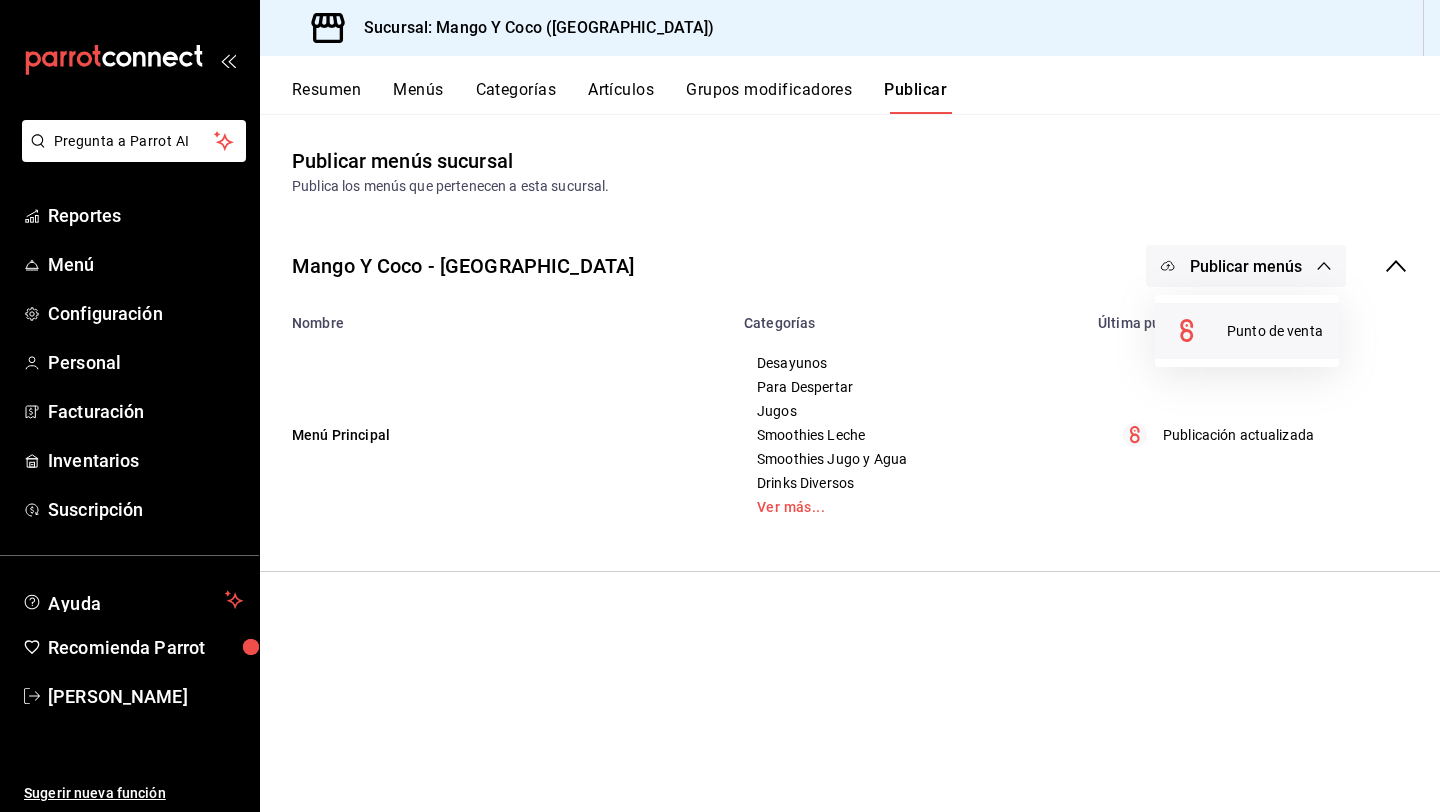 click on "Punto de venta" at bounding box center [1275, 331] 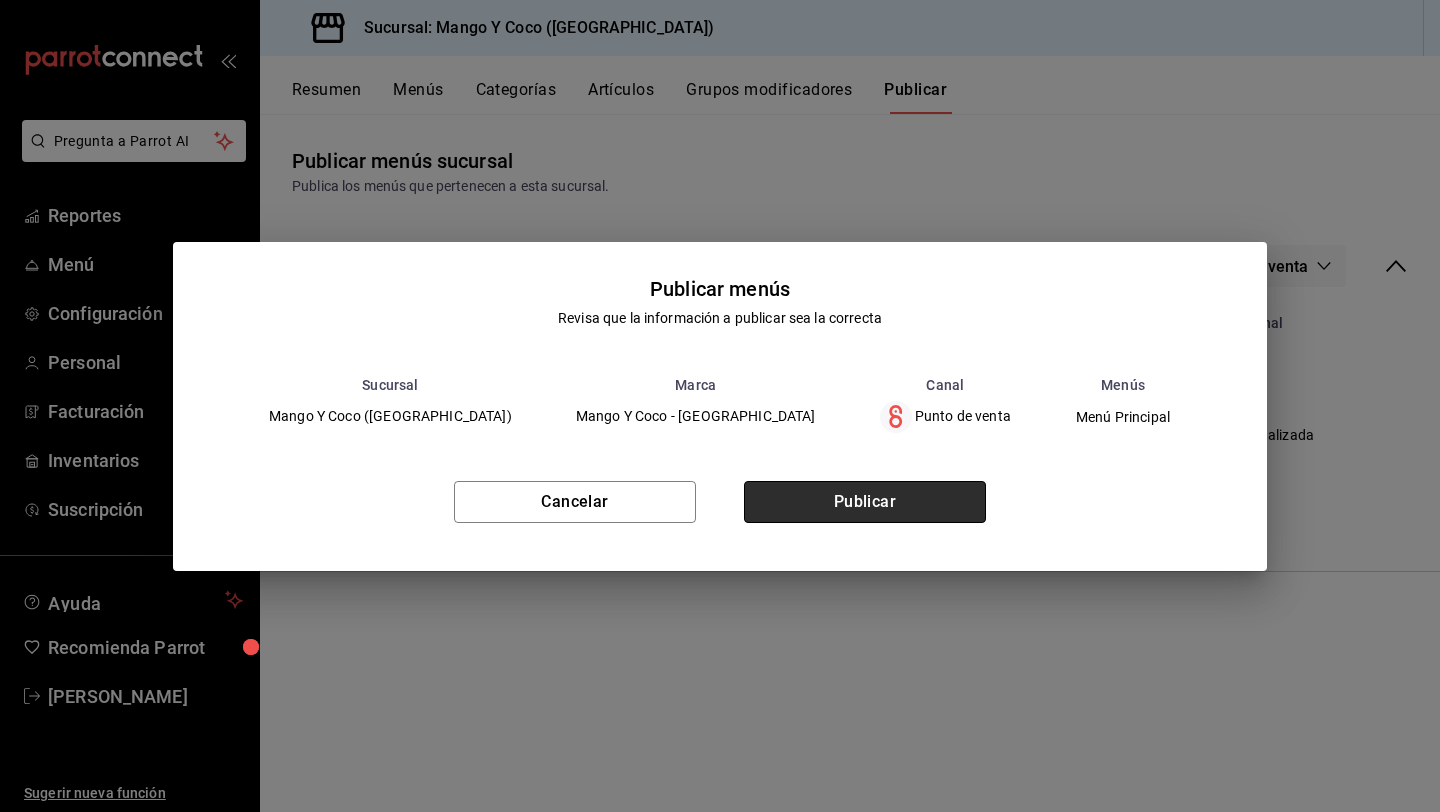 click on "Publicar" at bounding box center [865, 502] 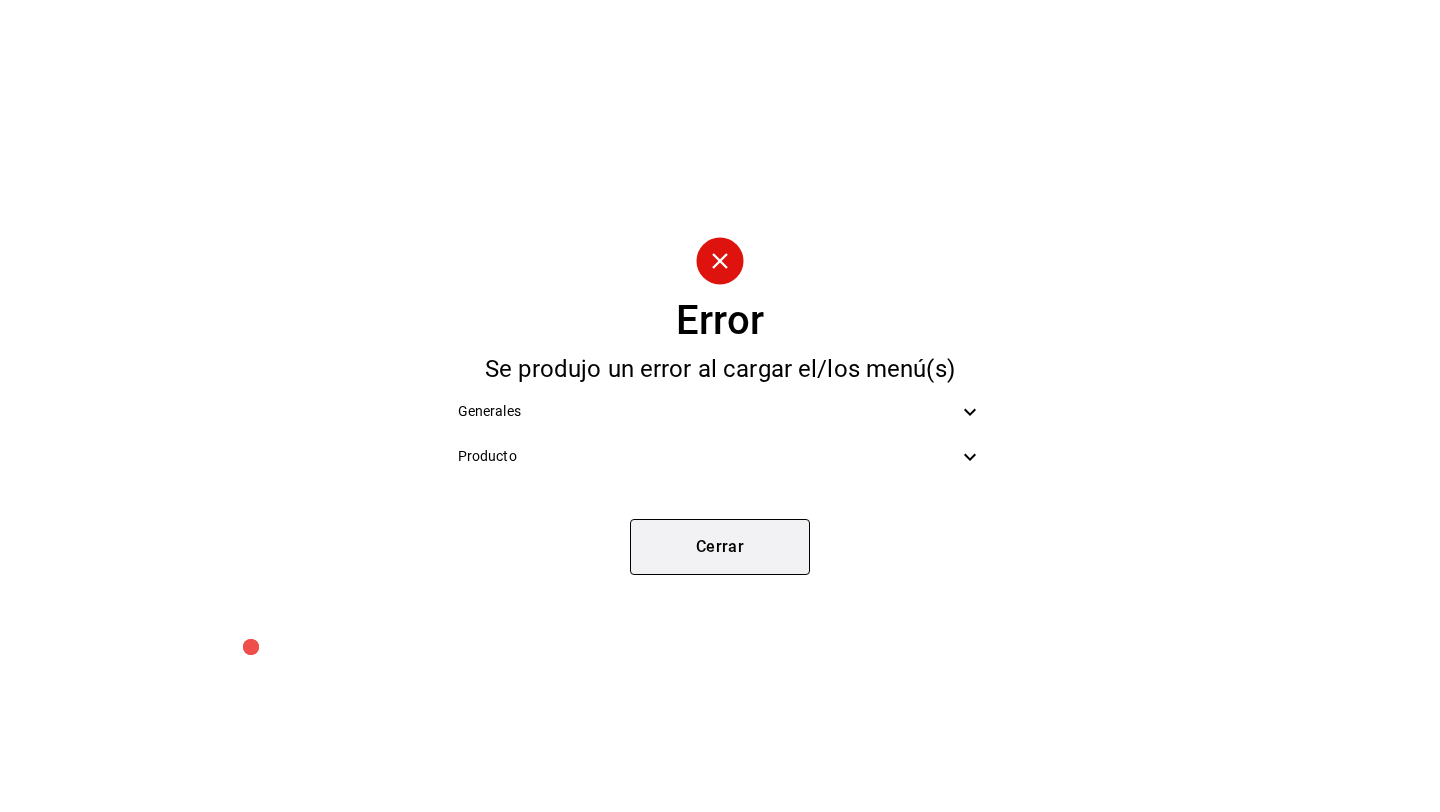 click on "Cerrar" at bounding box center (720, 547) 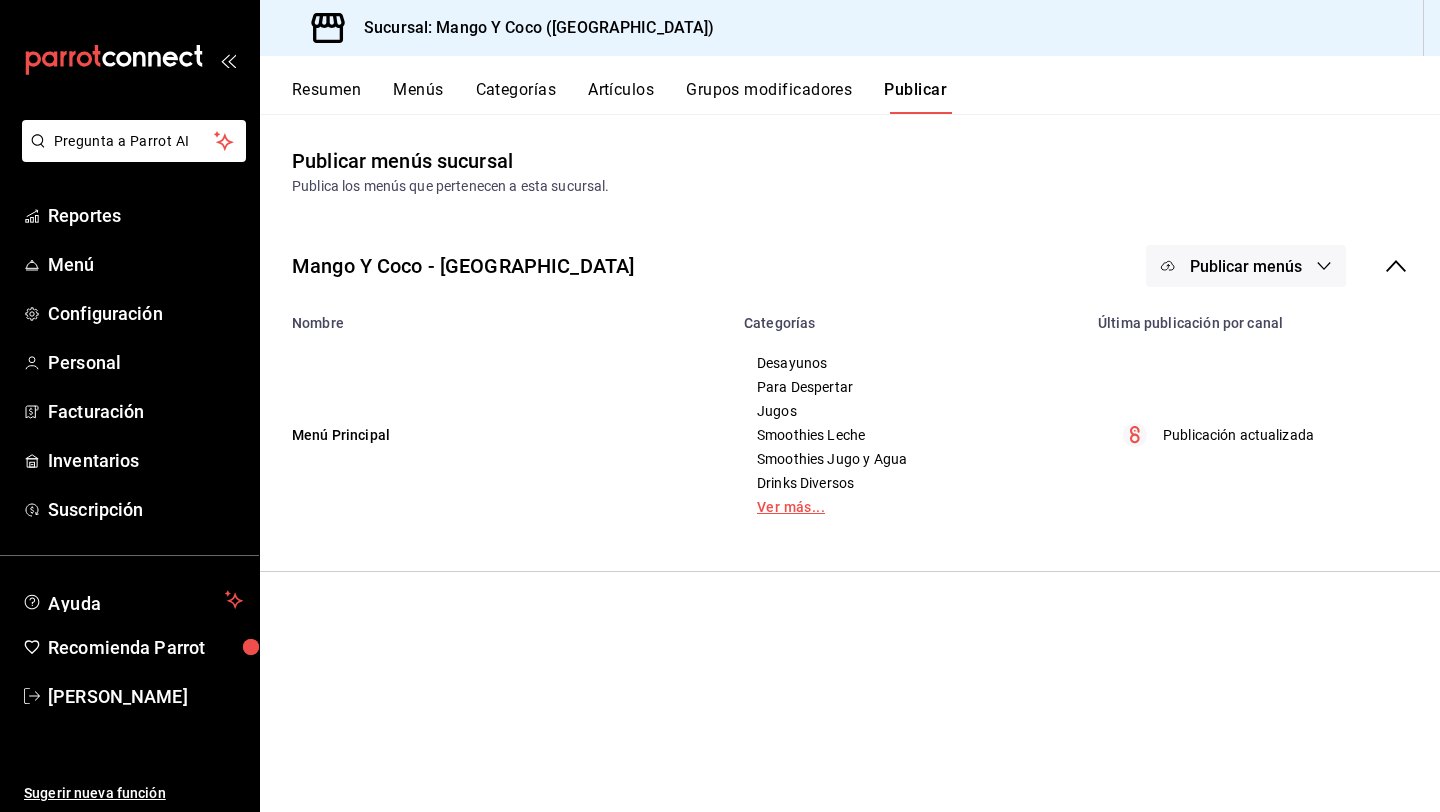 click on "Ver más..." at bounding box center (909, 507) 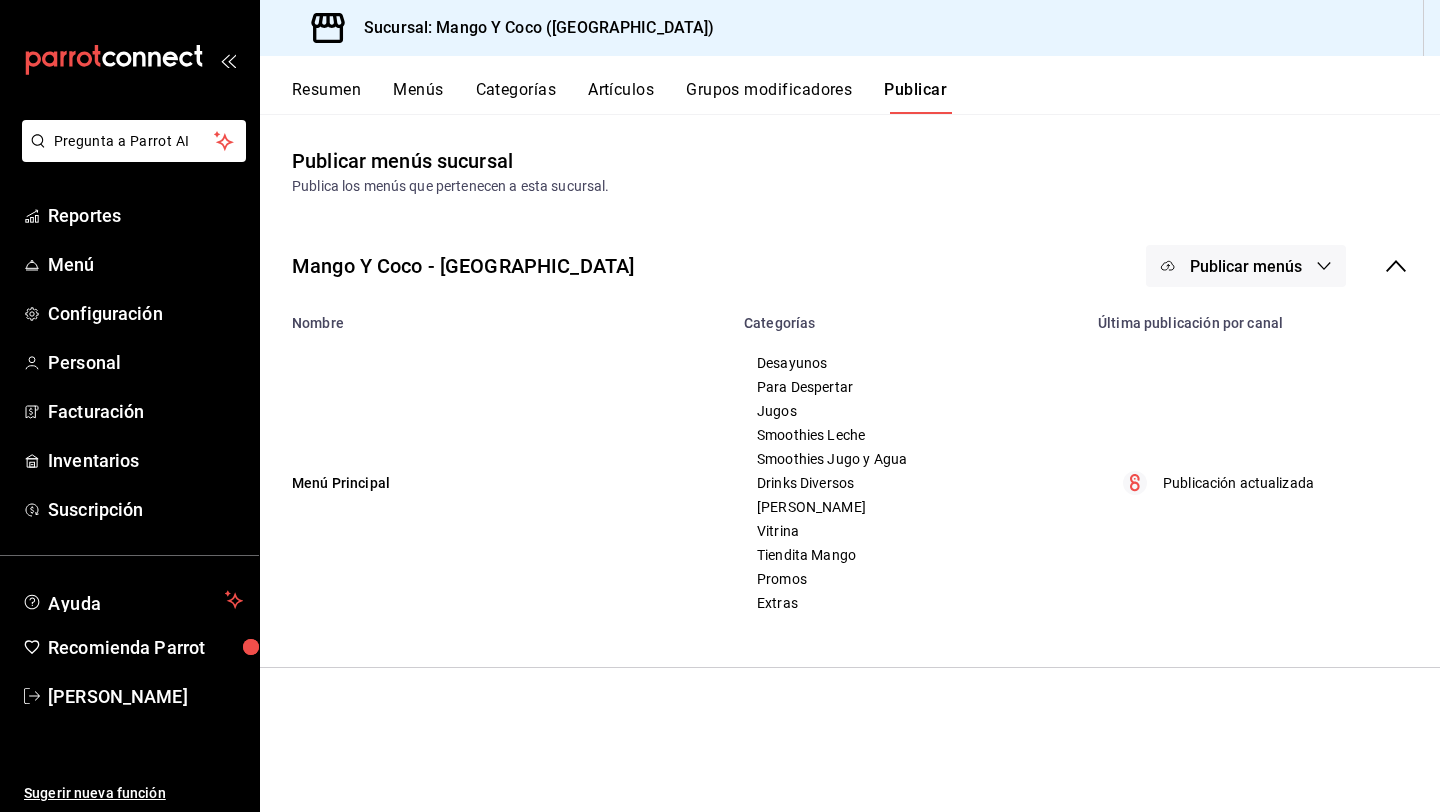 click on "Resumen" at bounding box center [326, 97] 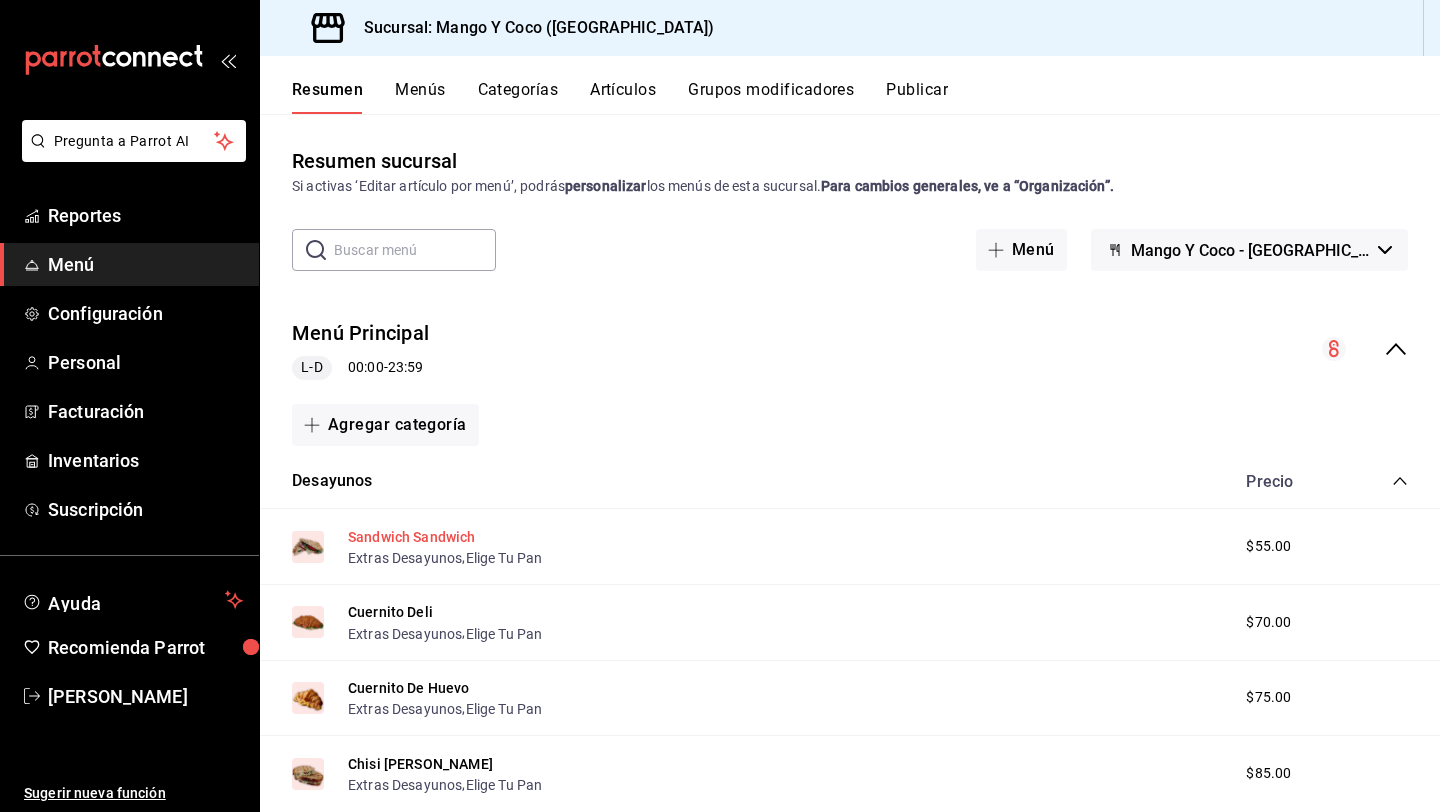 click on "Sandwich Sandwich" at bounding box center (412, 537) 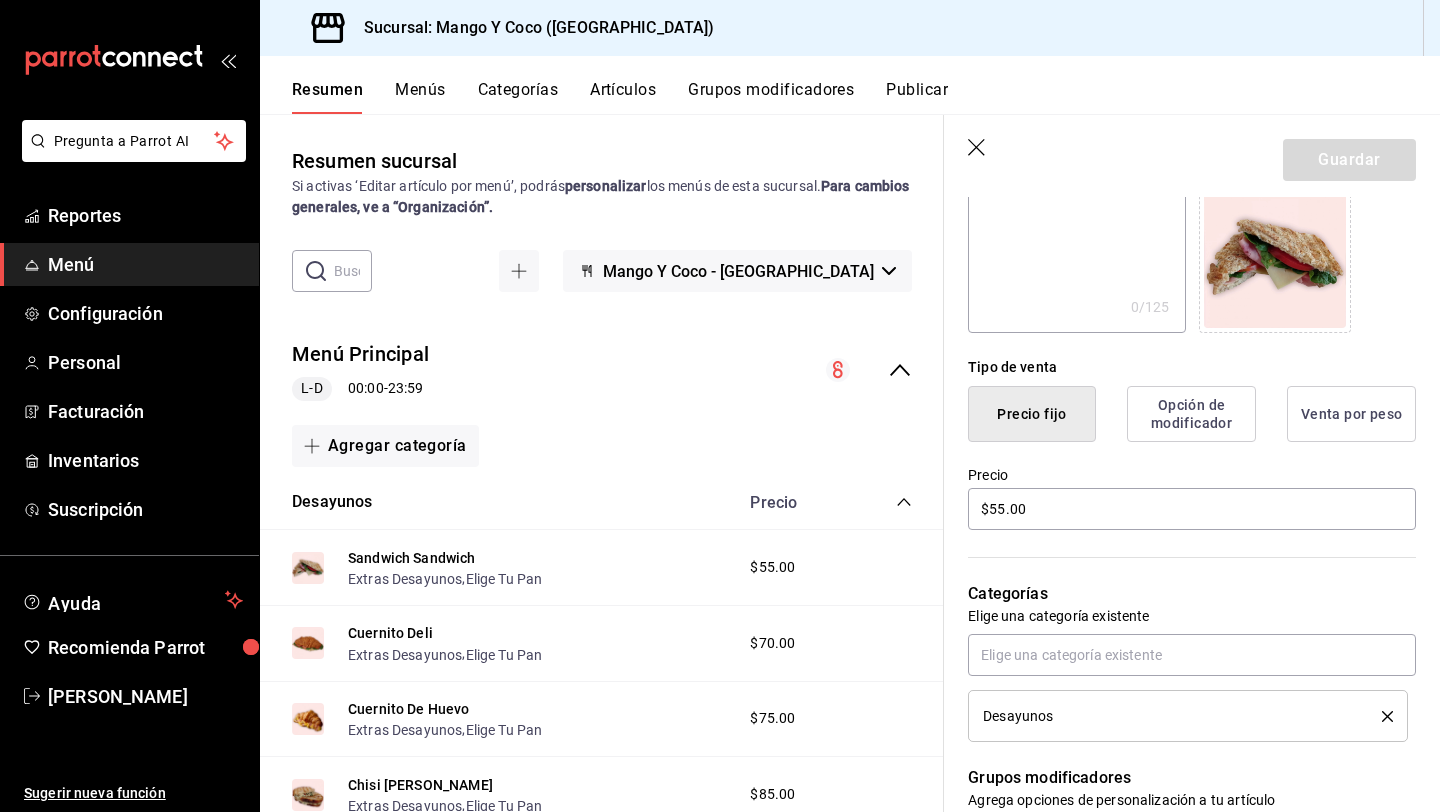 scroll, scrollTop: 0, scrollLeft: 0, axis: both 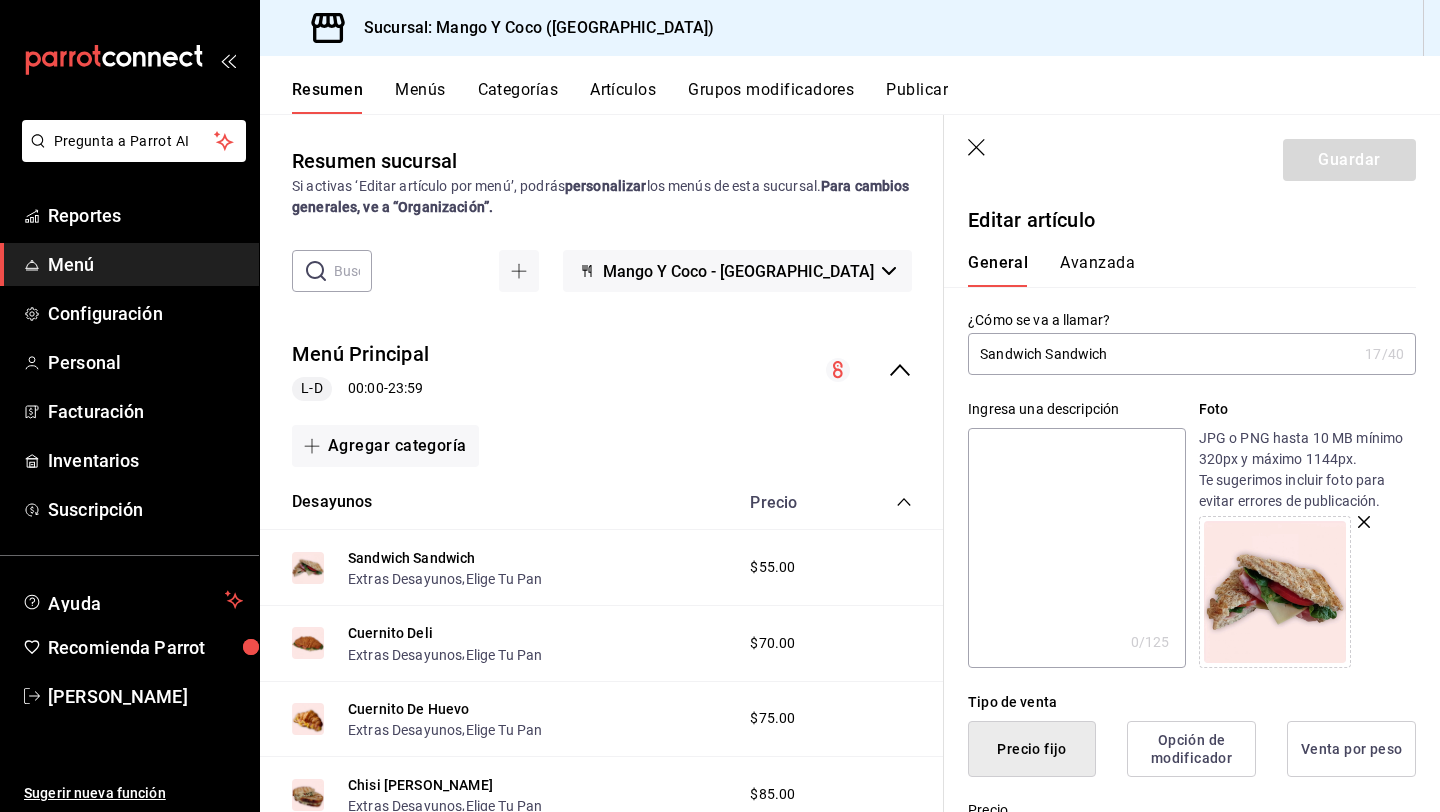 click on "Avanzada" at bounding box center (1097, 270) 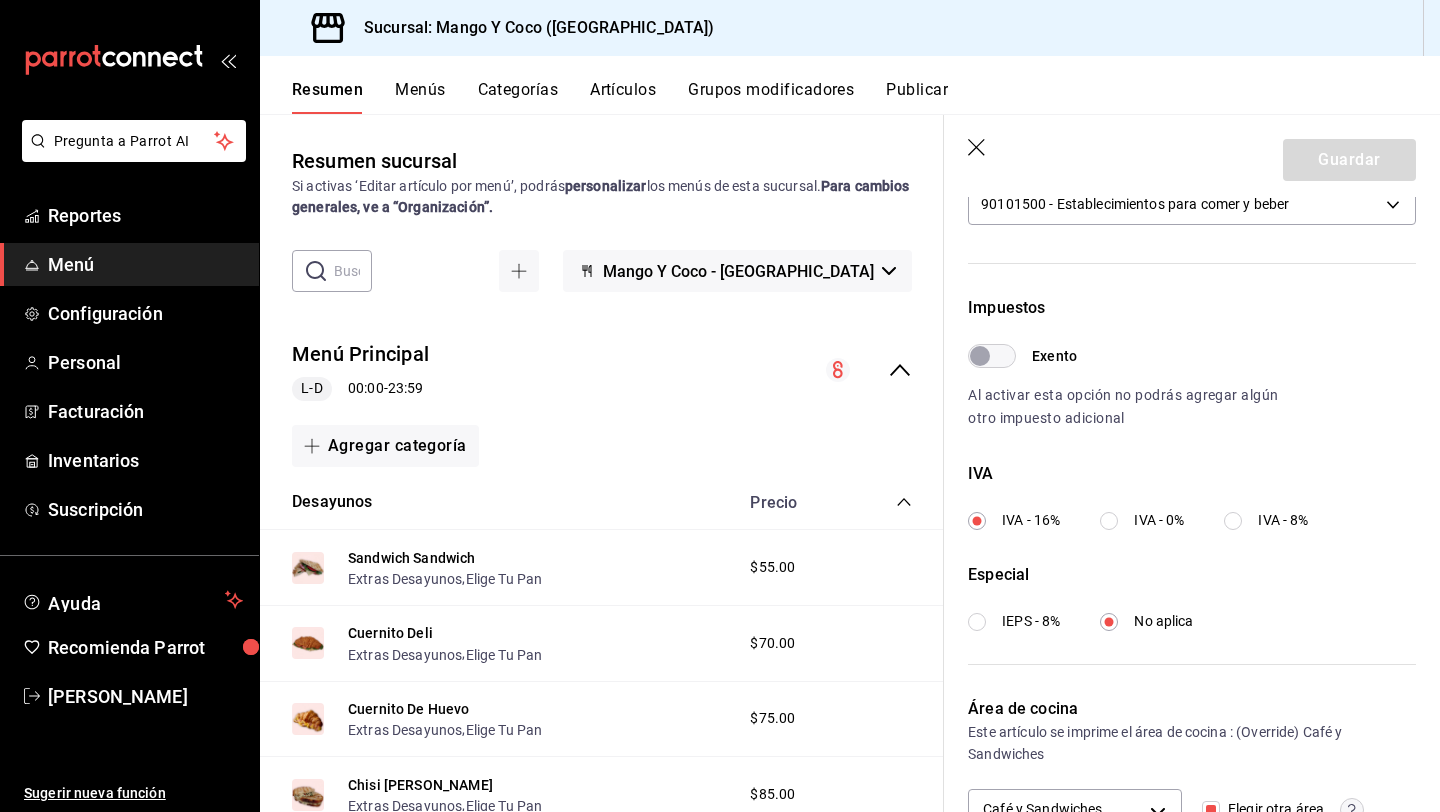 scroll, scrollTop: 622, scrollLeft: 0, axis: vertical 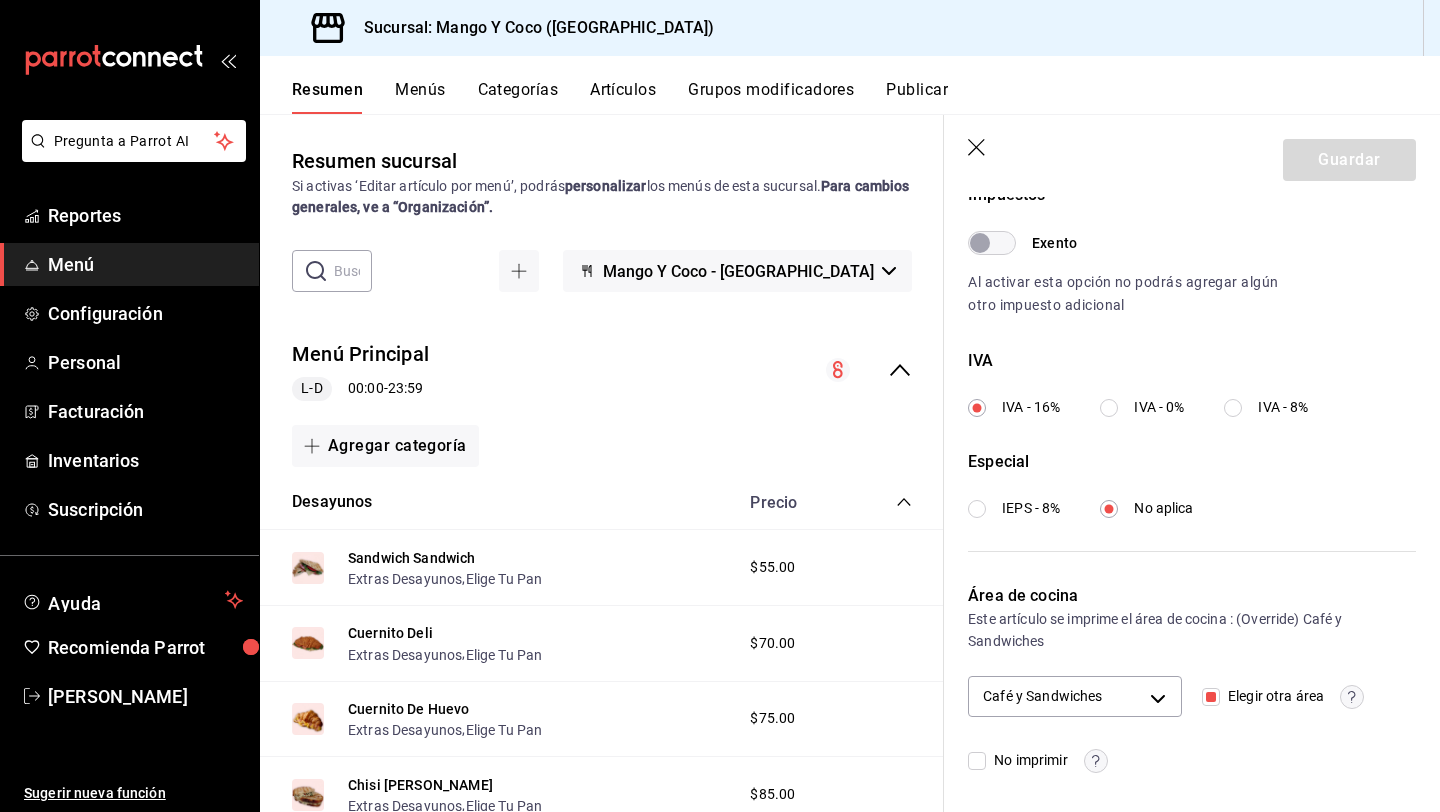 click 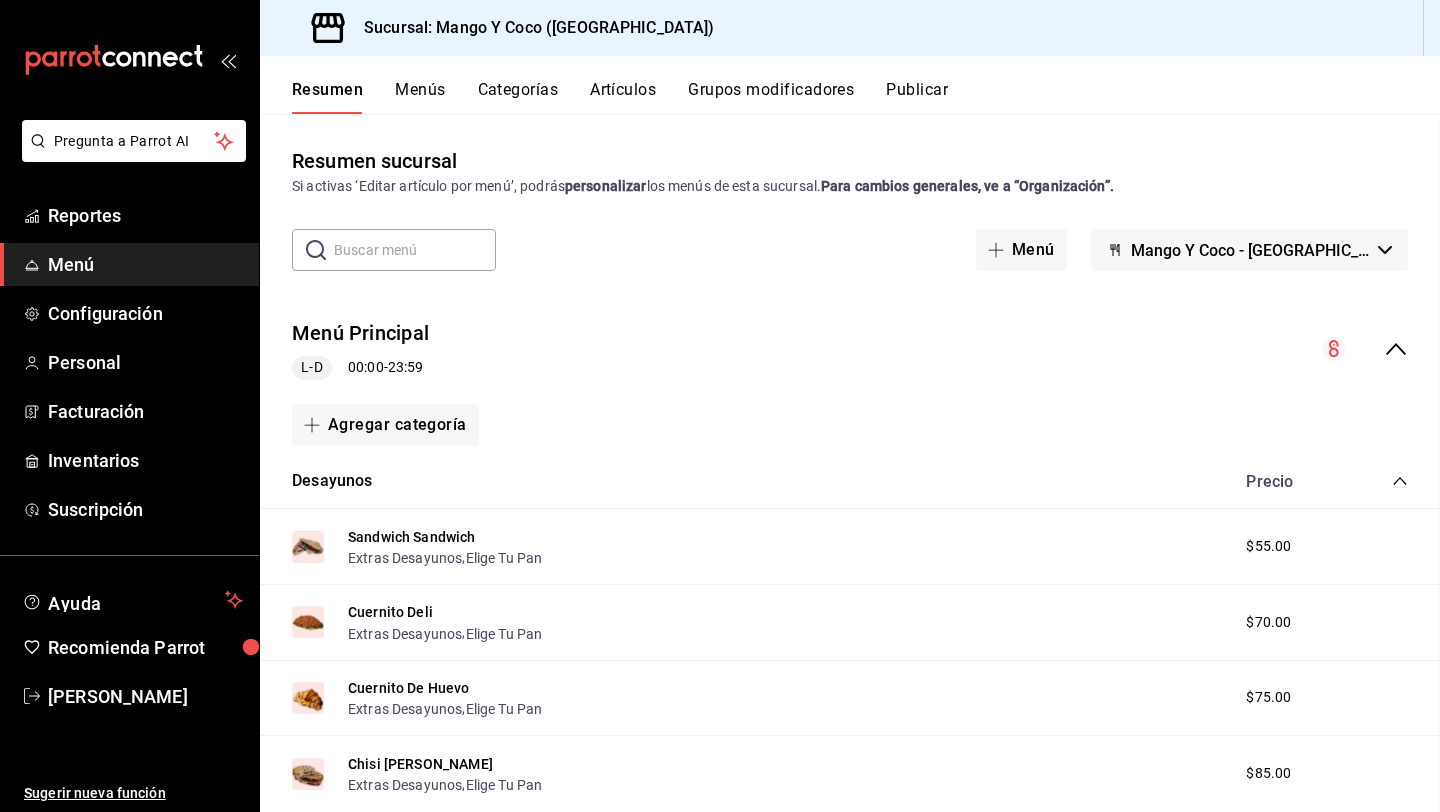 scroll, scrollTop: 0, scrollLeft: 0, axis: both 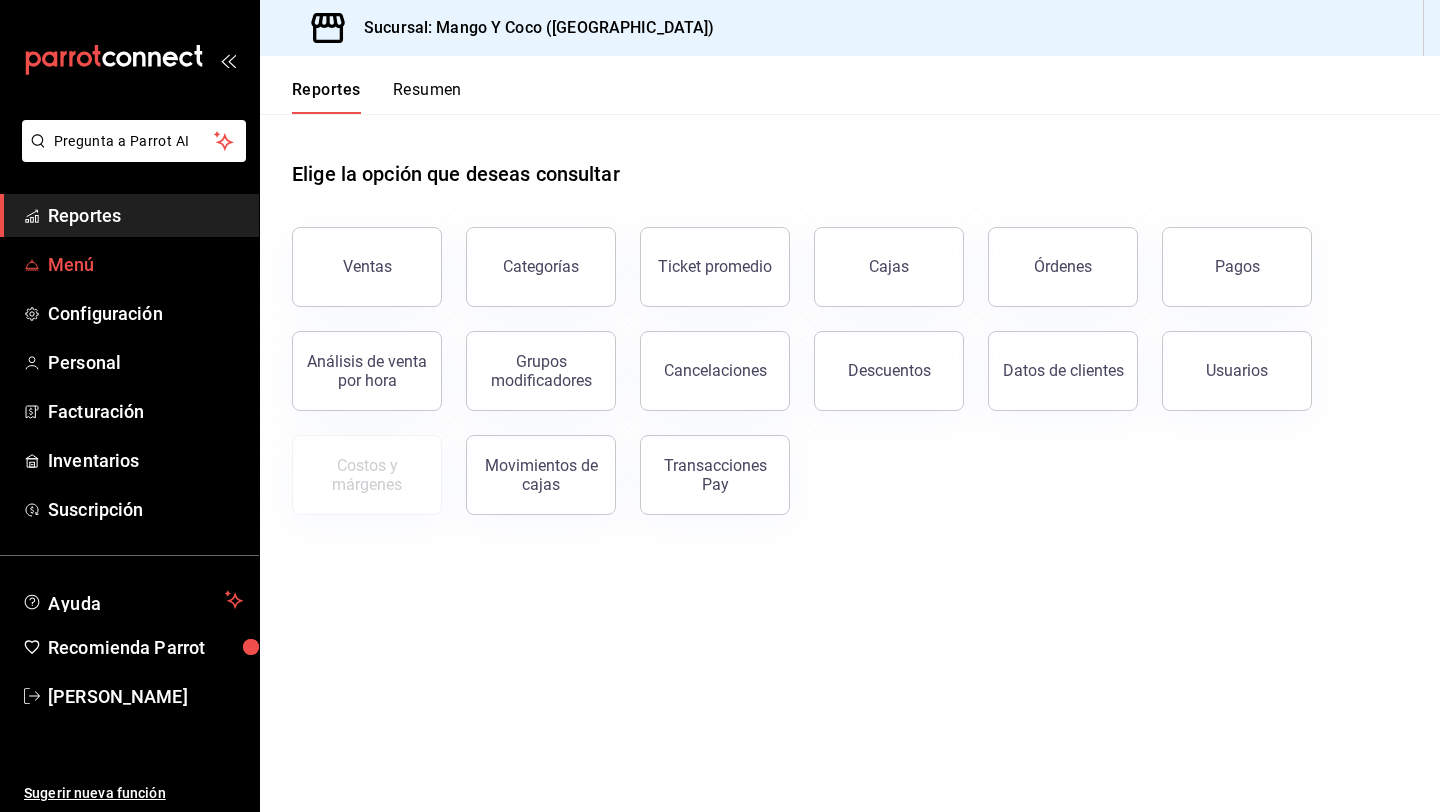 click on "Menú" at bounding box center [145, 264] 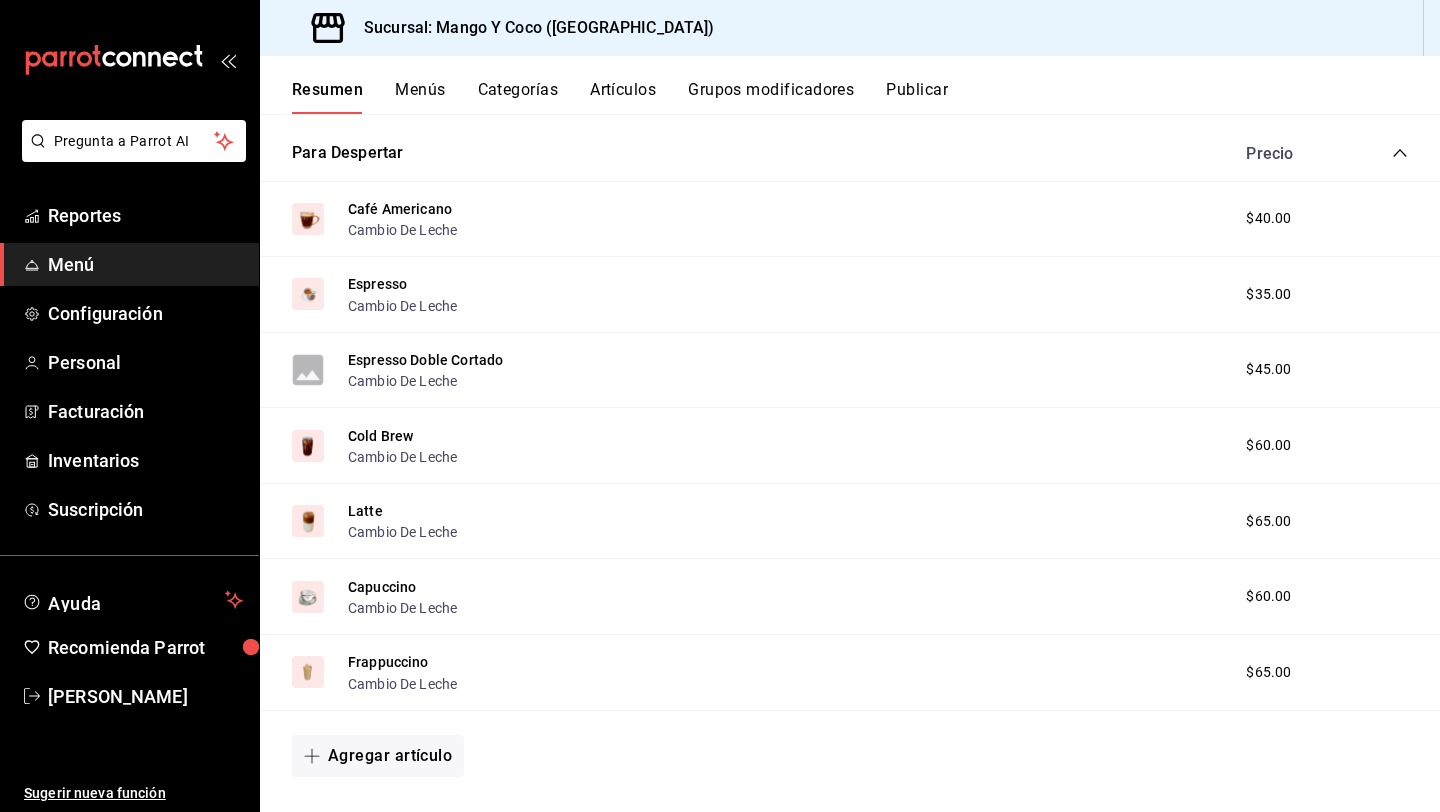 scroll, scrollTop: 1004, scrollLeft: 0, axis: vertical 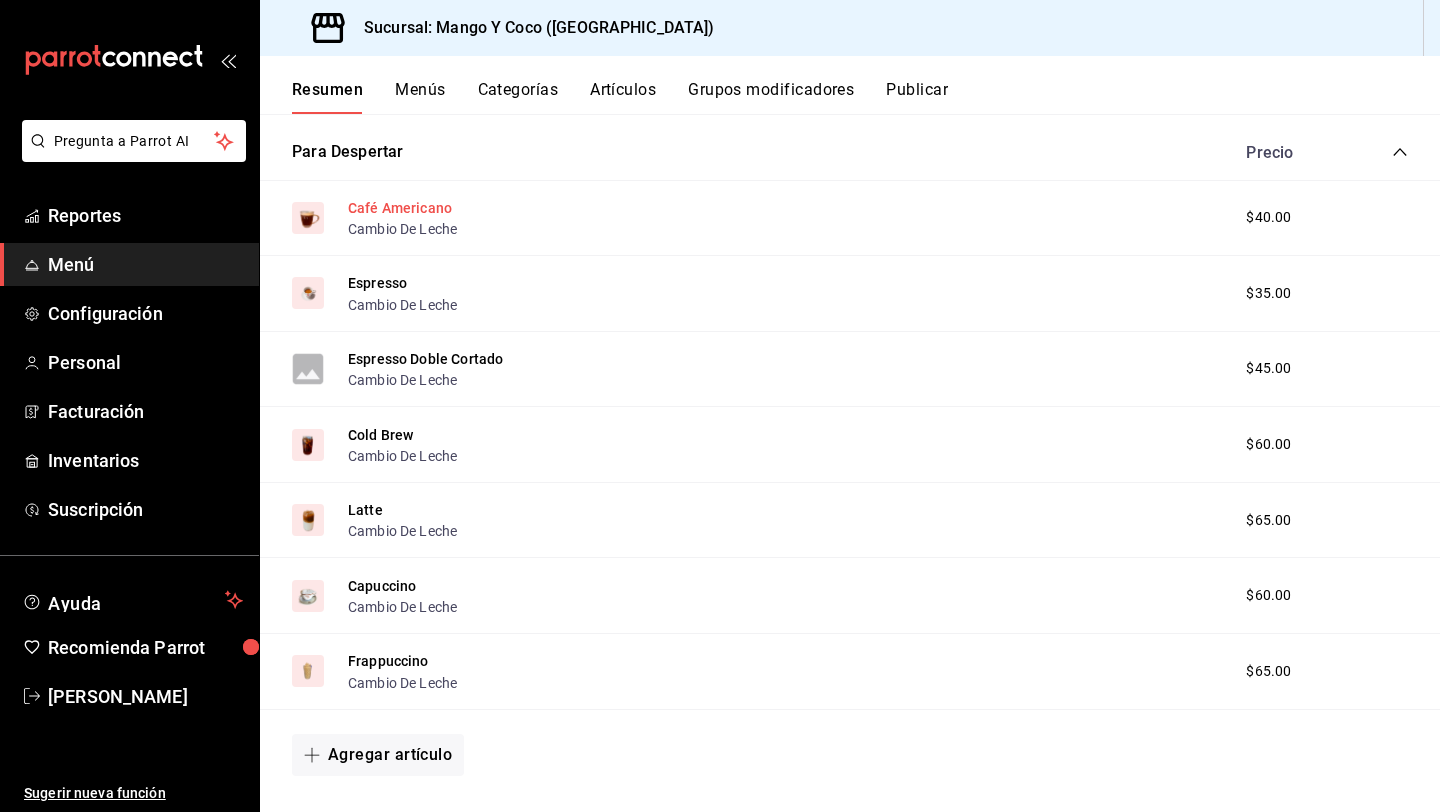 click on "Café Americano" at bounding box center [400, 208] 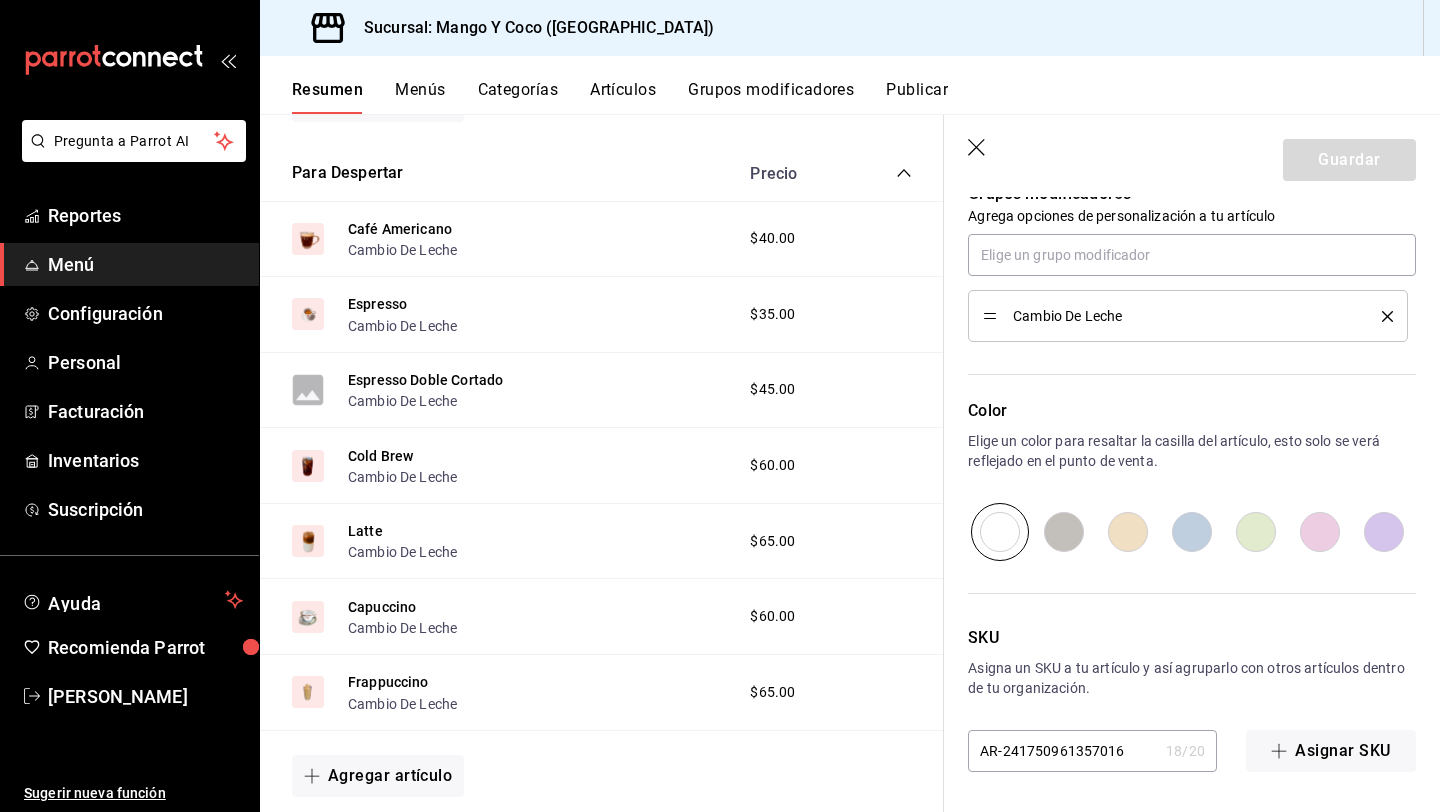 scroll, scrollTop: 0, scrollLeft: 0, axis: both 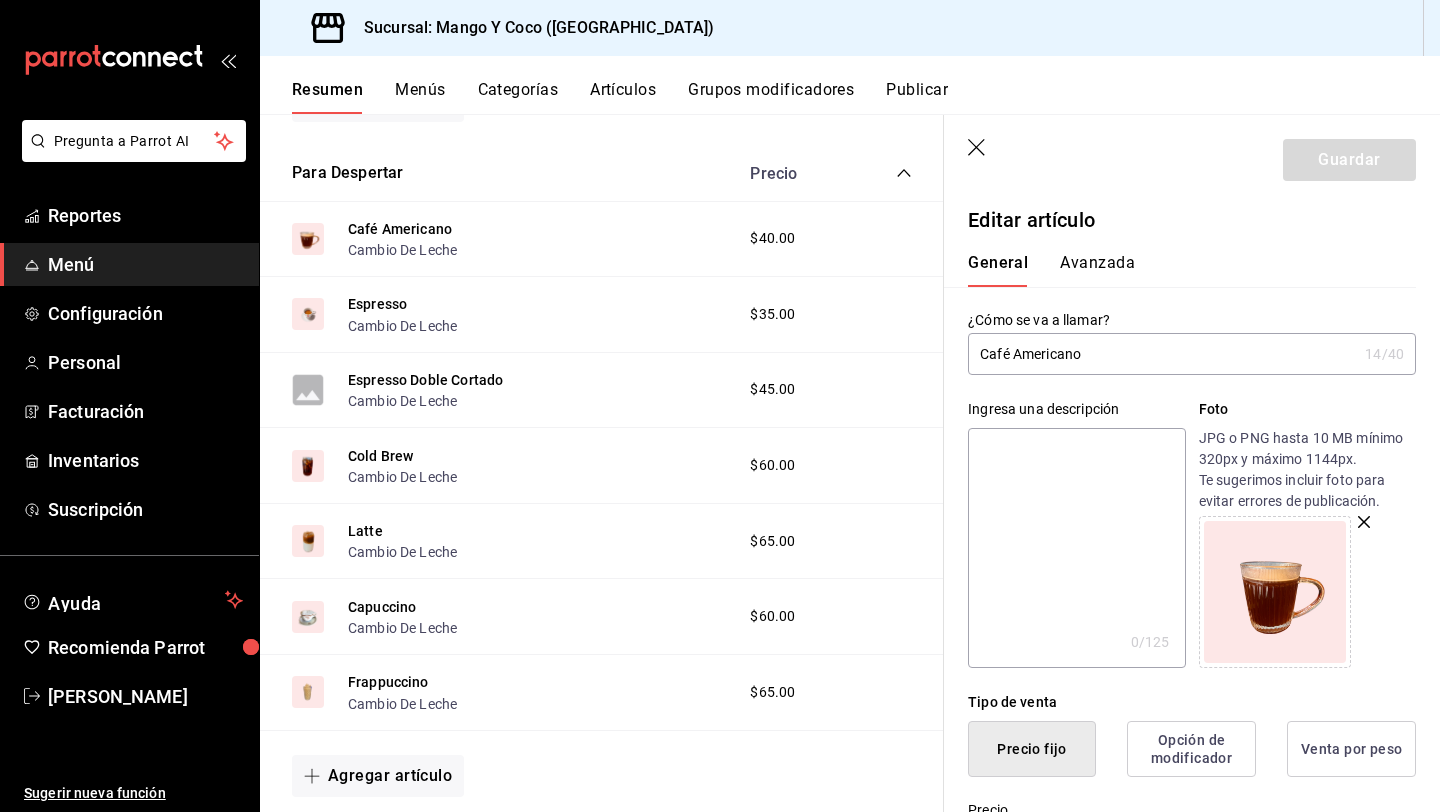 click on "Avanzada" at bounding box center [1097, 270] 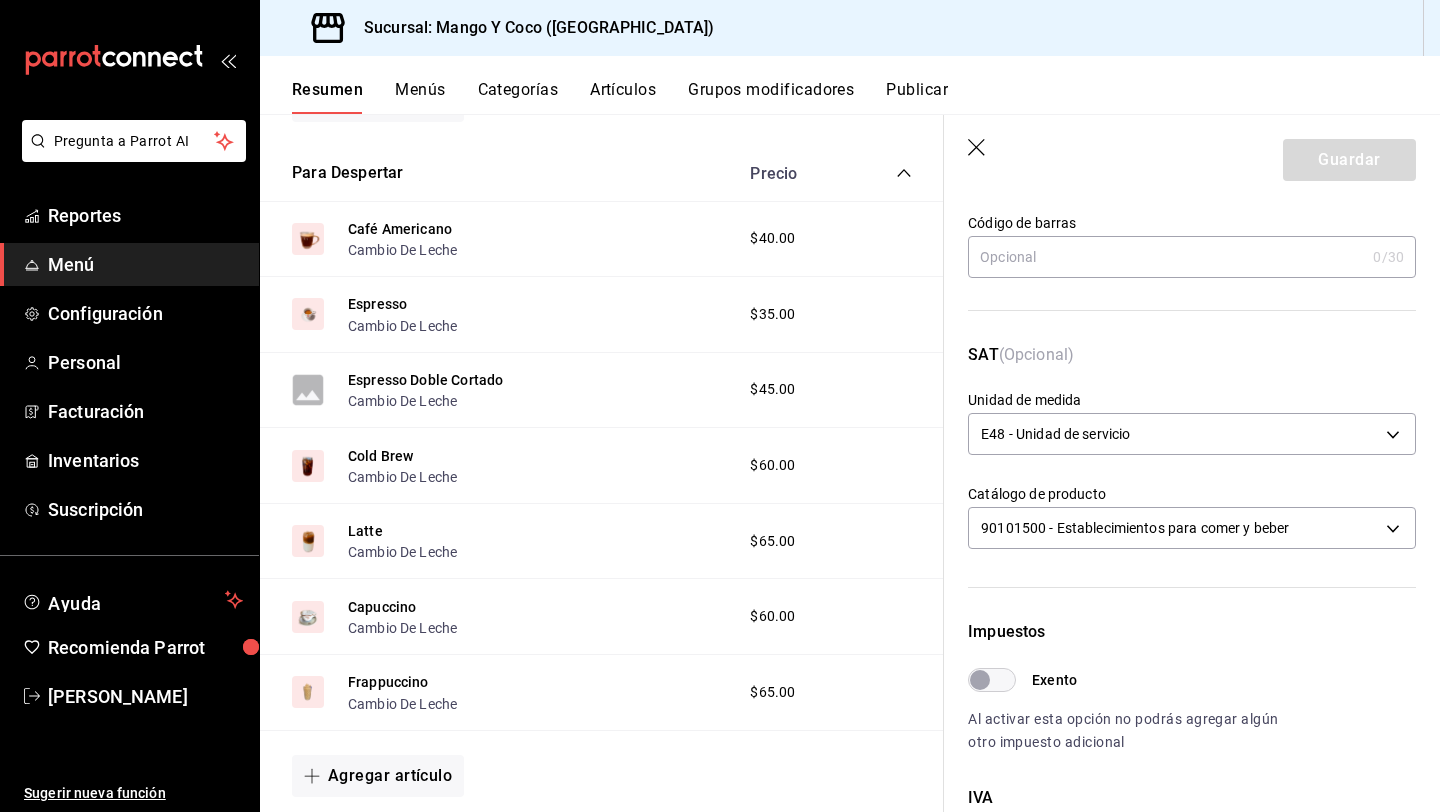 scroll, scrollTop: 0, scrollLeft: 0, axis: both 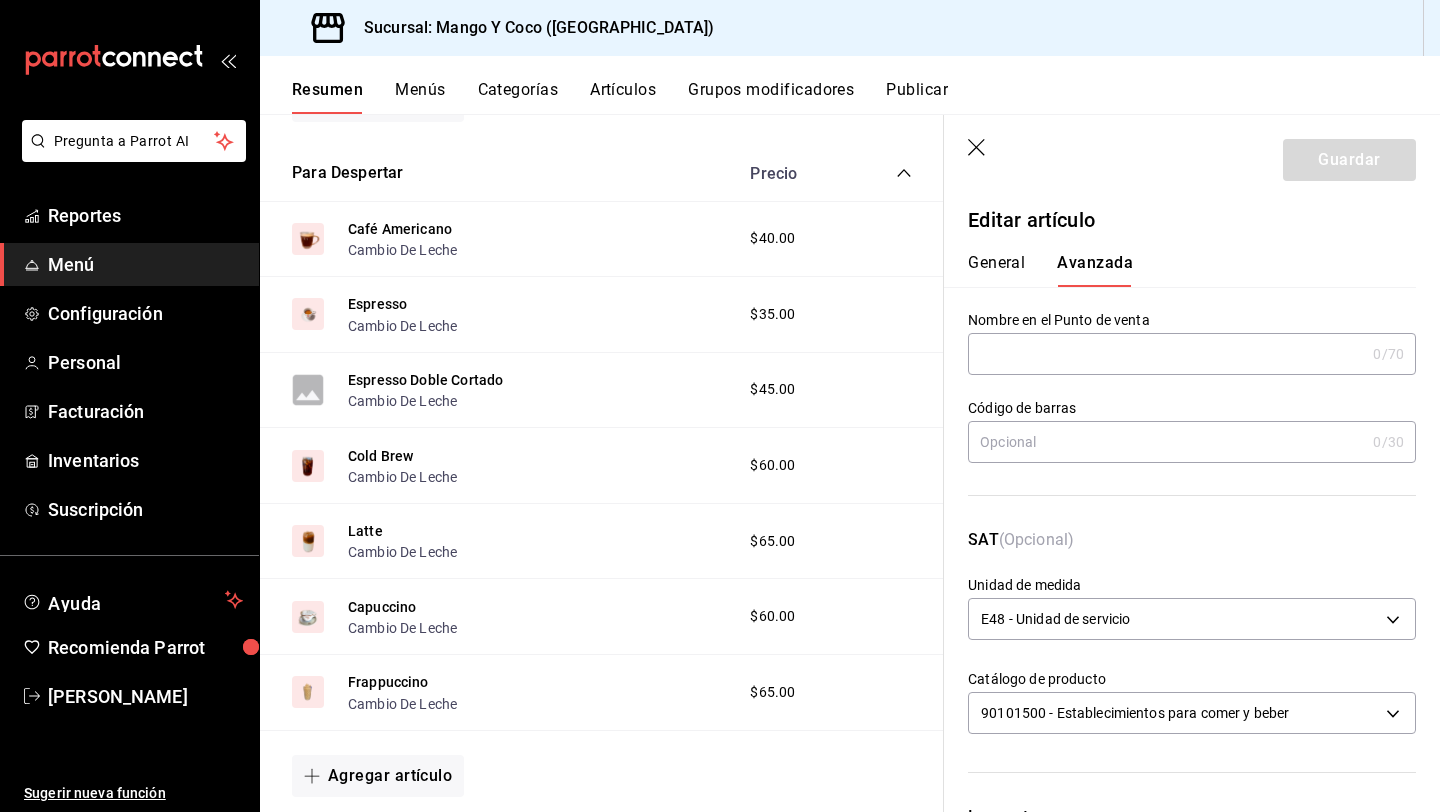 click on "Categorías" at bounding box center [518, 97] 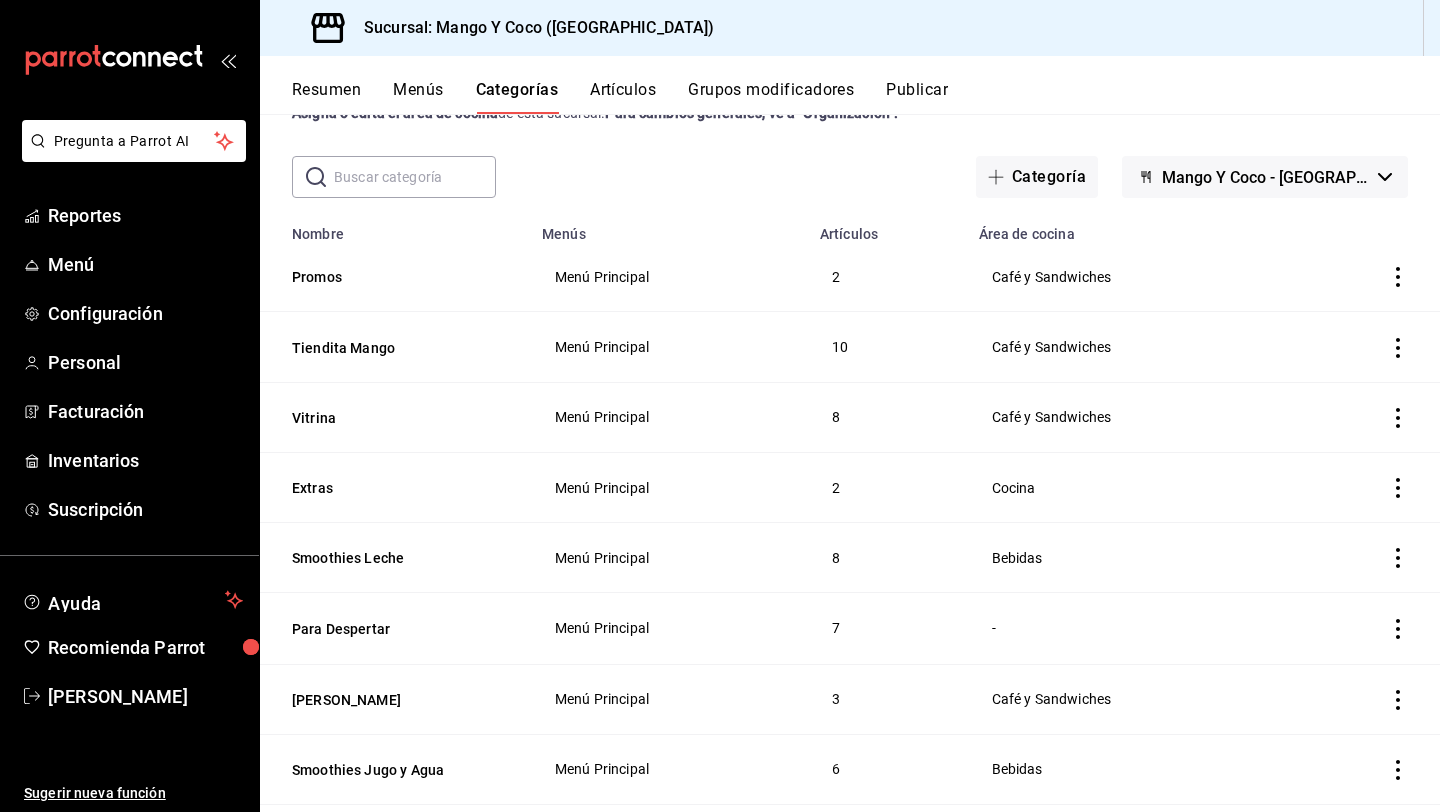 scroll, scrollTop: 0, scrollLeft: 0, axis: both 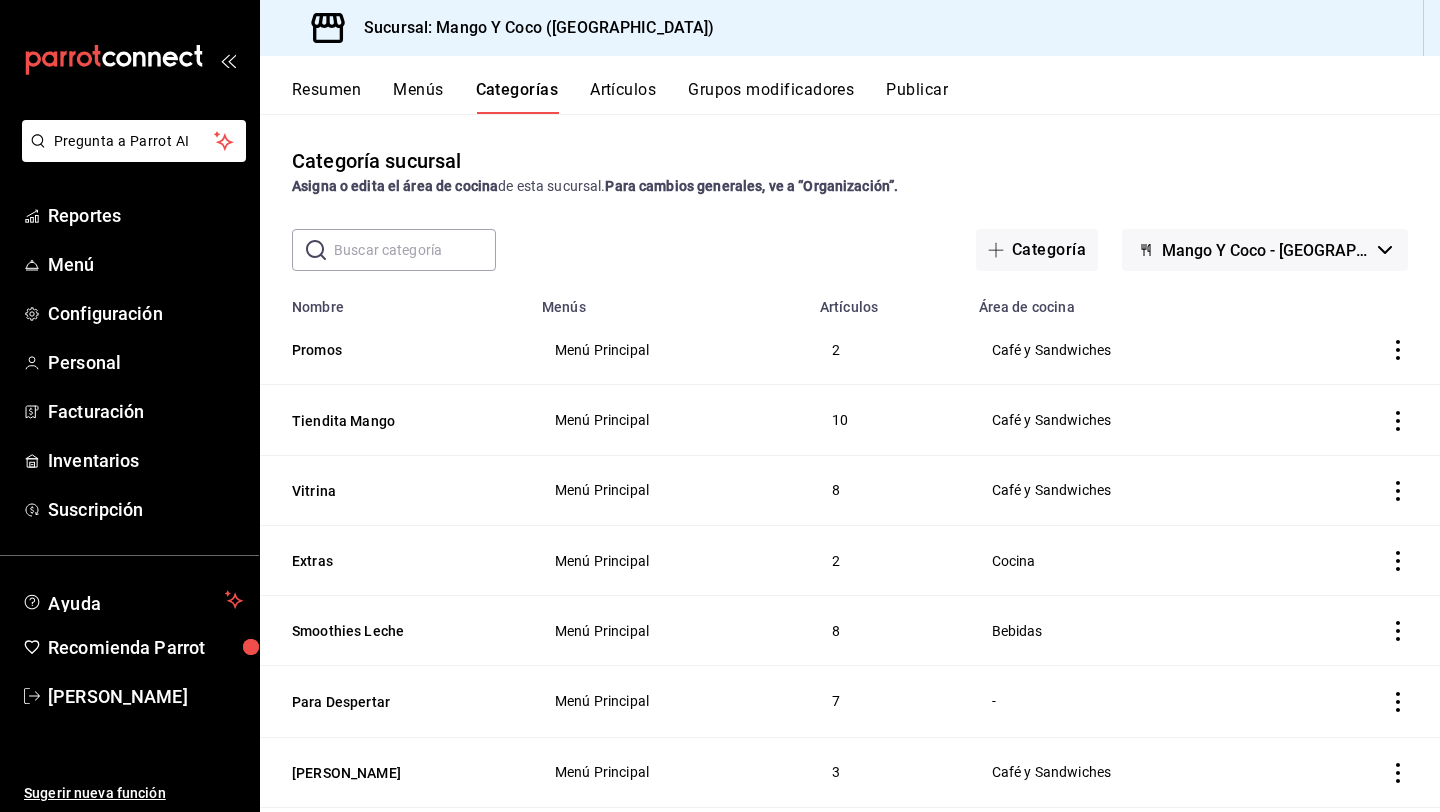 click on "Grupos modificadores" at bounding box center [771, 97] 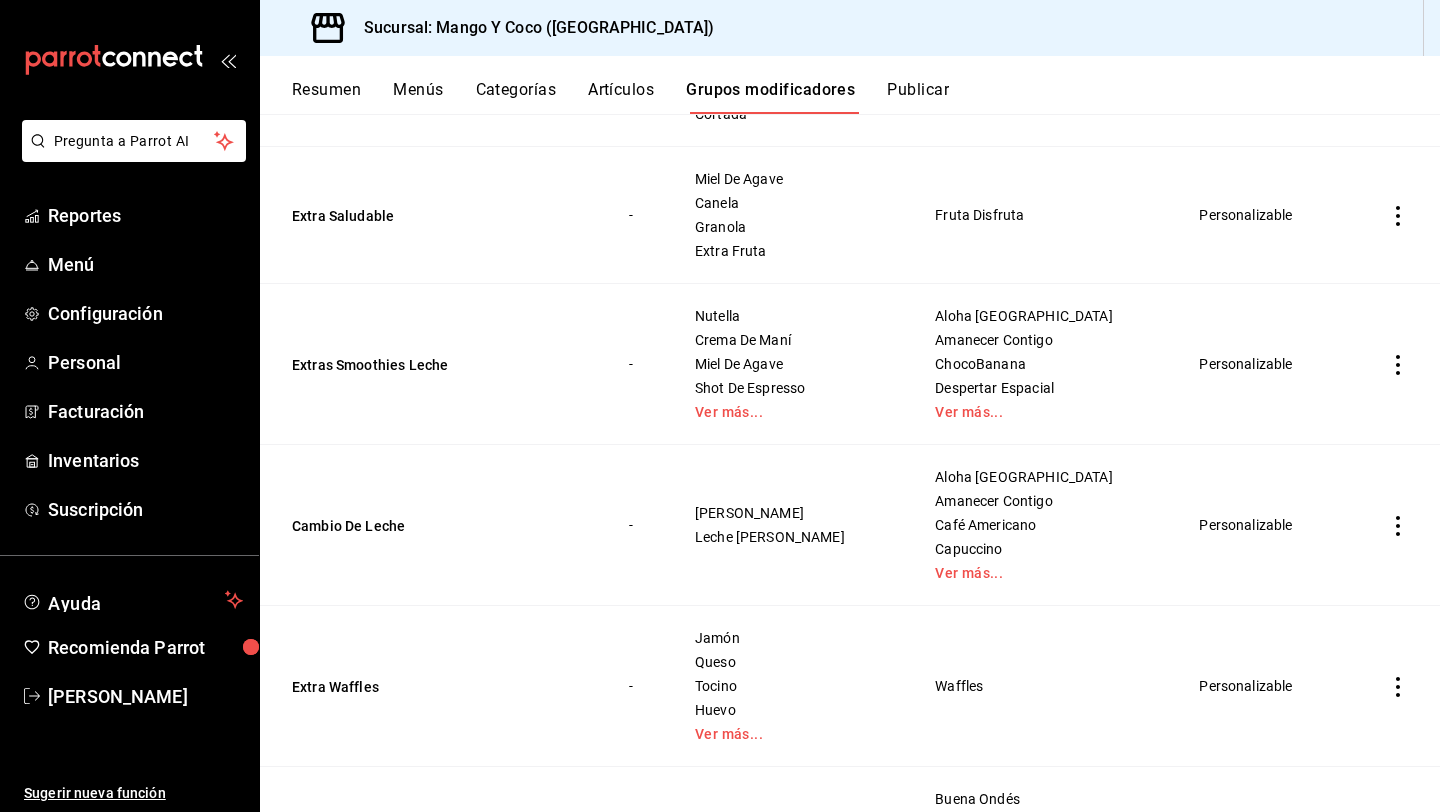 scroll, scrollTop: 951, scrollLeft: 0, axis: vertical 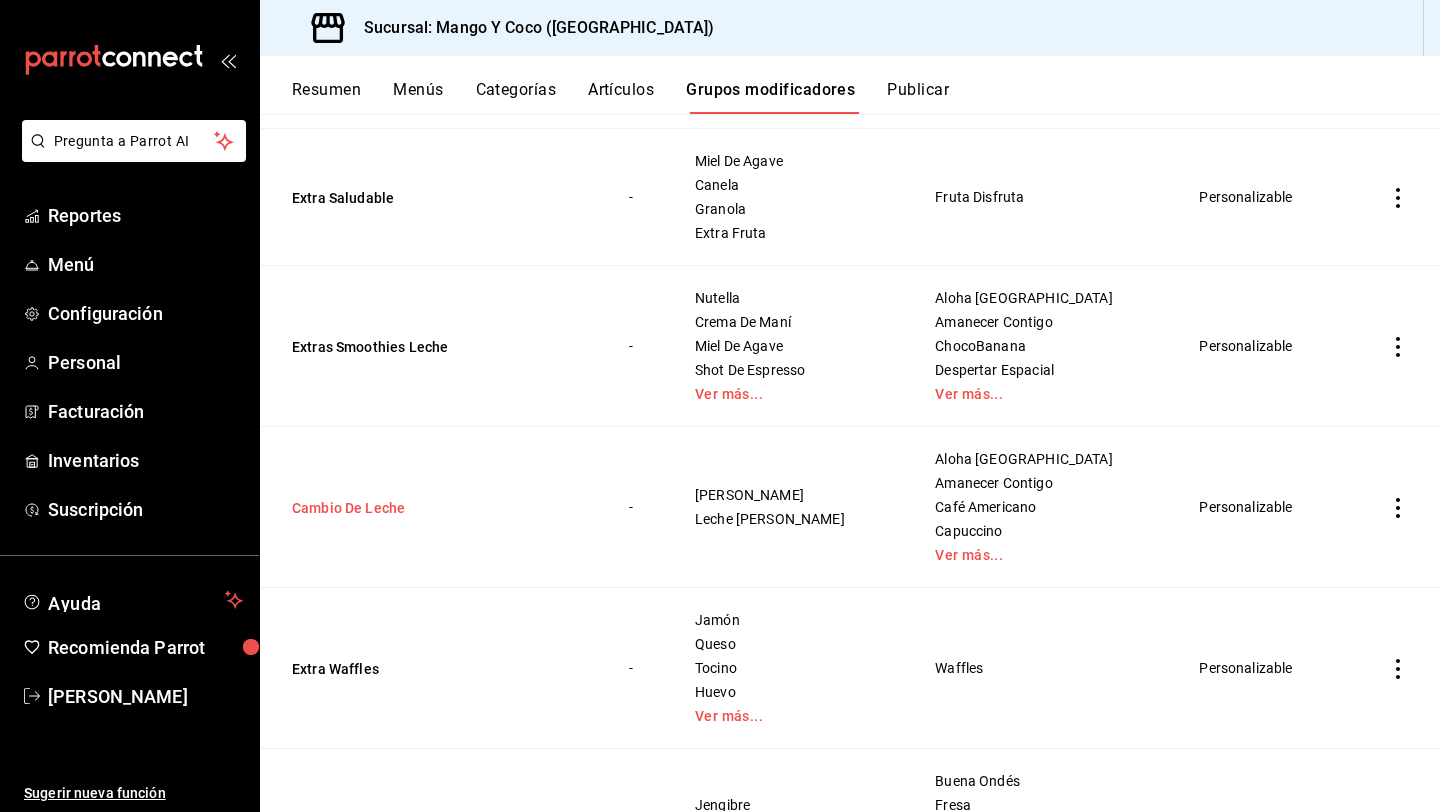 click on "Cambio De Leche" at bounding box center (412, 508) 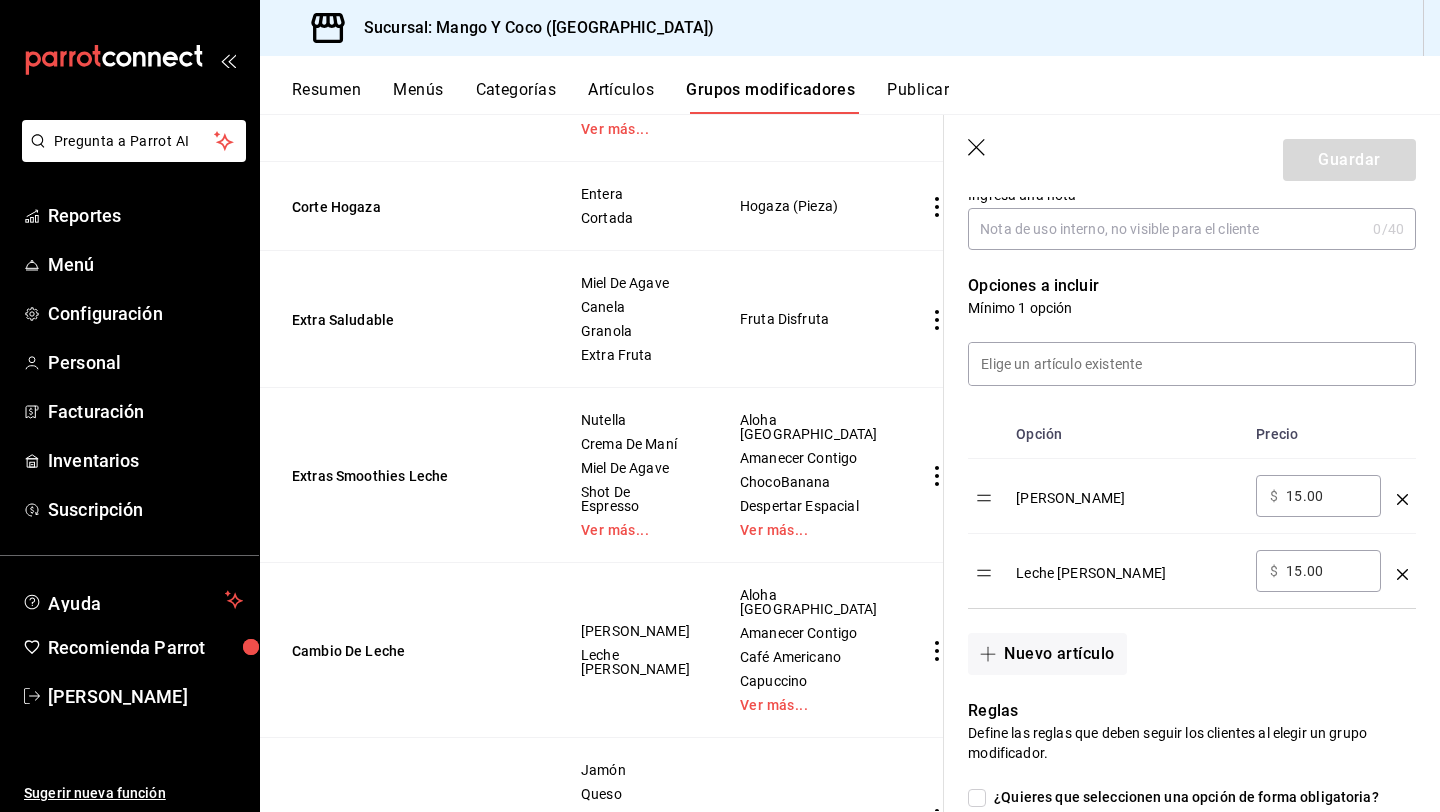 scroll, scrollTop: 474, scrollLeft: 0, axis: vertical 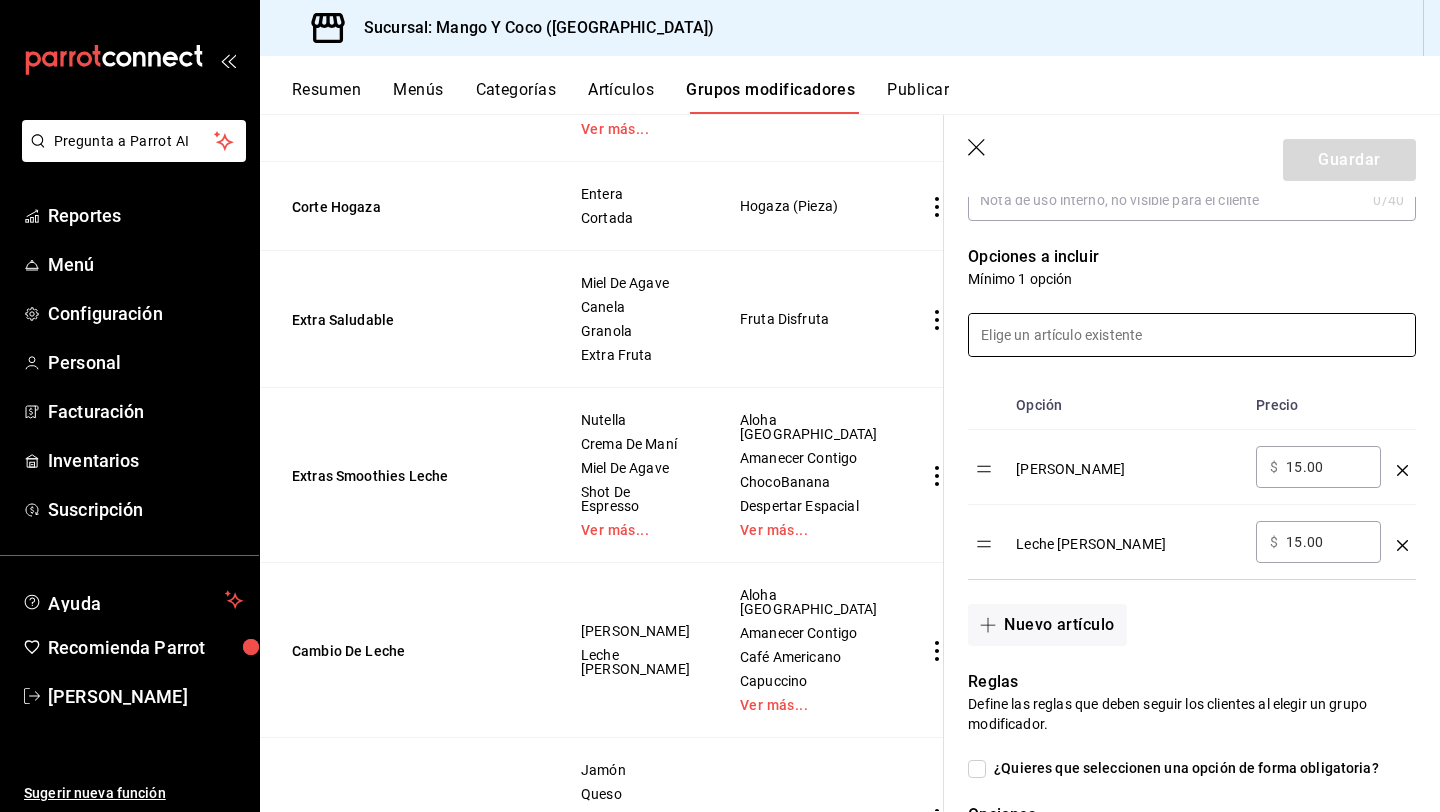 click at bounding box center [1192, 335] 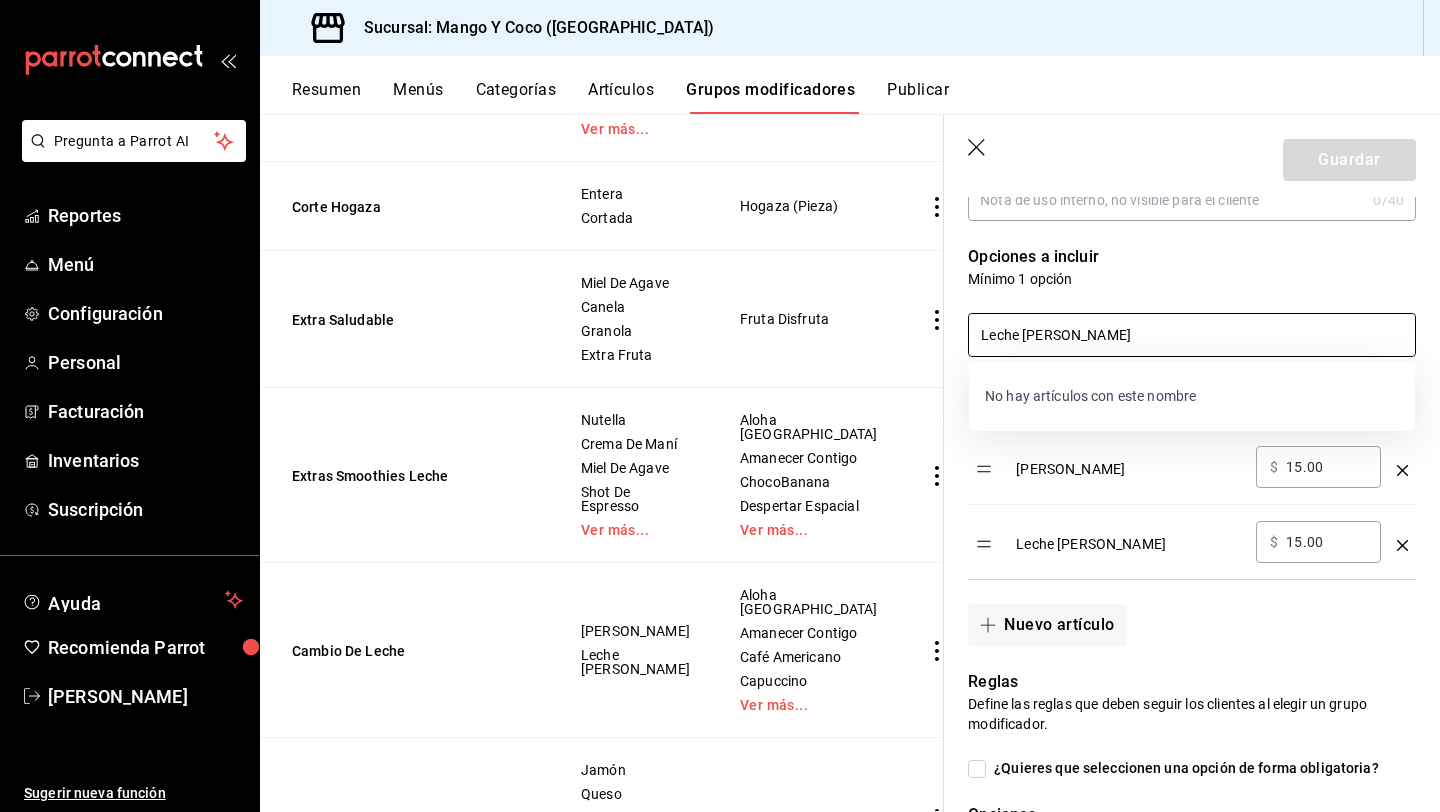 type on "Leche de vaca" 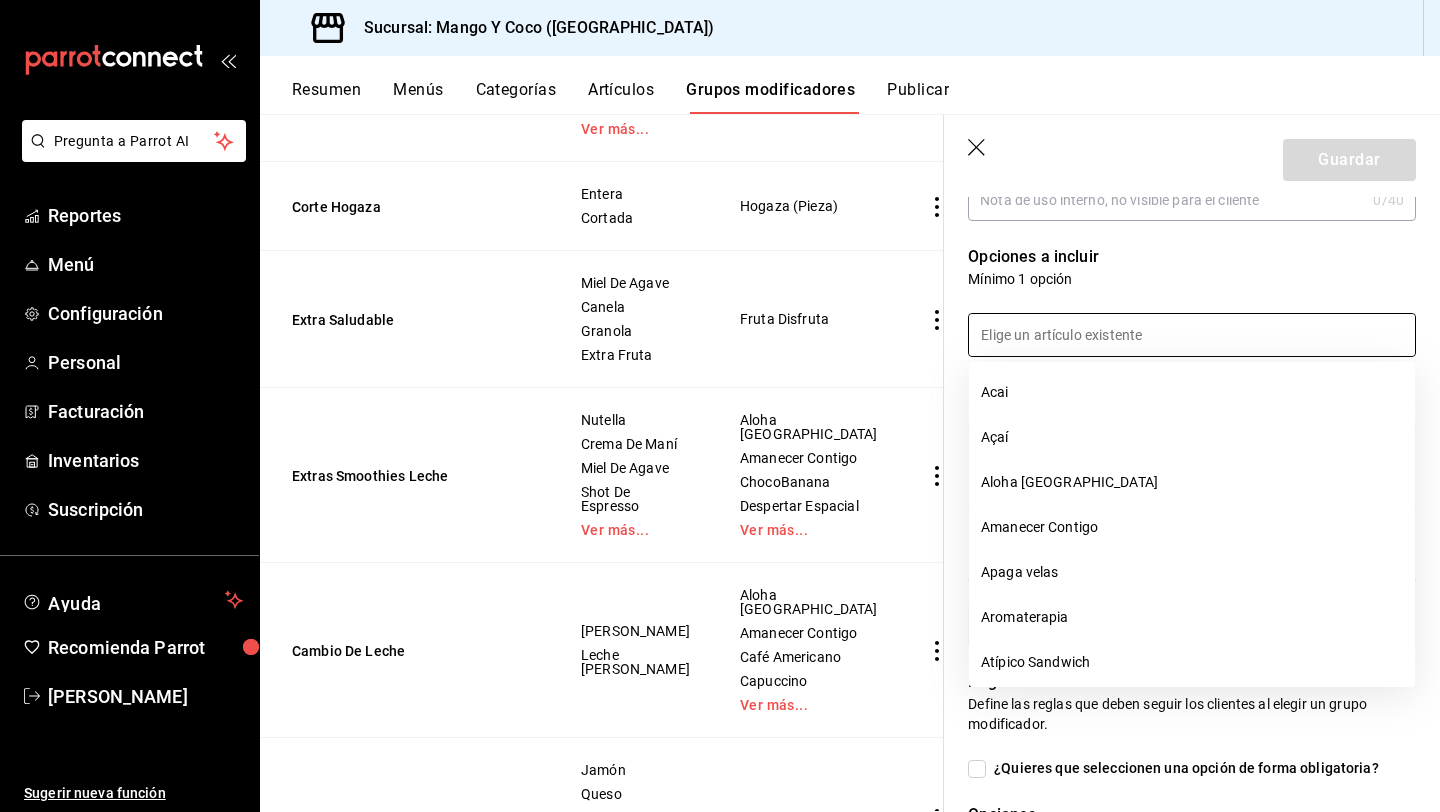 type 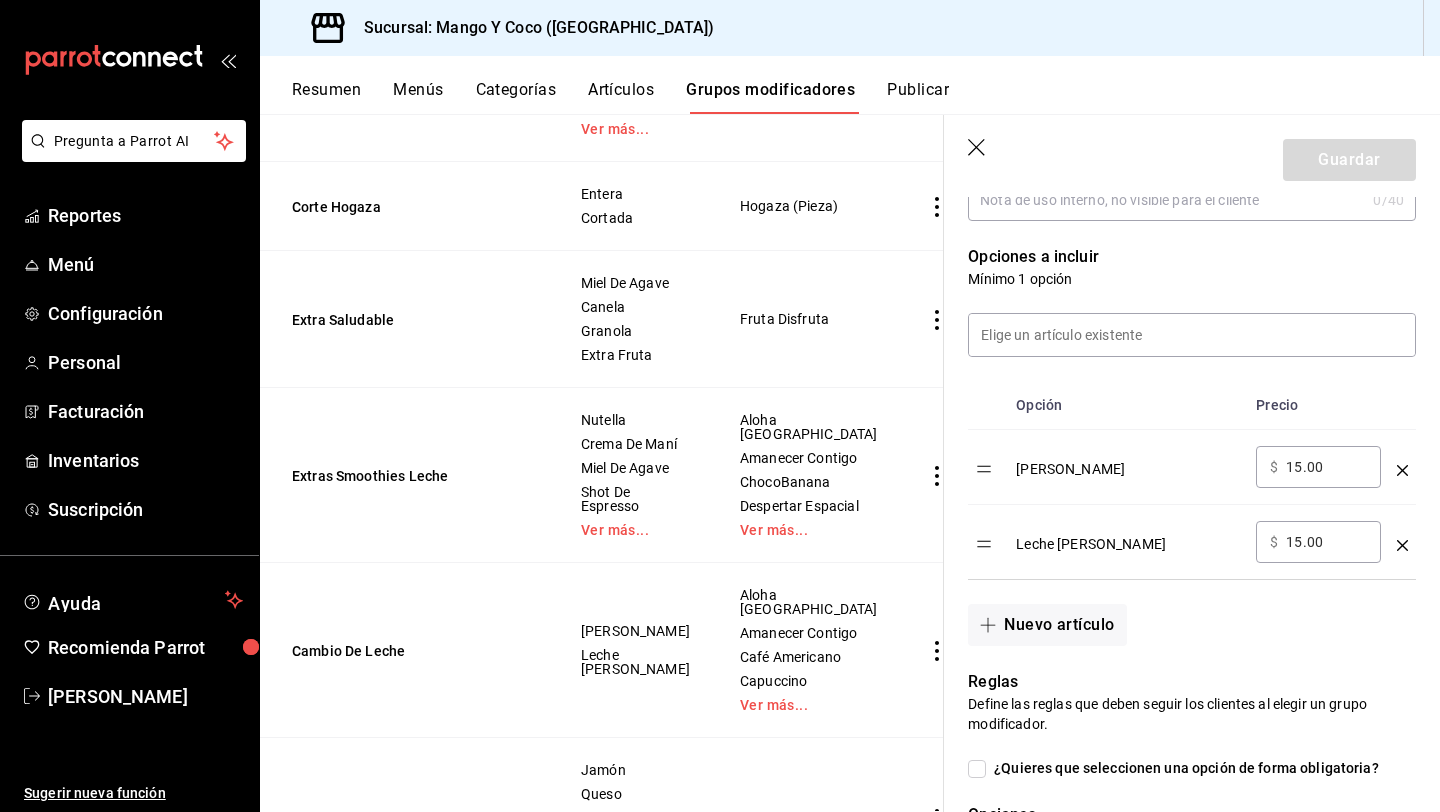 click 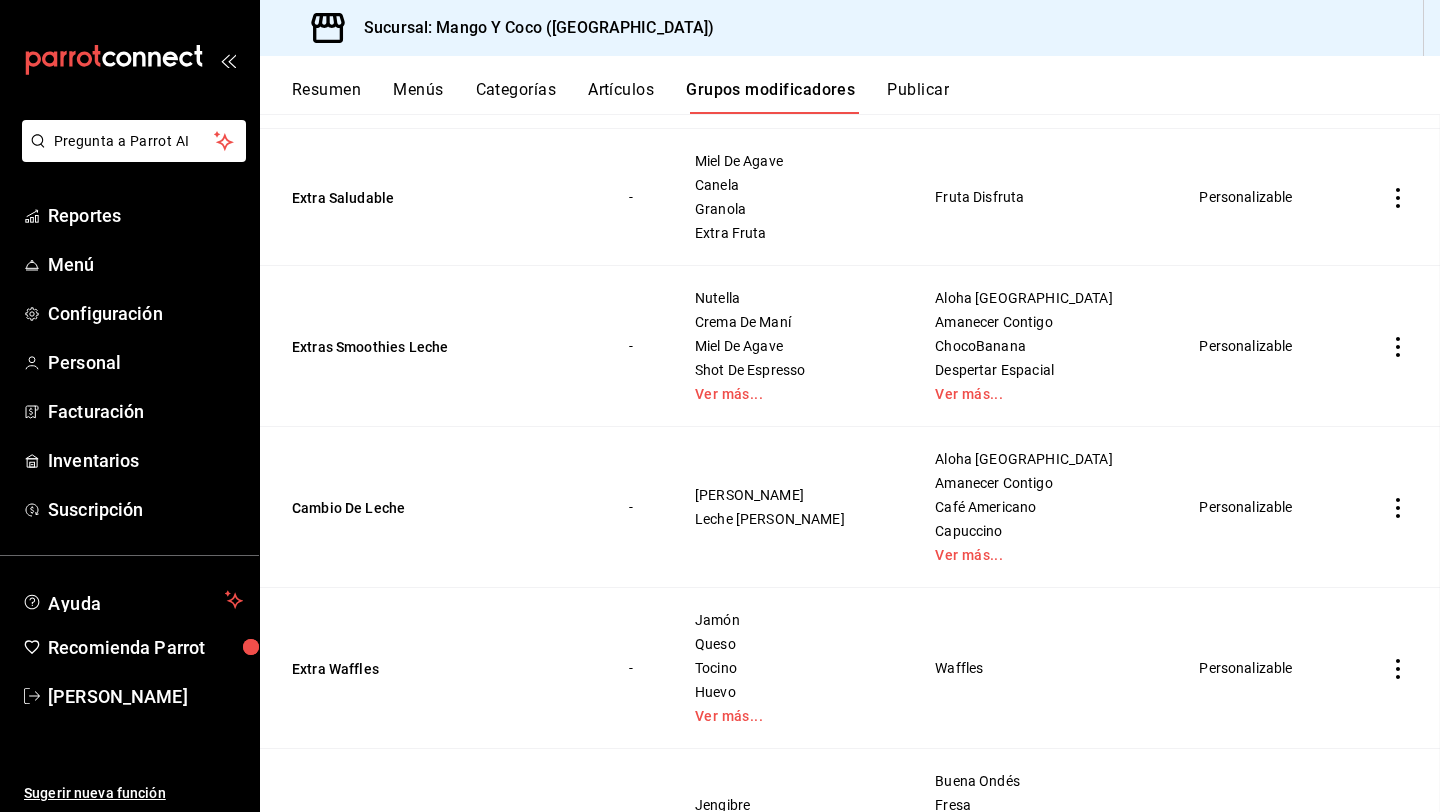 scroll, scrollTop: 0, scrollLeft: 0, axis: both 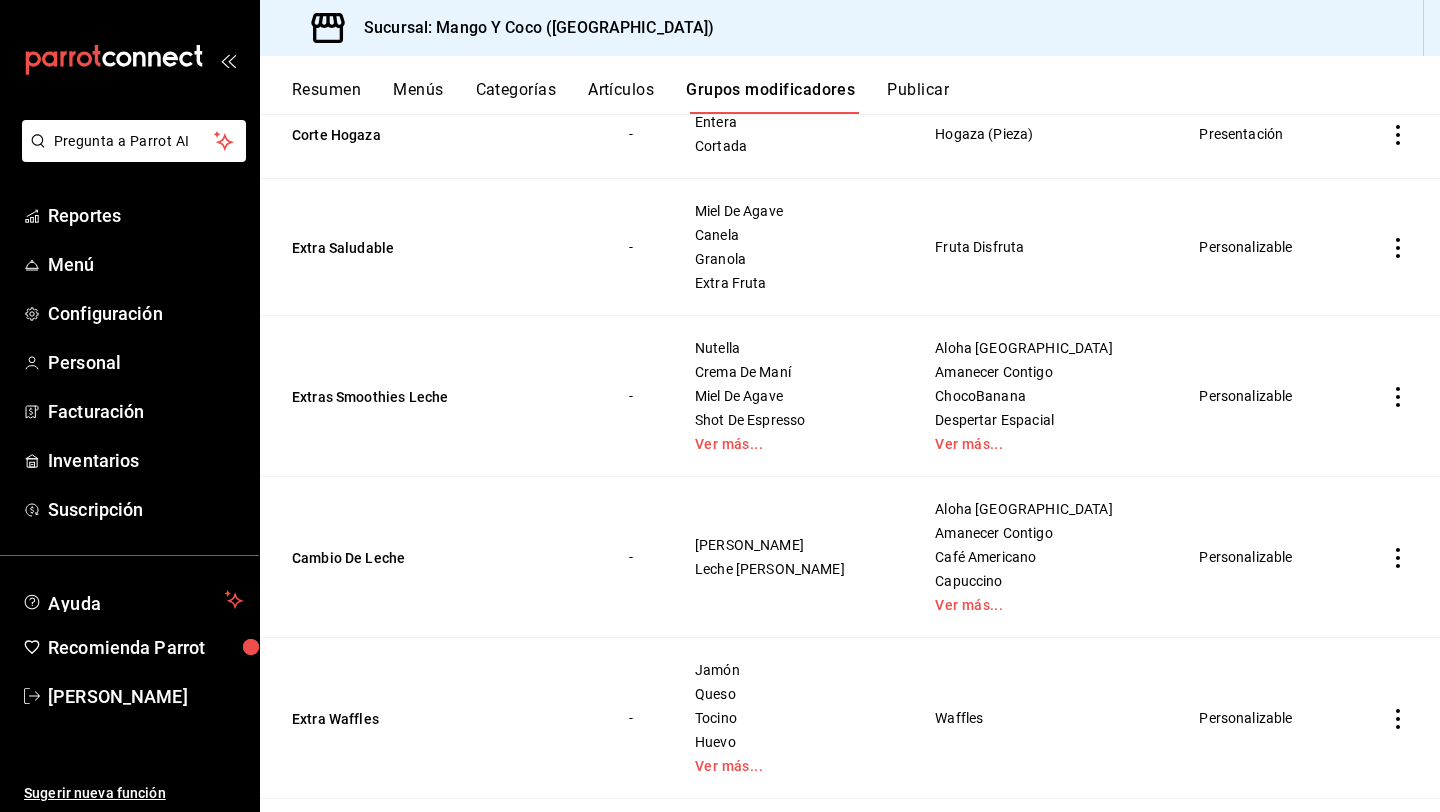 click on "Artículos" at bounding box center (621, 97) 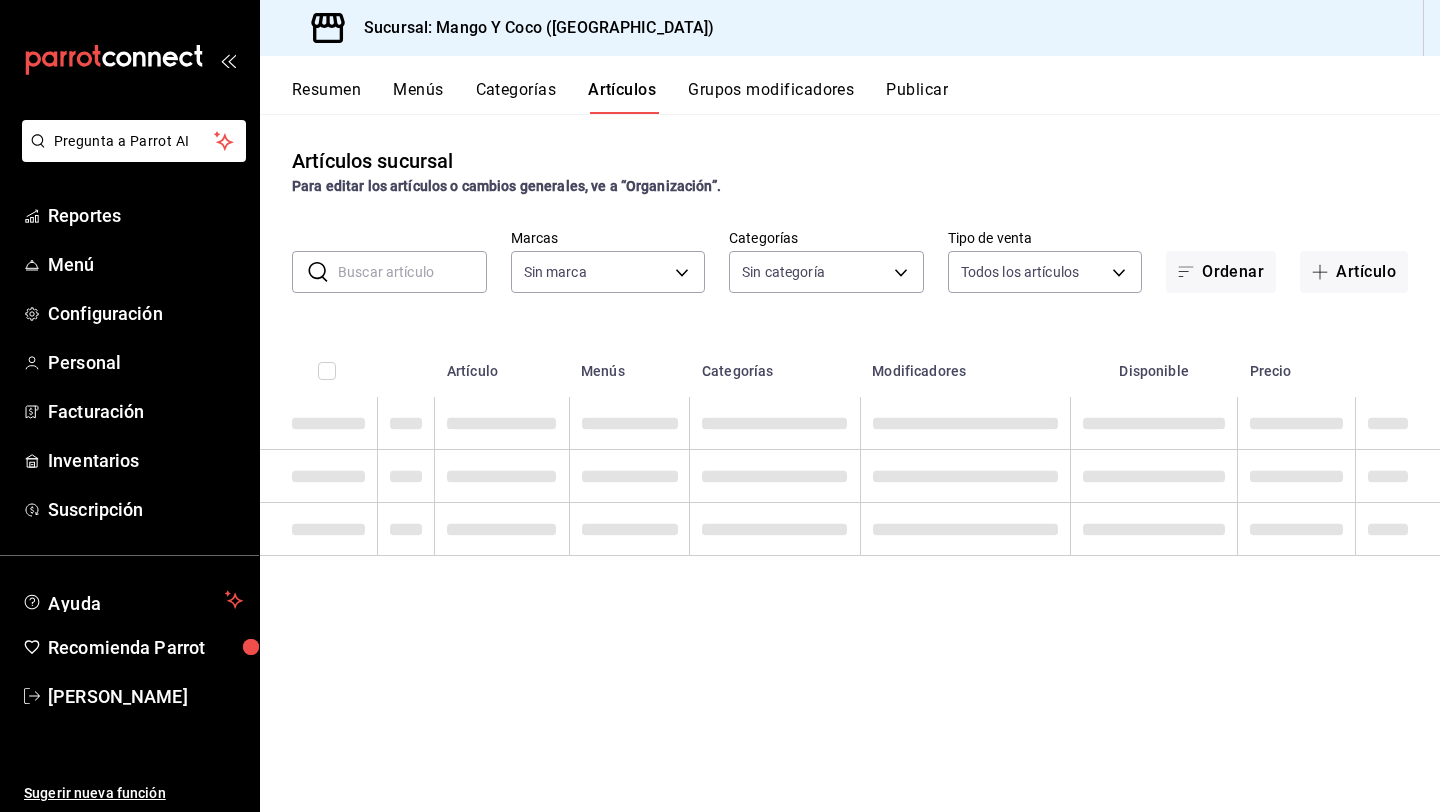 type on "d6fa1076-11e5-4cd2-8d38-da39d56a7505" 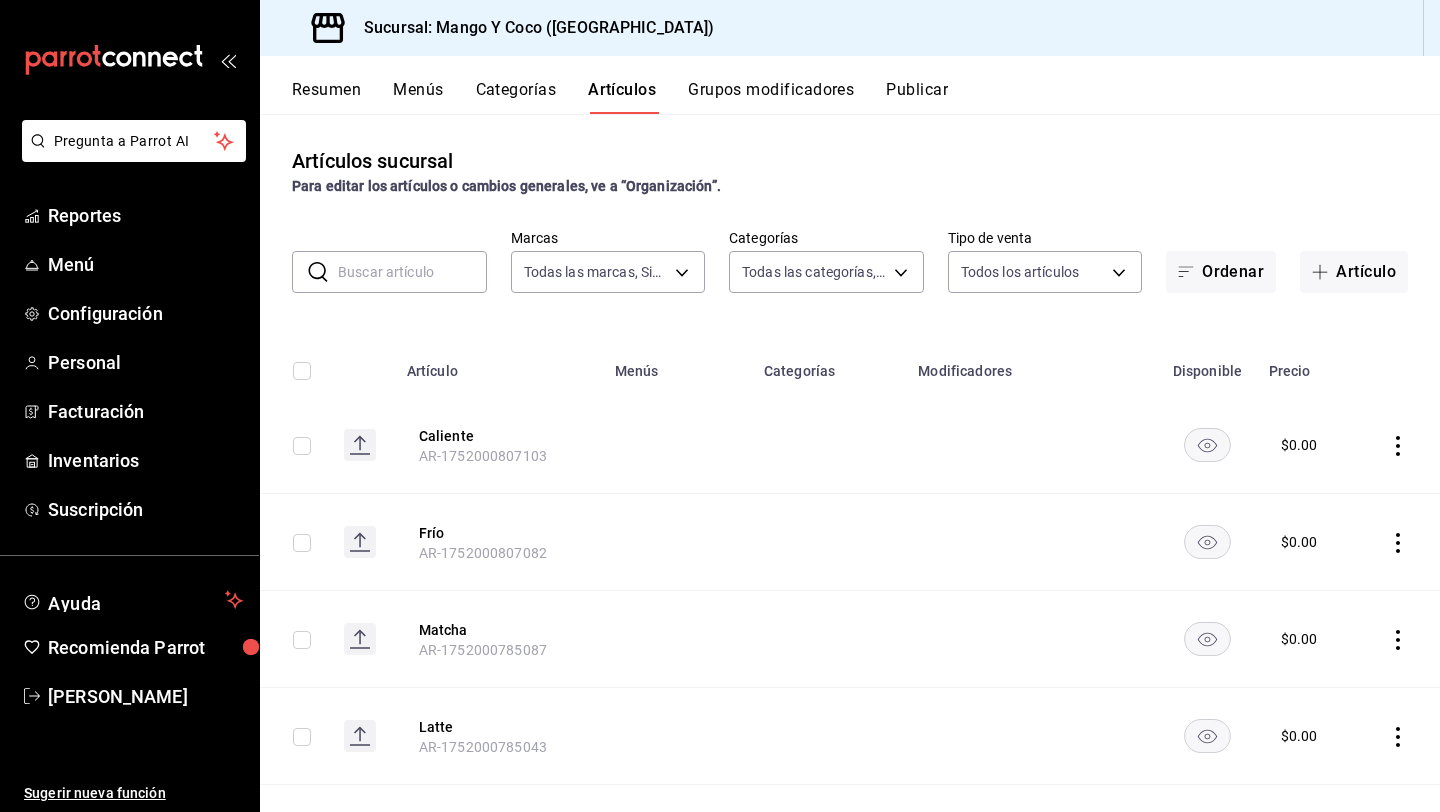 type on "2f8a6def-d468-4f85-b967-b388a05759d5,d44ccd29-843f-4570-b19f-291e06924bd1,57f7b78c-63c9-4f20-a711-d2407b7faed2,2ee6915b-3571-4b77-8668-dc60f14d027e,2e7b4113-65bc-4a58-977c-1fbe77e685e7,36c8c13e-0dc0-4cb3-9685-7ec294c8d70f,36eded05-3c14-4e6d-a9bf-4392dc977bcf,04f32532-8e6c-473b-825f-b3b4bcd5c5e5,2083e526-59aa-44c5-bf40-348650ce2c11,2d4670b9-67ef-44c9-9a76-9cd7c965120f,7f57532b-70de-48ca-ad6a-c23f667c43a8" 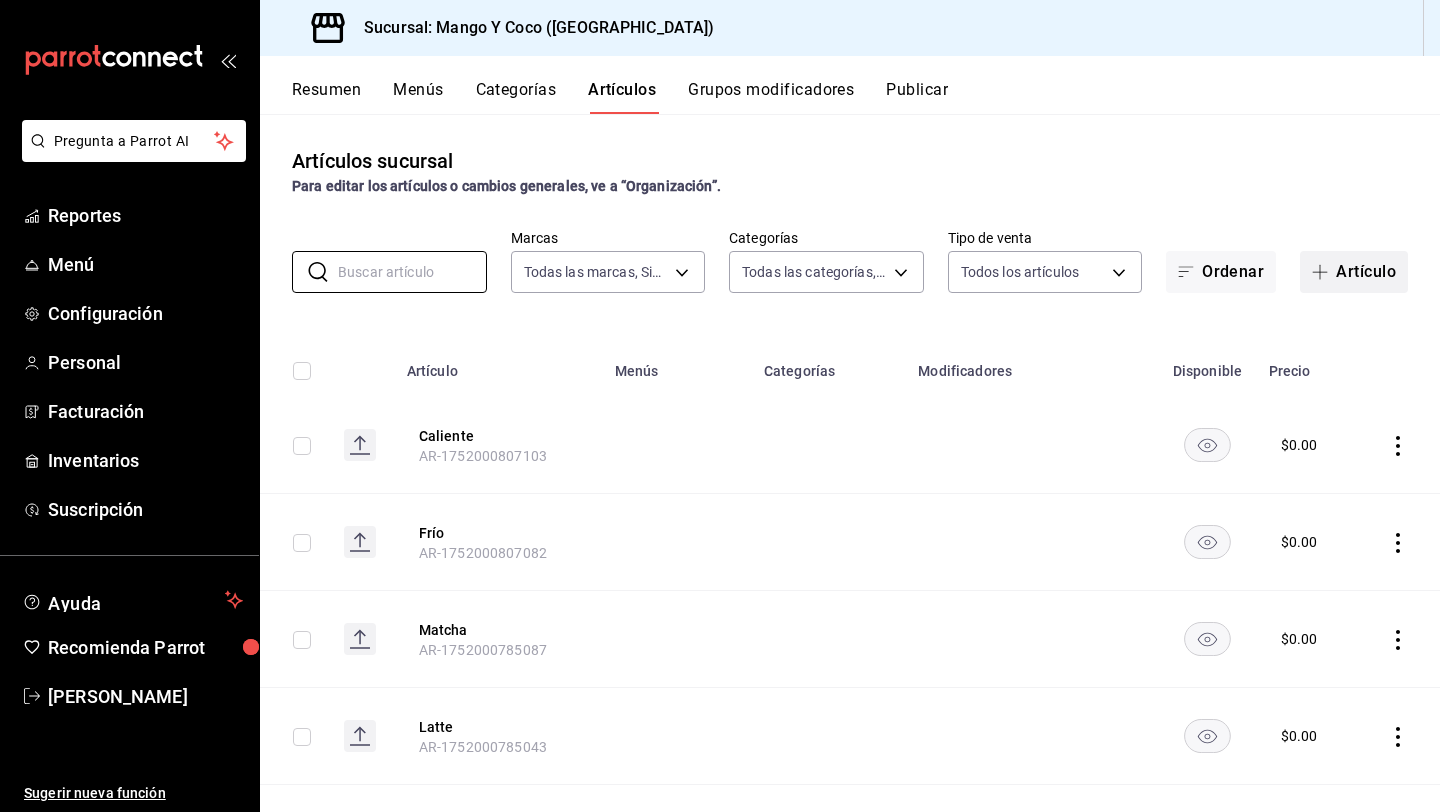 click on "Artículo" at bounding box center [1354, 272] 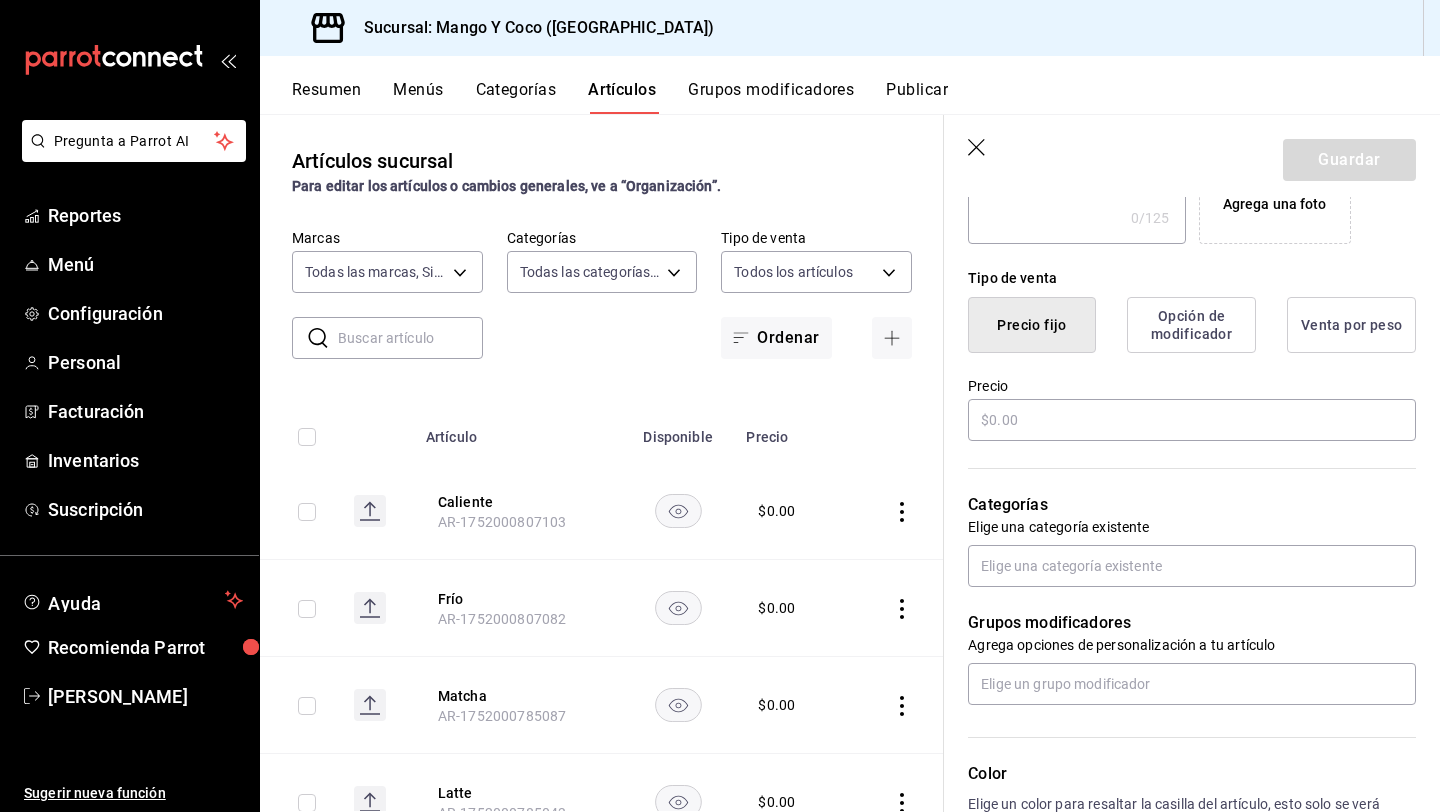 scroll, scrollTop: 436, scrollLeft: 0, axis: vertical 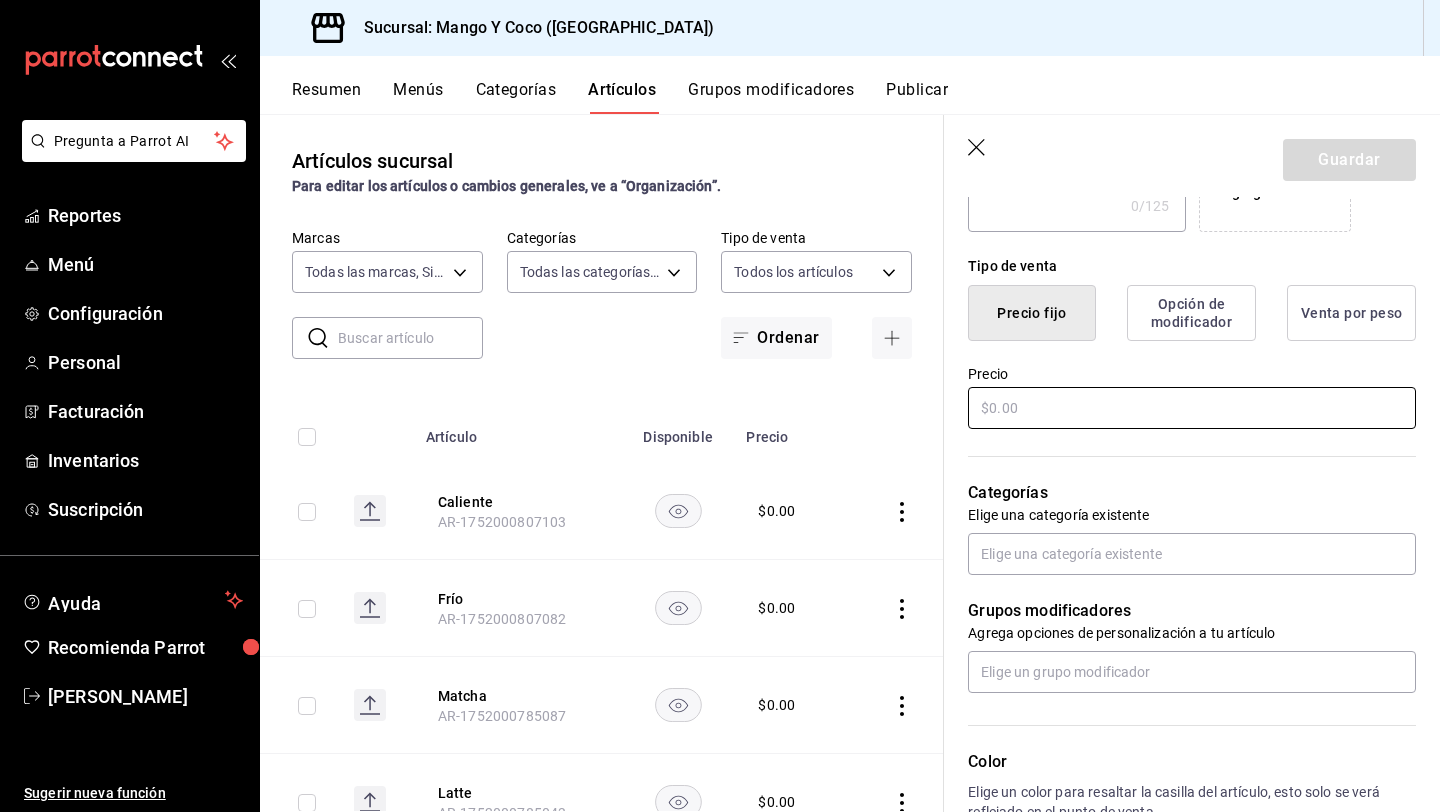 type on "Leche de vaca" 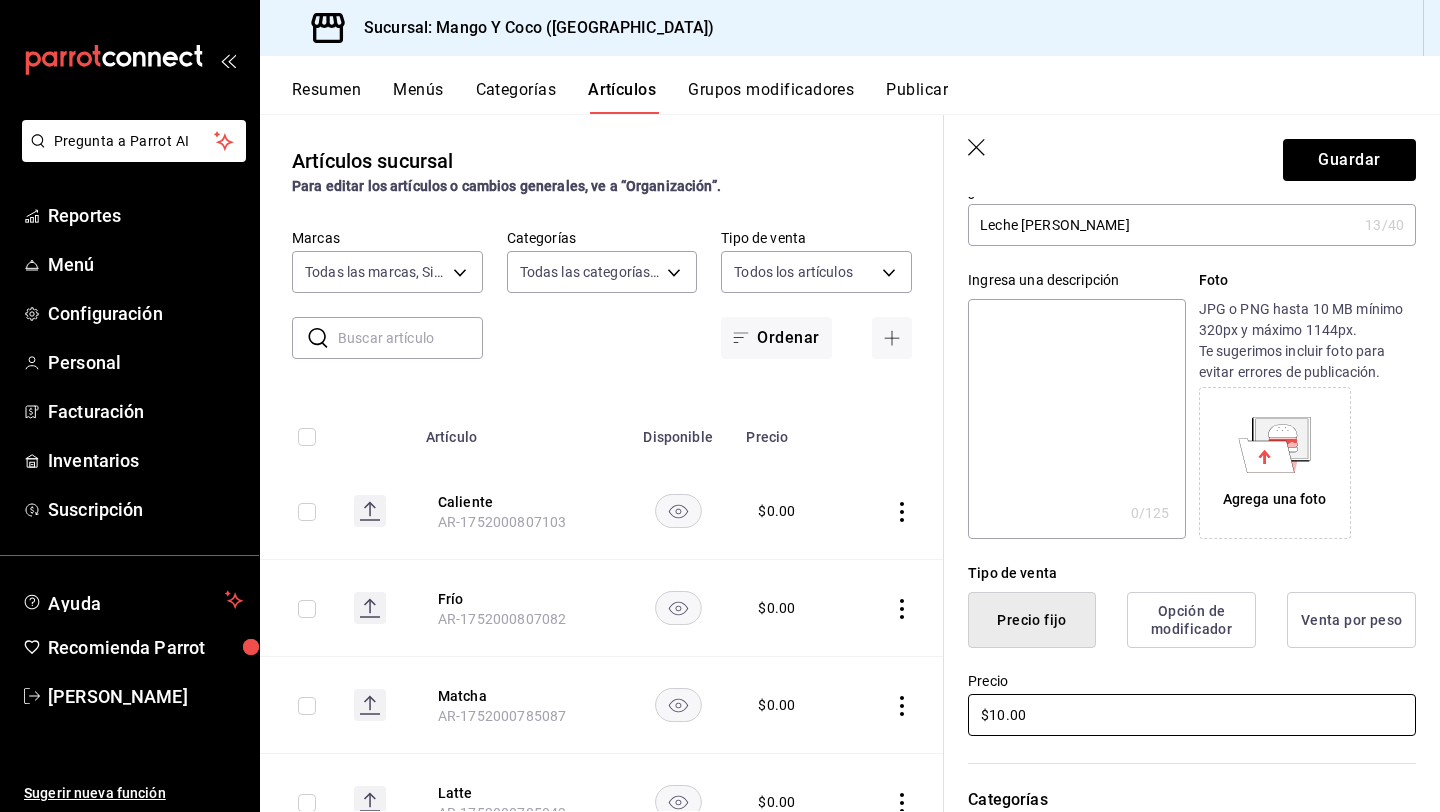 scroll, scrollTop: 0, scrollLeft: 0, axis: both 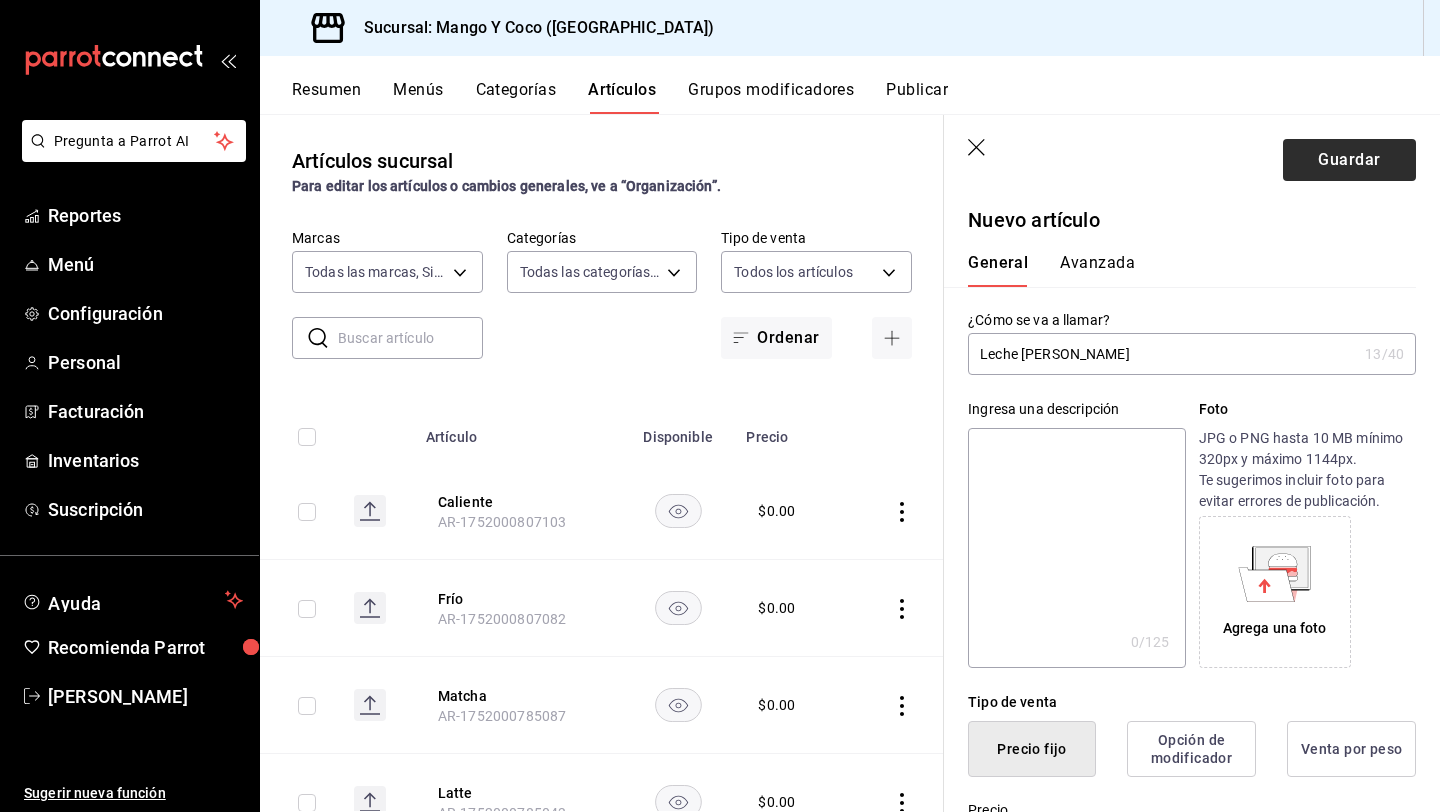 type on "$10.00" 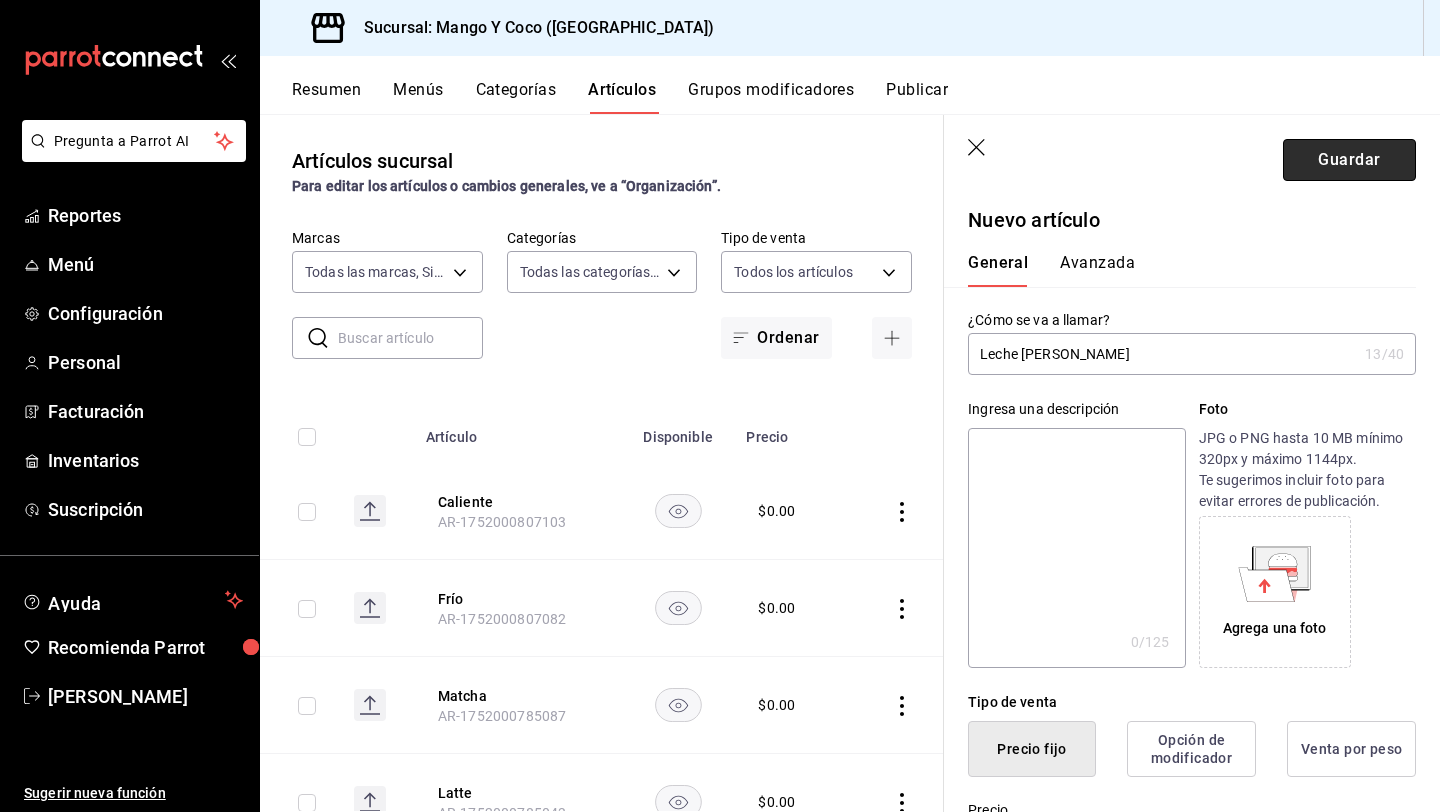 click on "Guardar" at bounding box center (1349, 160) 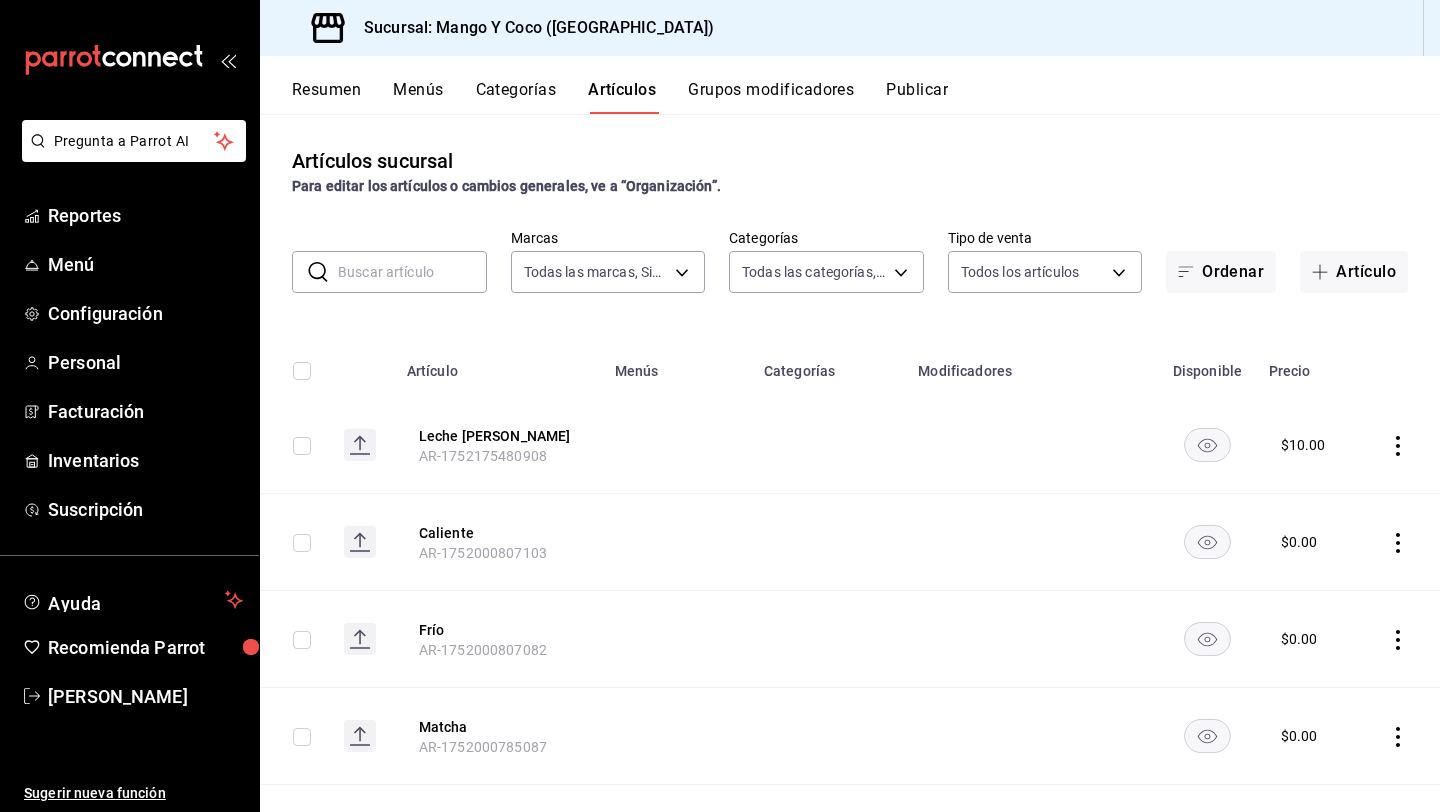 click on "Grupos modificadores" at bounding box center [771, 97] 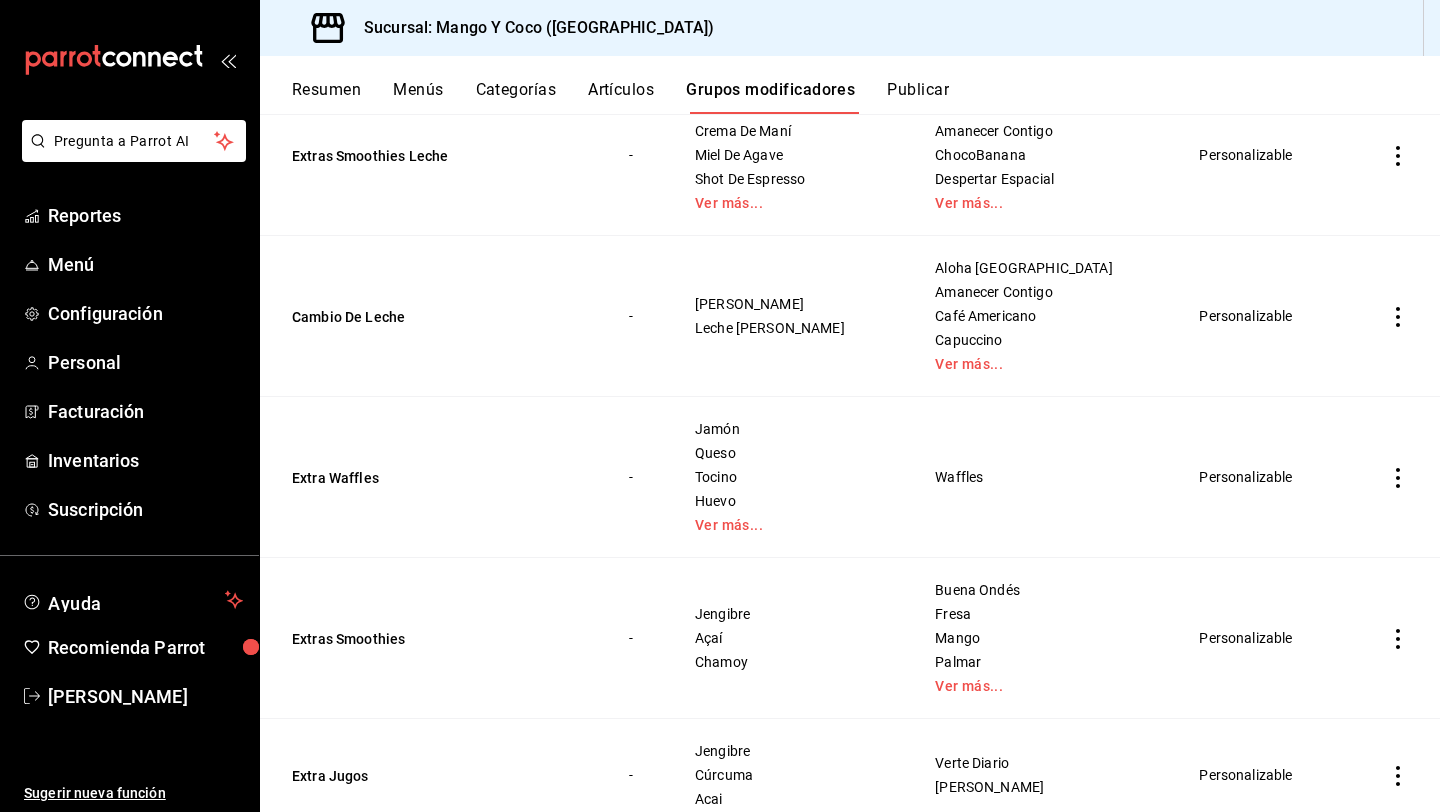 scroll, scrollTop: 1135, scrollLeft: 0, axis: vertical 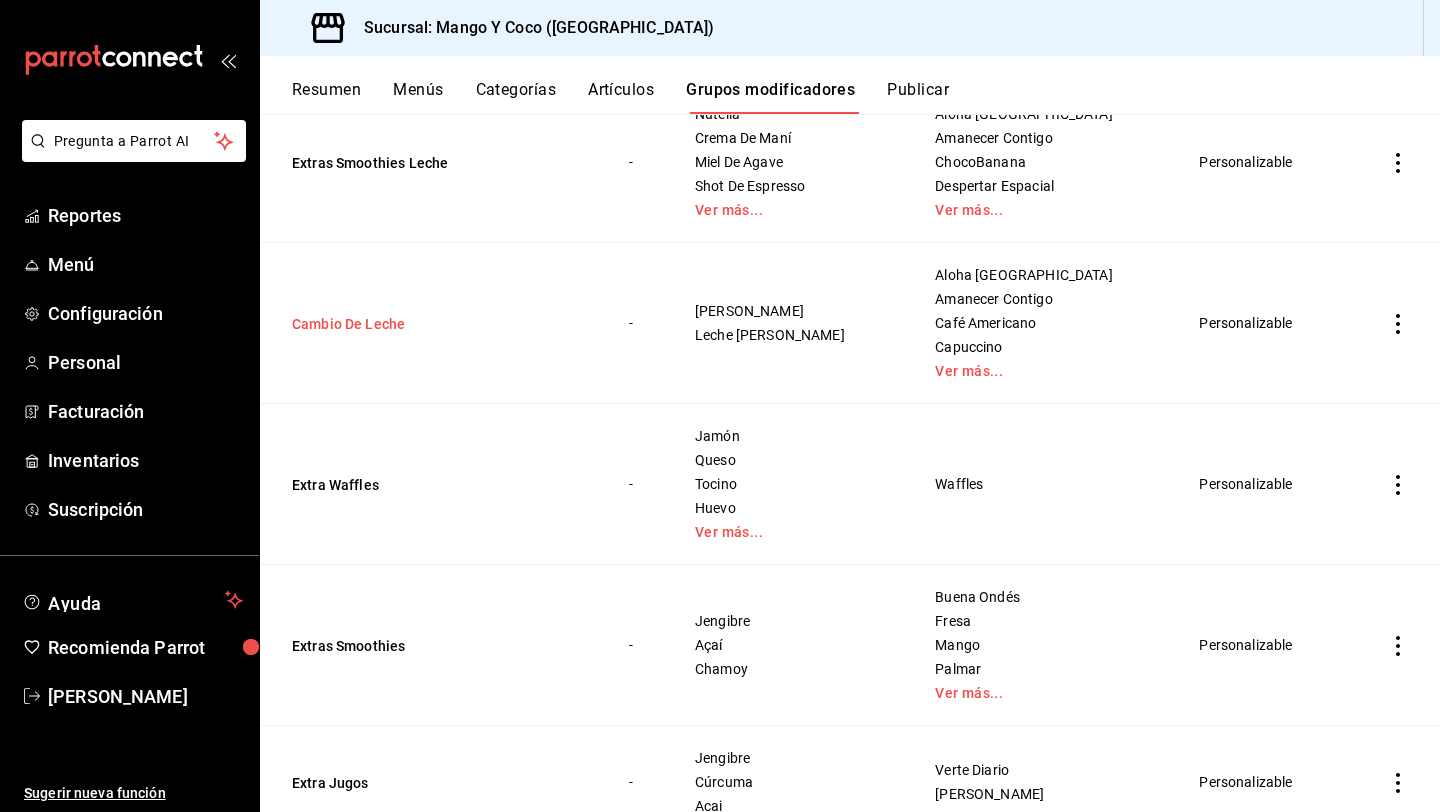 click on "Cambio De Leche" at bounding box center [412, 324] 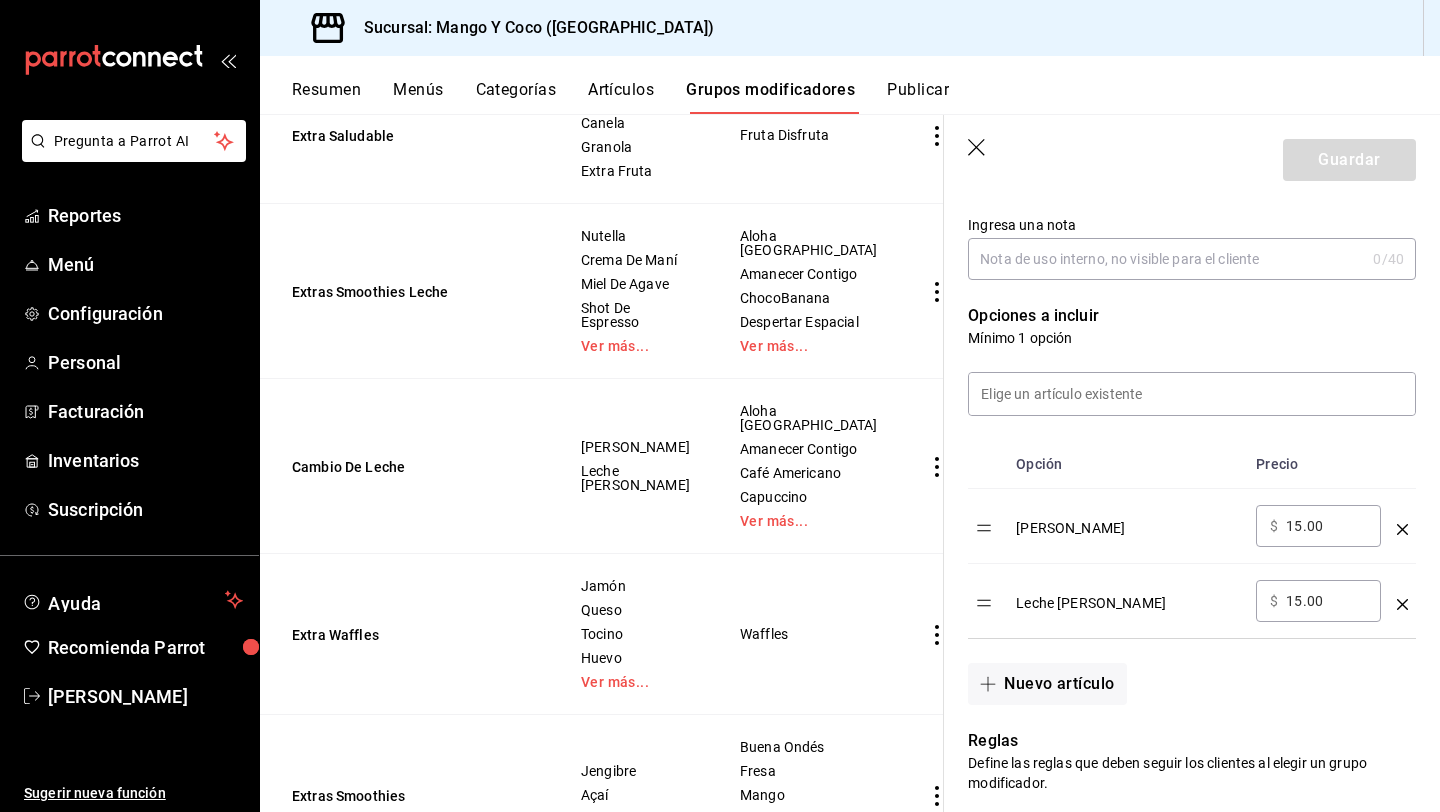 scroll, scrollTop: 545, scrollLeft: 0, axis: vertical 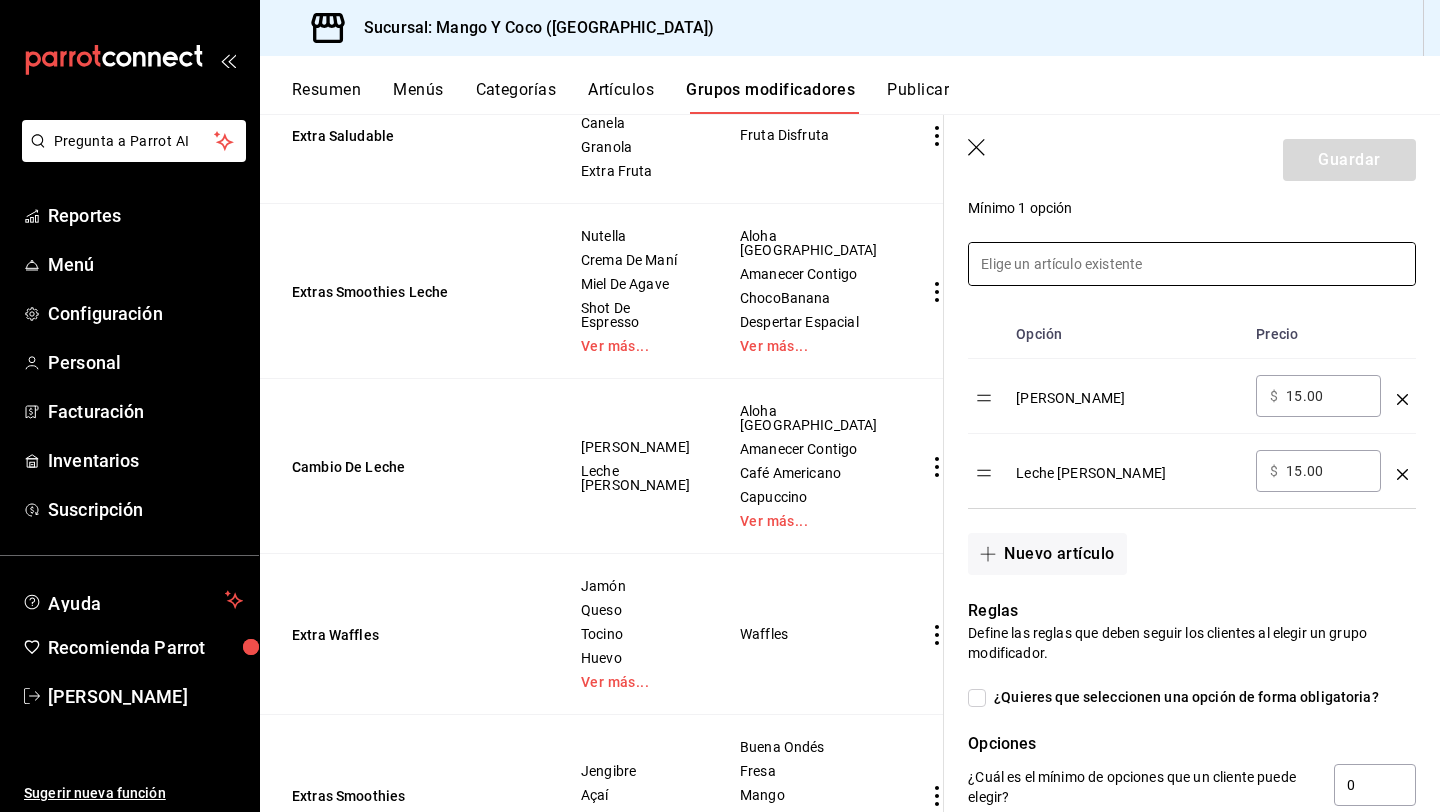 click at bounding box center (1192, 264) 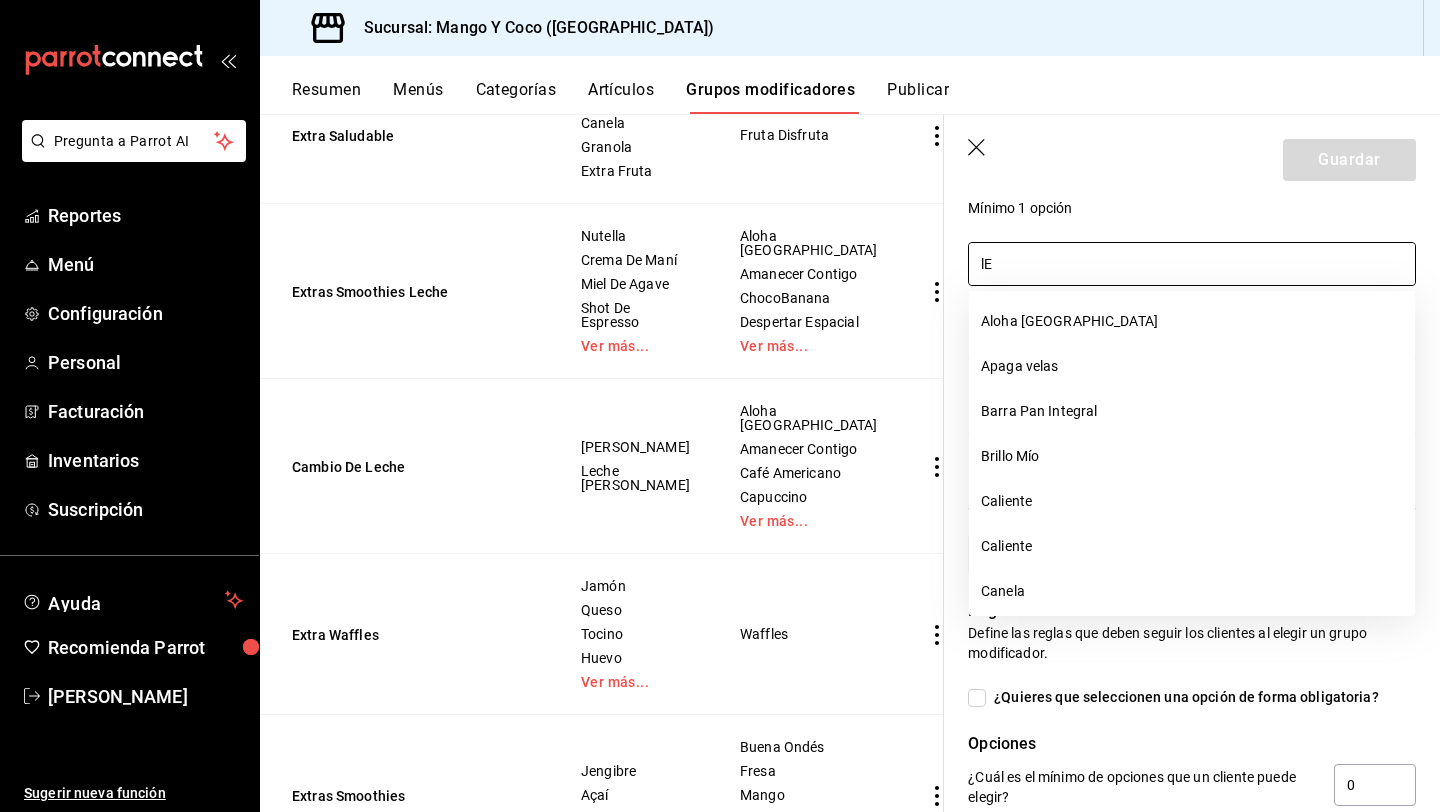 type on "l" 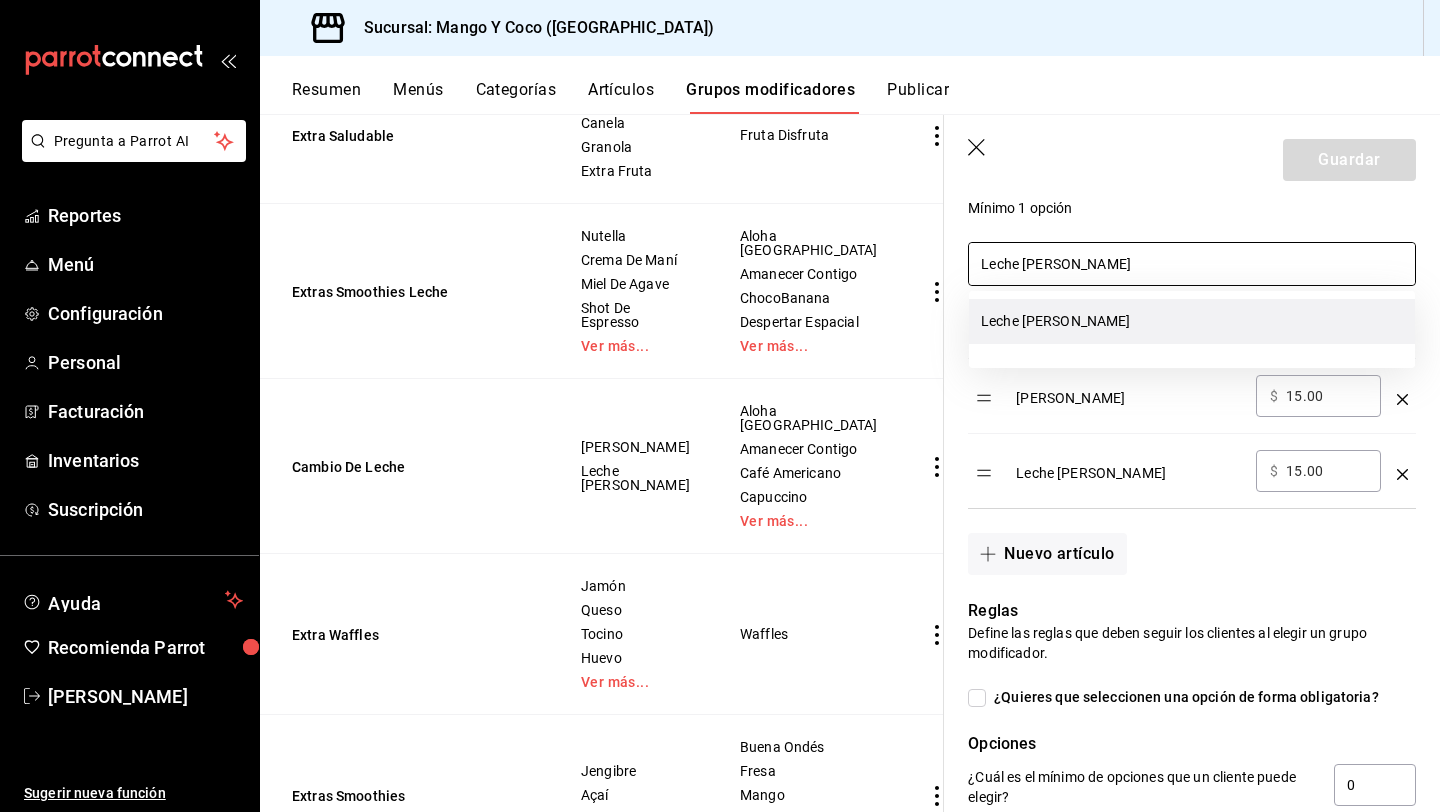 click on "Leche de vaca" at bounding box center (1192, 321) 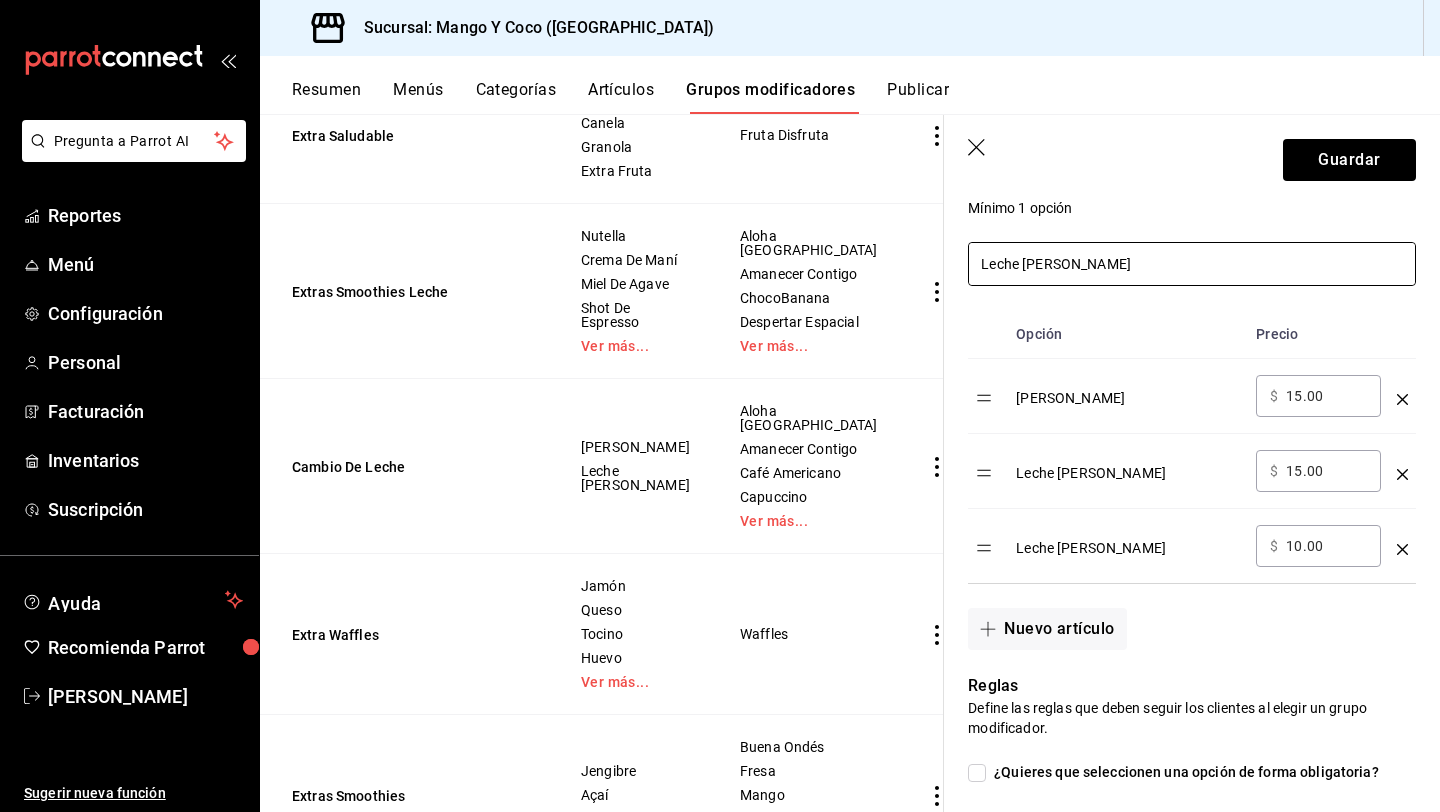 type on "Leche de vaca" 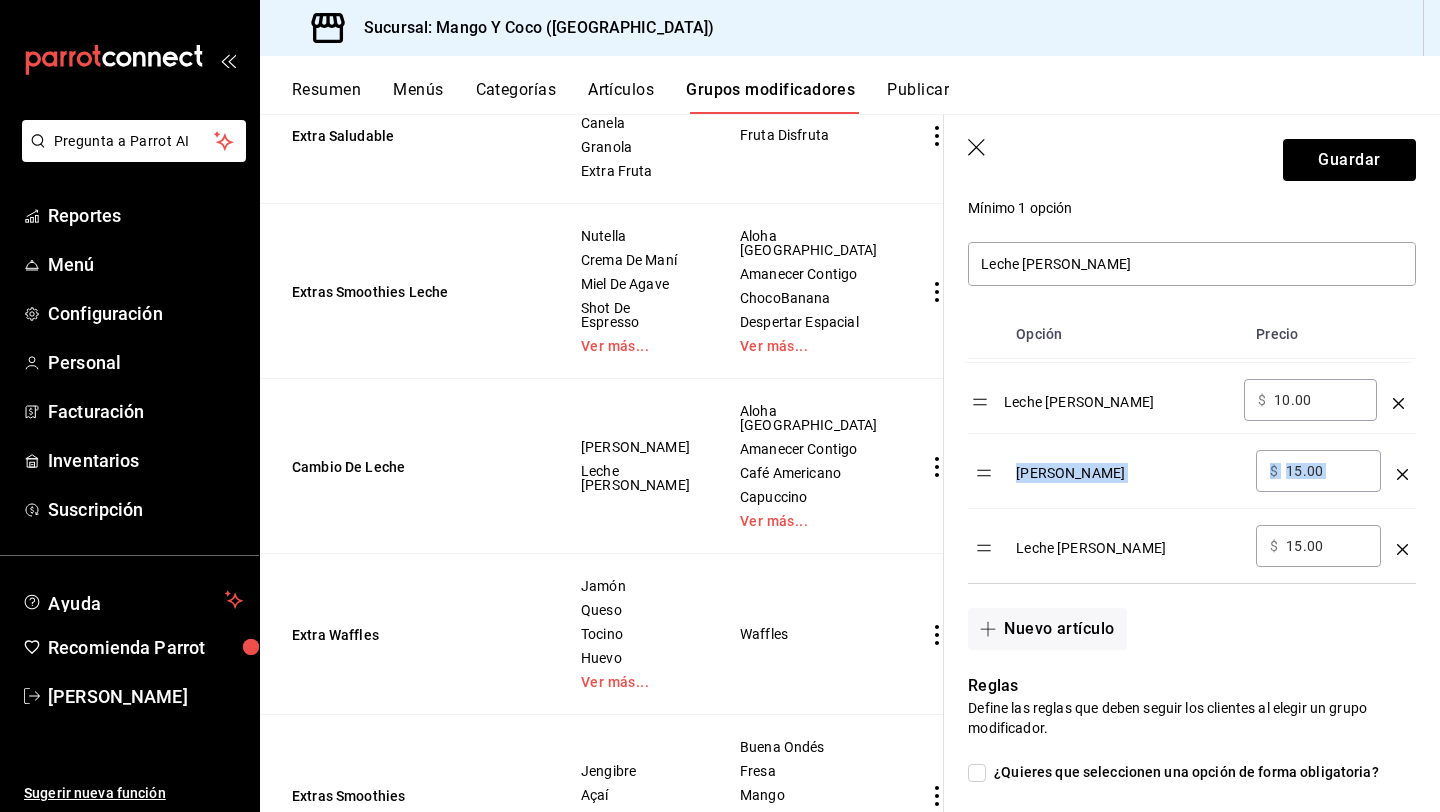 drag, startPoint x: 988, startPoint y: 549, endPoint x: 984, endPoint y: 406, distance: 143.05594 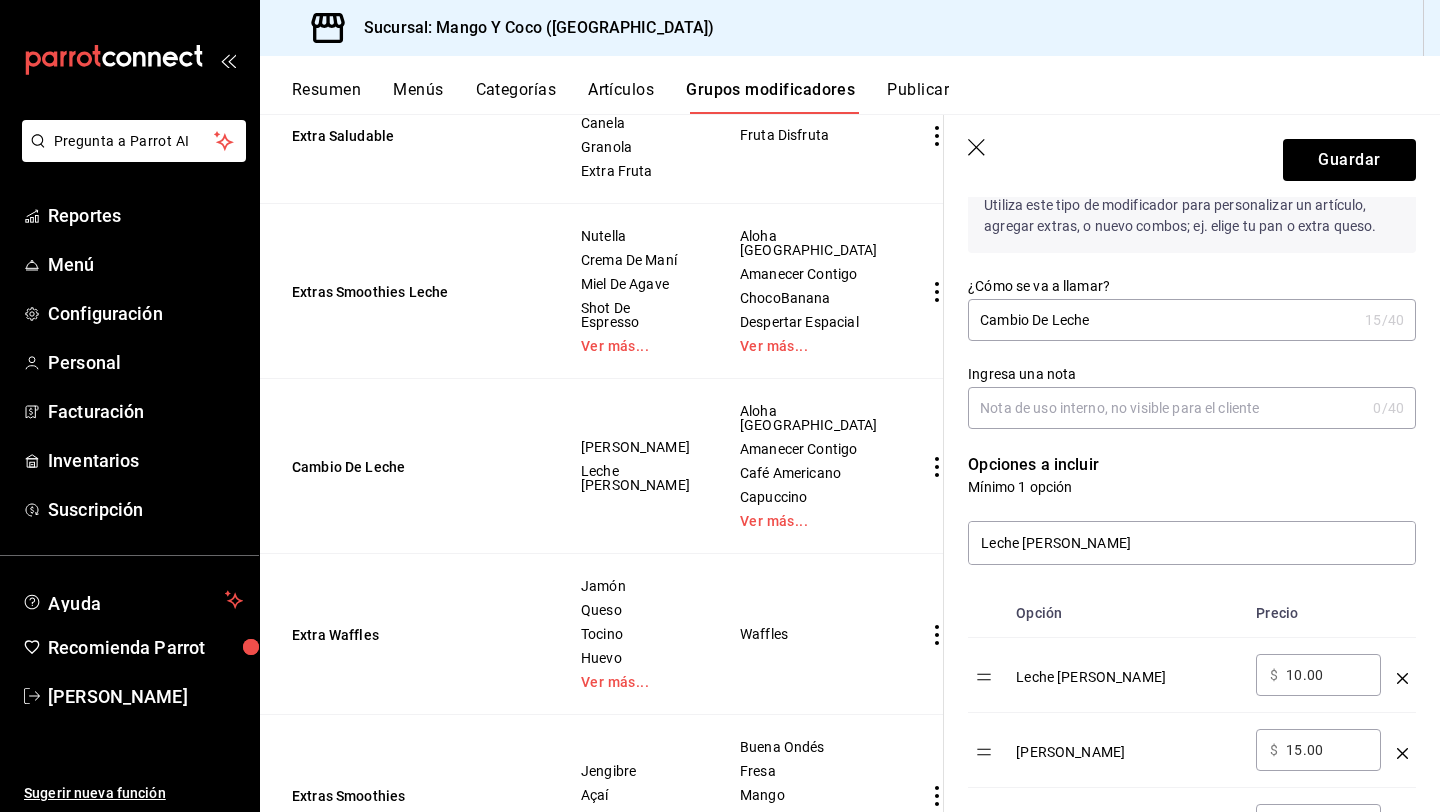 scroll, scrollTop: 438, scrollLeft: 0, axis: vertical 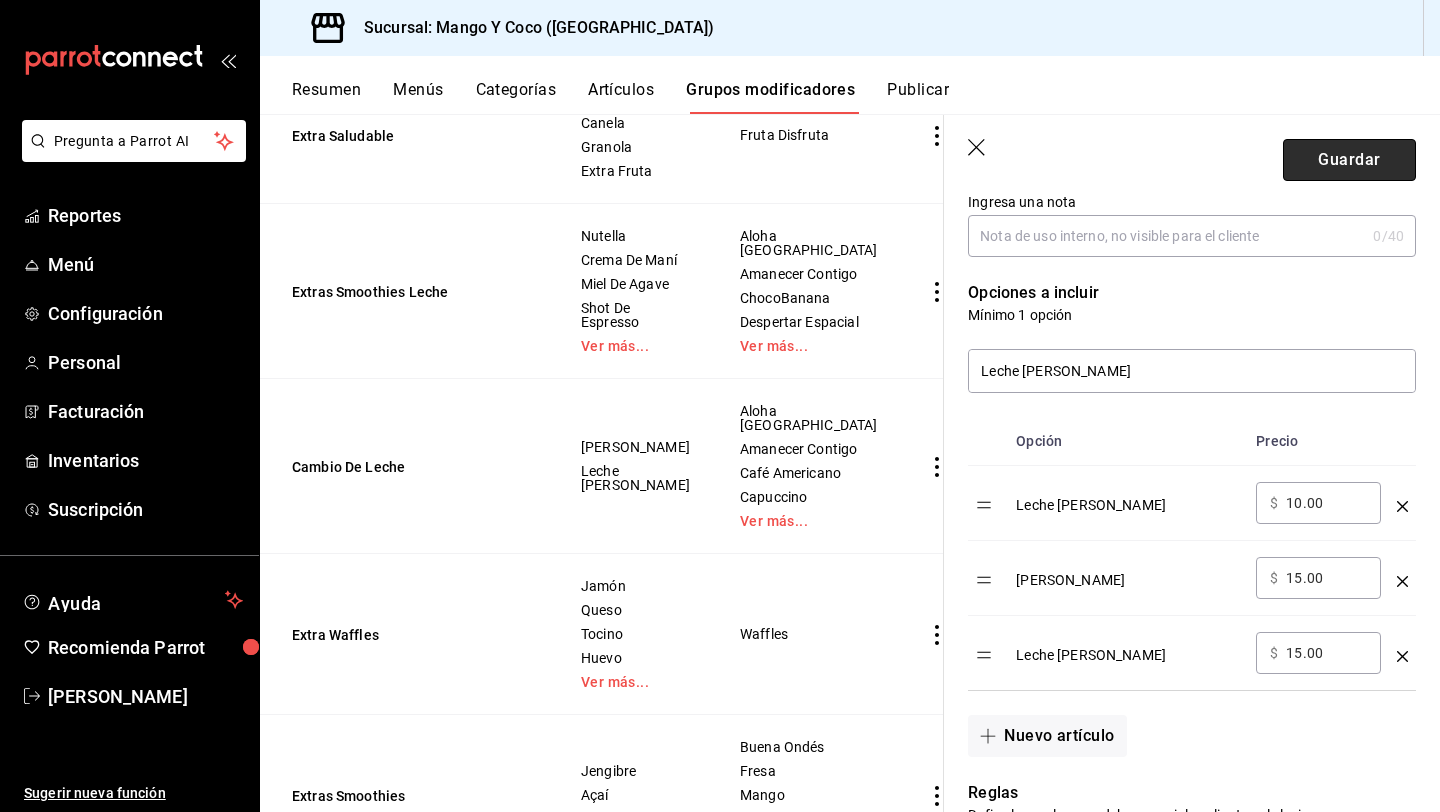 click on "Guardar" at bounding box center (1349, 160) 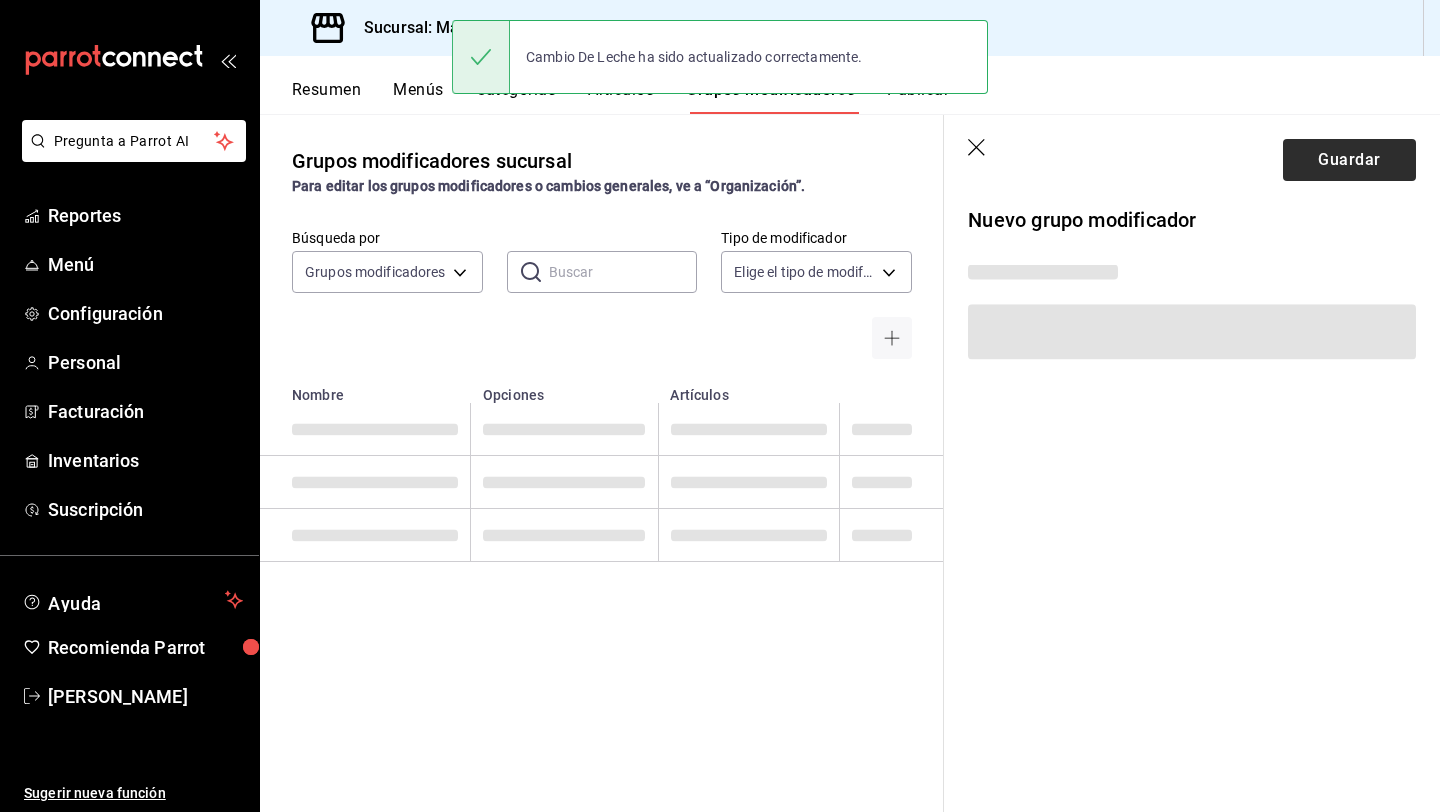 scroll, scrollTop: 0, scrollLeft: 0, axis: both 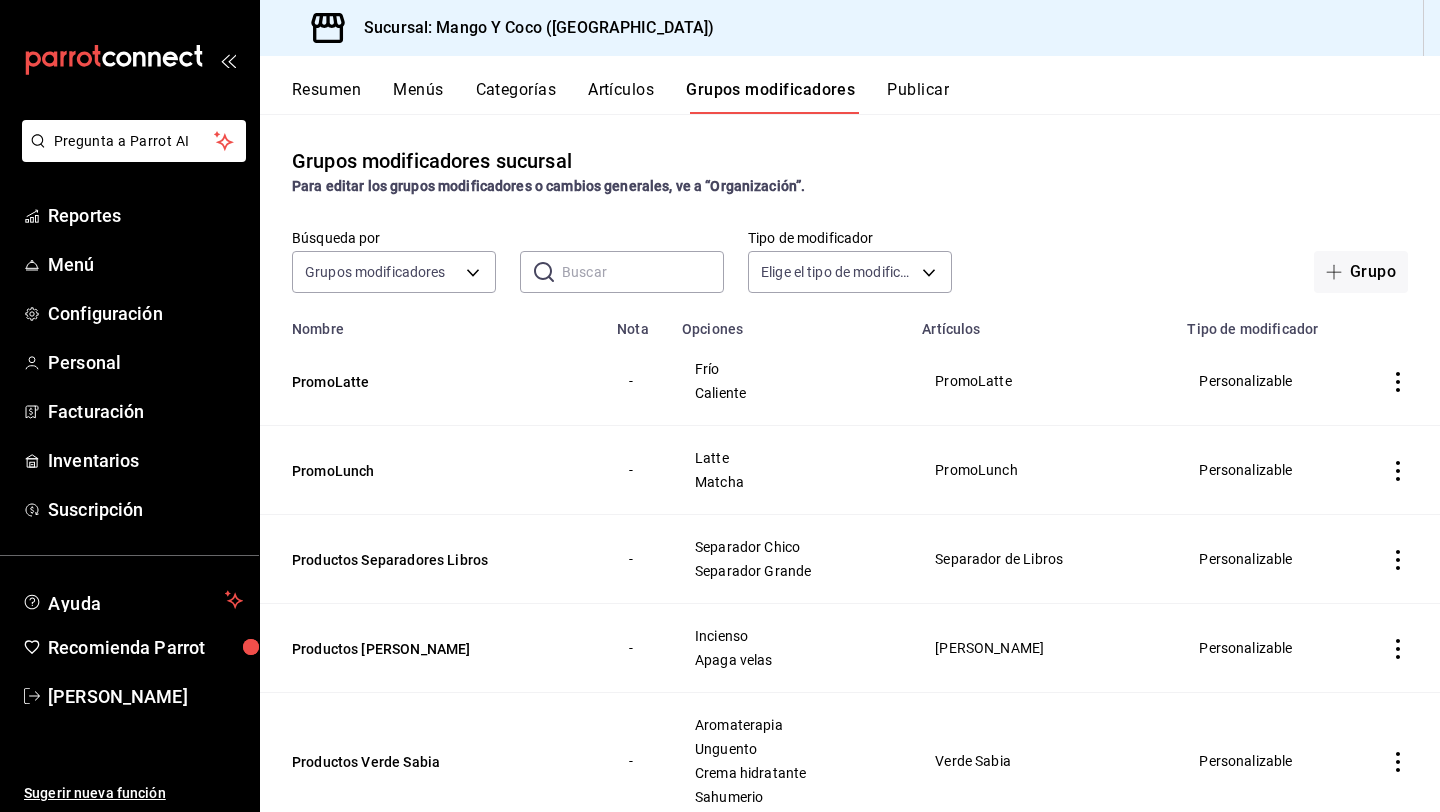click on "Artículos" at bounding box center [621, 97] 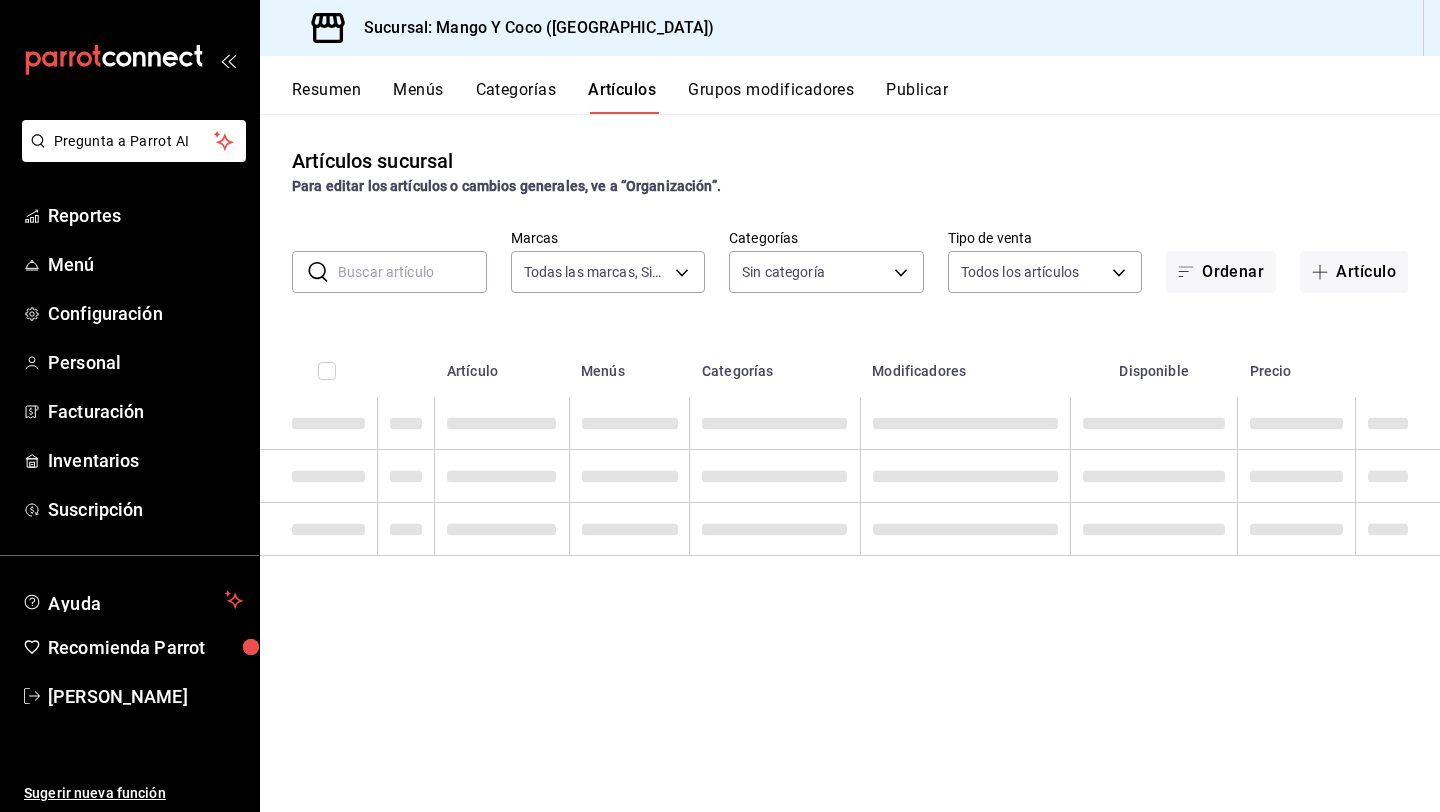 type on "d6fa1076-11e5-4cd2-8d38-da39d56a7505" 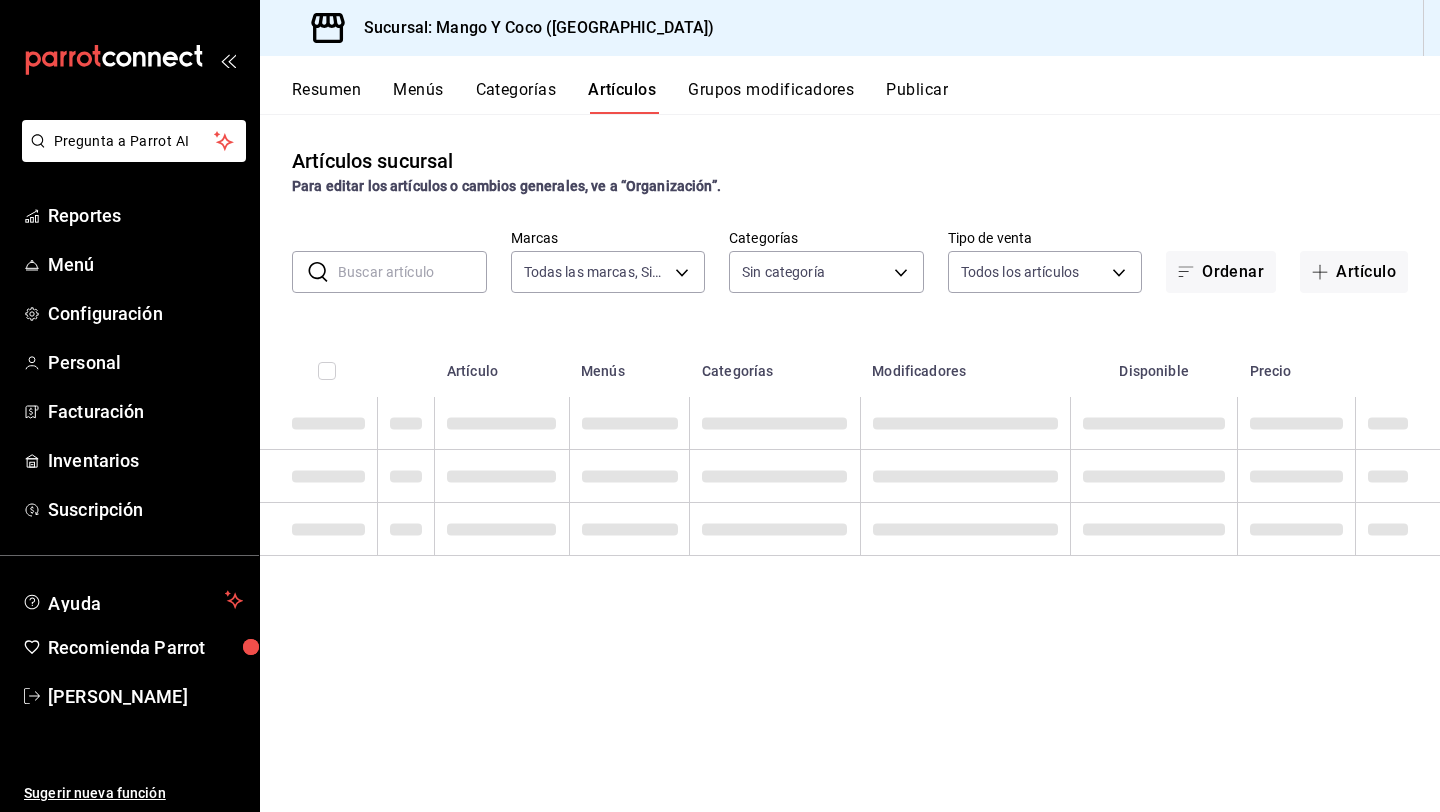 type on "2f8a6def-d468-4f85-b967-b388a05759d5,d44ccd29-843f-4570-b19f-291e06924bd1,57f7b78c-63c9-4f20-a711-d2407b7faed2,2ee6915b-3571-4b77-8668-dc60f14d027e,2e7b4113-65bc-4a58-977c-1fbe77e685e7,36c8c13e-0dc0-4cb3-9685-7ec294c8d70f,36eded05-3c14-4e6d-a9bf-4392dc977bcf,04f32532-8e6c-473b-825f-b3b4bcd5c5e5,2083e526-59aa-44c5-bf40-348650ce2c11,2d4670b9-67ef-44c9-9a76-9cd7c965120f,7f57532b-70de-48ca-ad6a-c23f667c43a8" 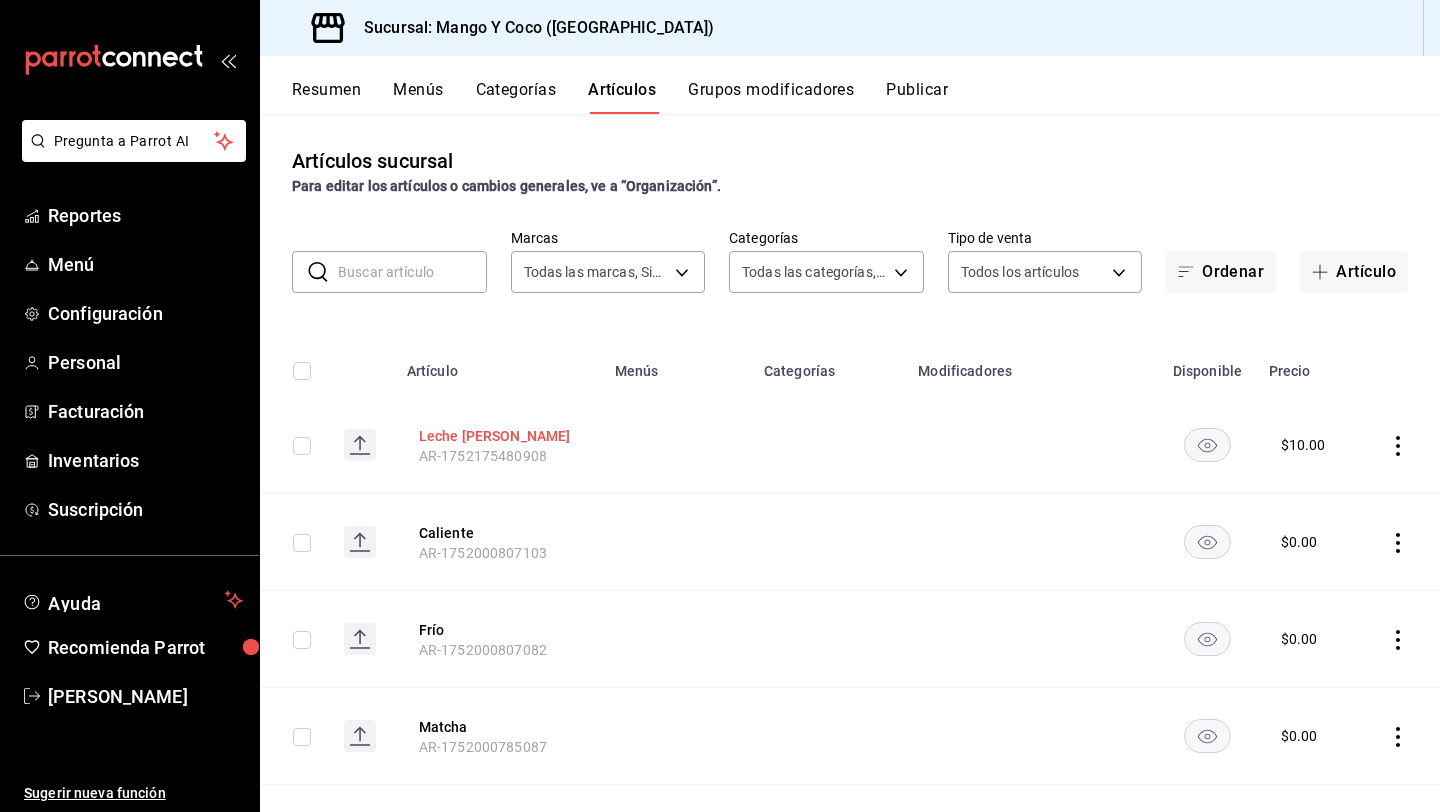 click on "Leche de vaca" at bounding box center (499, 436) 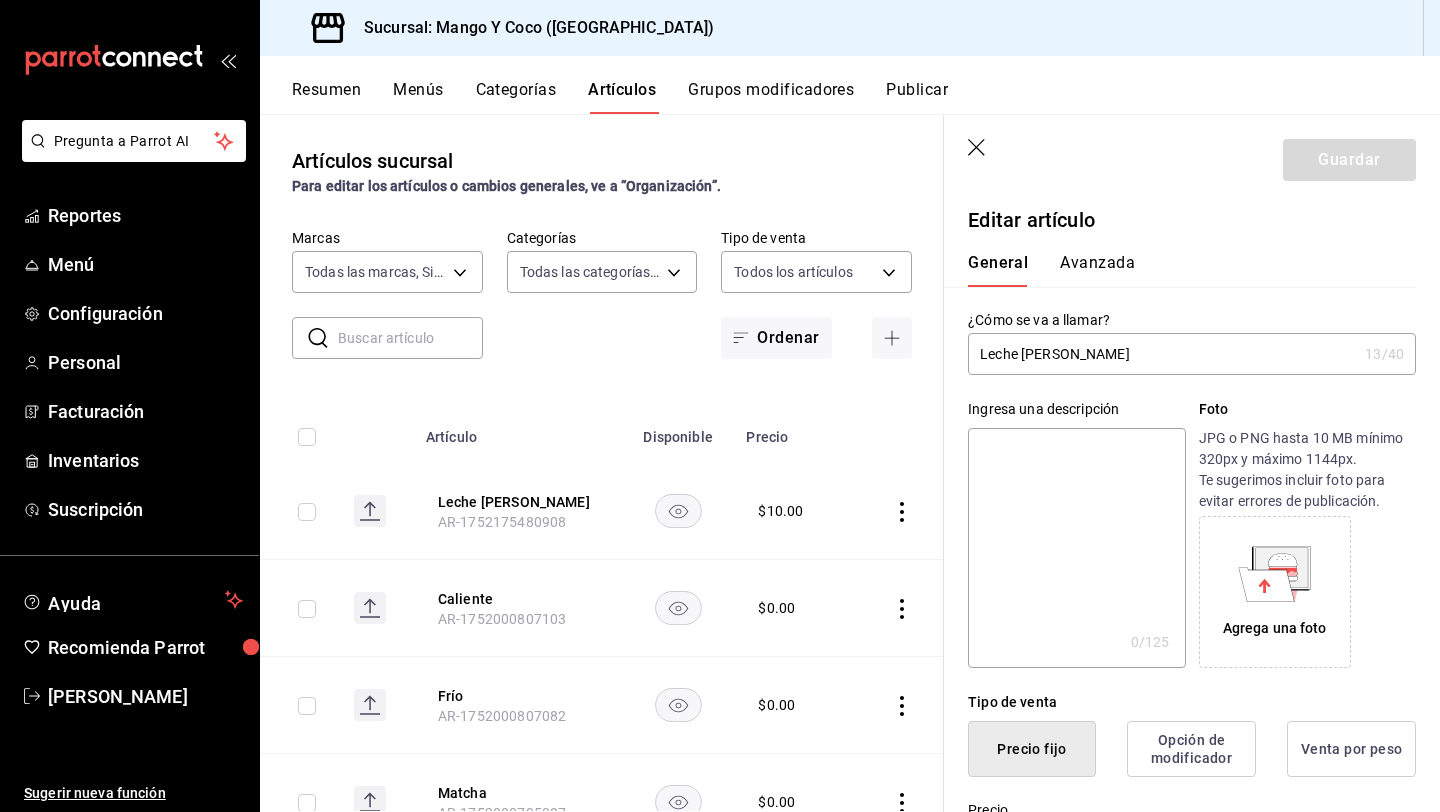 click on "Leche de vaca" at bounding box center [1162, 354] 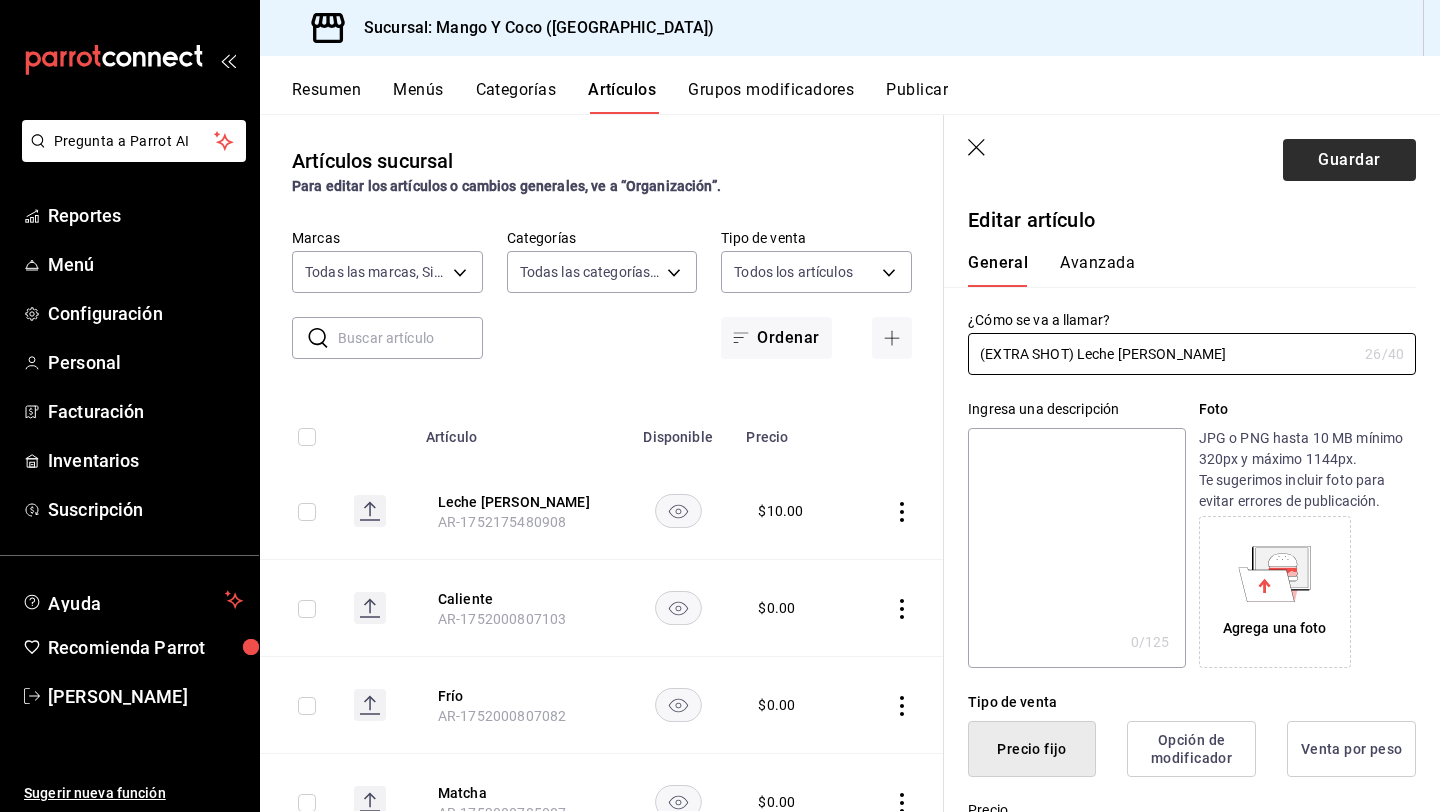 type on "(EXTRA SHOT) Leche de vaca" 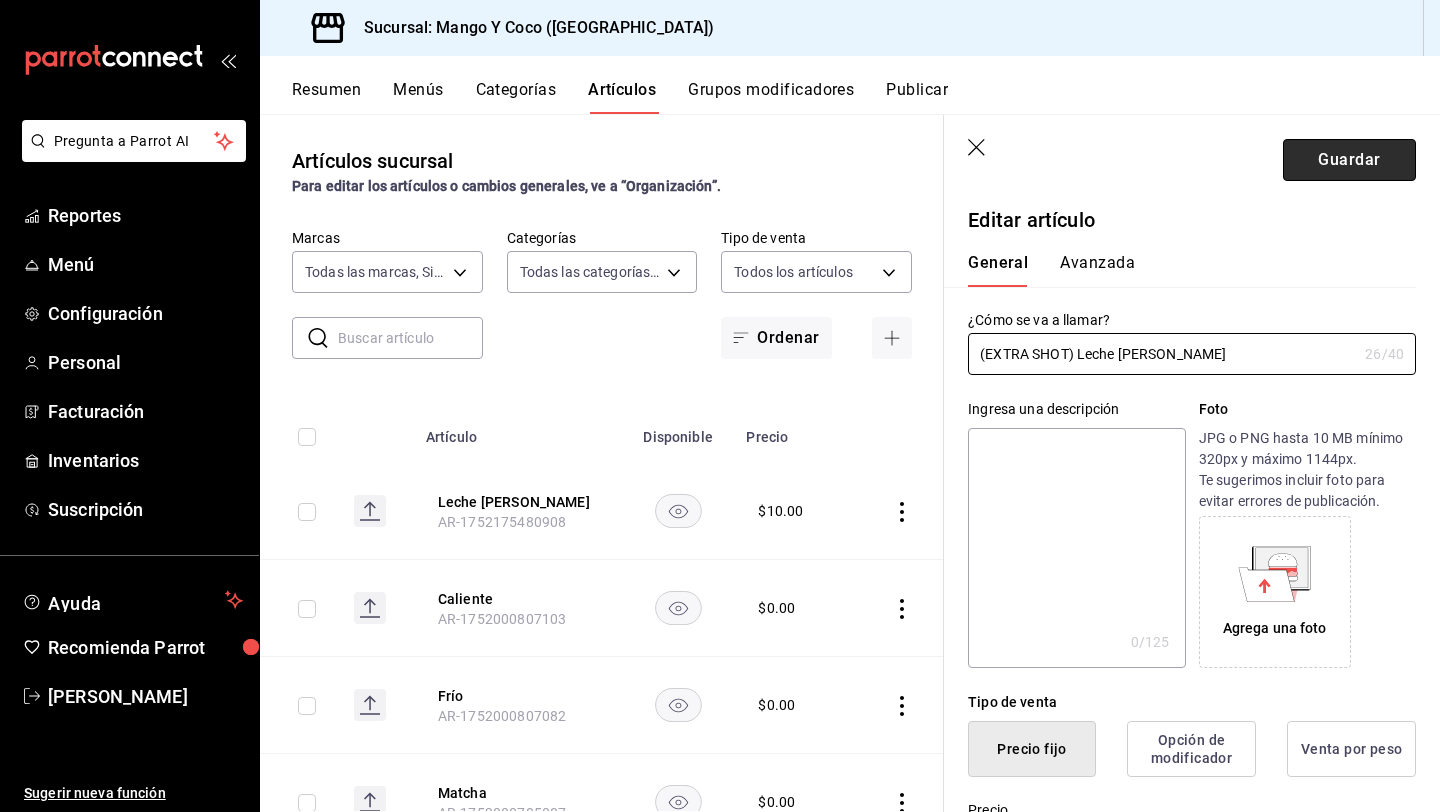 click on "Guardar" at bounding box center [1349, 160] 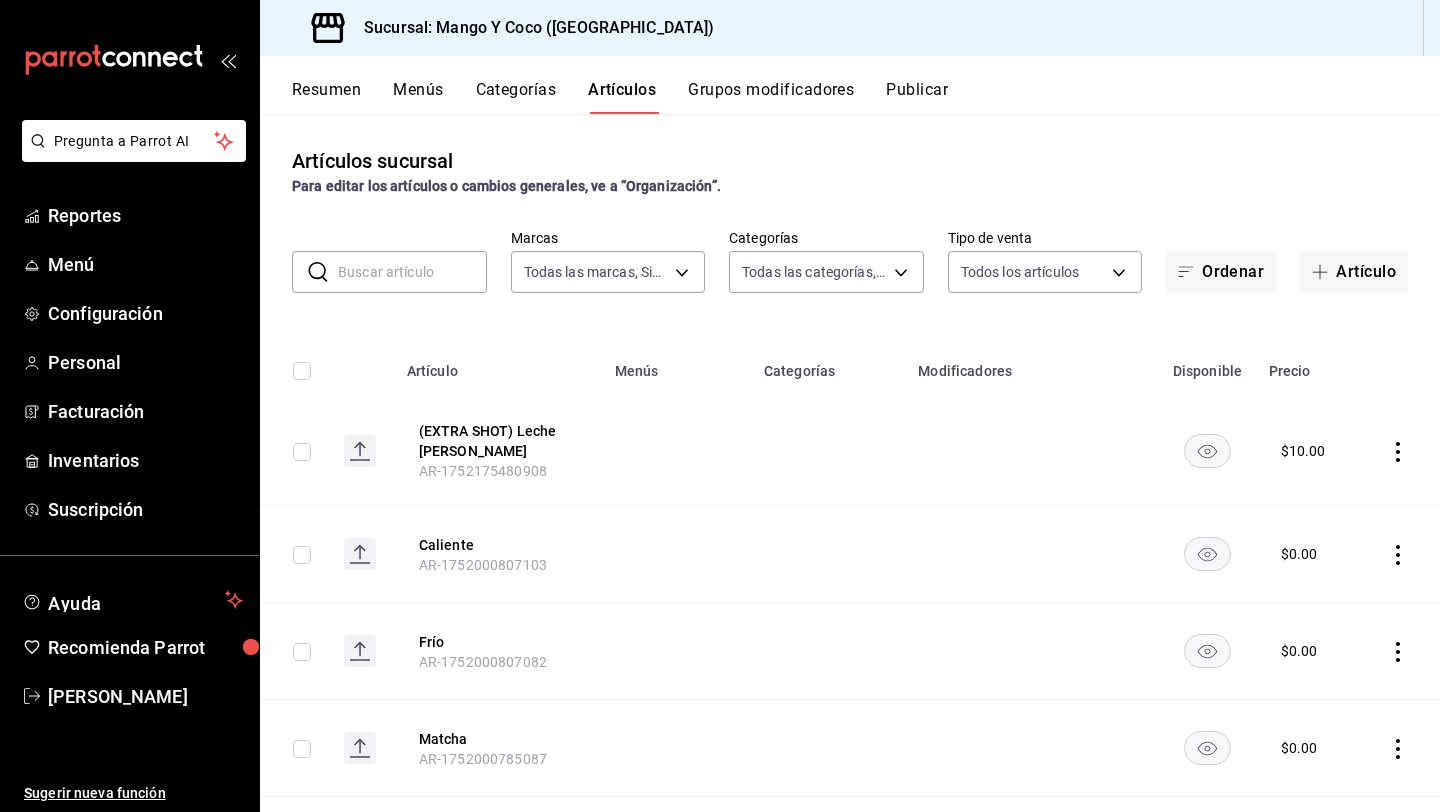 click on "Publicar" at bounding box center (917, 97) 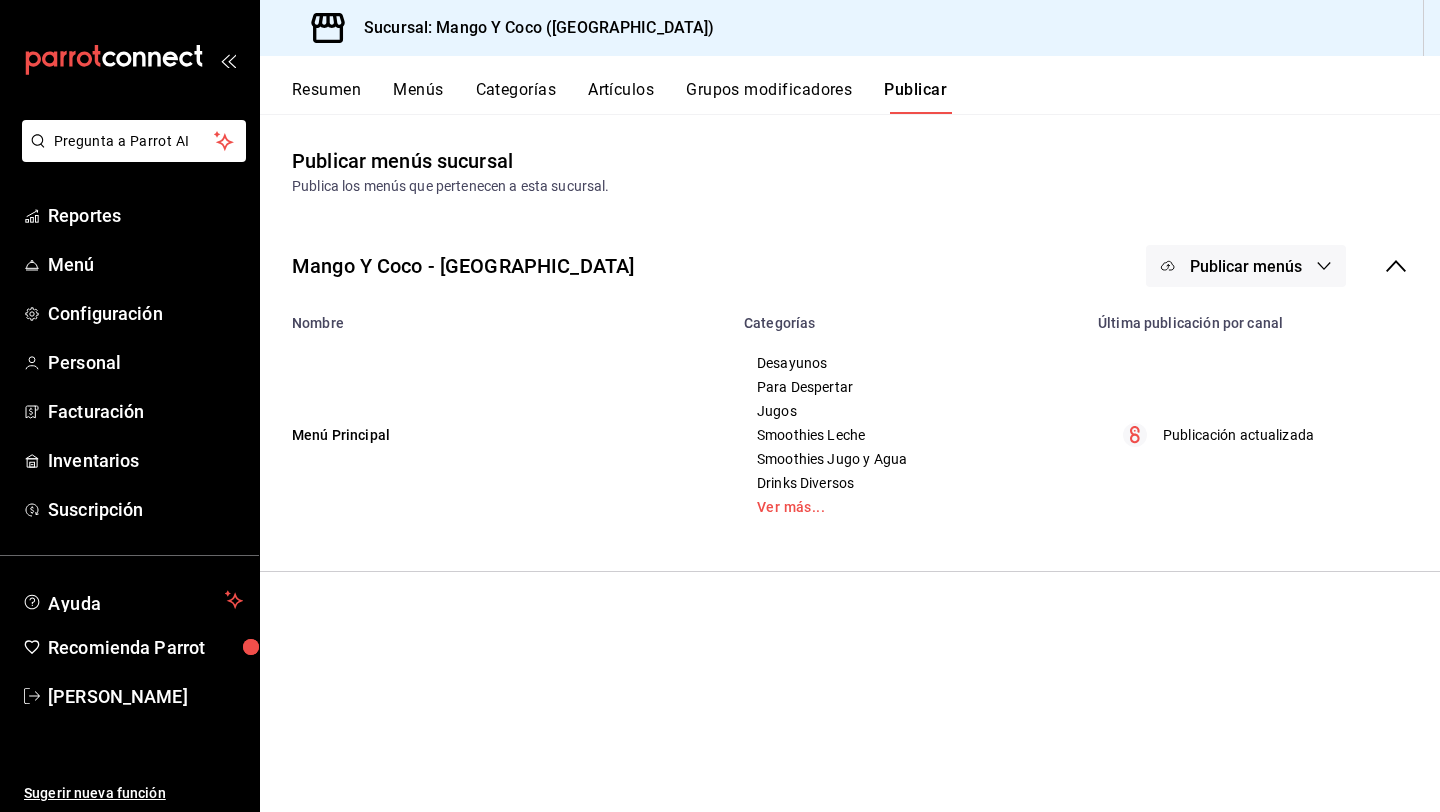 click on "Publicar menús" at bounding box center (1246, 266) 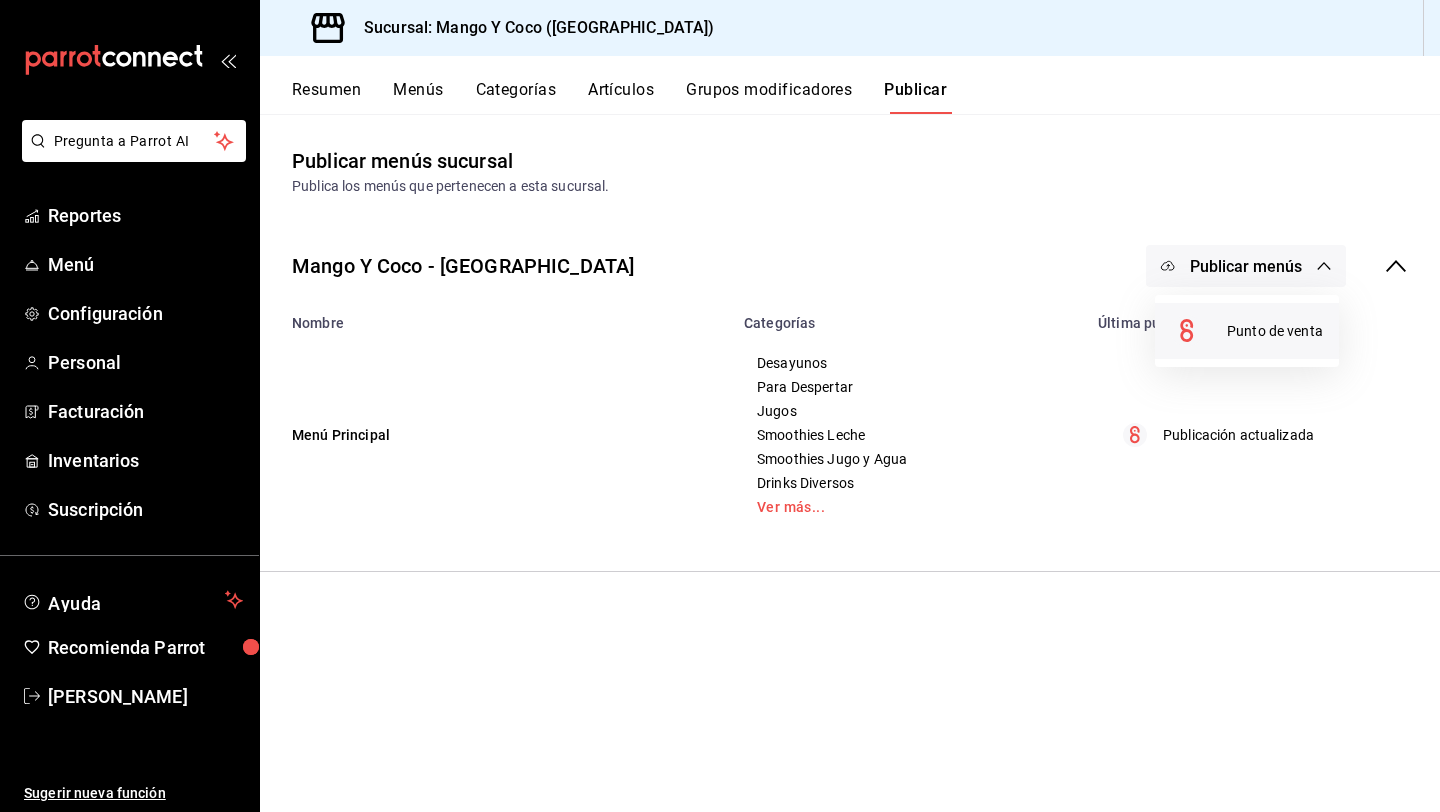 click on "Punto de venta" at bounding box center [1247, 331] 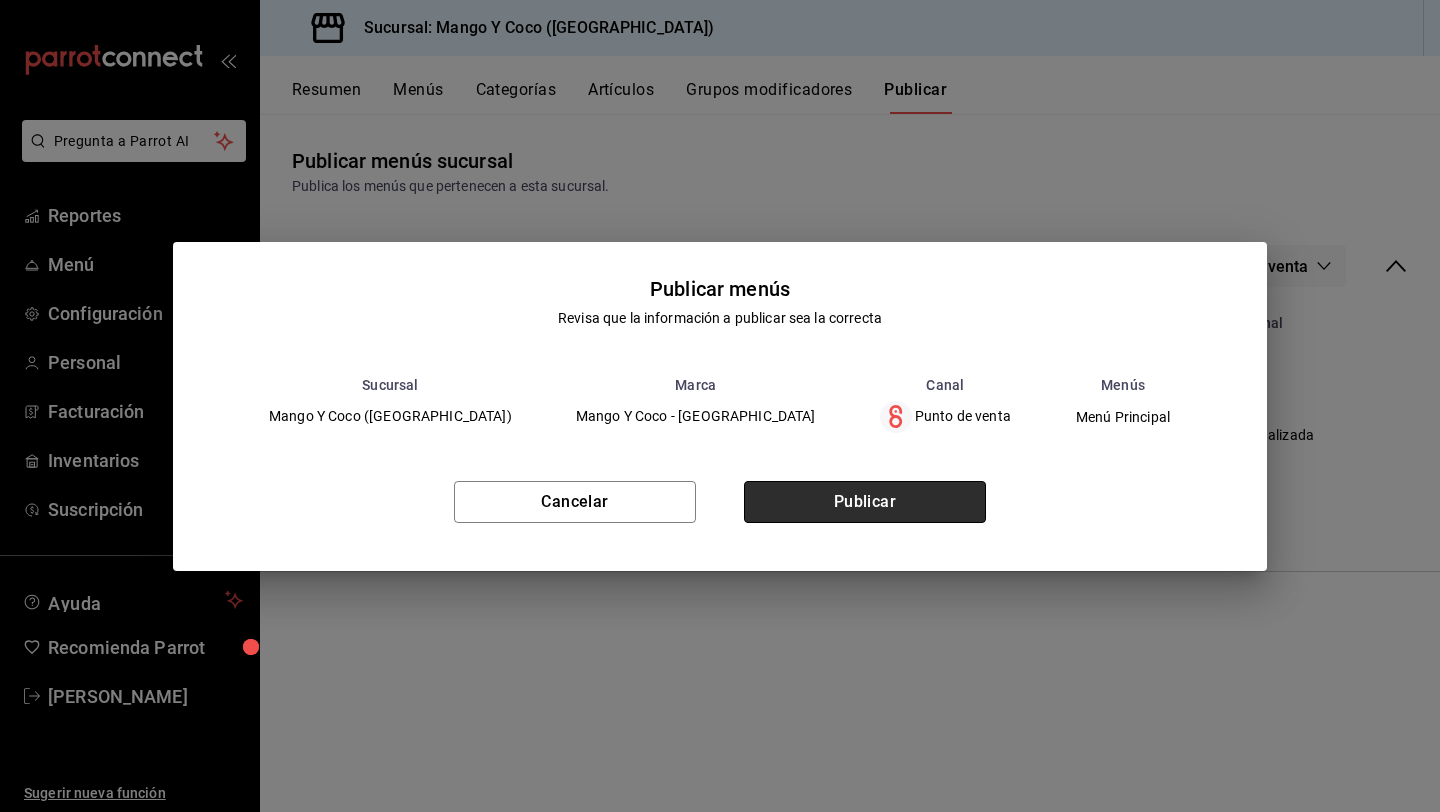 click on "Publicar" at bounding box center (865, 502) 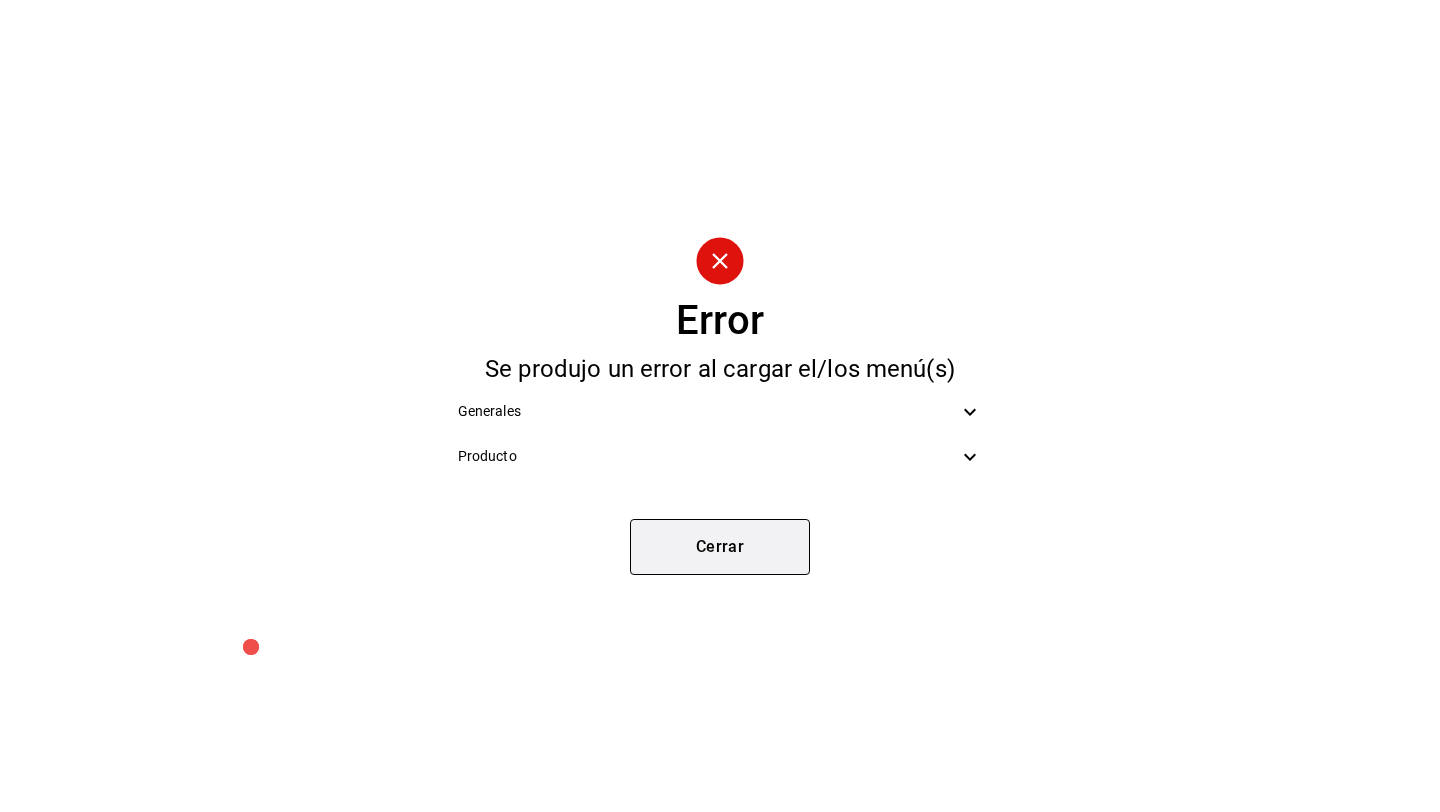 click on "Cerrar" at bounding box center [720, 547] 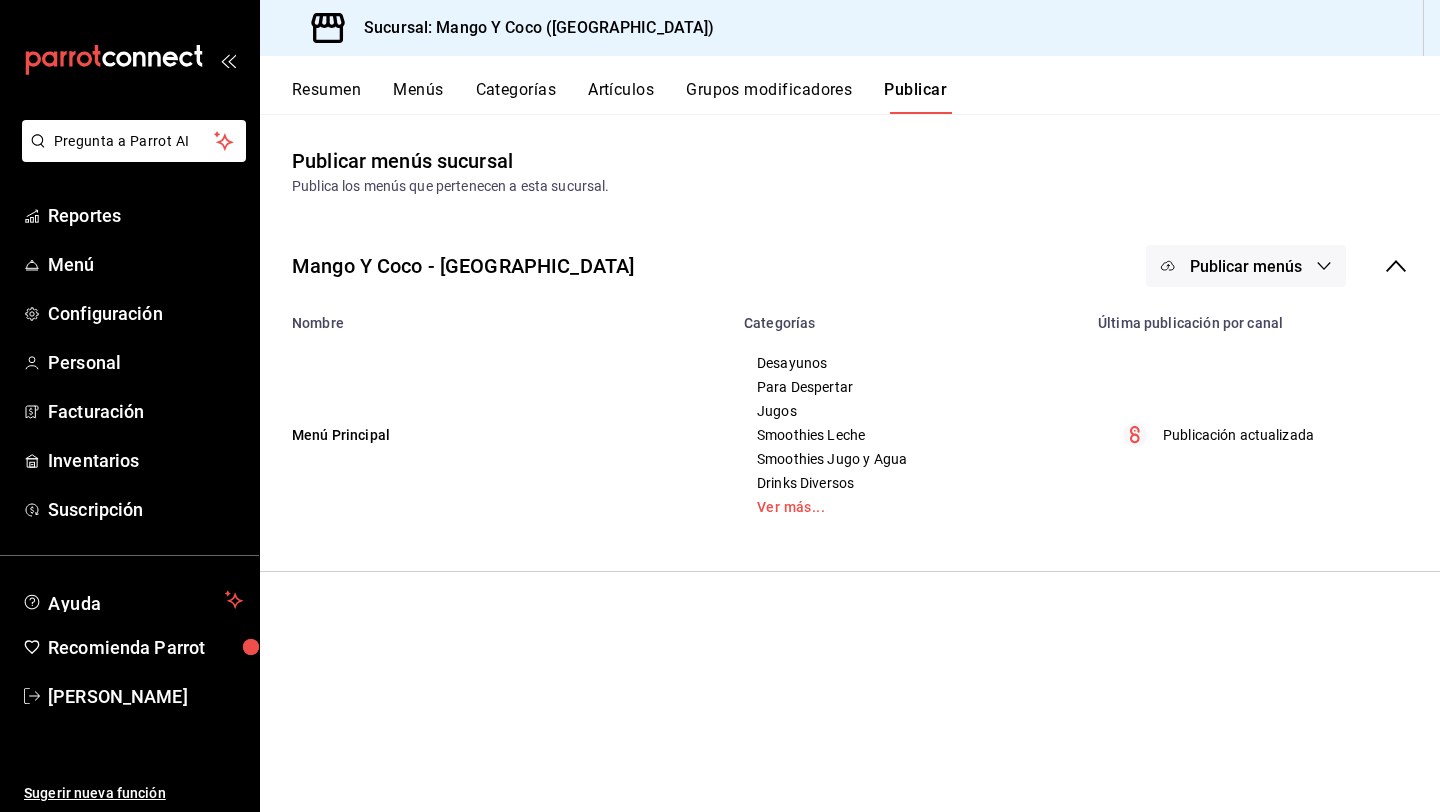 click on "Categorías" at bounding box center [516, 97] 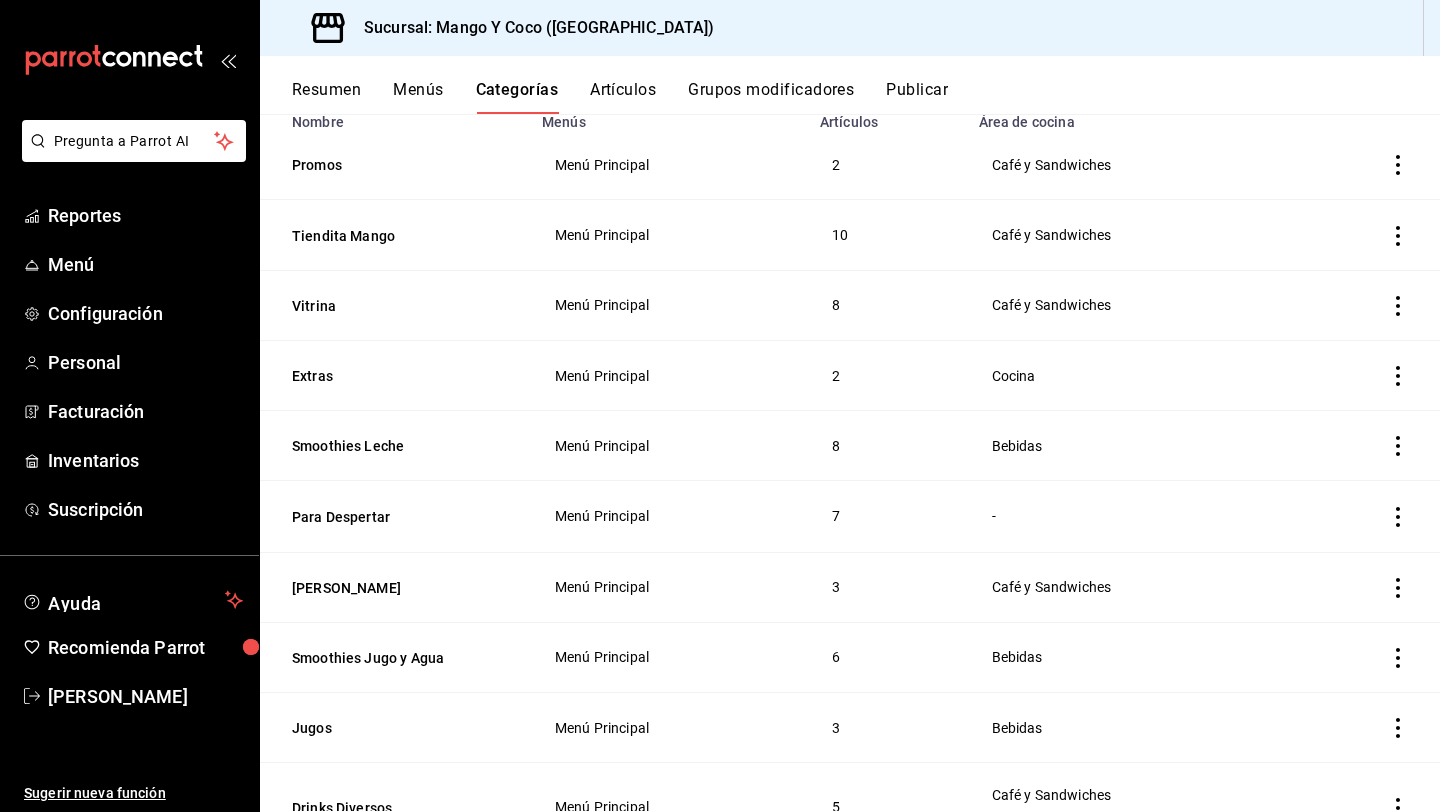 scroll, scrollTop: 206, scrollLeft: 0, axis: vertical 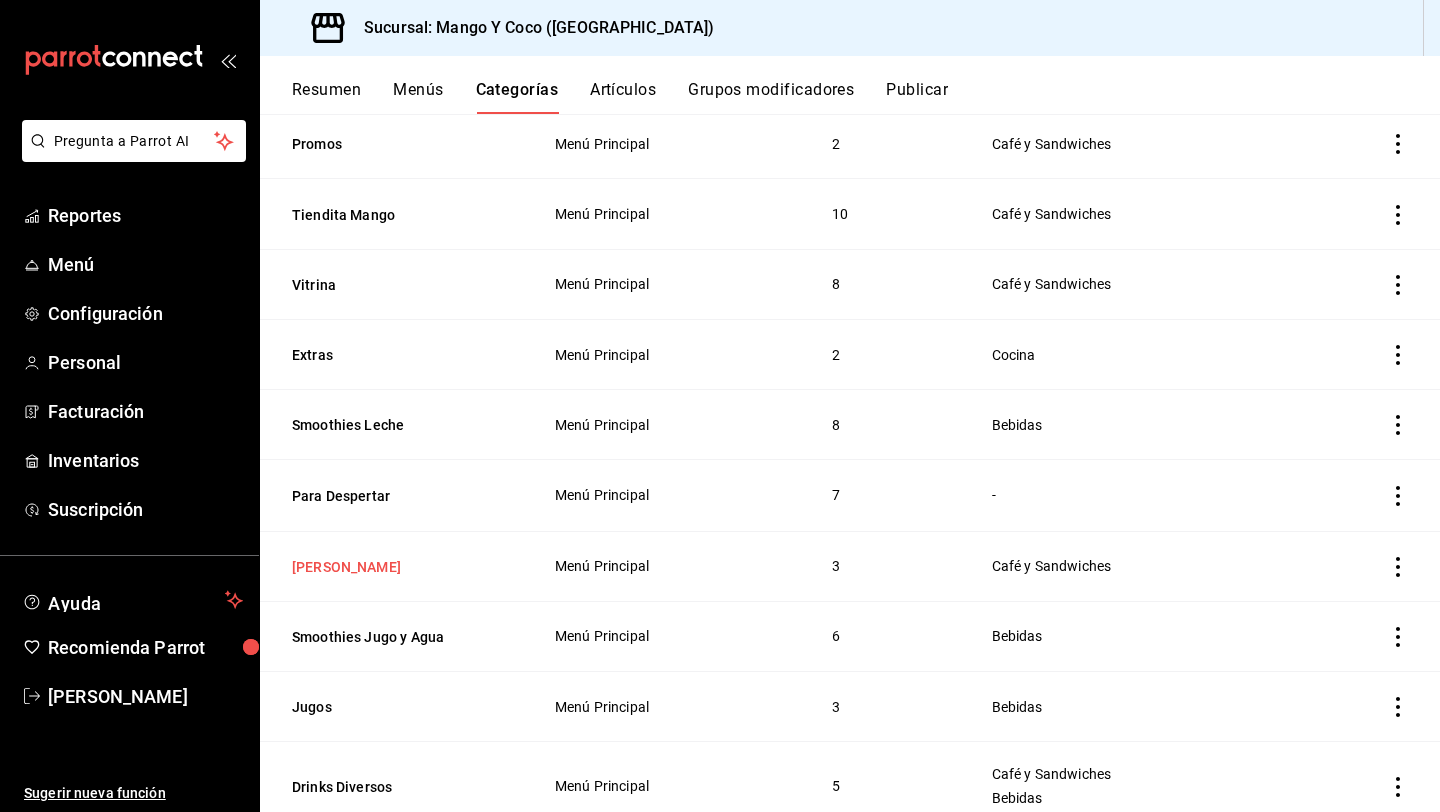 click on "Algo Dulce" at bounding box center [392, 567] 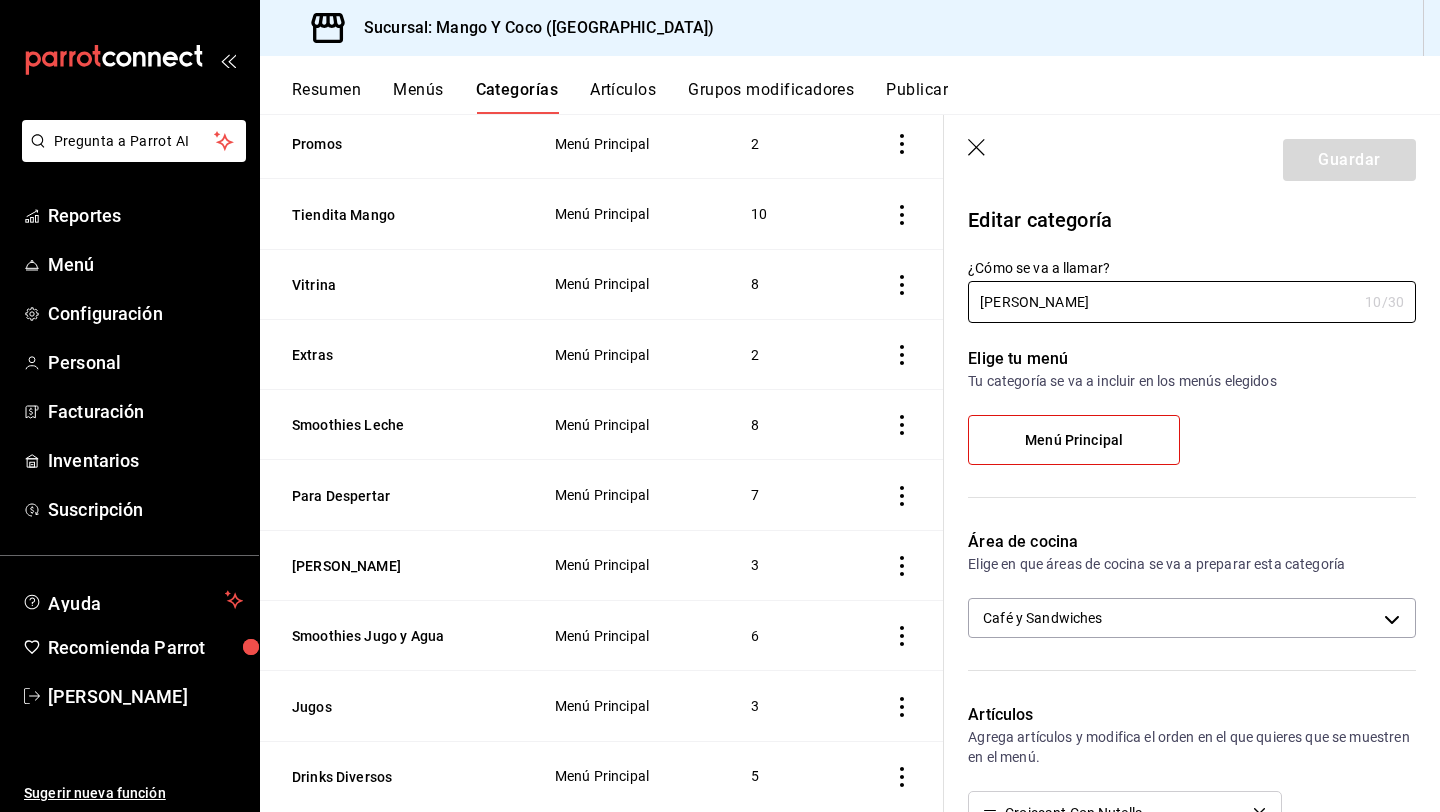 drag, startPoint x: 1071, startPoint y: 302, endPoint x: 892, endPoint y: 293, distance: 179.22612 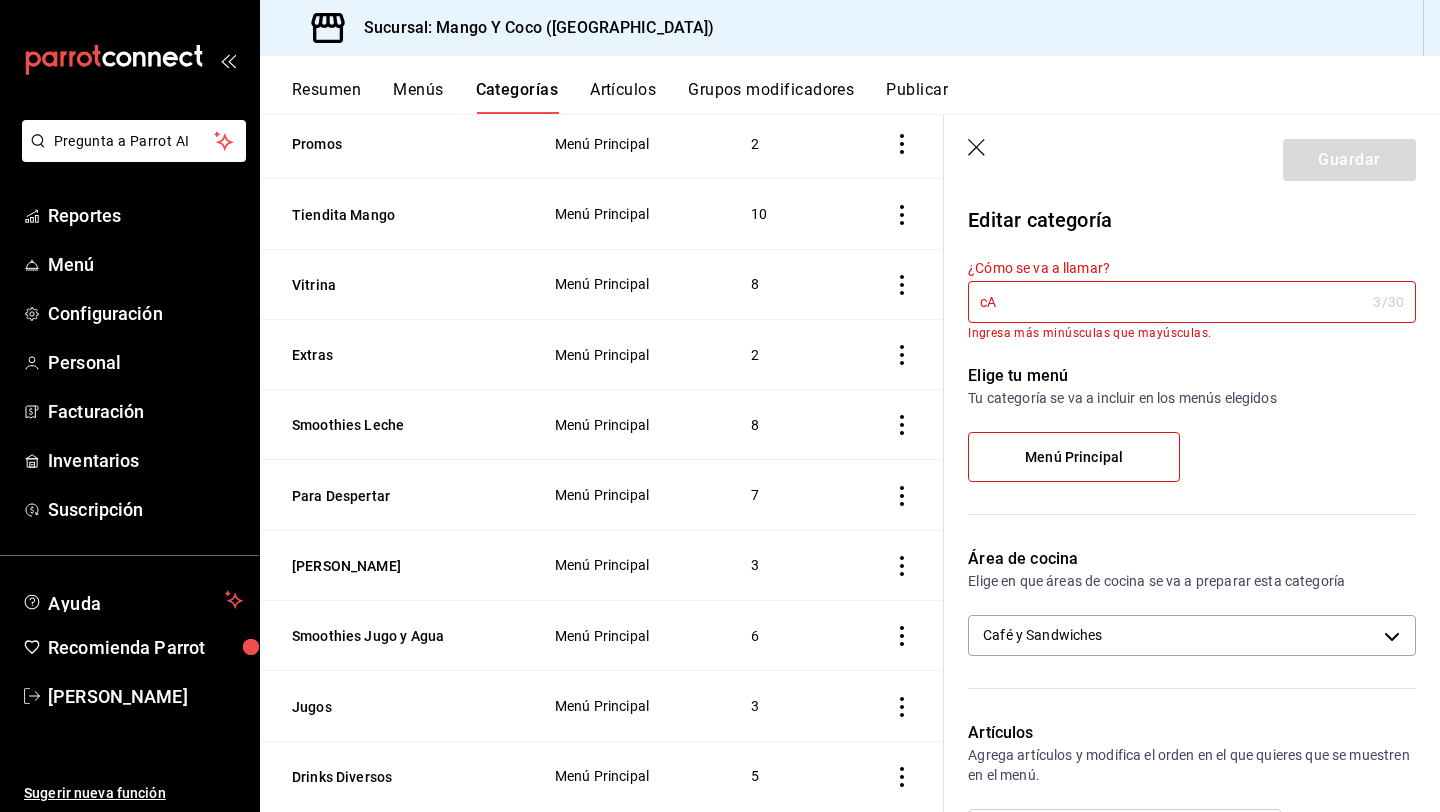 type on "c" 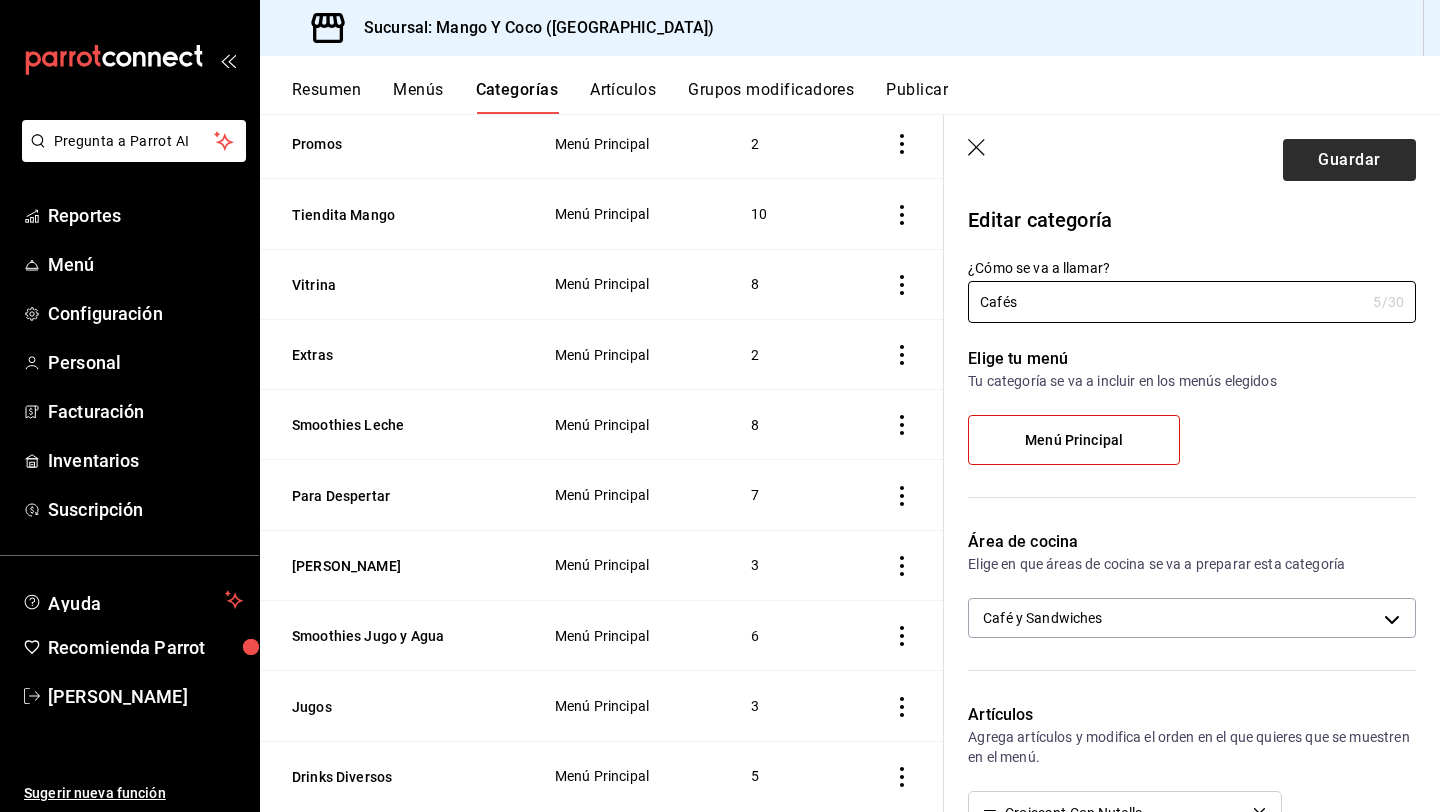 type on "Cafés" 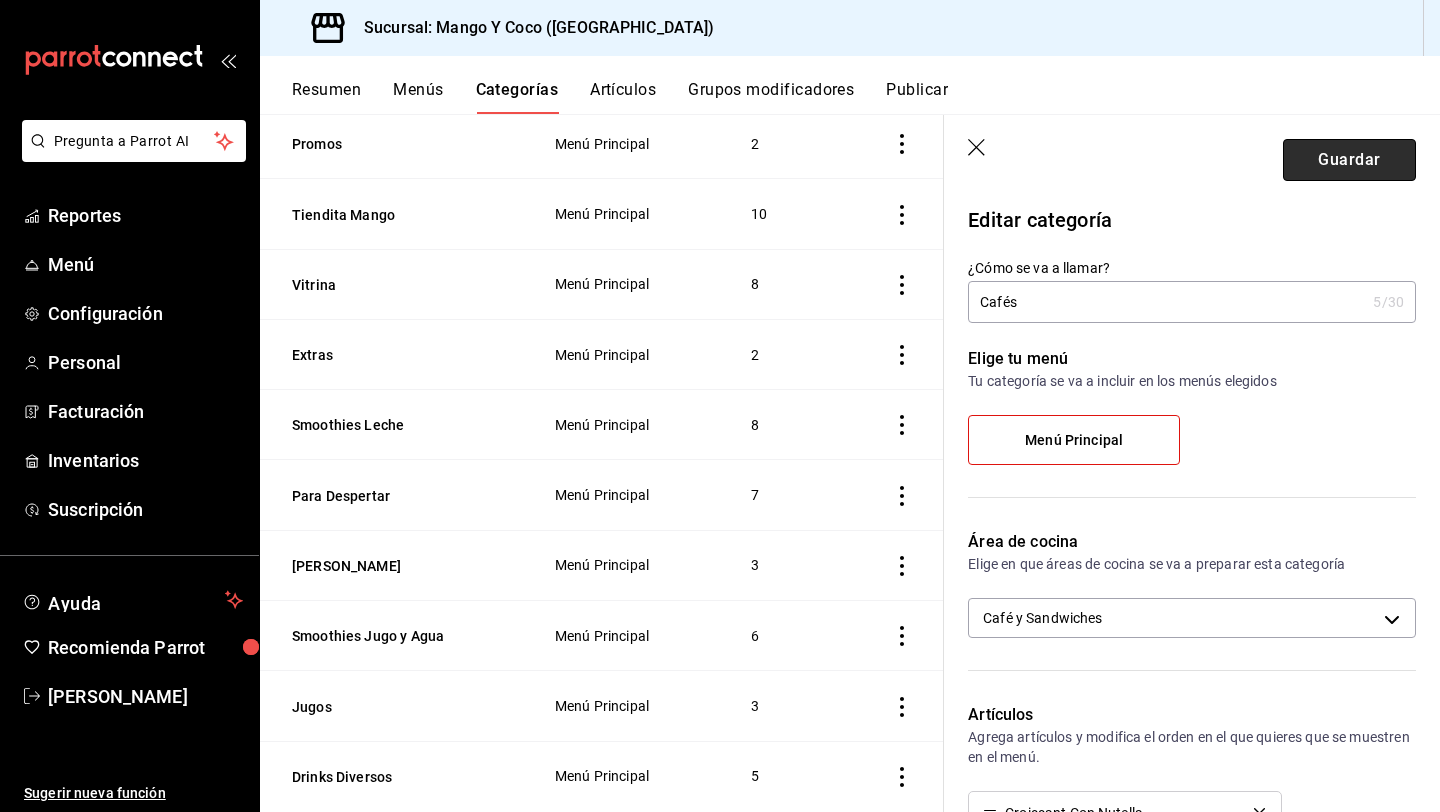 click on "Guardar" at bounding box center [1349, 160] 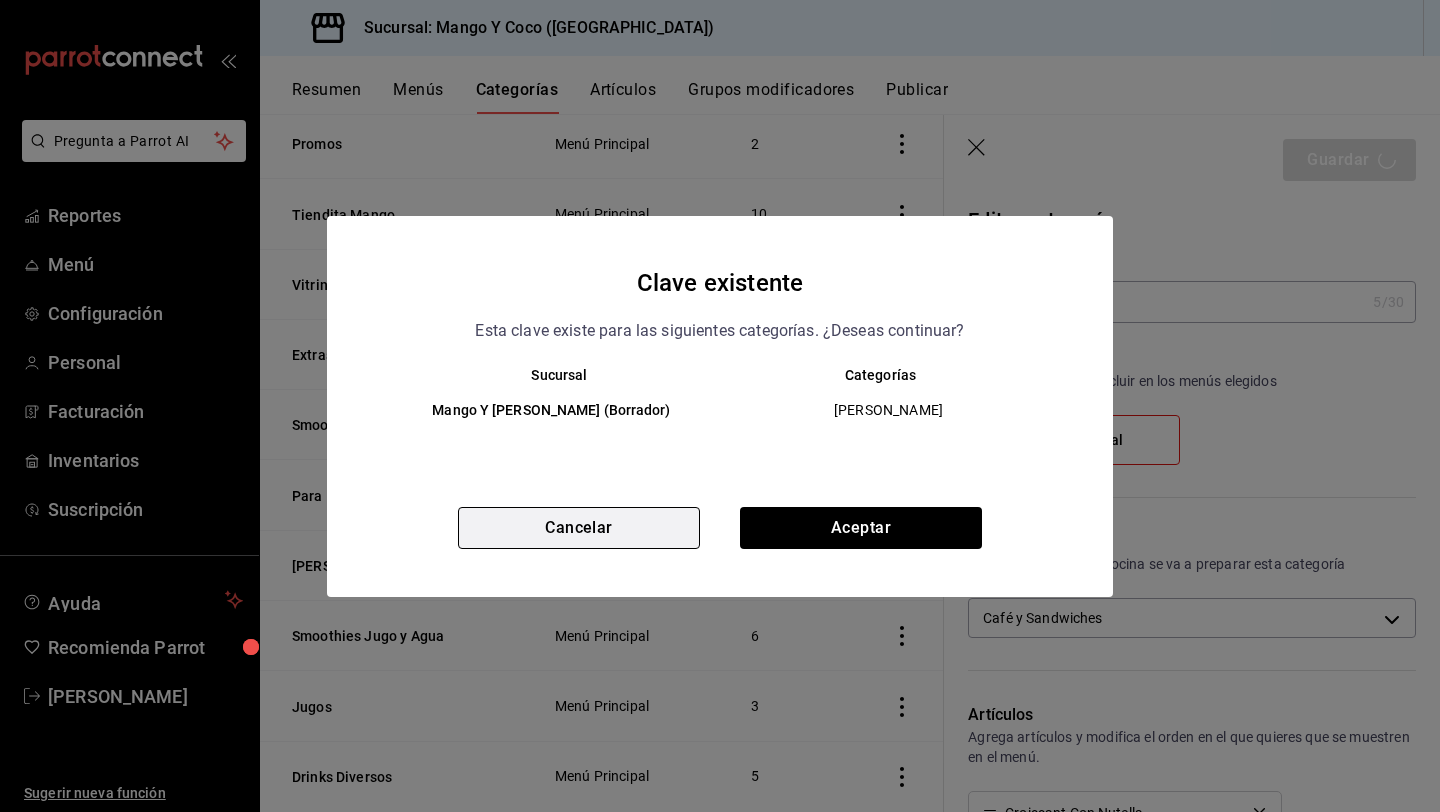click on "Cancelar" at bounding box center (579, 528) 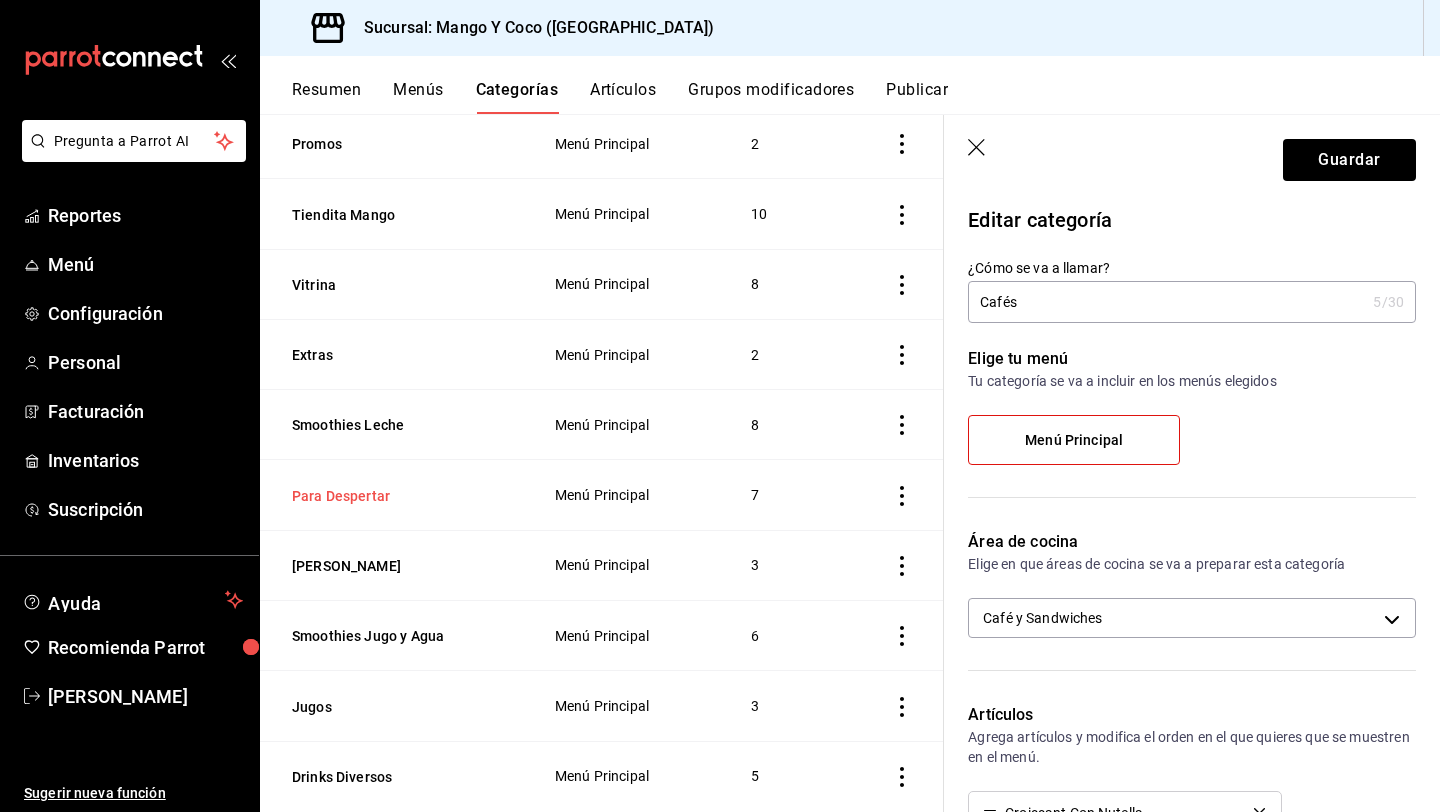 click on "Para Despertar" at bounding box center (392, 496) 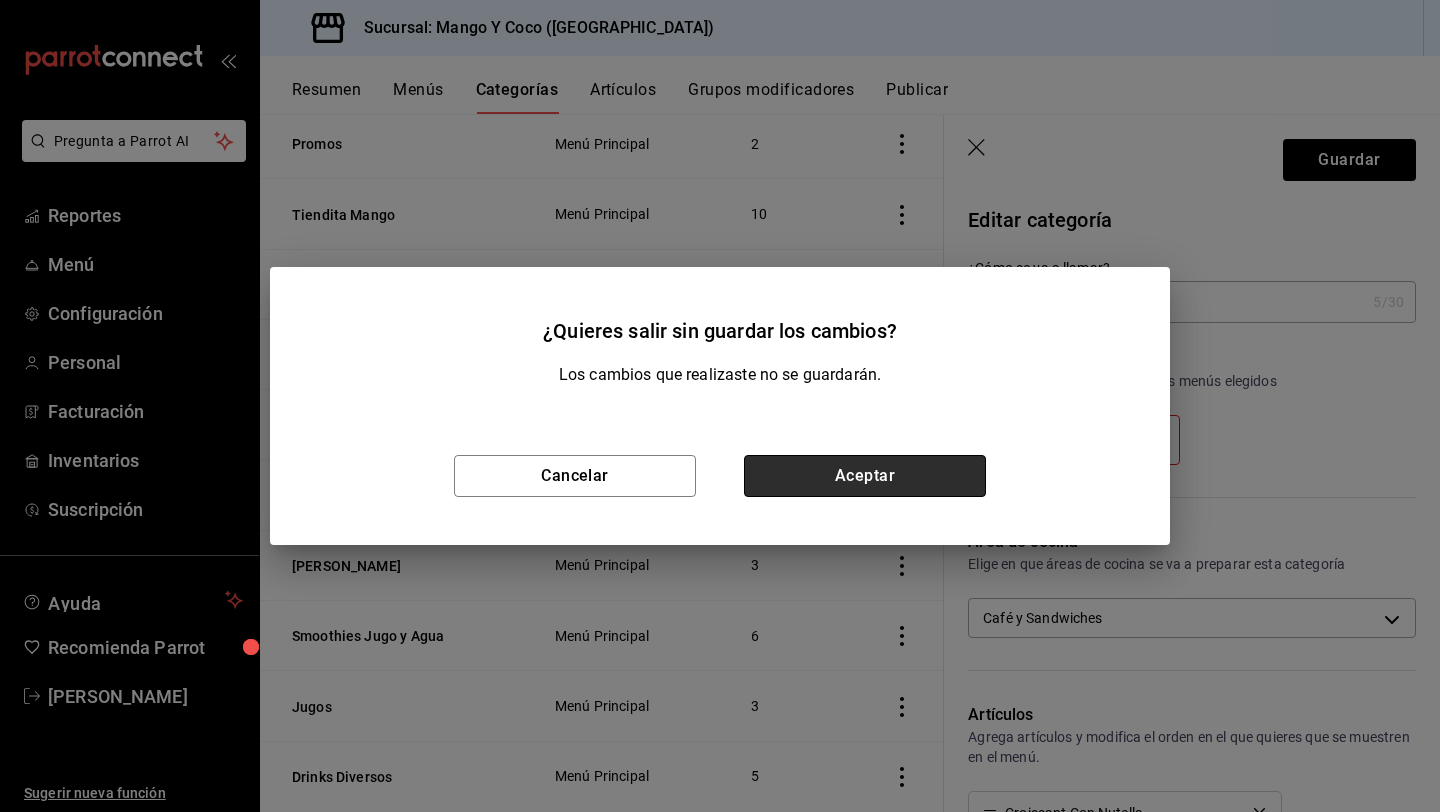 click on "Aceptar" at bounding box center (865, 476) 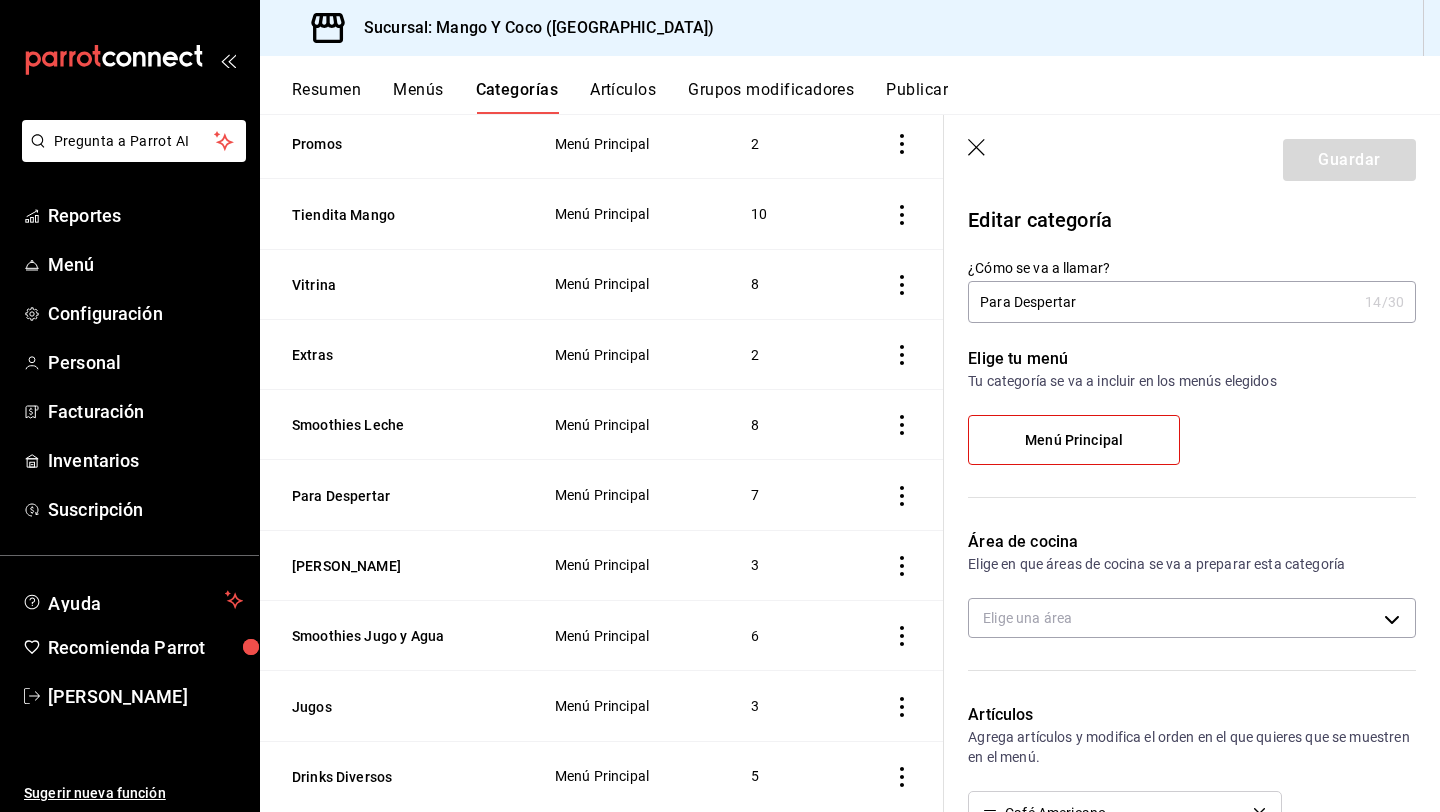 click on "Para Despertar" at bounding box center [1162, 302] 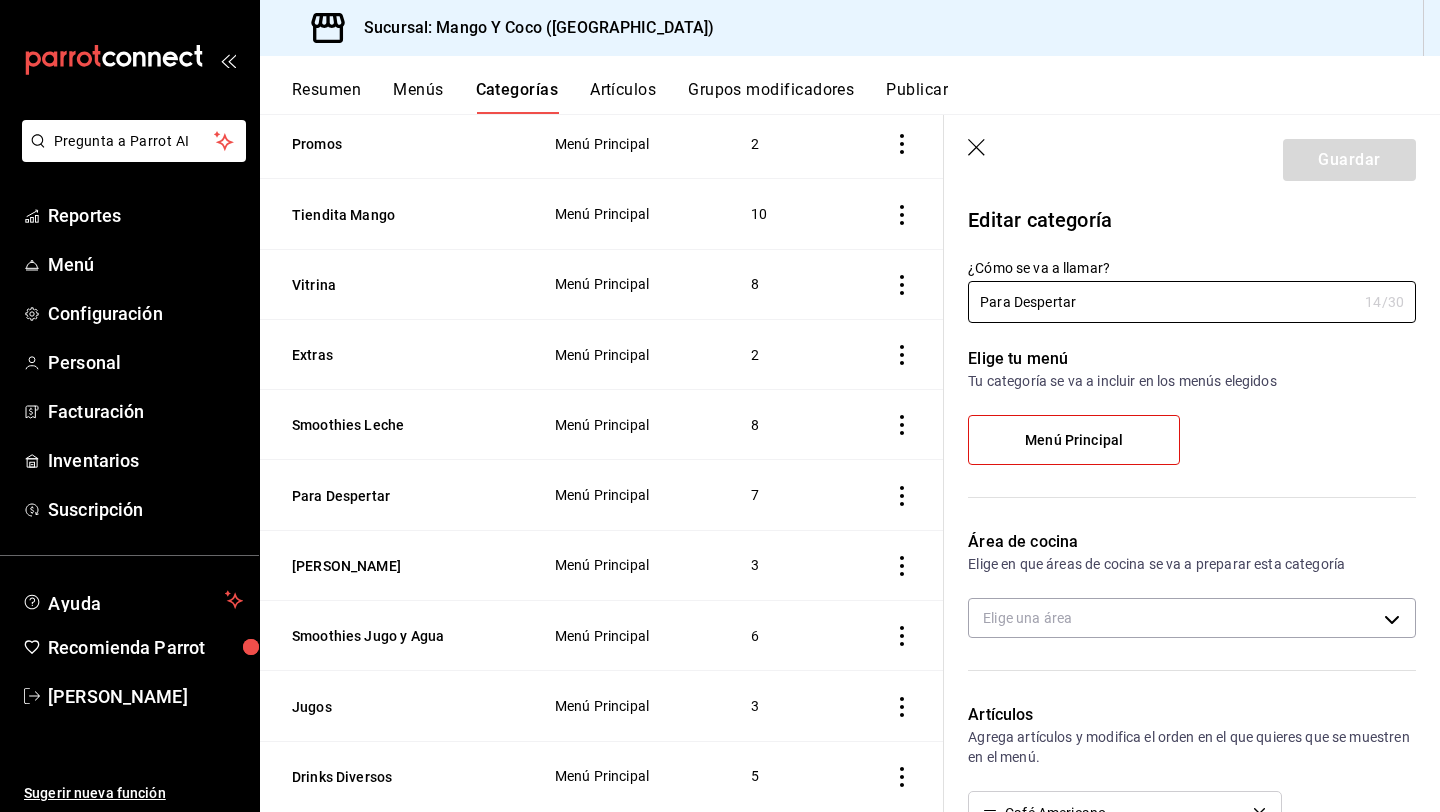 drag, startPoint x: 1093, startPoint y: 303, endPoint x: 877, endPoint y: 284, distance: 216.83405 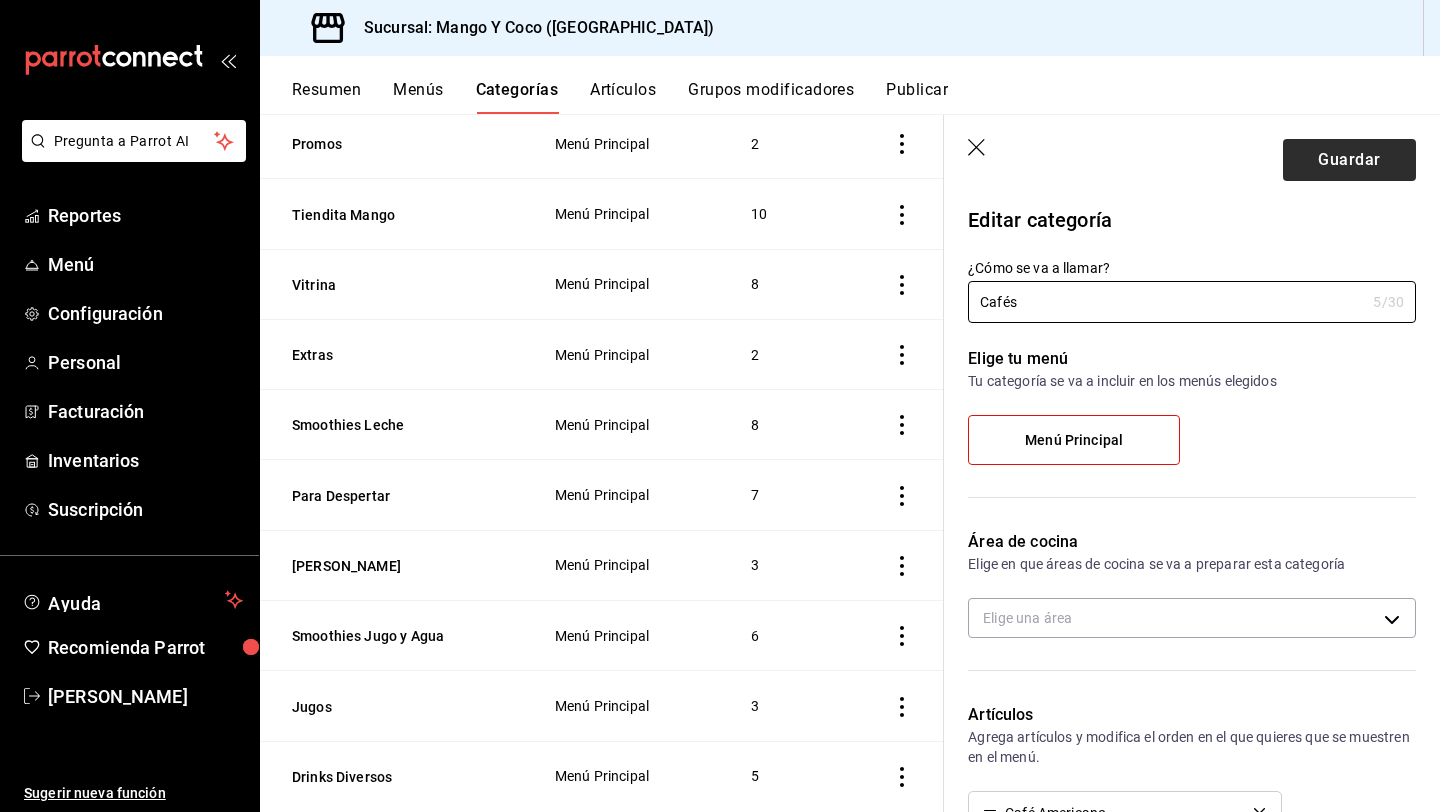 type on "Cafés" 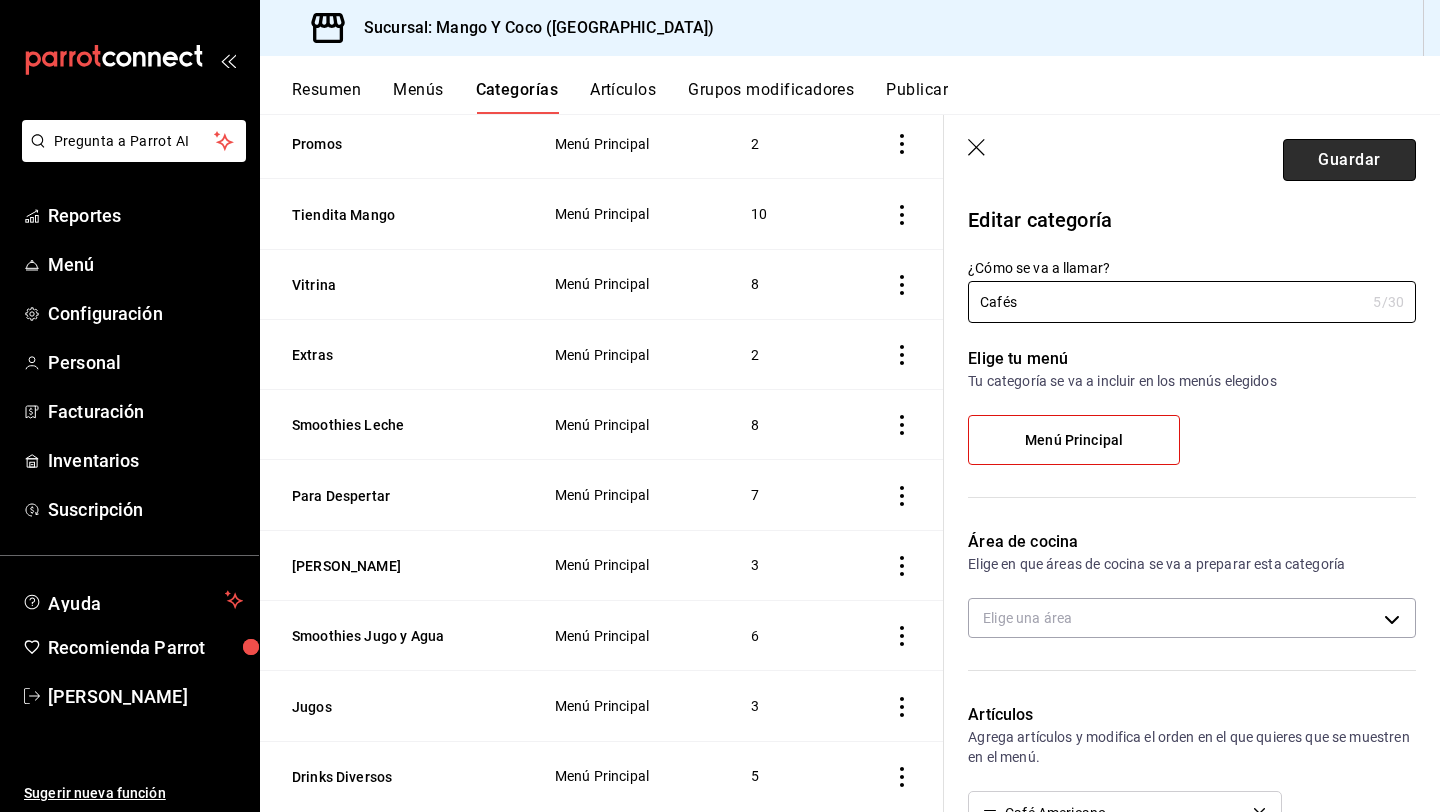 click on "Guardar" at bounding box center (1349, 160) 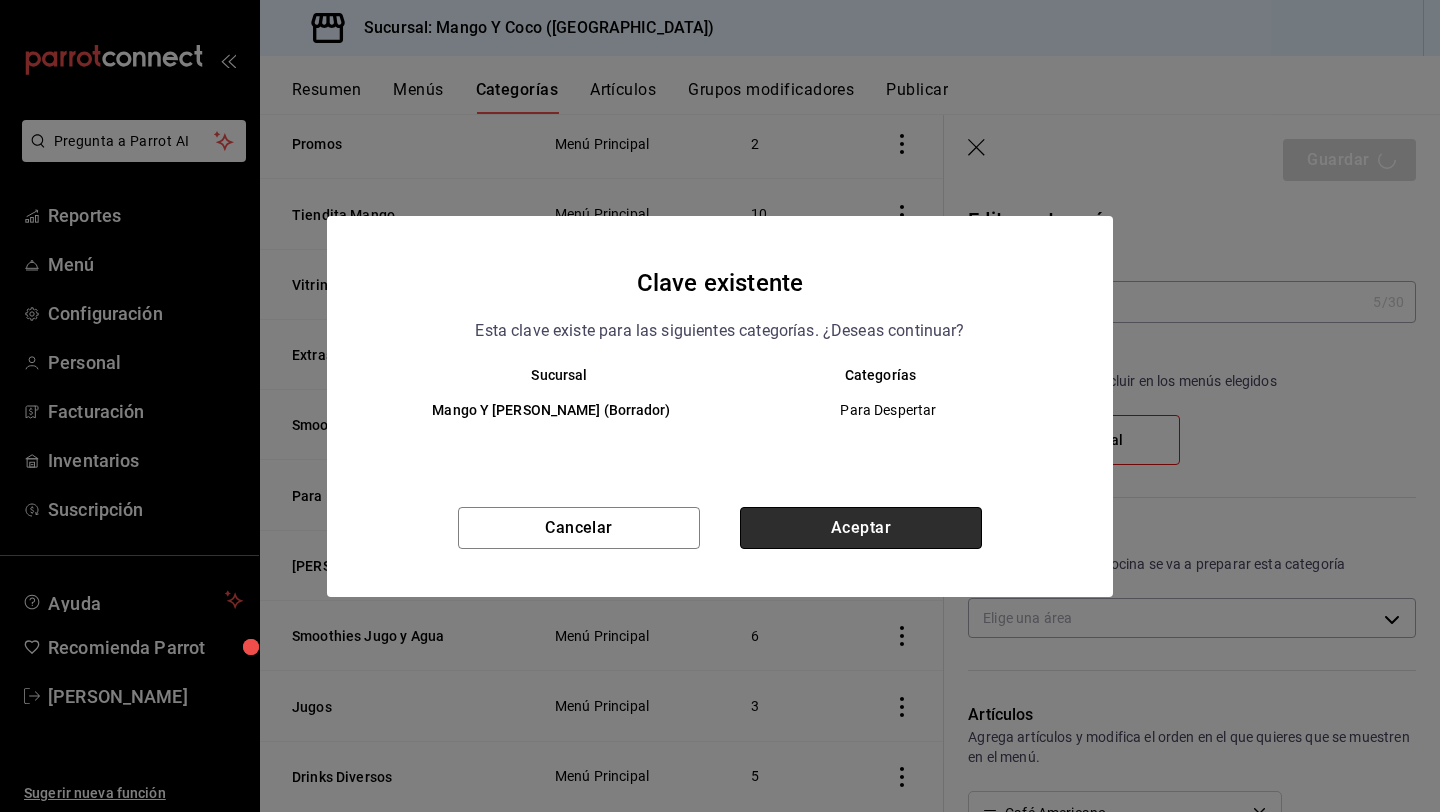 click on "Aceptar" at bounding box center (861, 528) 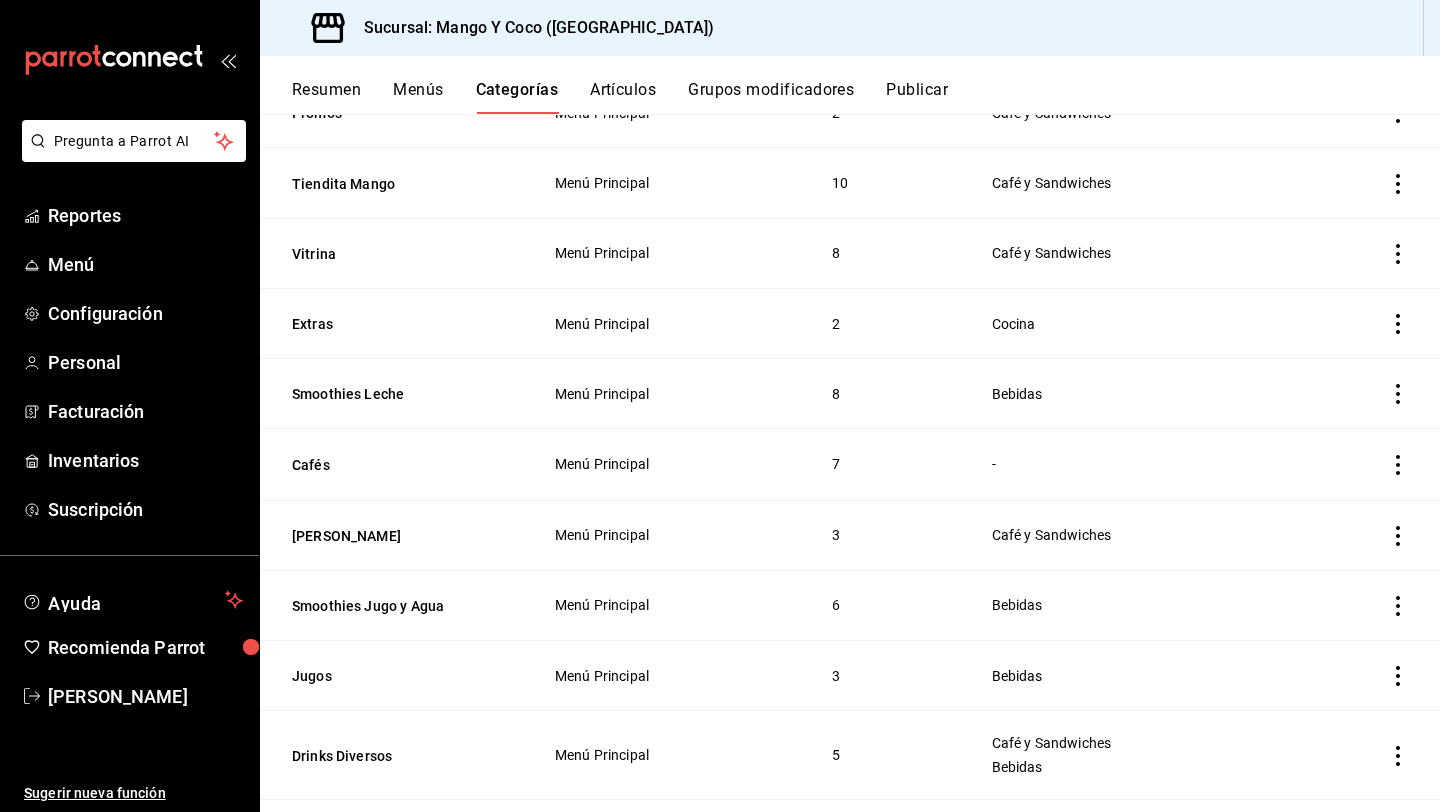 scroll, scrollTop: 249, scrollLeft: 0, axis: vertical 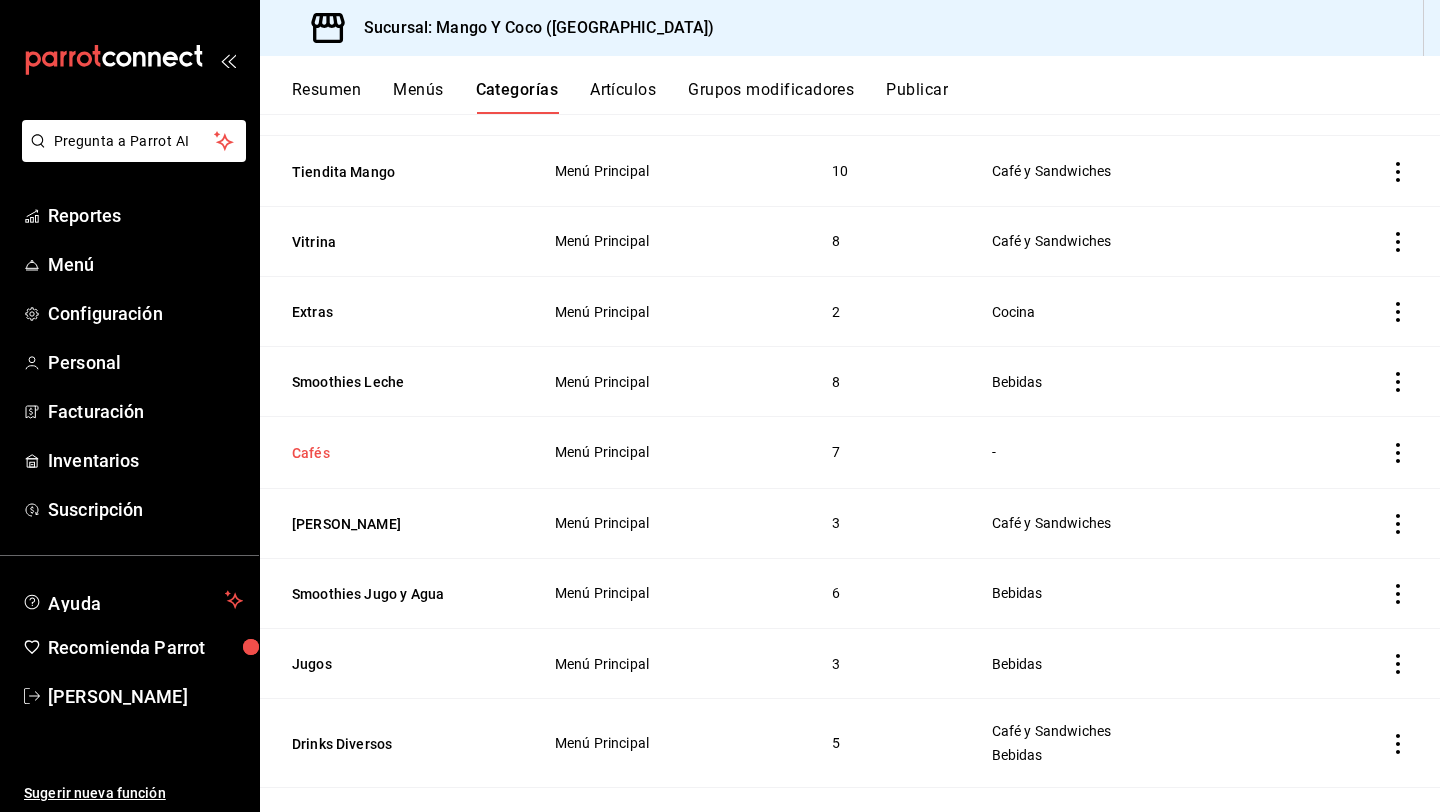 click on "Cafés" at bounding box center (392, 453) 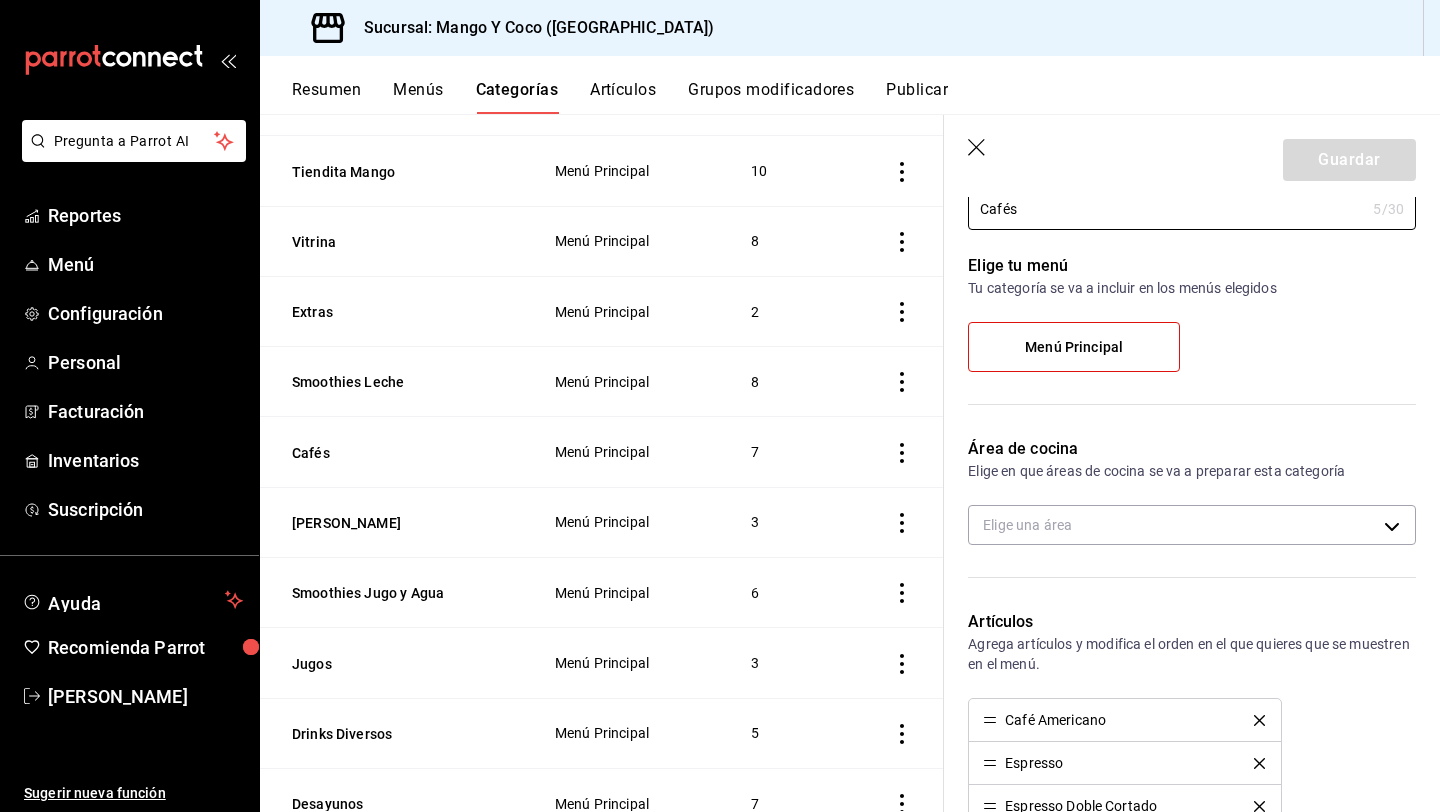 scroll, scrollTop: 127, scrollLeft: 0, axis: vertical 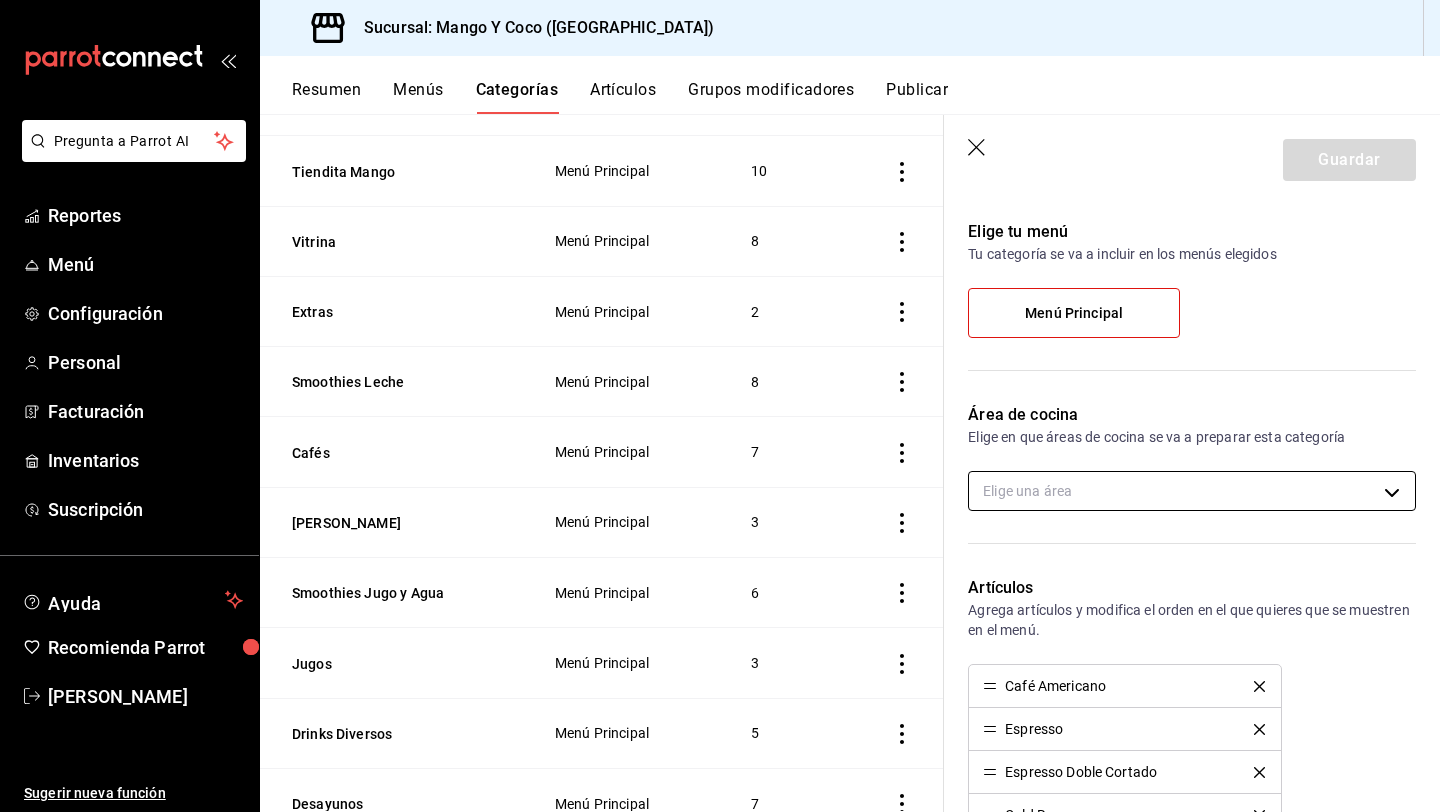 click on "Pregunta a Parrot AI Reportes   Menú   Configuración   Personal   Facturación   Inventarios   Suscripción   Ayuda Recomienda Parrot   Liz Gonzalez   Sugerir nueva función   Sucursal: Mango Y Coco (Mérida) Resumen Menús Categorías Artículos Grupos modificadores Publicar Categoría sucursal Asigna o edita el área de cocina  de esta sucursal.  Para cambios generales, ve a “Organización”. ​ ​ Mango Y Coco - Mérida Nombre Menús Artículos Promos Menú Principal 2 Tiendita Mango Menú Principal 10 Vitrina Menú Principal 8 Extras Menú Principal 2 Smoothies Leche Menú Principal 8 Cafés Menú Principal 7 Algo Dulce Menú Principal 3 Smoothies Jugo y Agua Menú Principal 6 Jugos Menú Principal 3 Drinks Diversos Menú Principal 5 Desayunos Menú Principal 7 Guardar Editar categoría ¿Cómo se va a llamar? Cafés 5 /30 ¿Cómo se va a llamar? Elige tu menú Tu categoría se va a incluir en los menús elegidos Menú Principal Área de cocina Elige una área Artículos Café Americano Espresso 14" at bounding box center [720, 406] 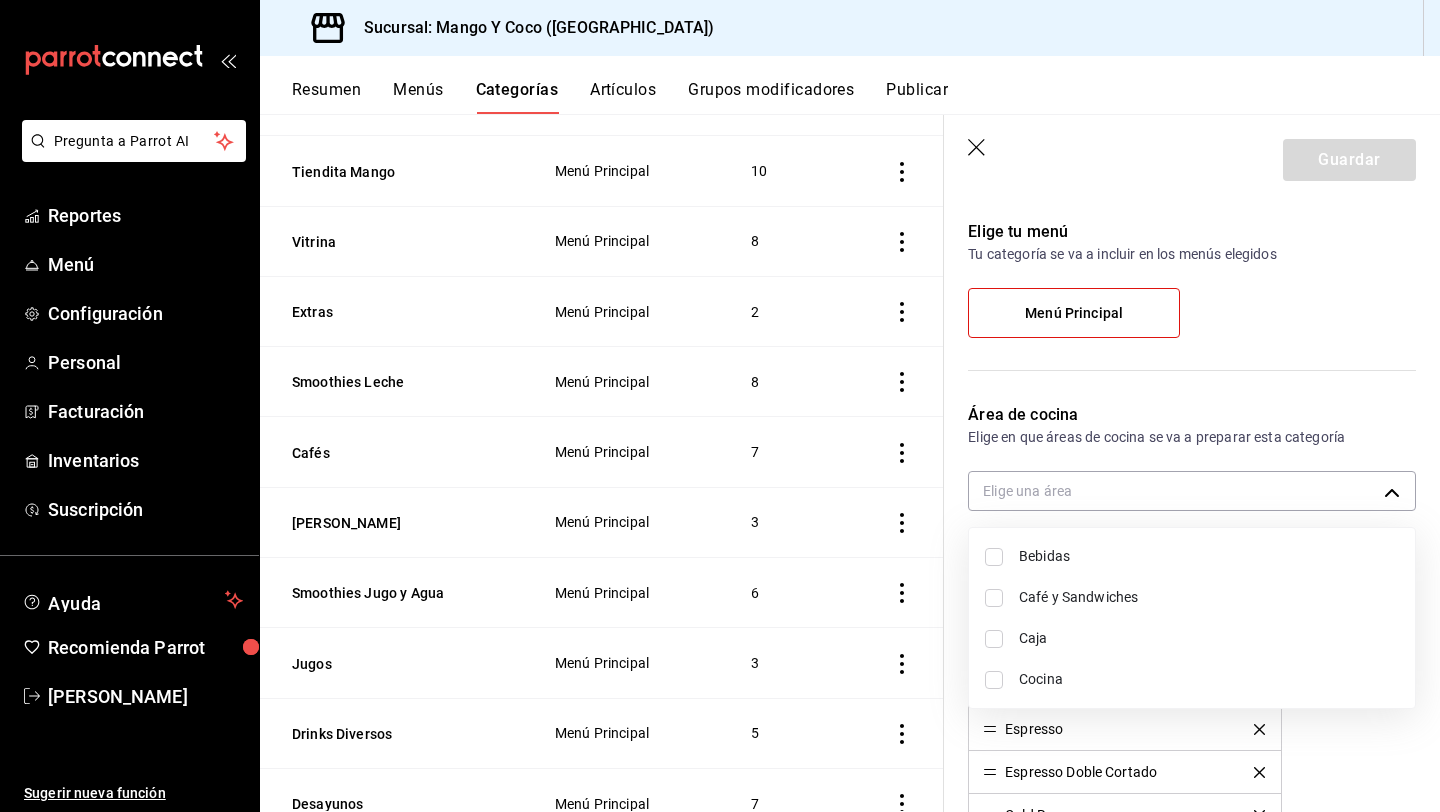 click on "Café y Sandwiches" at bounding box center (1209, 597) 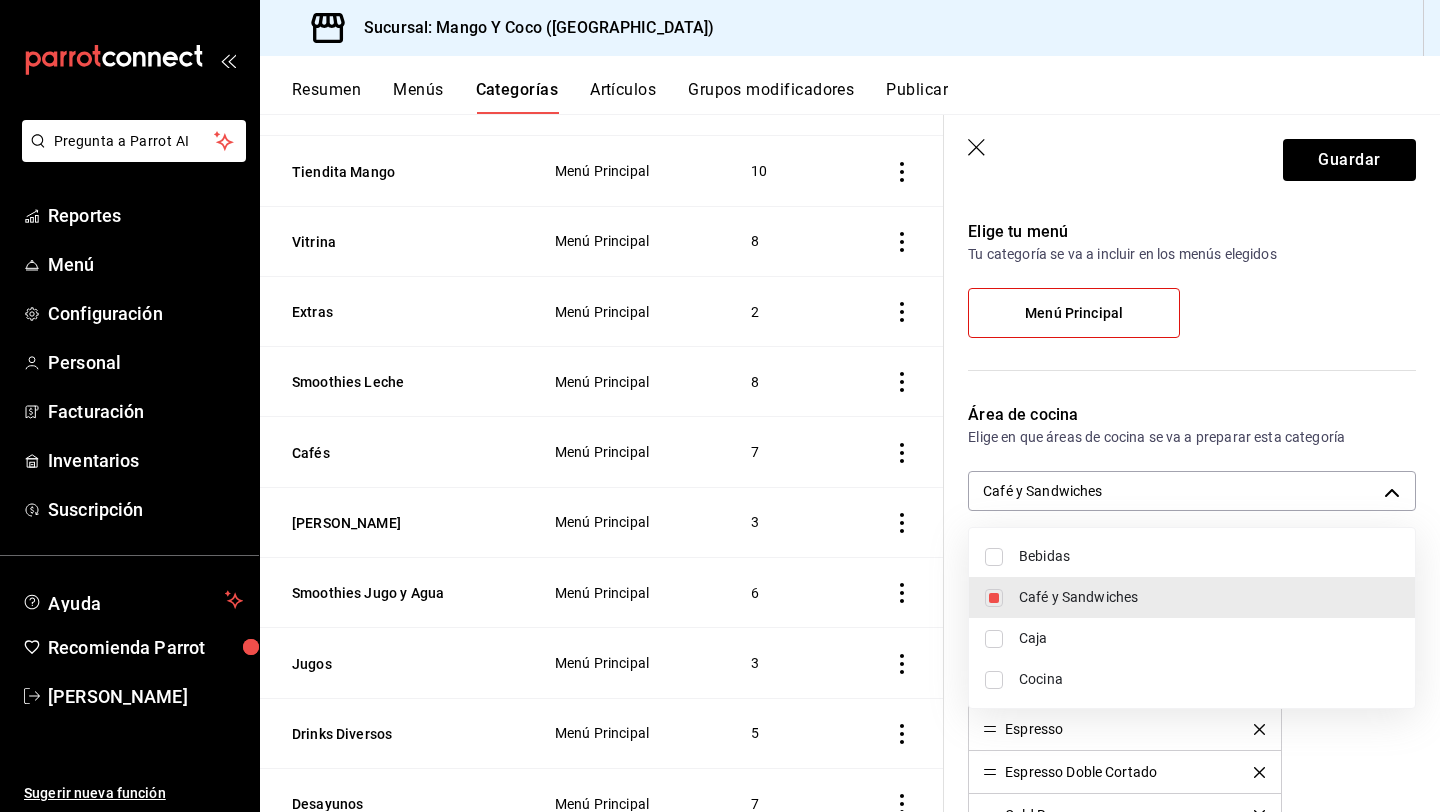 click at bounding box center [720, 406] 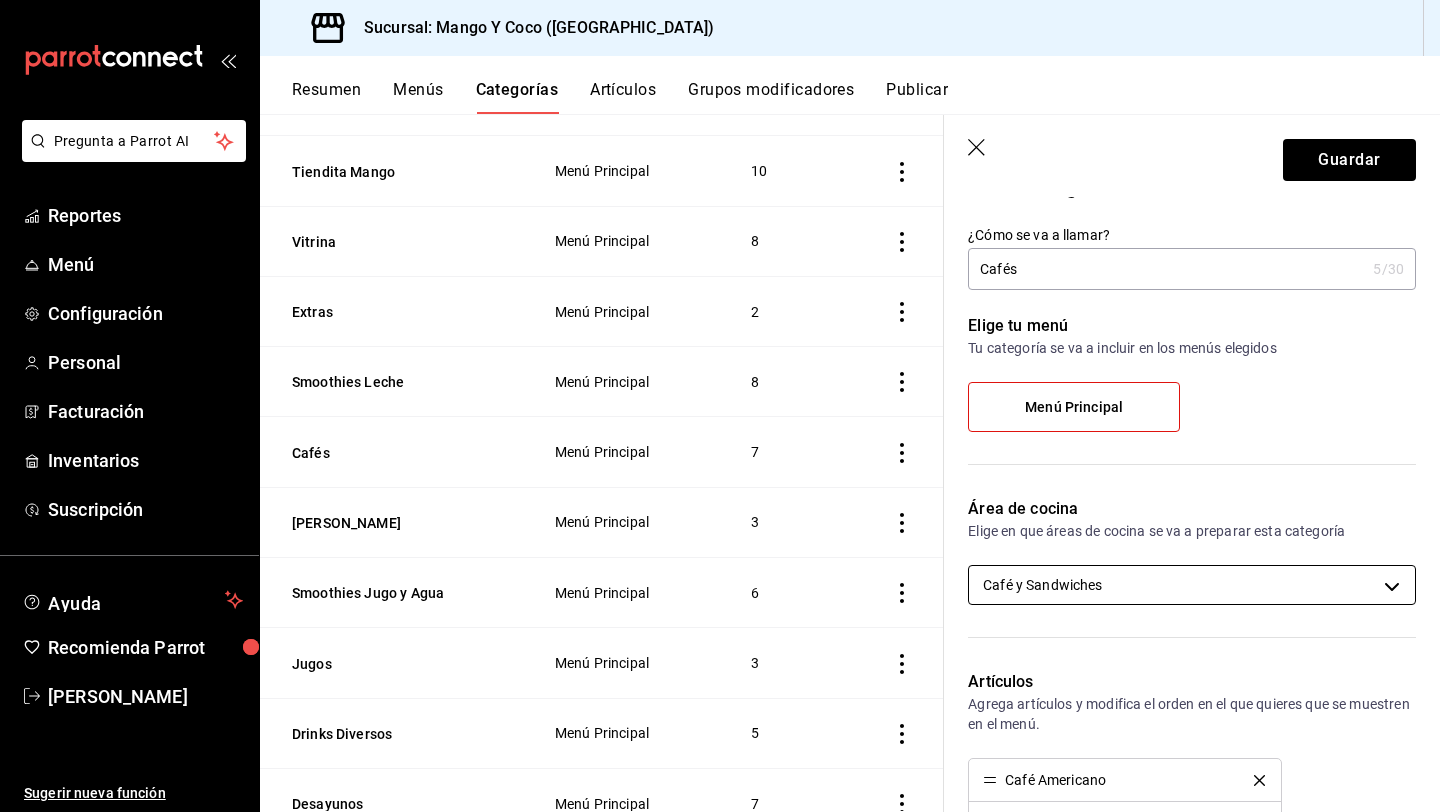 scroll, scrollTop: 1, scrollLeft: 0, axis: vertical 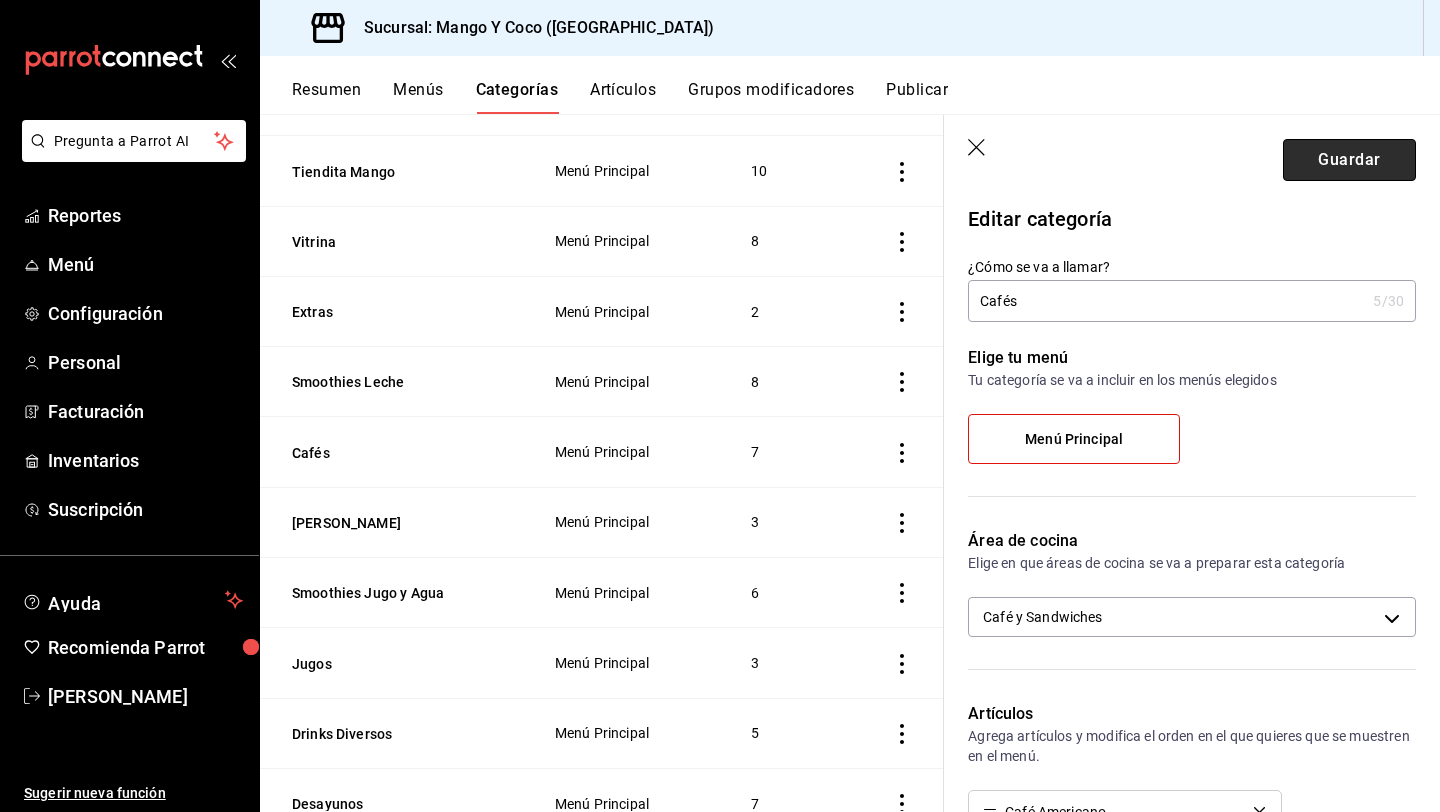 click on "Guardar" at bounding box center (1349, 160) 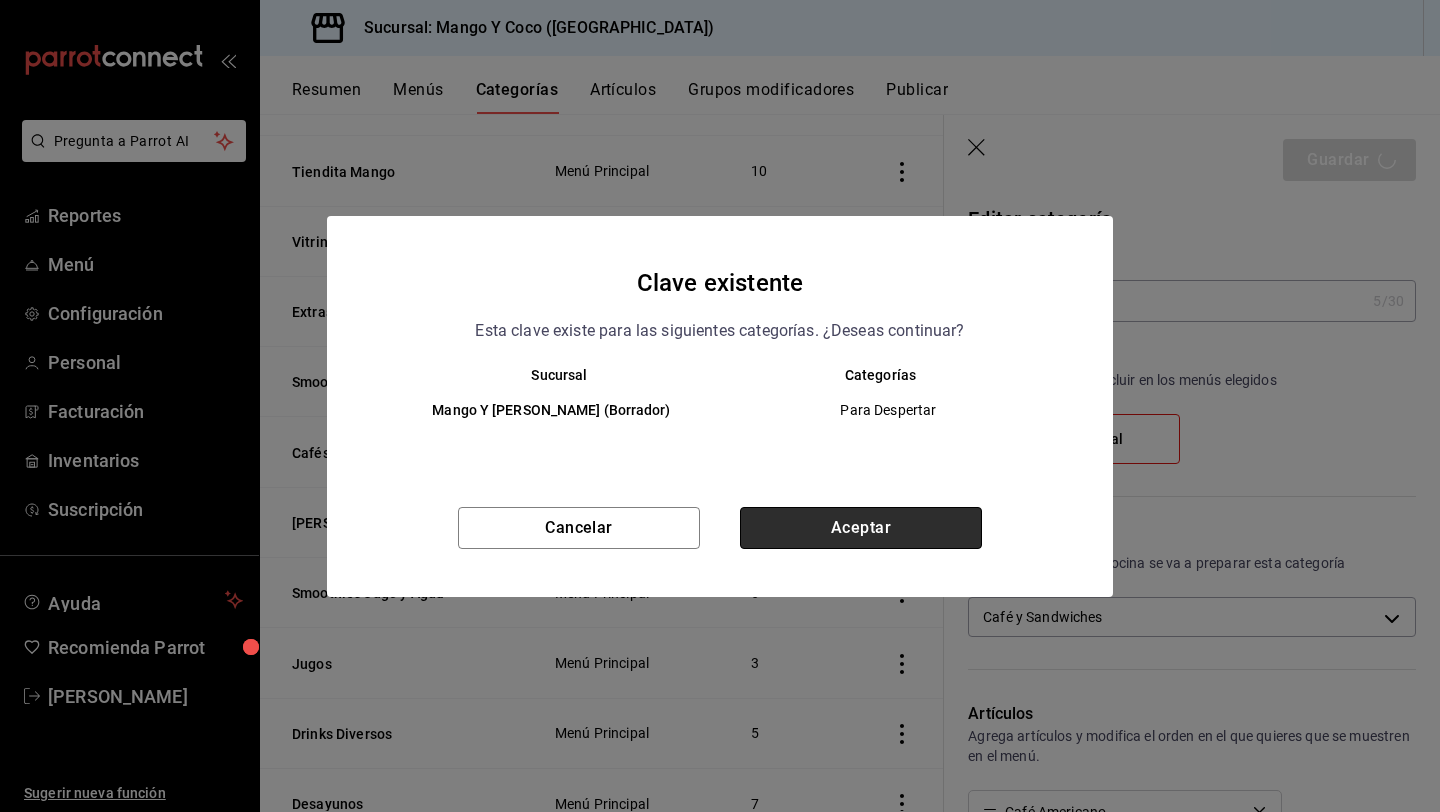click on "Aceptar" at bounding box center [861, 528] 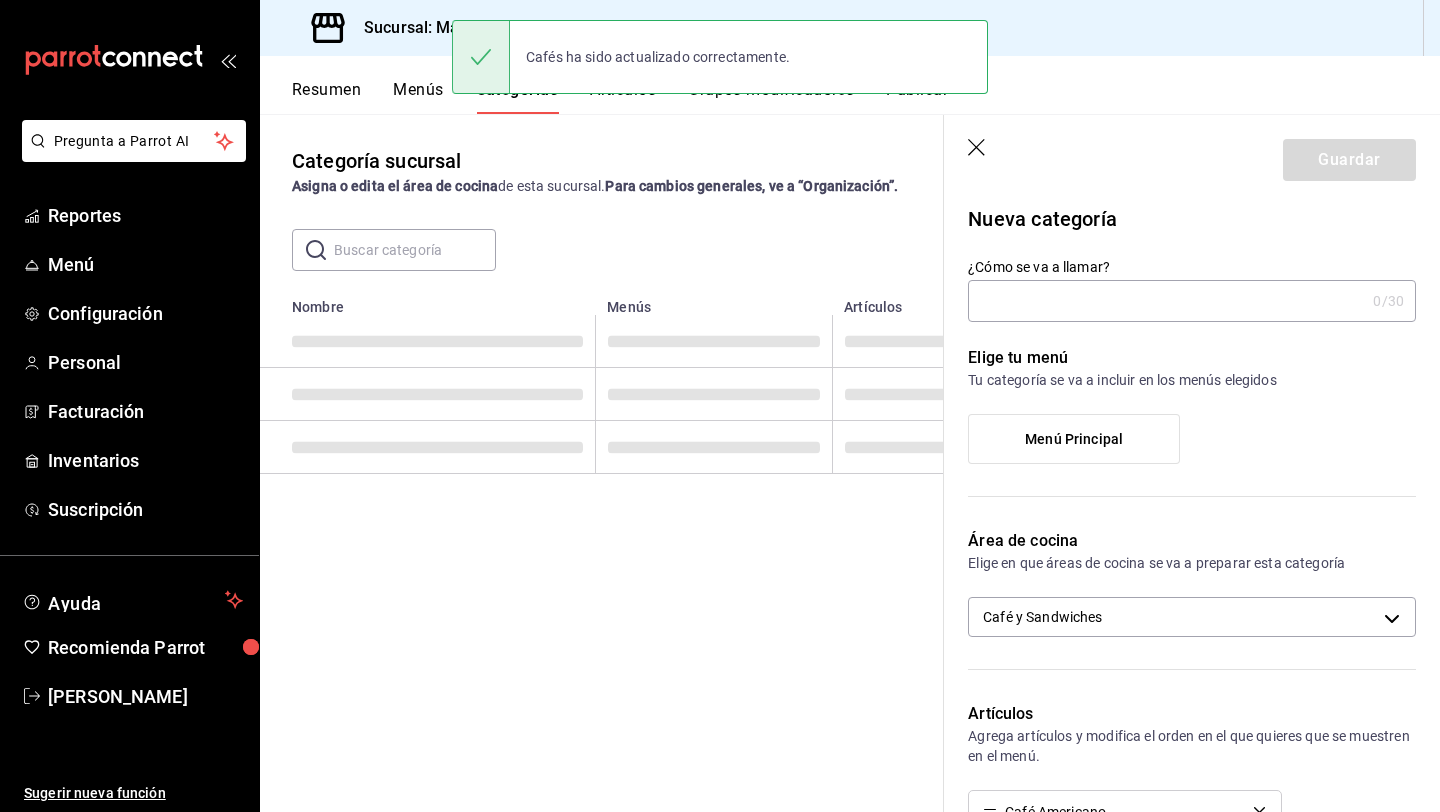 scroll, scrollTop: 0, scrollLeft: 0, axis: both 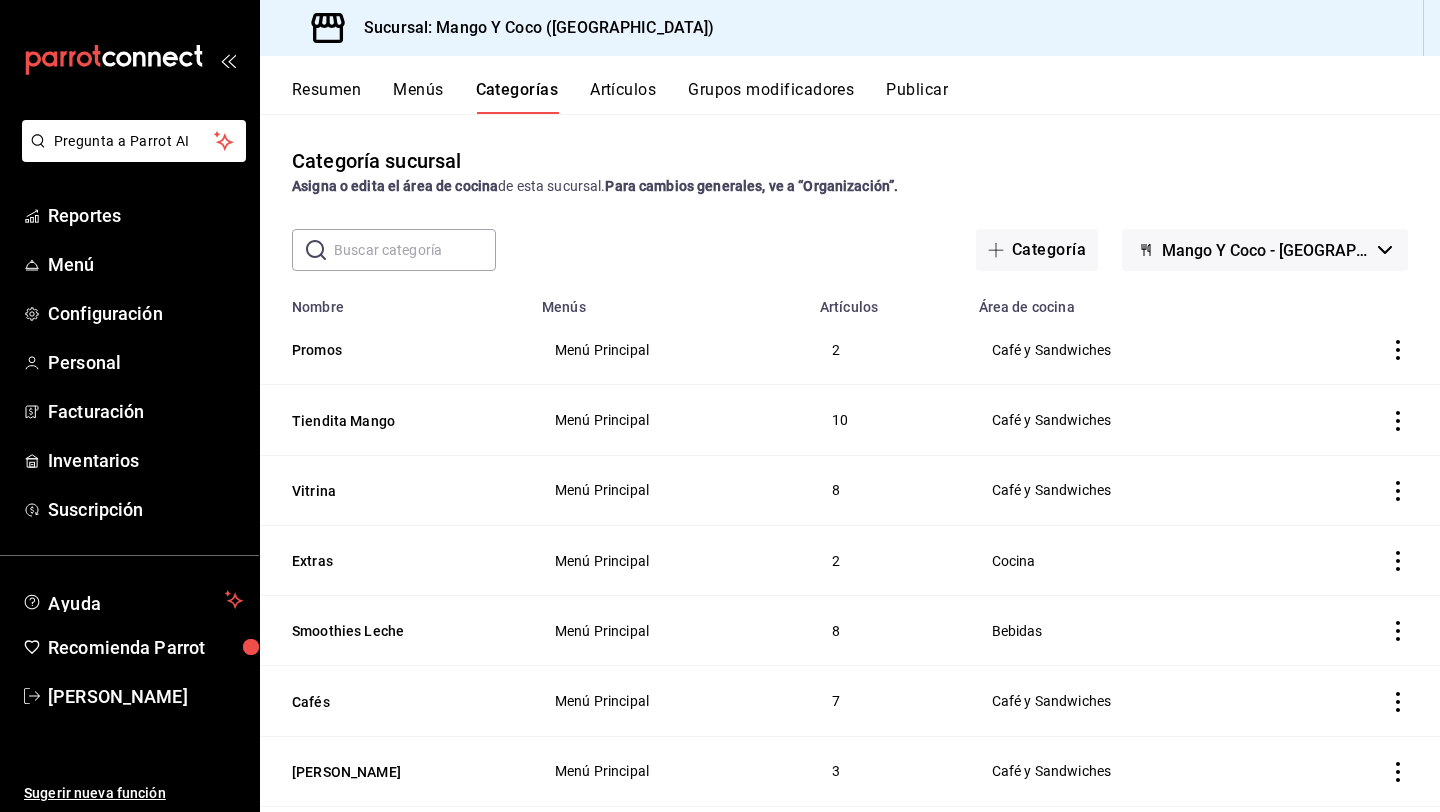 click on "Grupos modificadores" at bounding box center [771, 97] 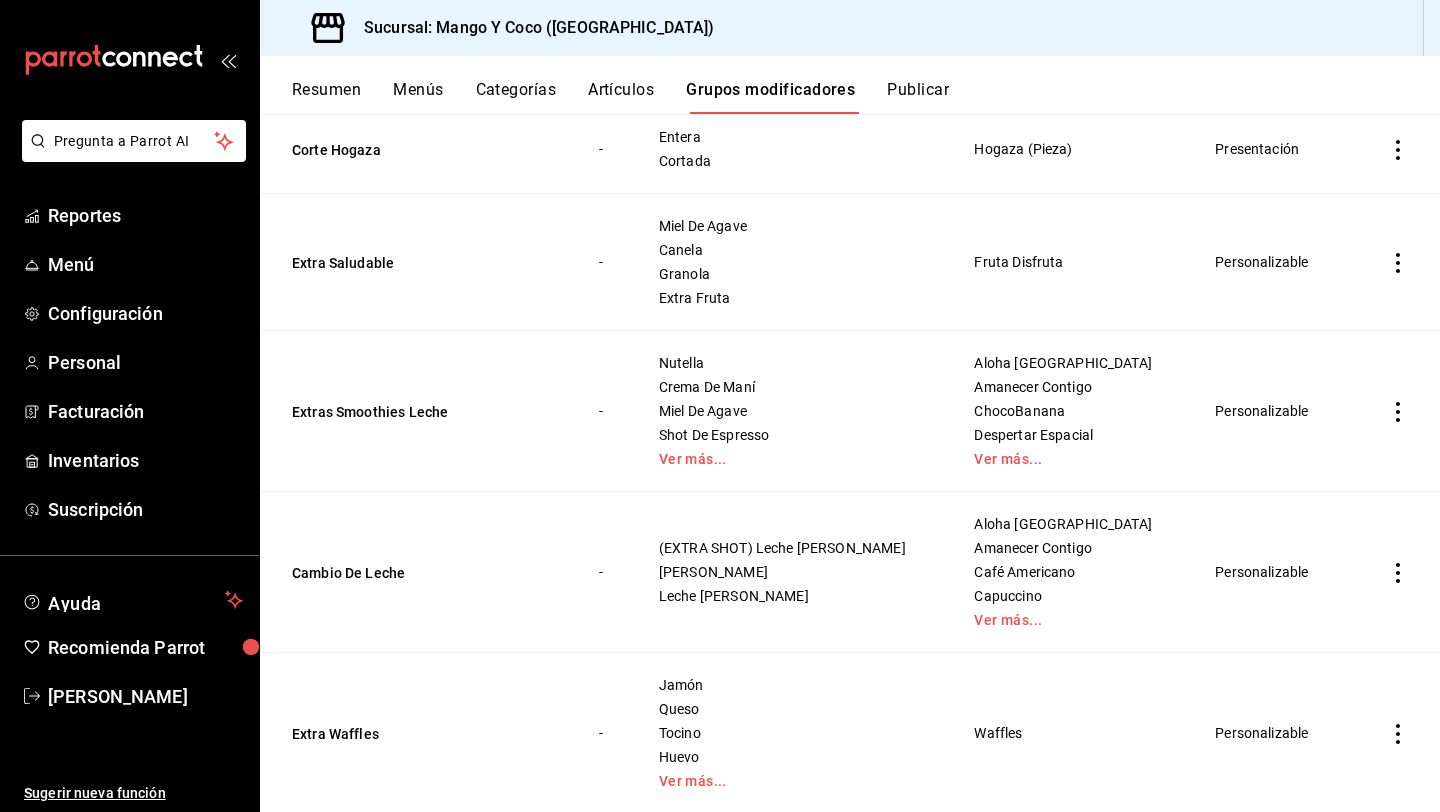 scroll, scrollTop: 932, scrollLeft: 0, axis: vertical 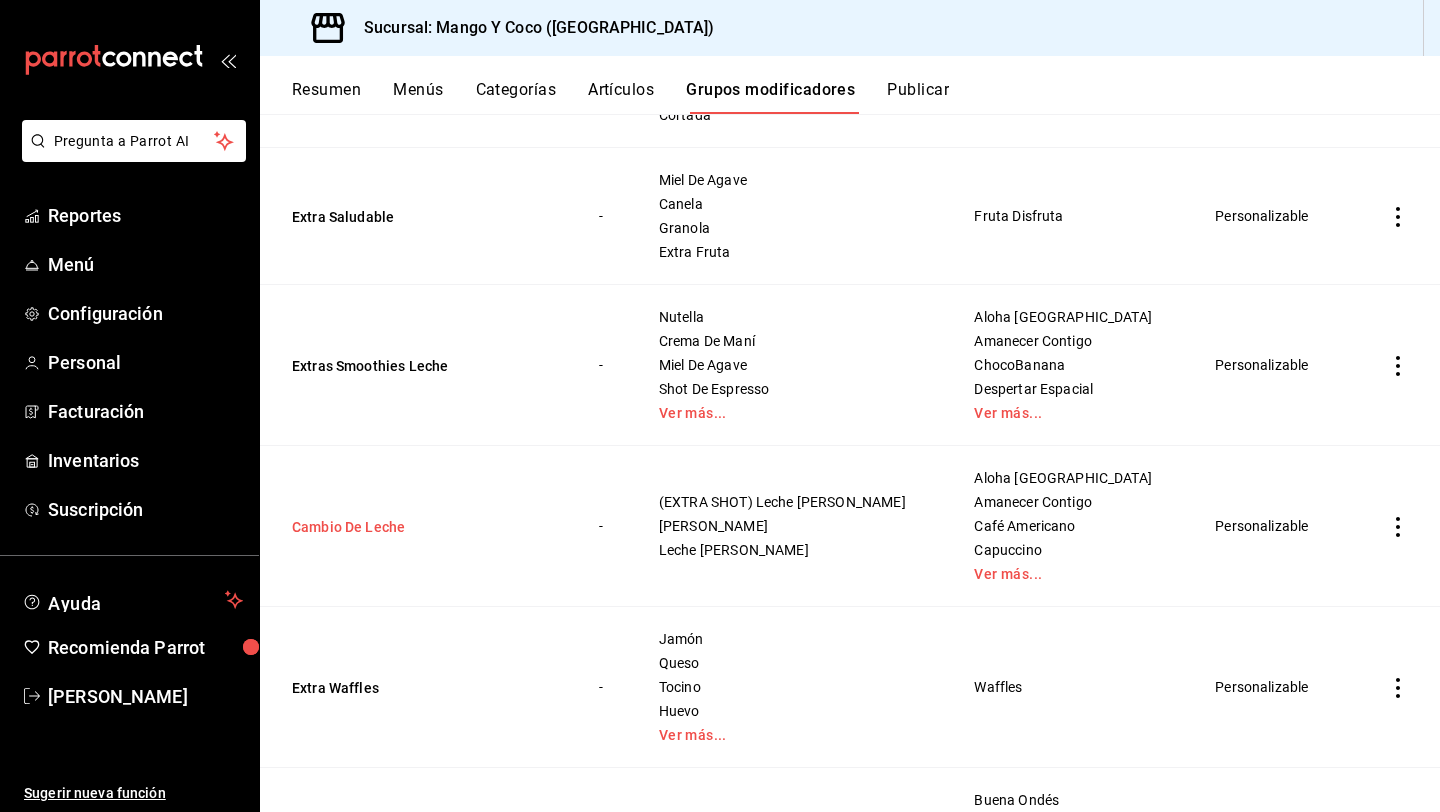 click on "Cambio De Leche" at bounding box center [412, 527] 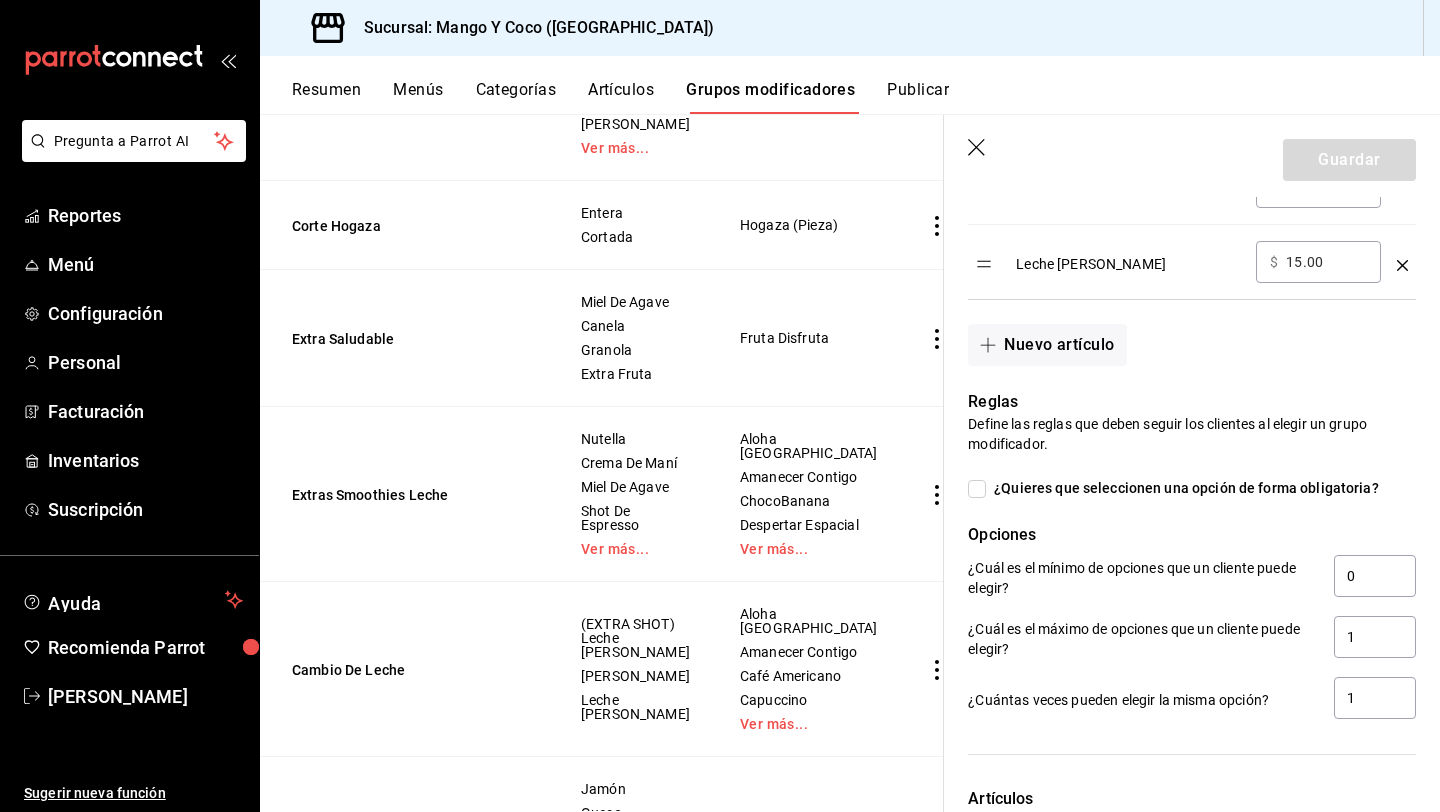 scroll, scrollTop: 970, scrollLeft: 0, axis: vertical 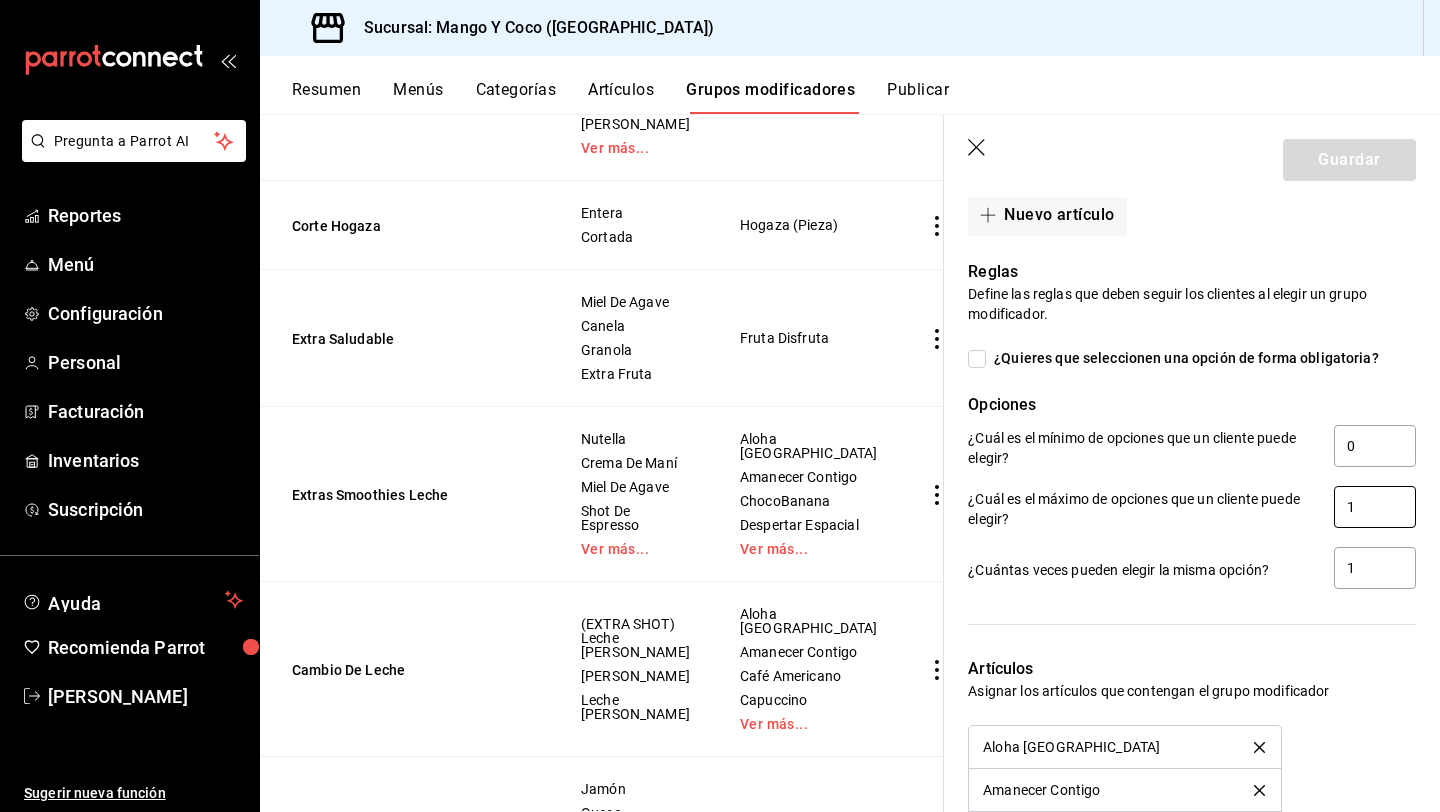 click on "1" at bounding box center (1375, 507) 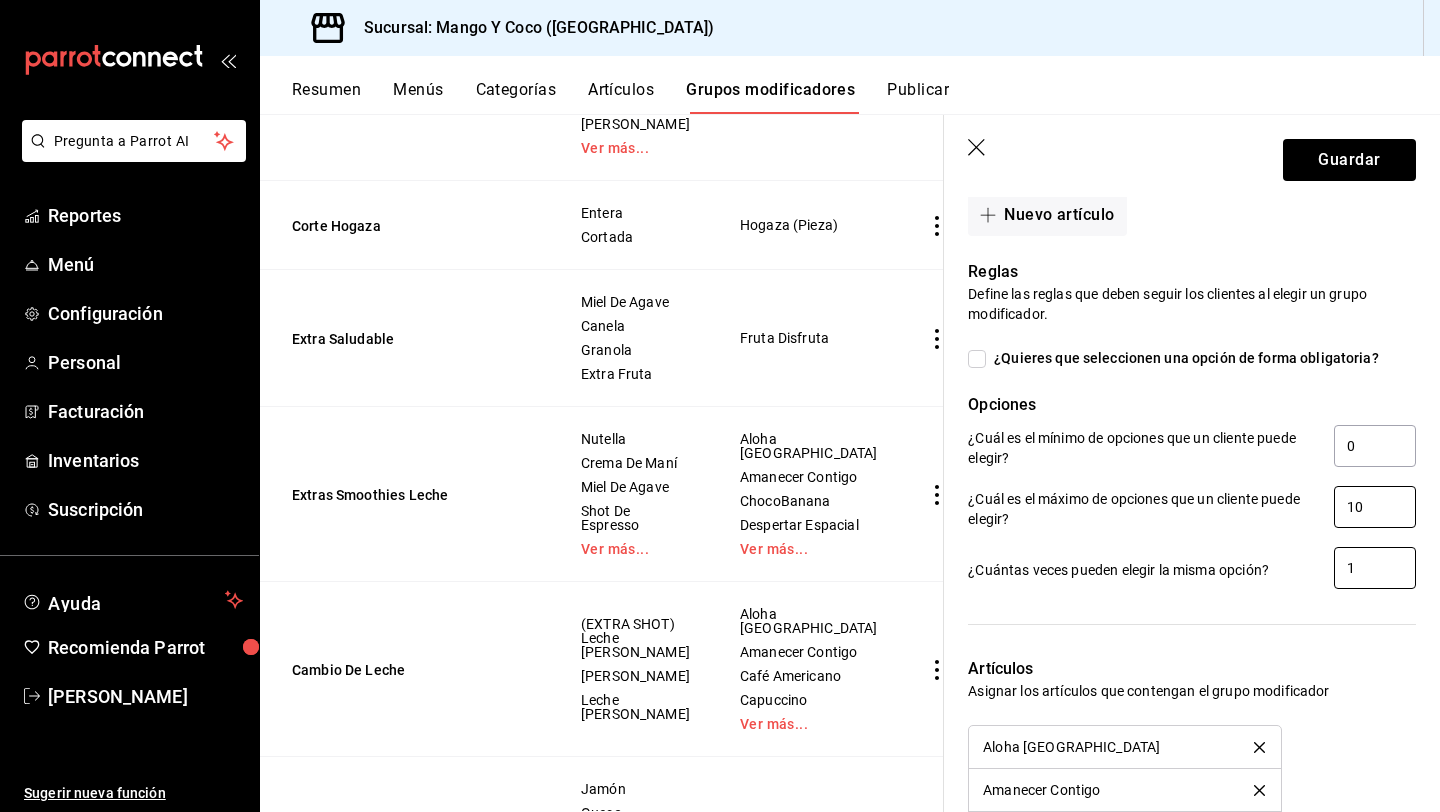 type on "10" 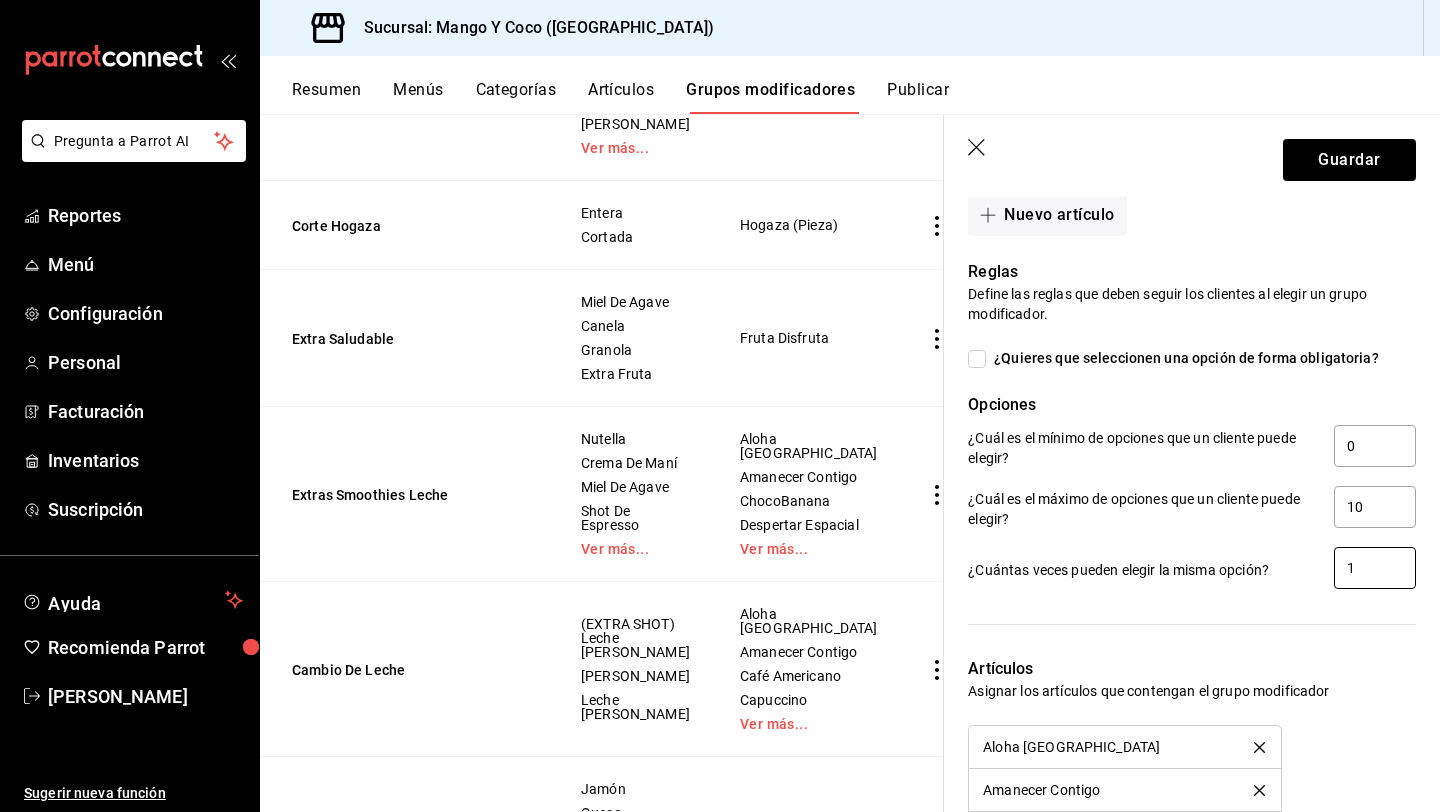 click on "1" at bounding box center (1375, 568) 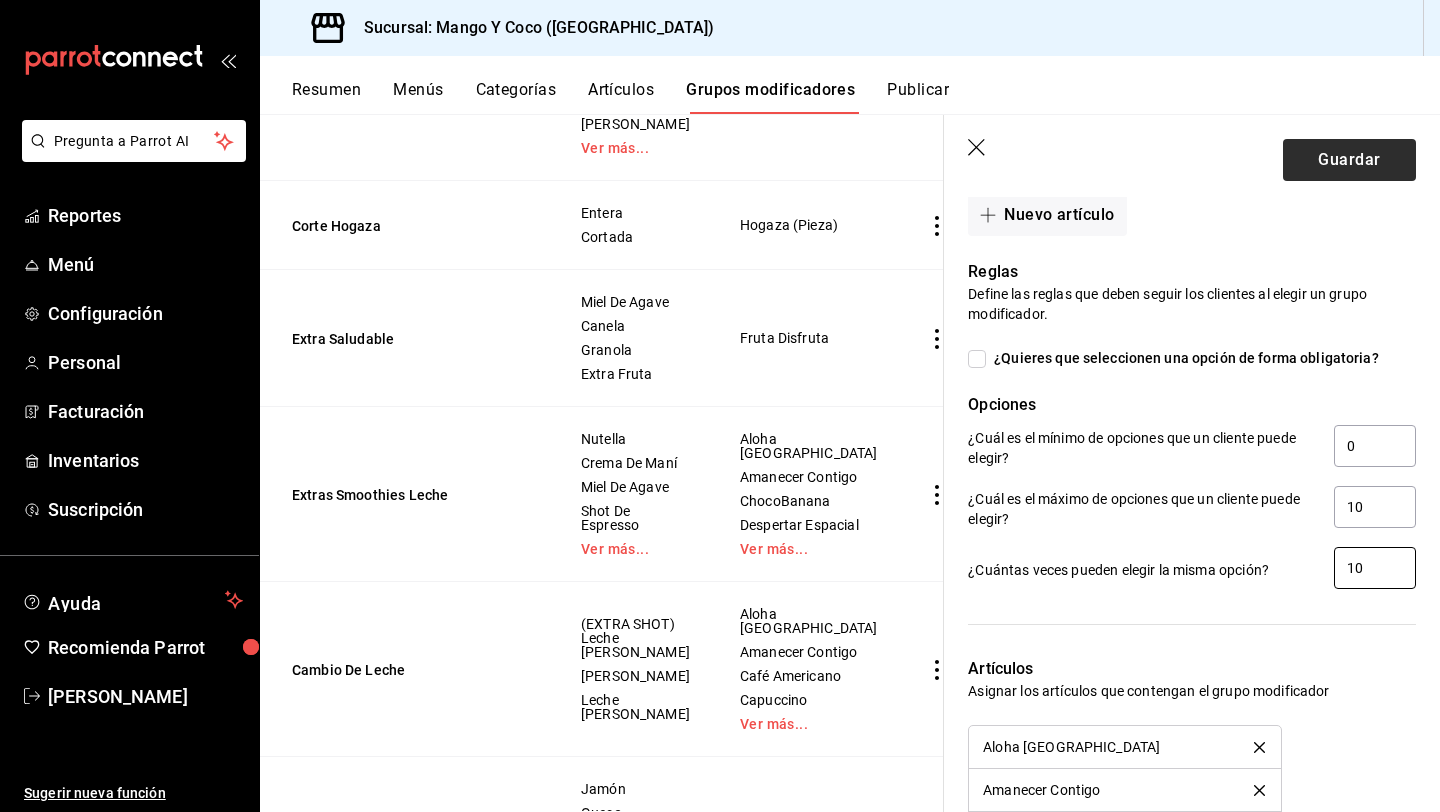 type on "10" 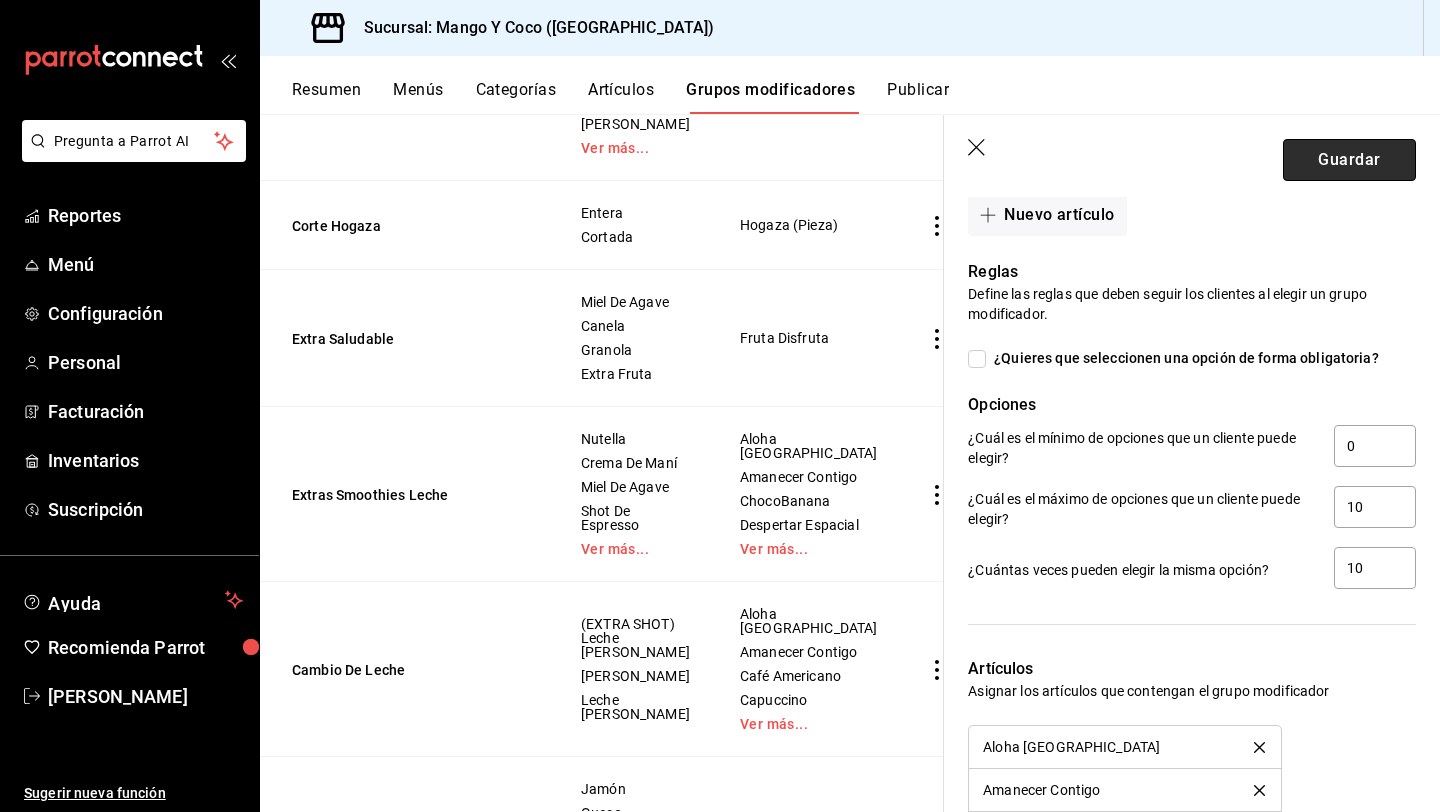 click on "Guardar" at bounding box center [1349, 160] 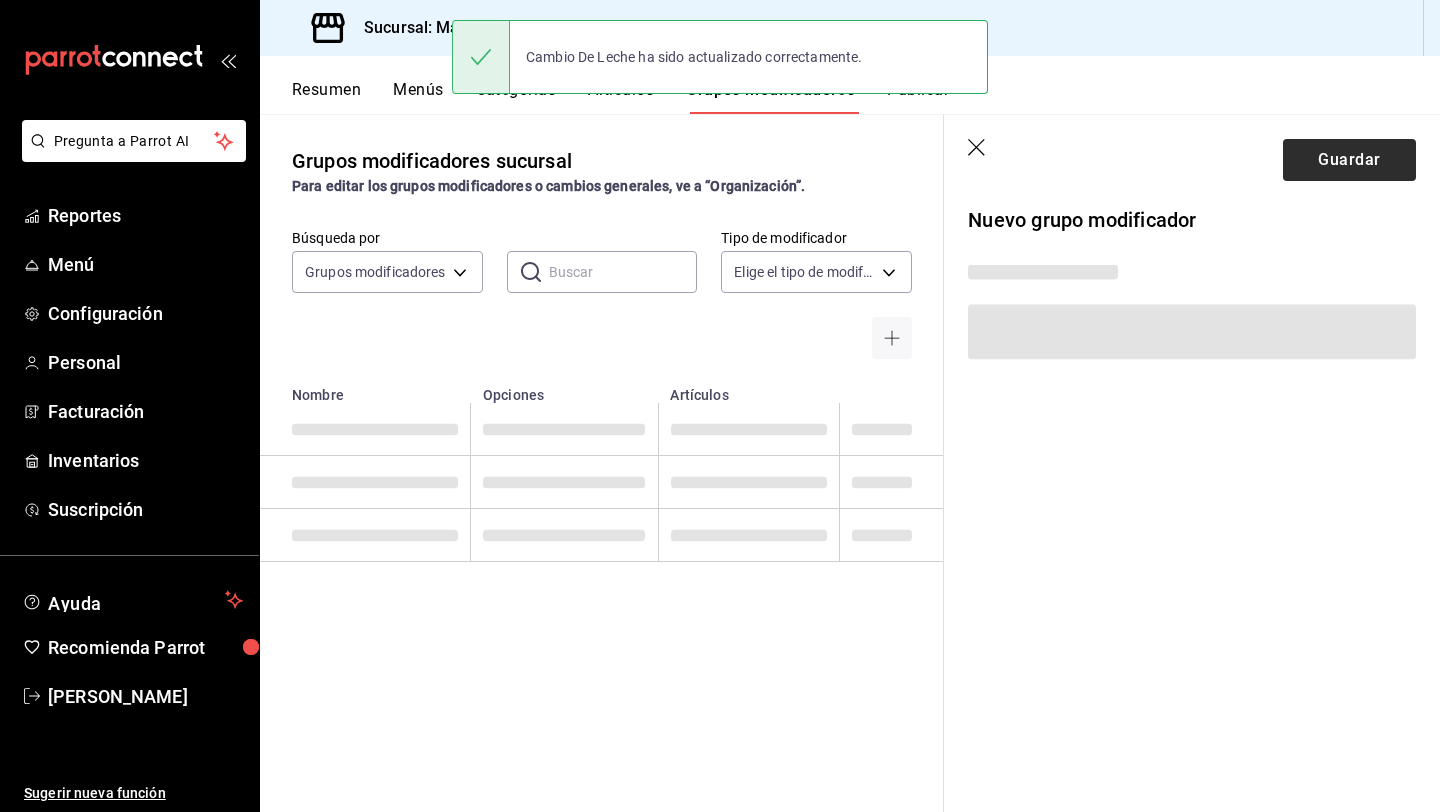 scroll, scrollTop: 0, scrollLeft: 0, axis: both 